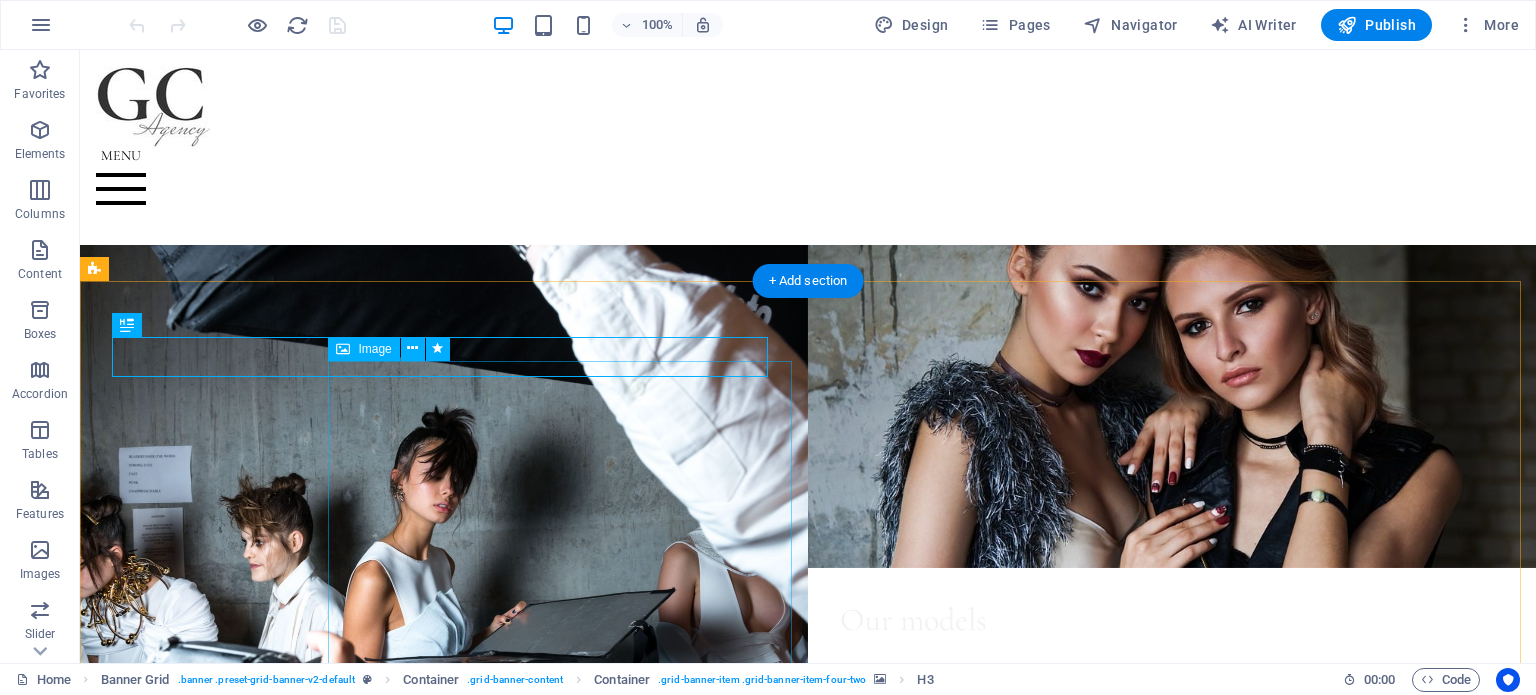 scroll, scrollTop: 344, scrollLeft: 0, axis: vertical 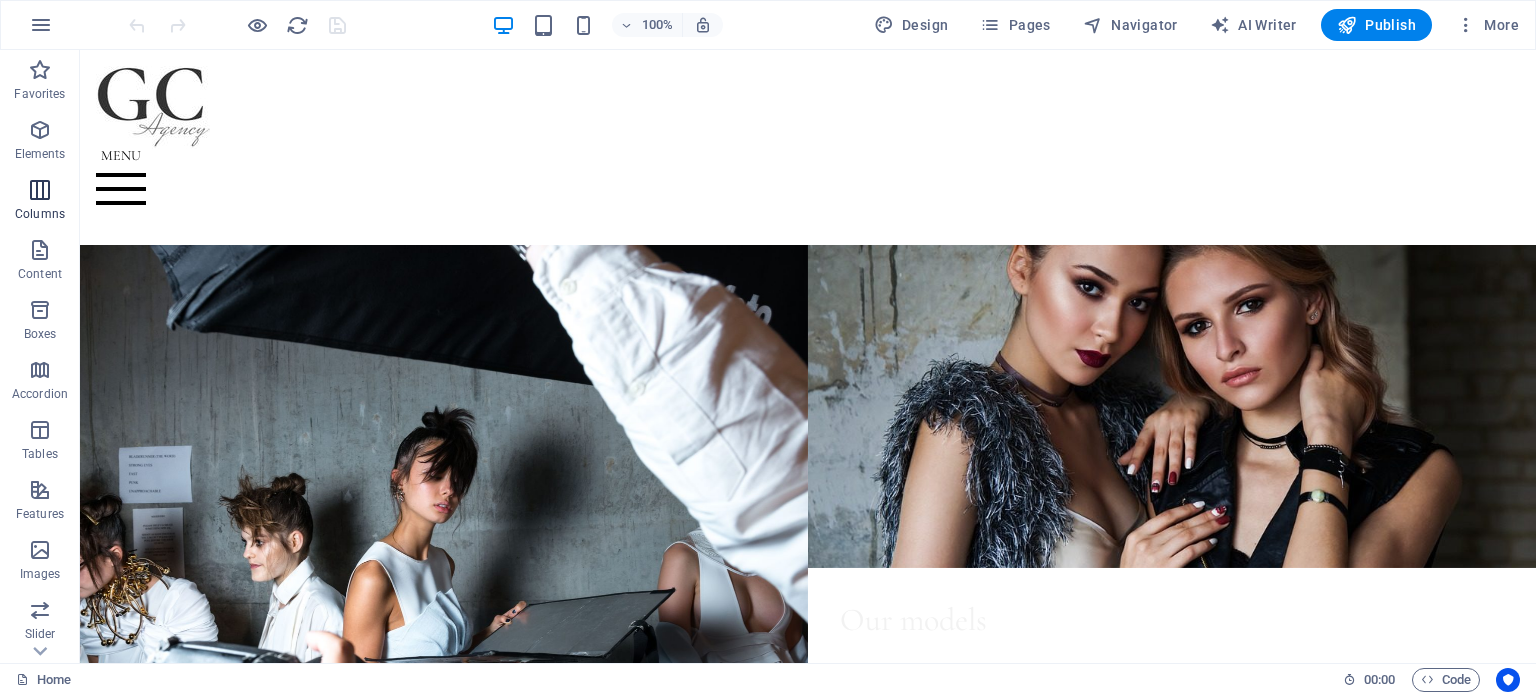 click at bounding box center (40, 190) 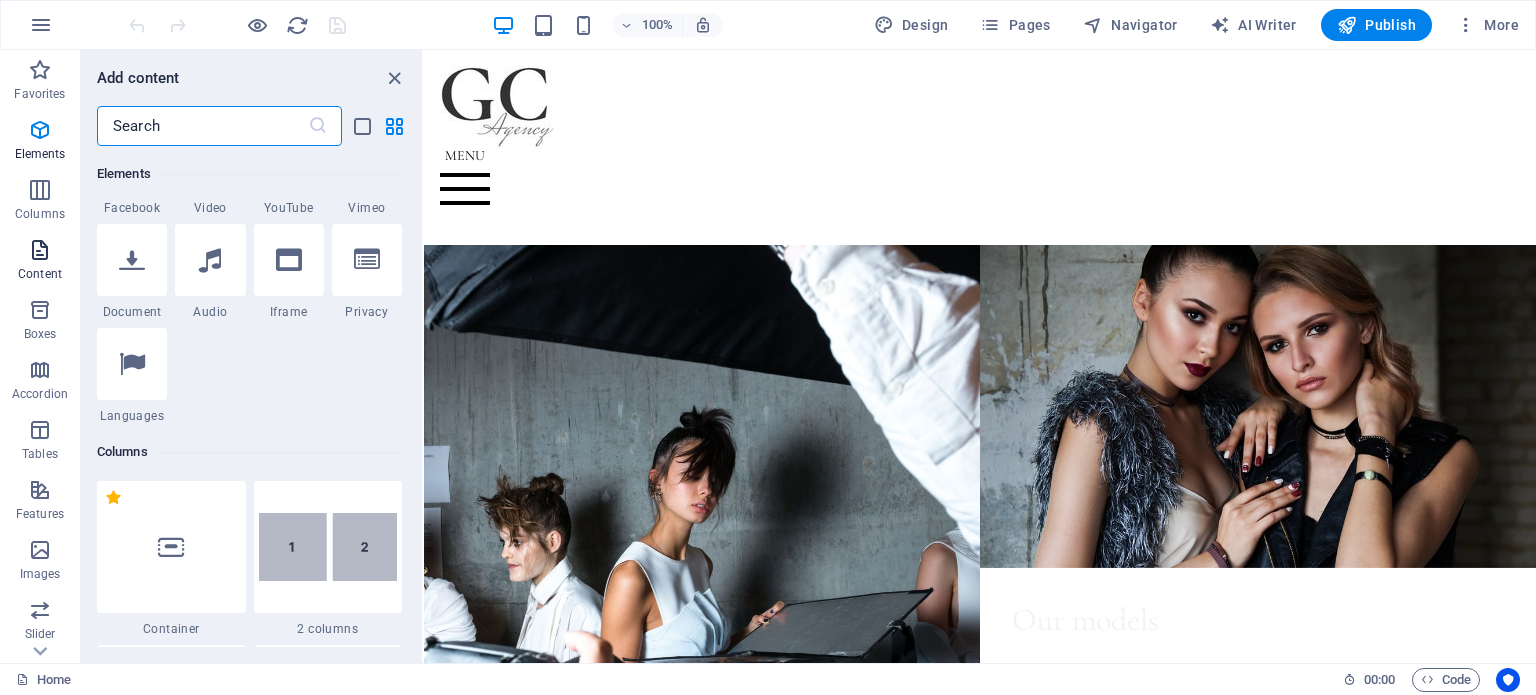 scroll, scrollTop: 990, scrollLeft: 0, axis: vertical 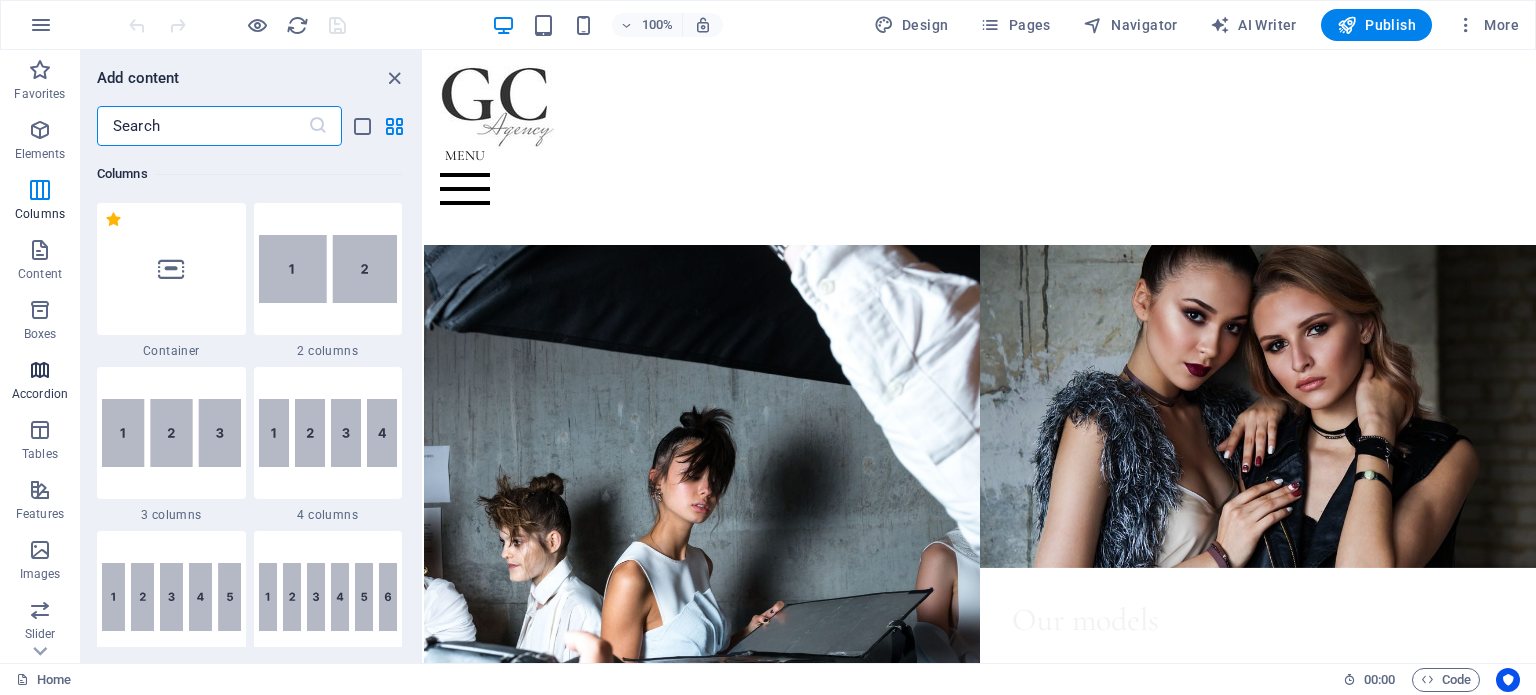 click on "Accordion" at bounding box center [40, 382] 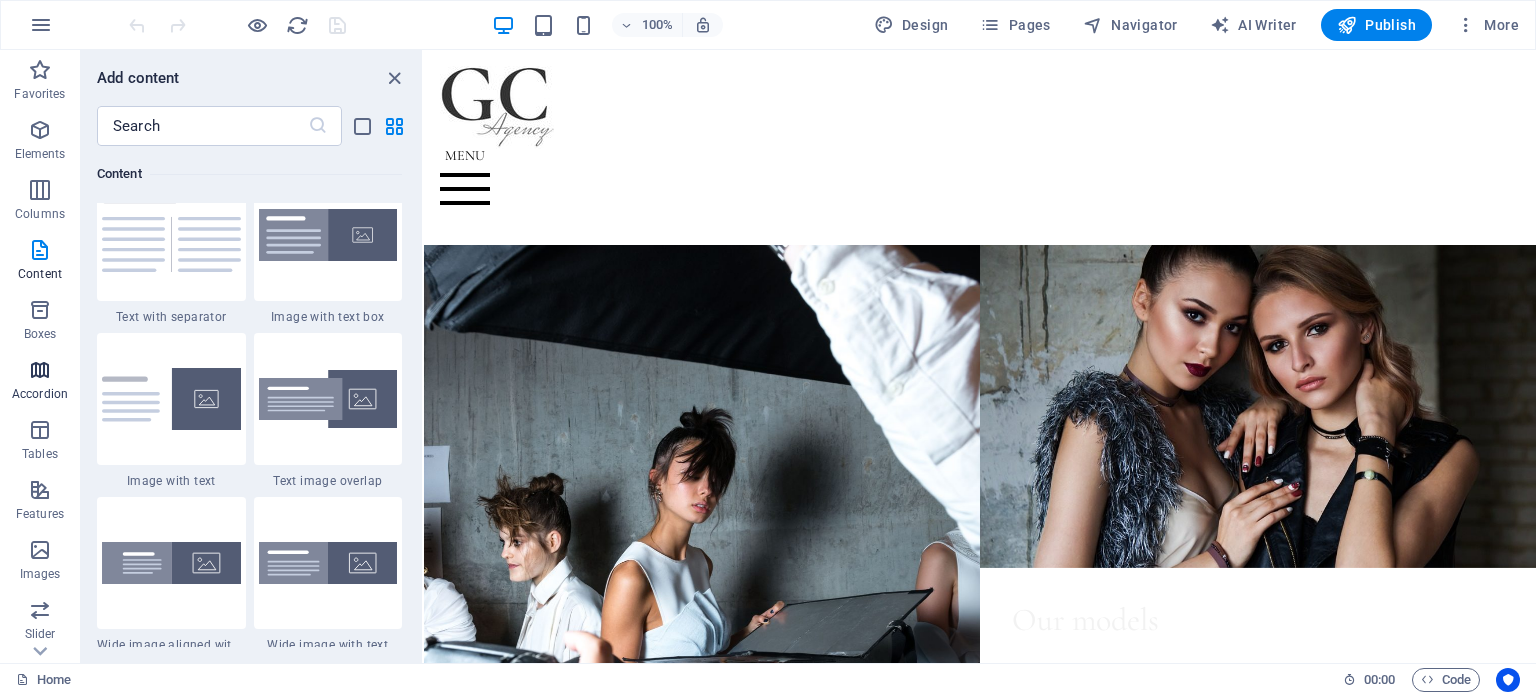 scroll, scrollTop: 6385, scrollLeft: 0, axis: vertical 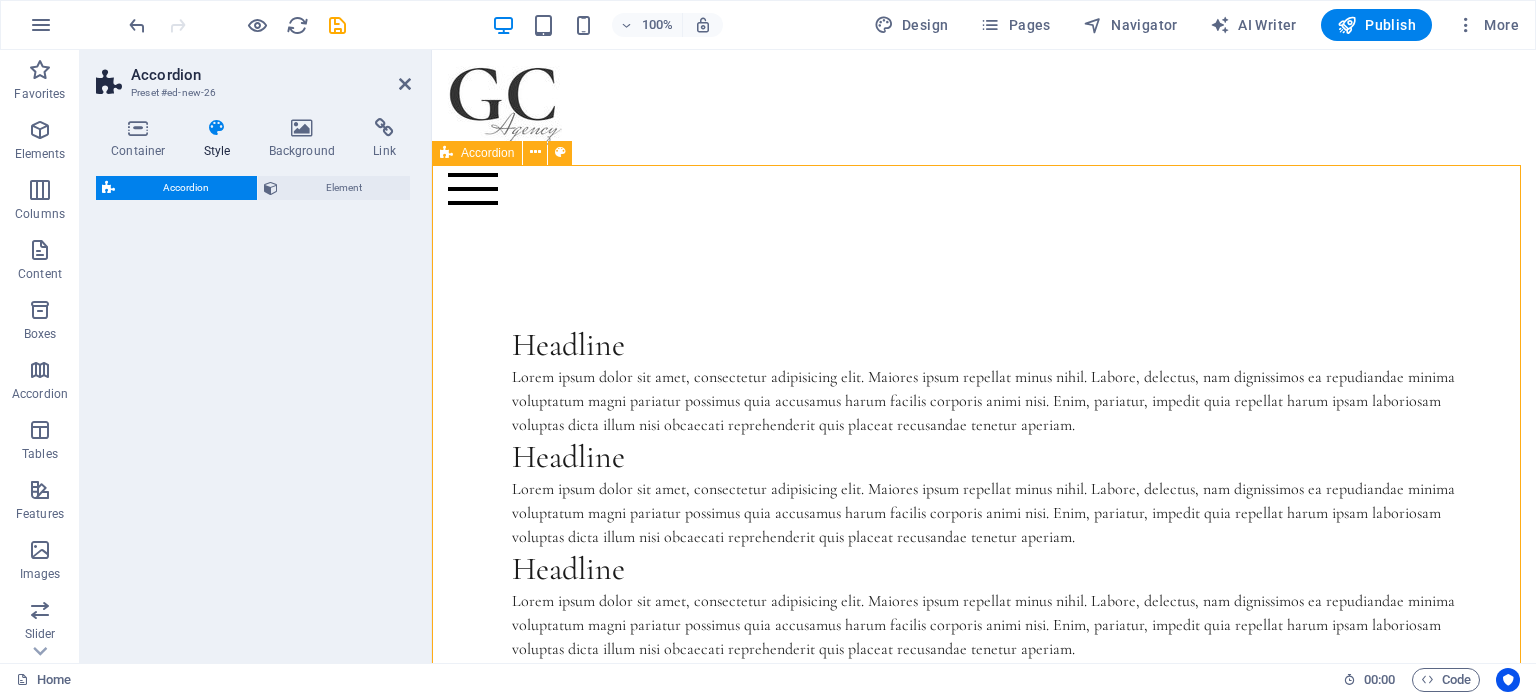 select on "rem" 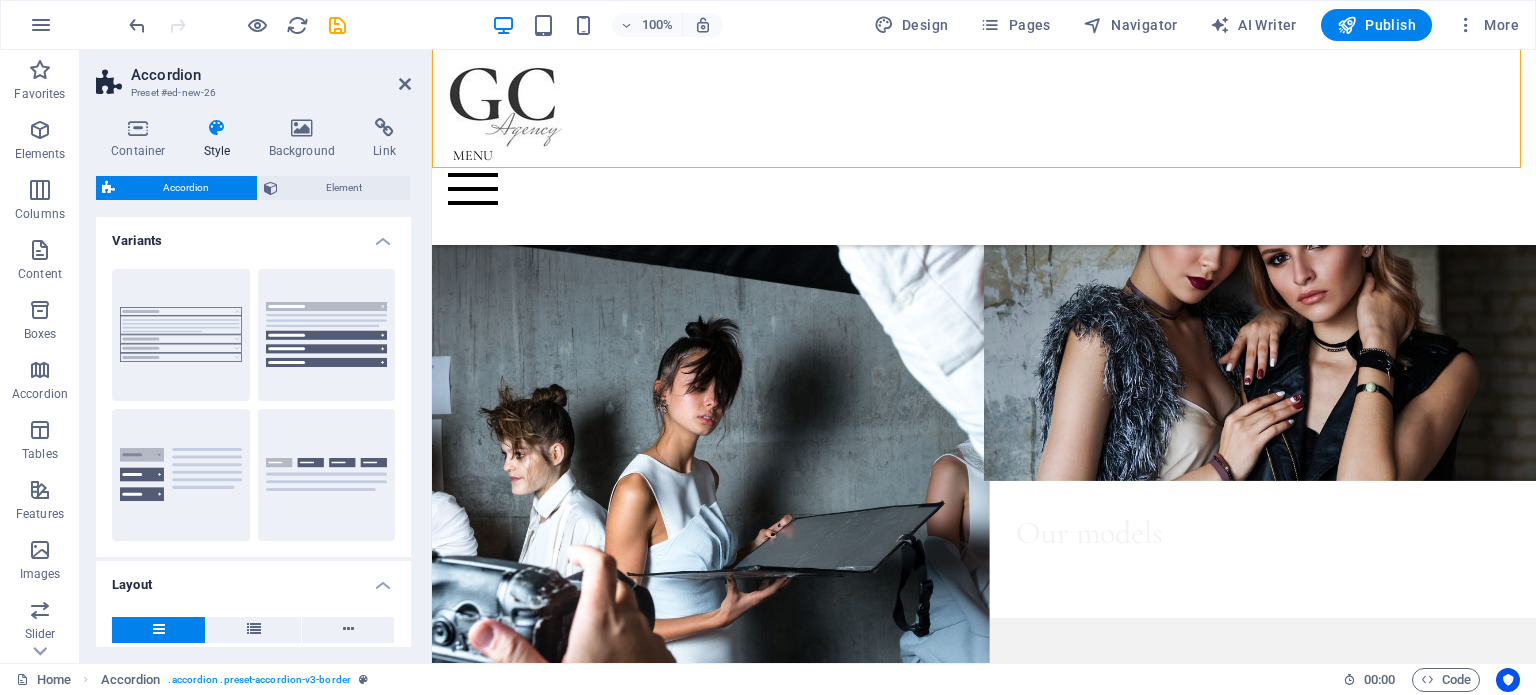 scroll, scrollTop: 800, scrollLeft: 0, axis: vertical 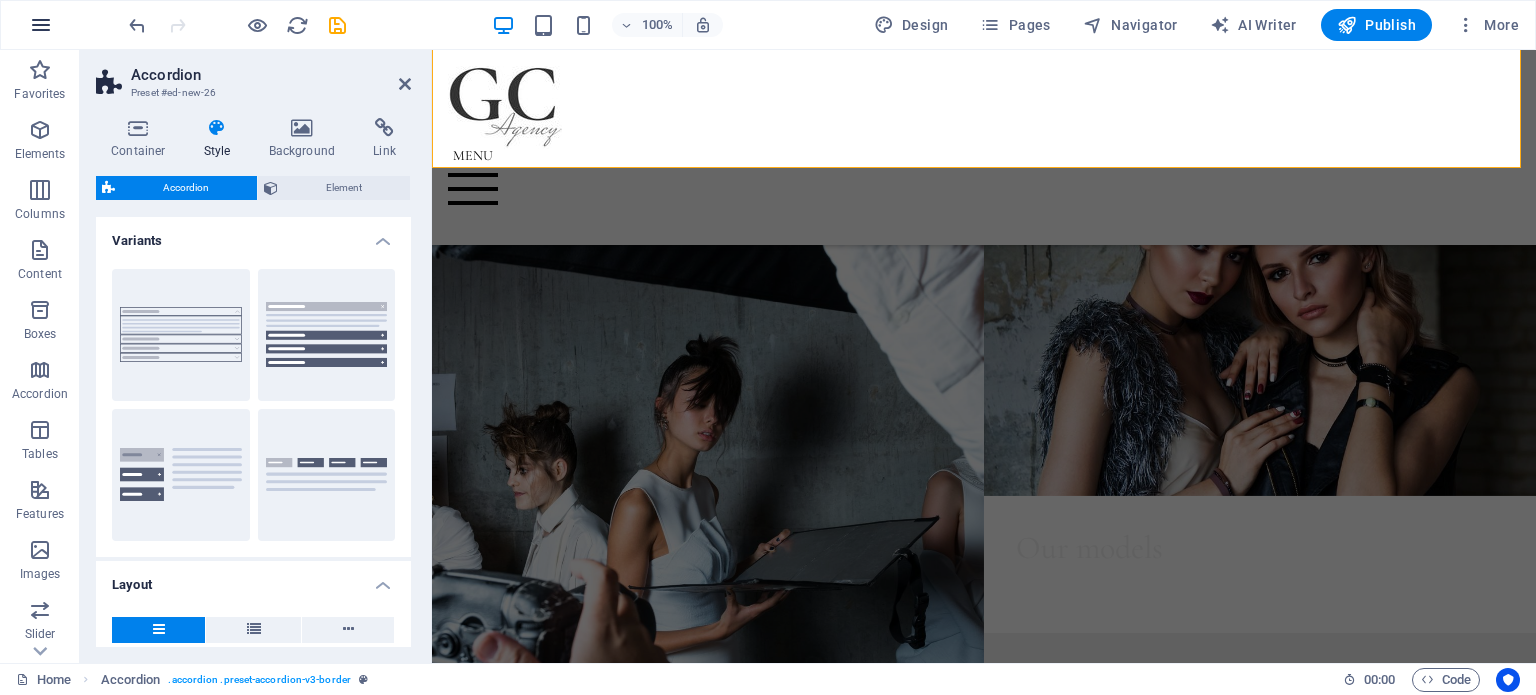 click at bounding box center [41, 25] 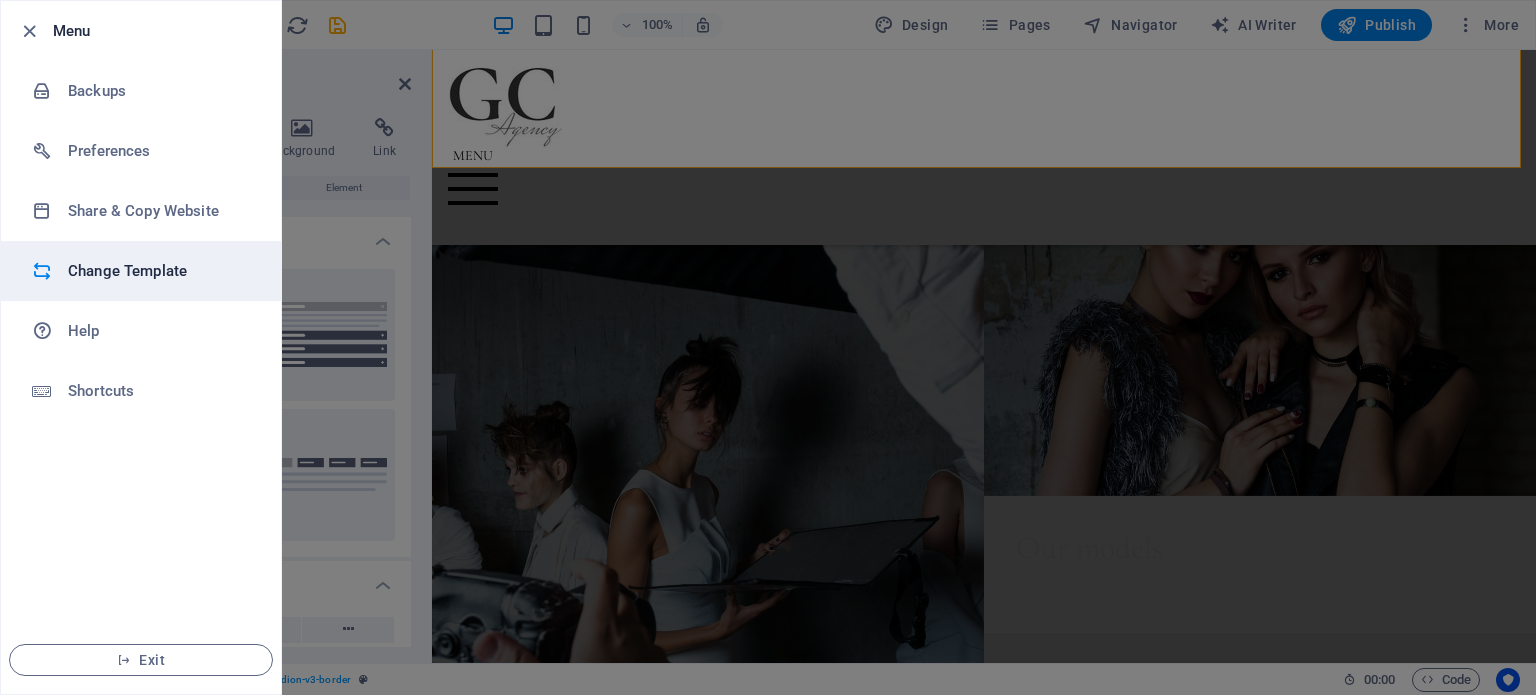 click on "Change Template" at bounding box center [160, 271] 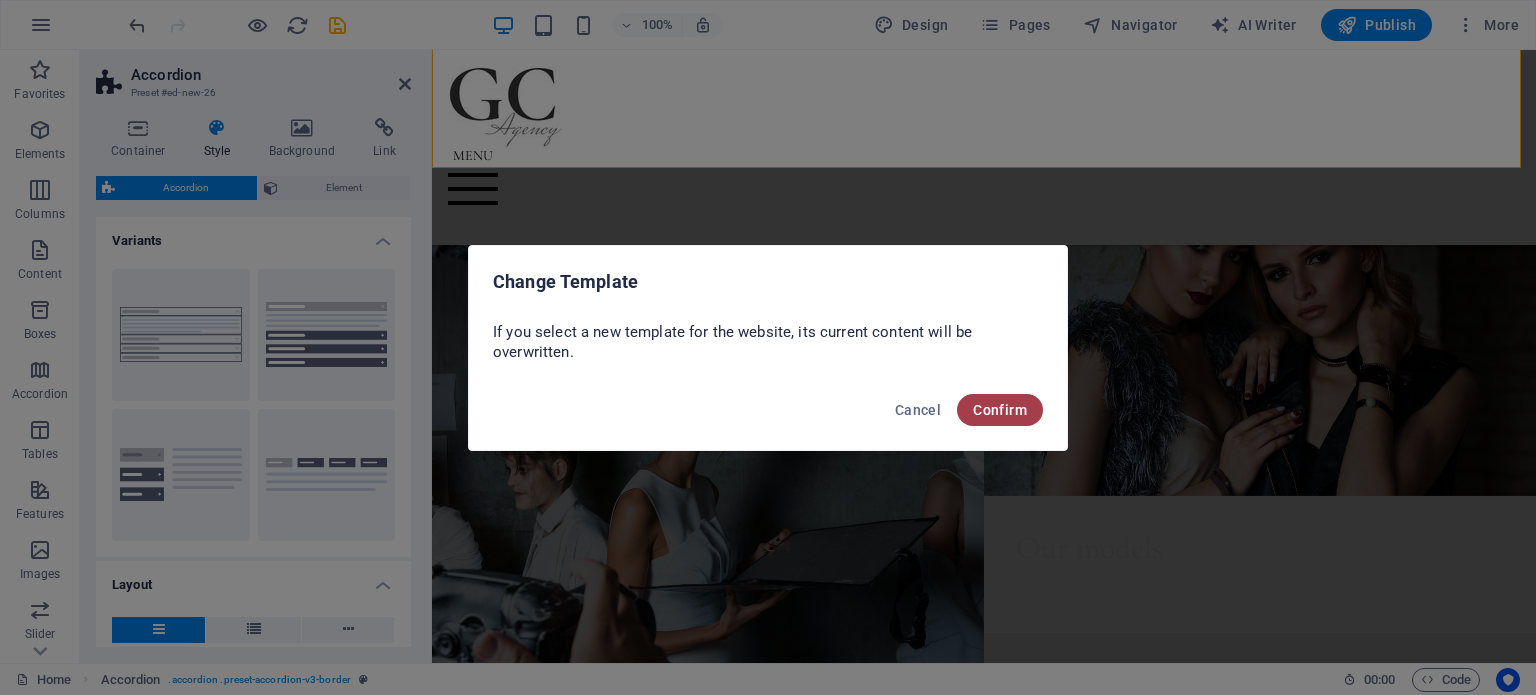 click on "Confirm" at bounding box center [1000, 410] 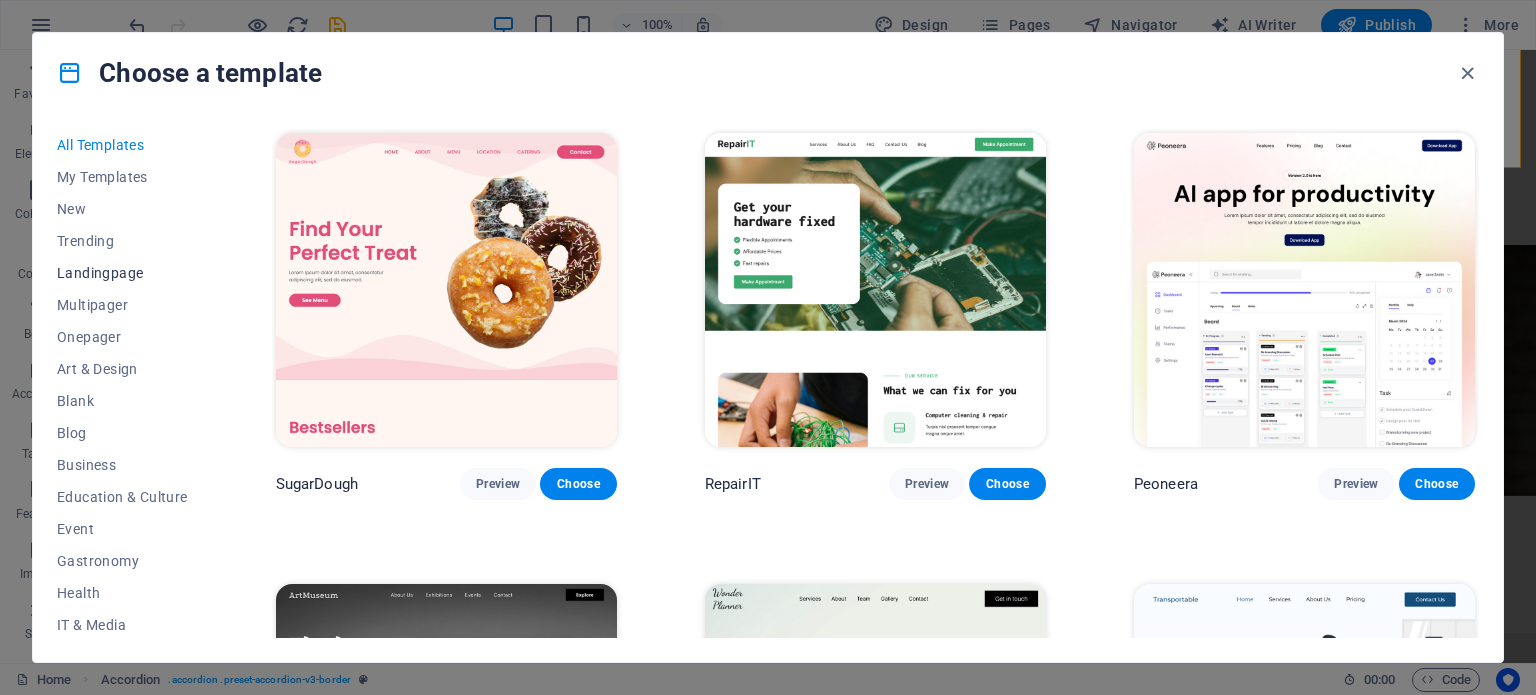 click on "Landingpage" at bounding box center [122, 273] 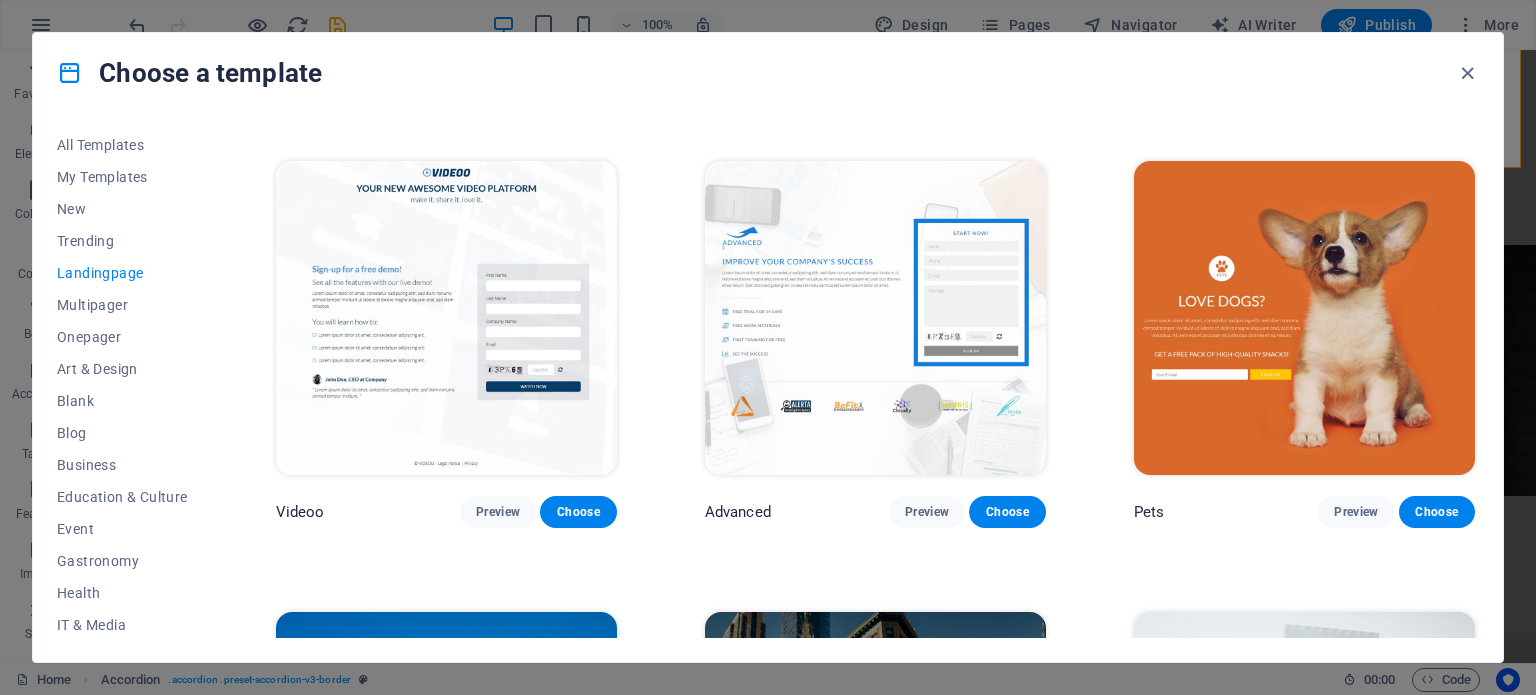 scroll, scrollTop: 854, scrollLeft: 0, axis: vertical 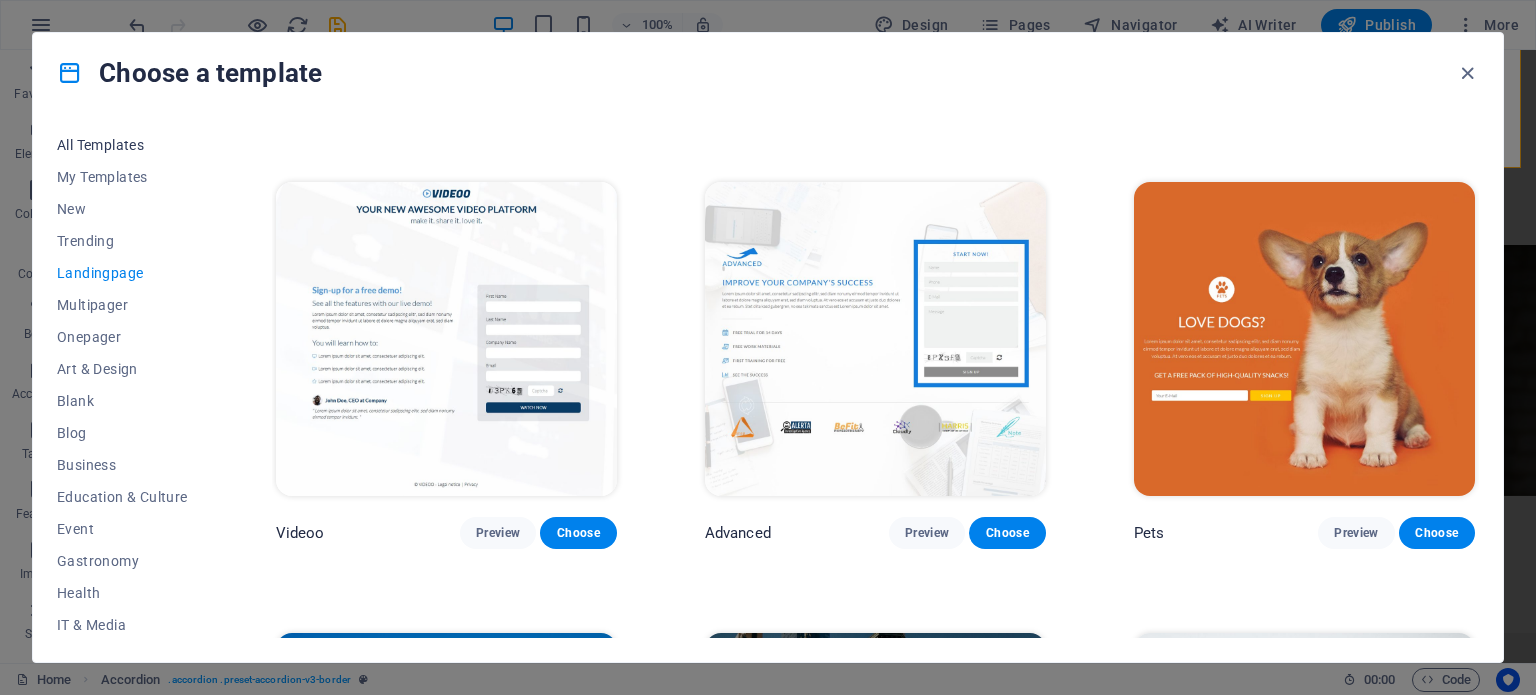 click on "All Templates" at bounding box center (122, 145) 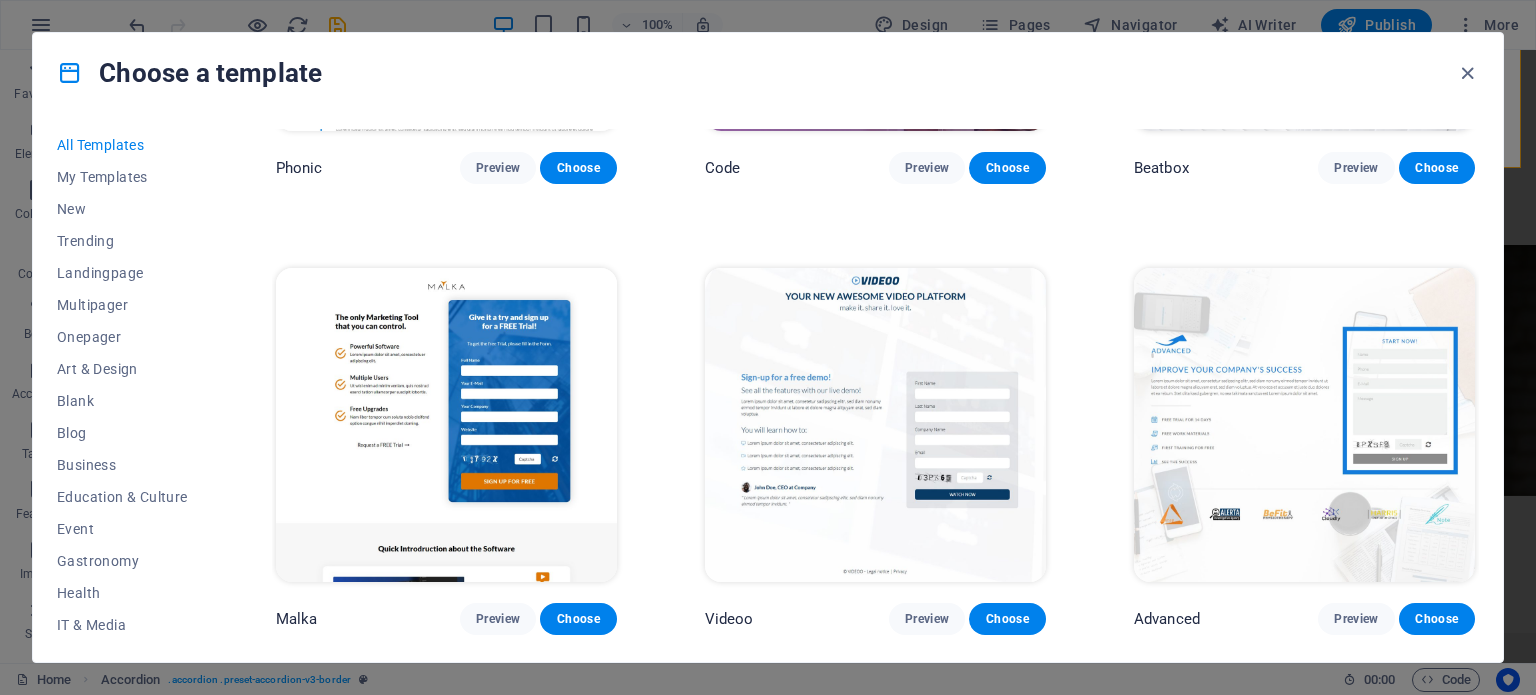 scroll, scrollTop: 21076, scrollLeft: 0, axis: vertical 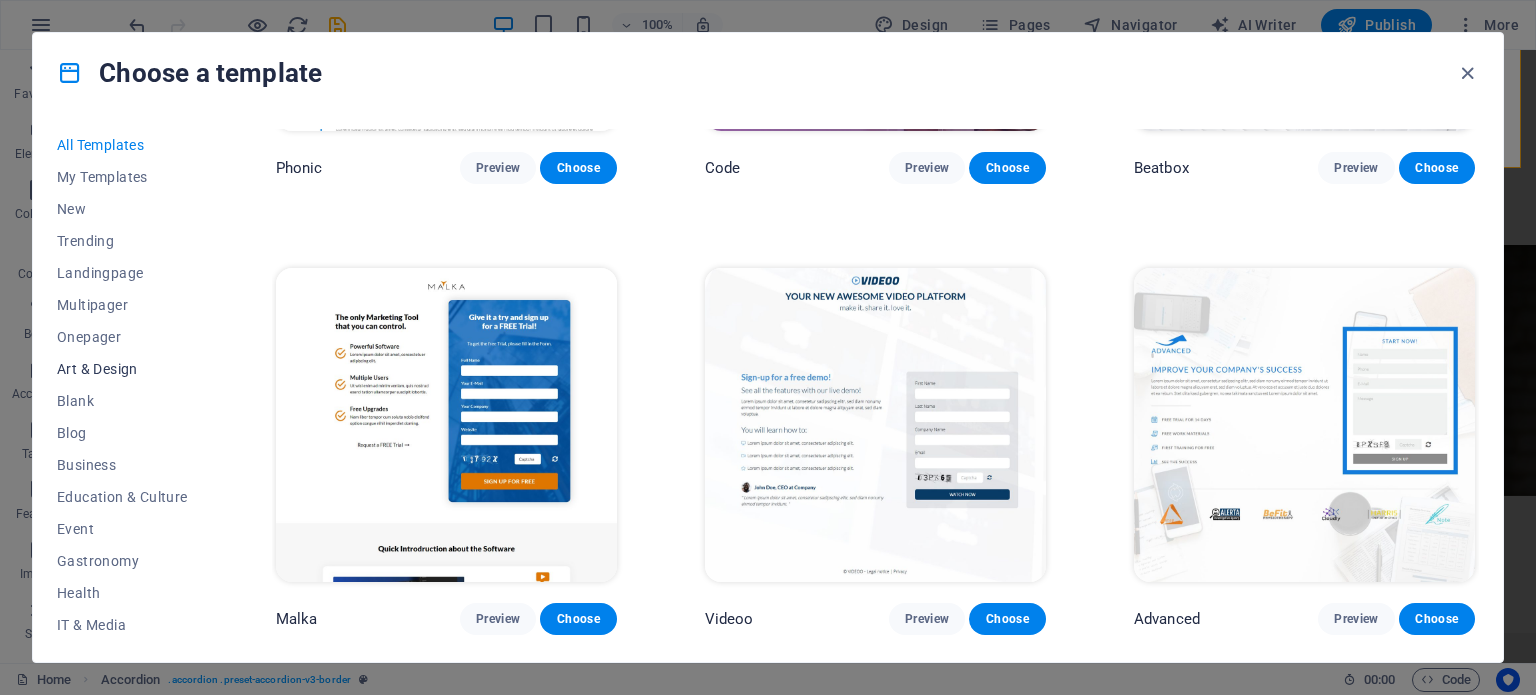 click on "Art & Design" at bounding box center (122, 369) 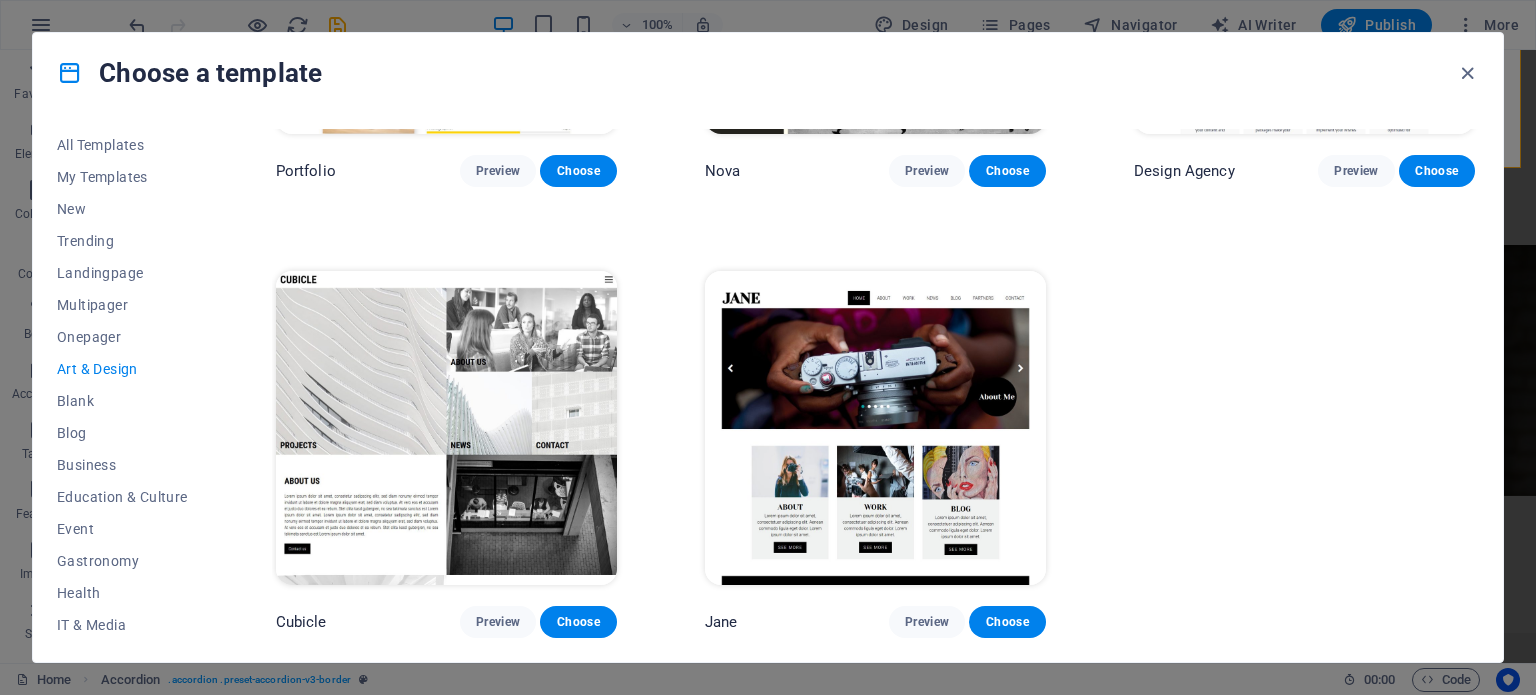 scroll, scrollTop: 1657, scrollLeft: 0, axis: vertical 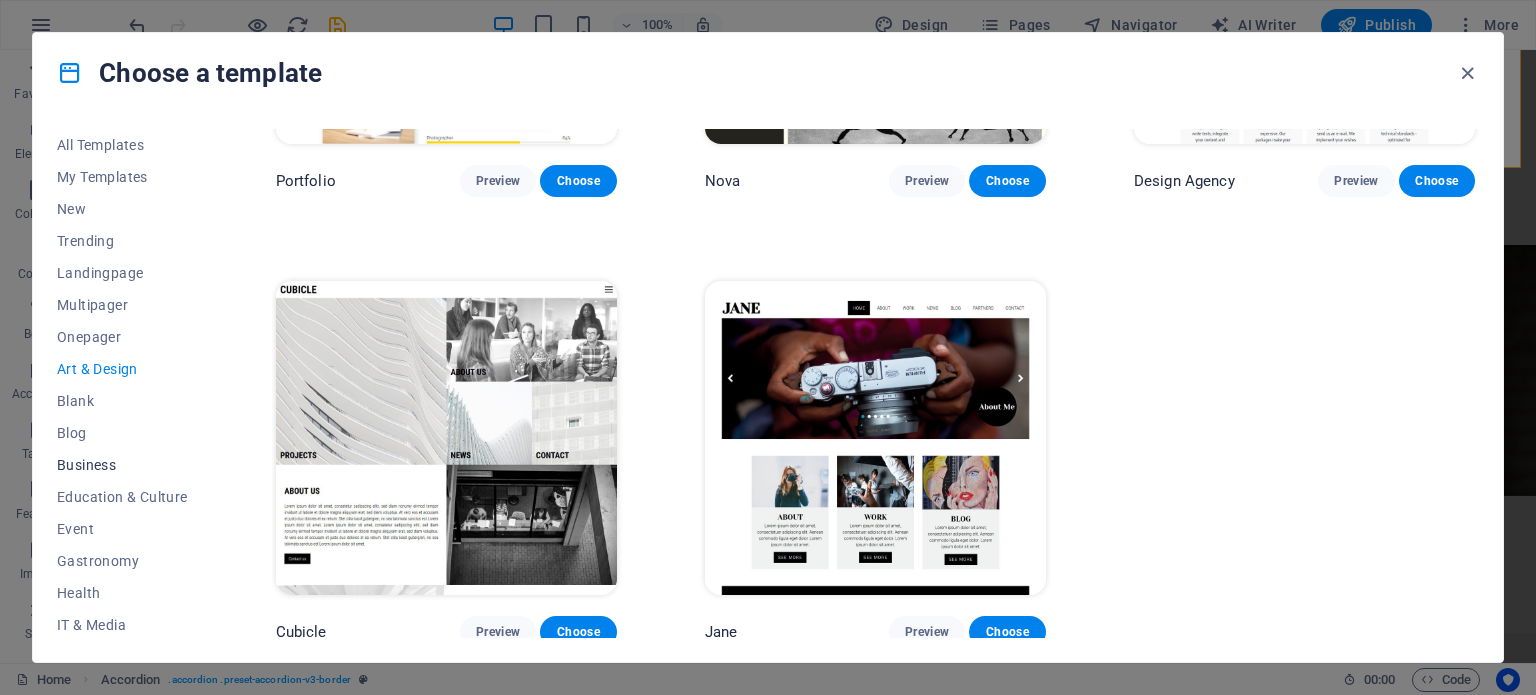click on "Business" at bounding box center [122, 465] 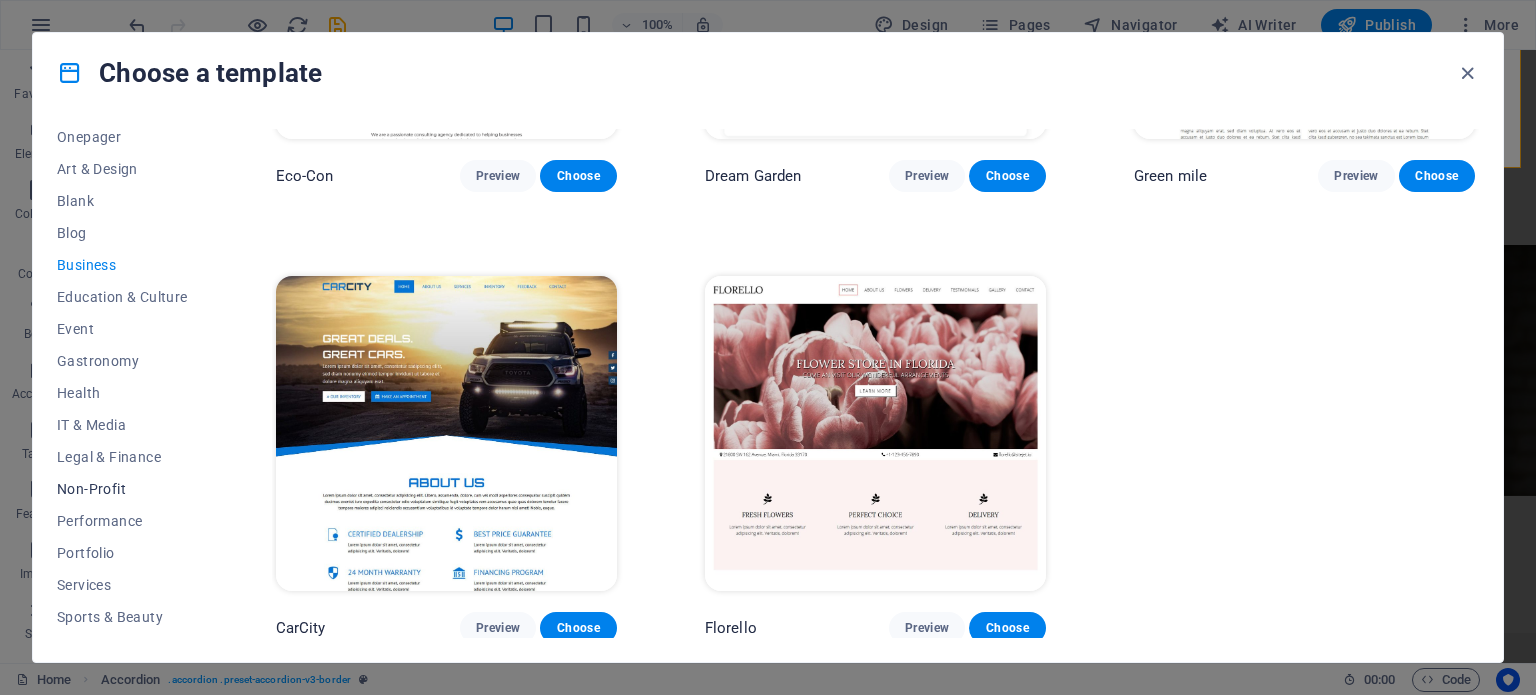 scroll, scrollTop: 290, scrollLeft: 0, axis: vertical 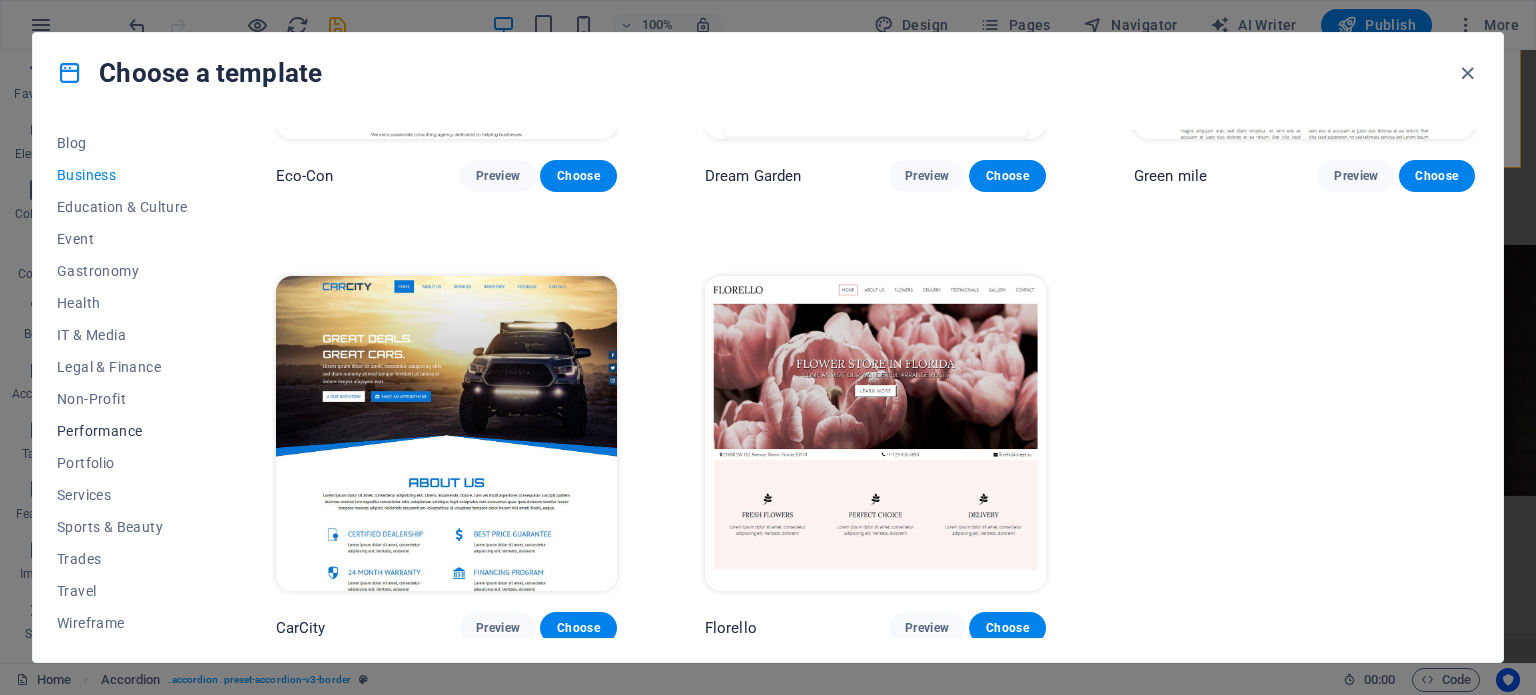 click on "Performance" at bounding box center (122, 431) 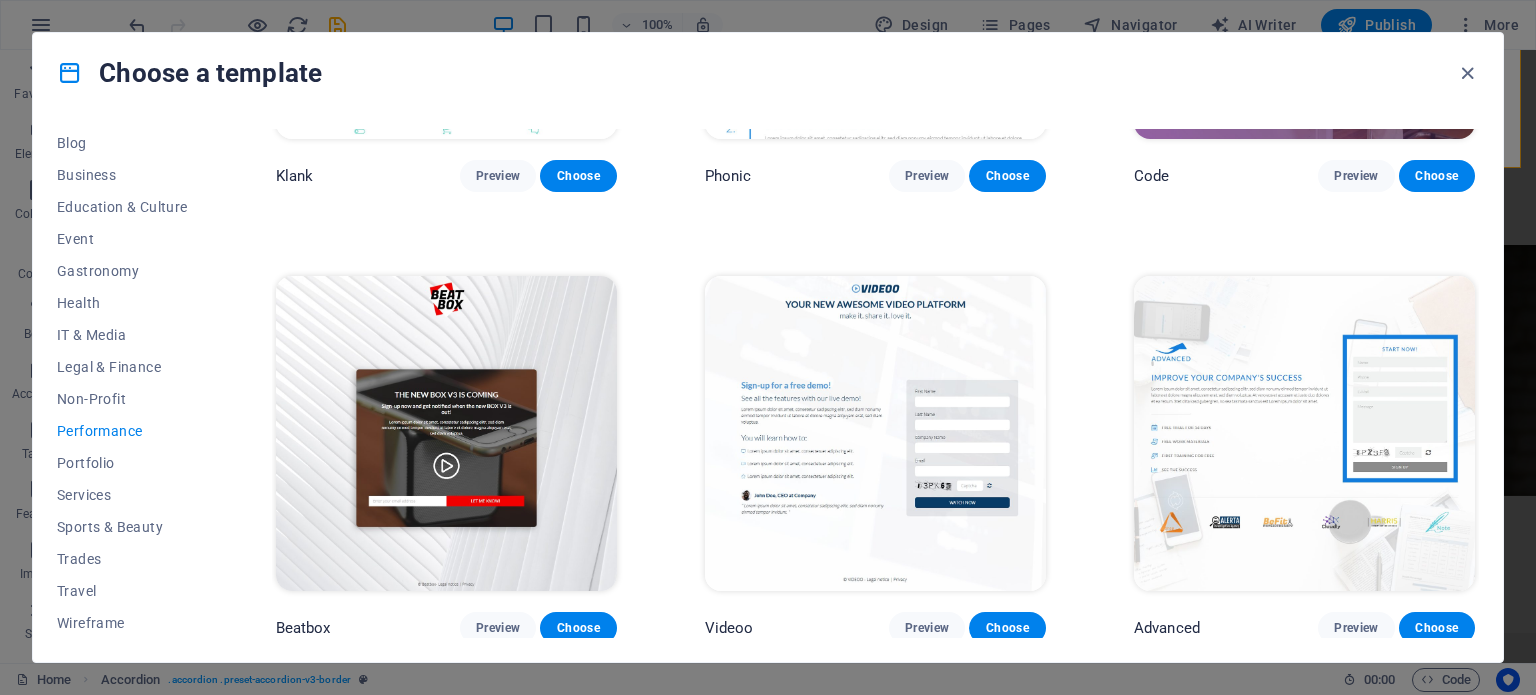 scroll, scrollTop: 2106, scrollLeft: 0, axis: vertical 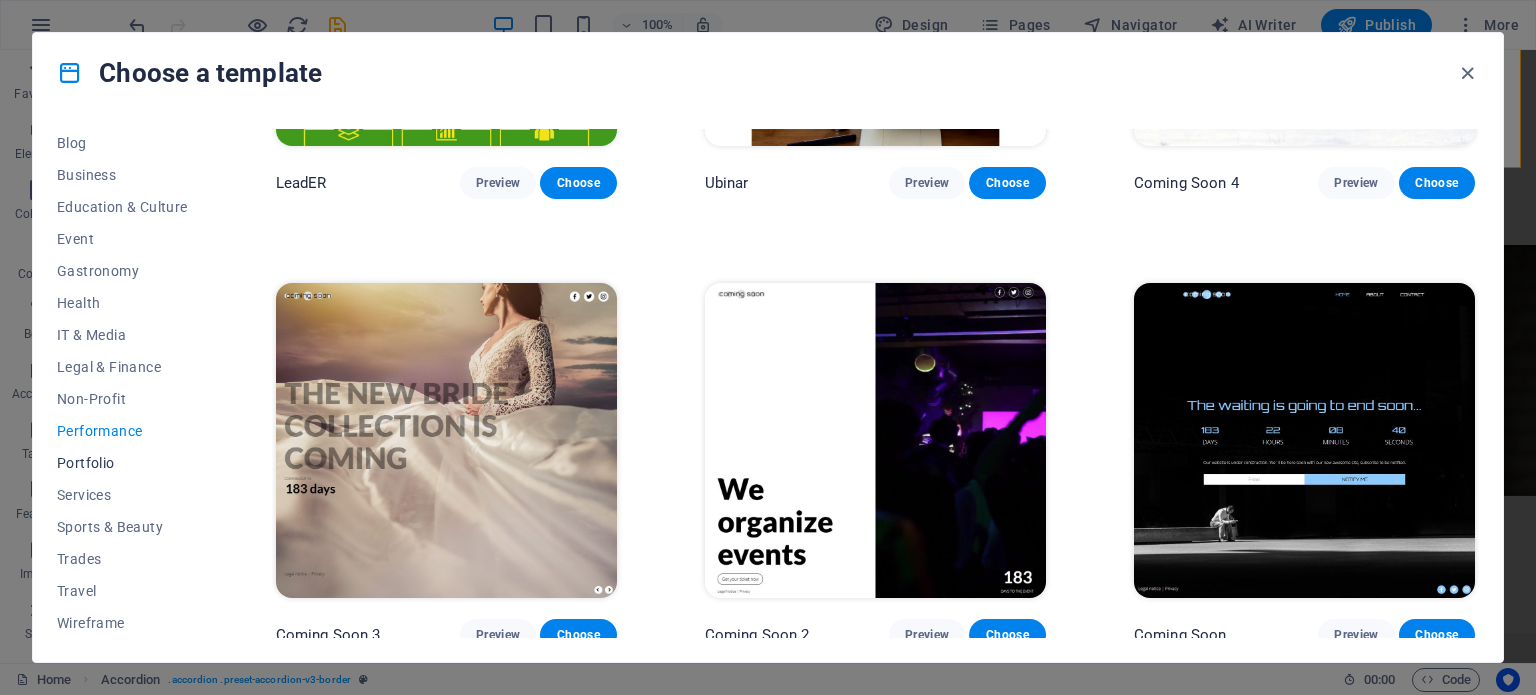 click on "Portfolio" at bounding box center (122, 463) 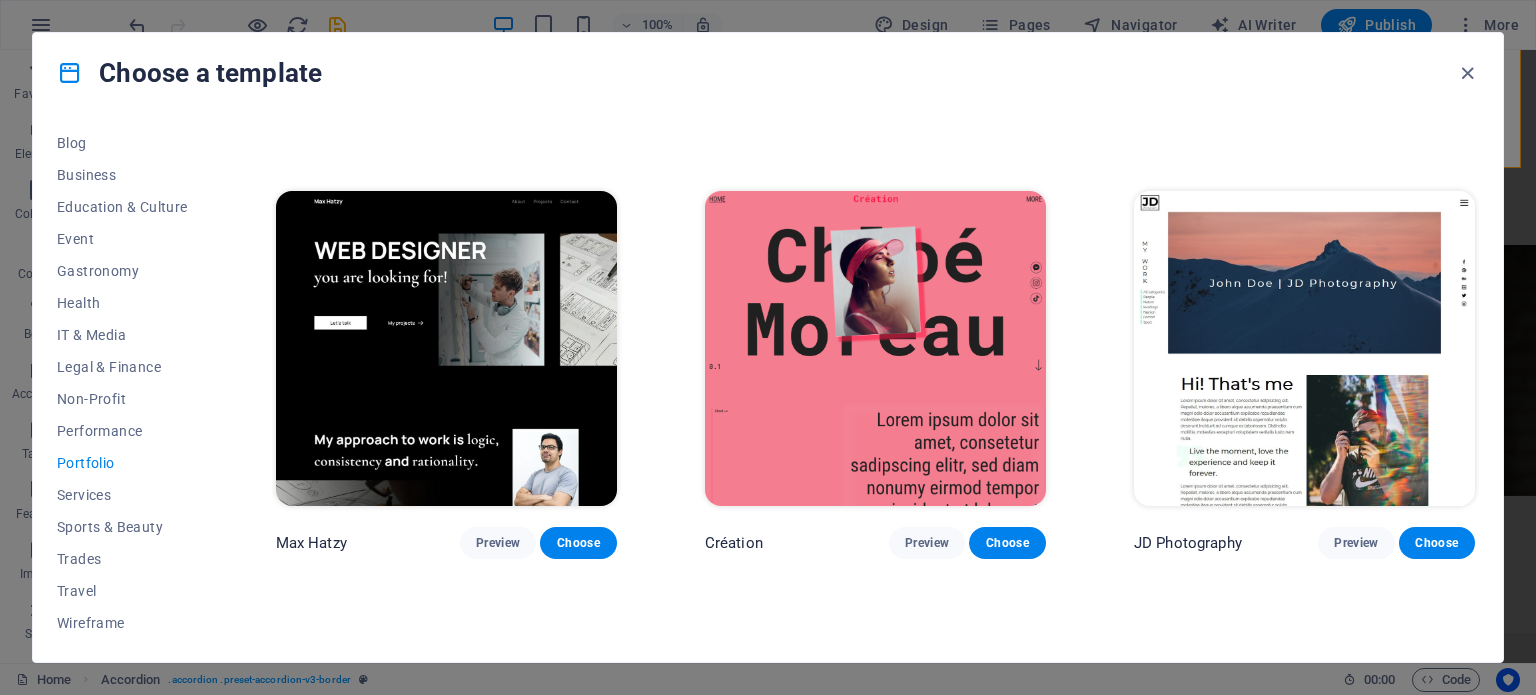 scroll, scrollTop: 200, scrollLeft: 0, axis: vertical 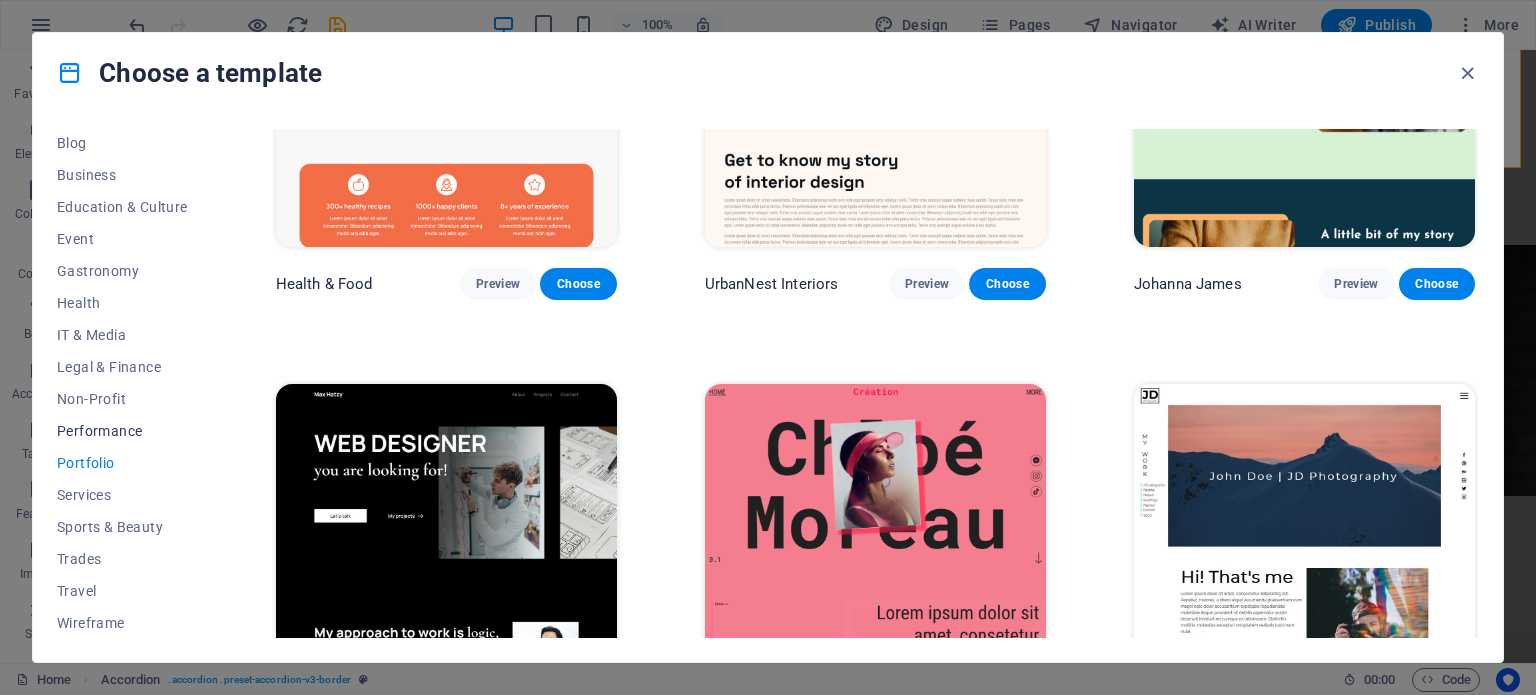 click on "Performance" at bounding box center [122, 431] 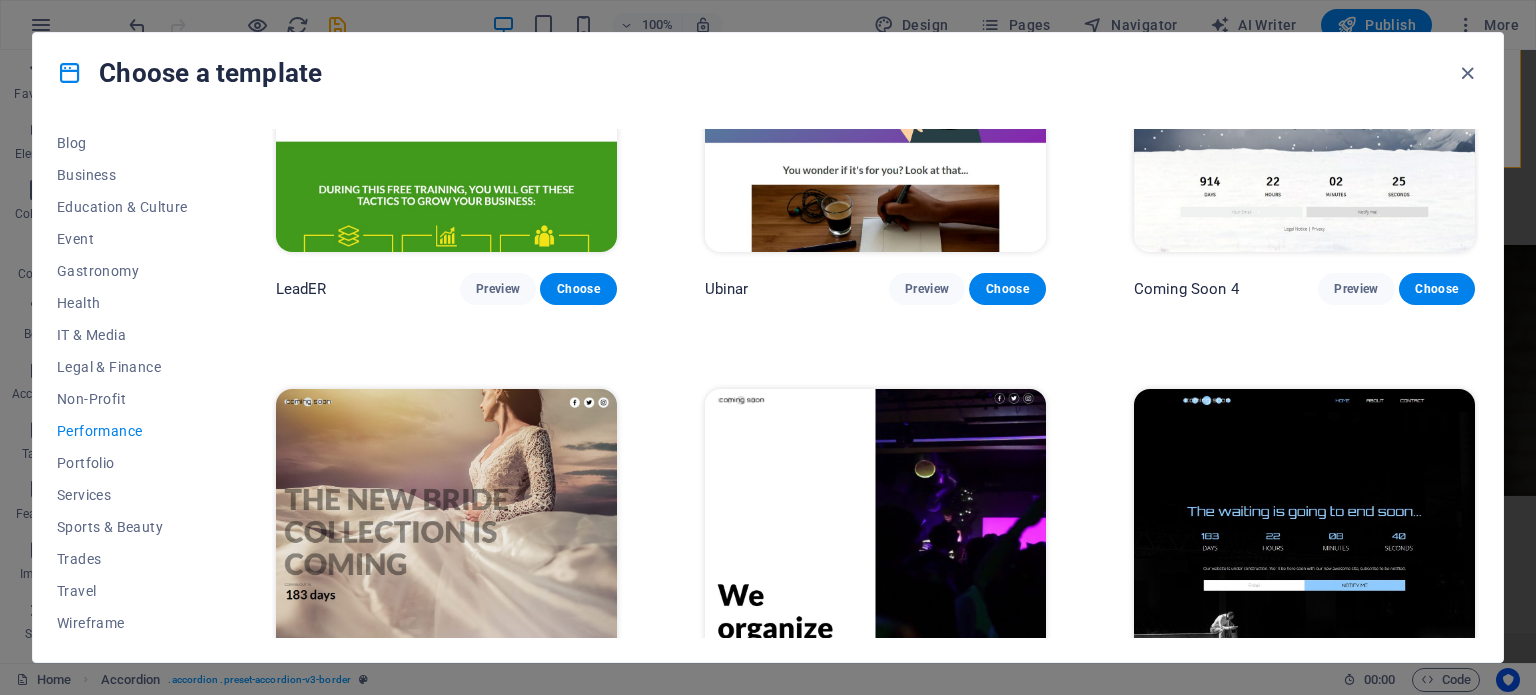 scroll, scrollTop: 2106, scrollLeft: 0, axis: vertical 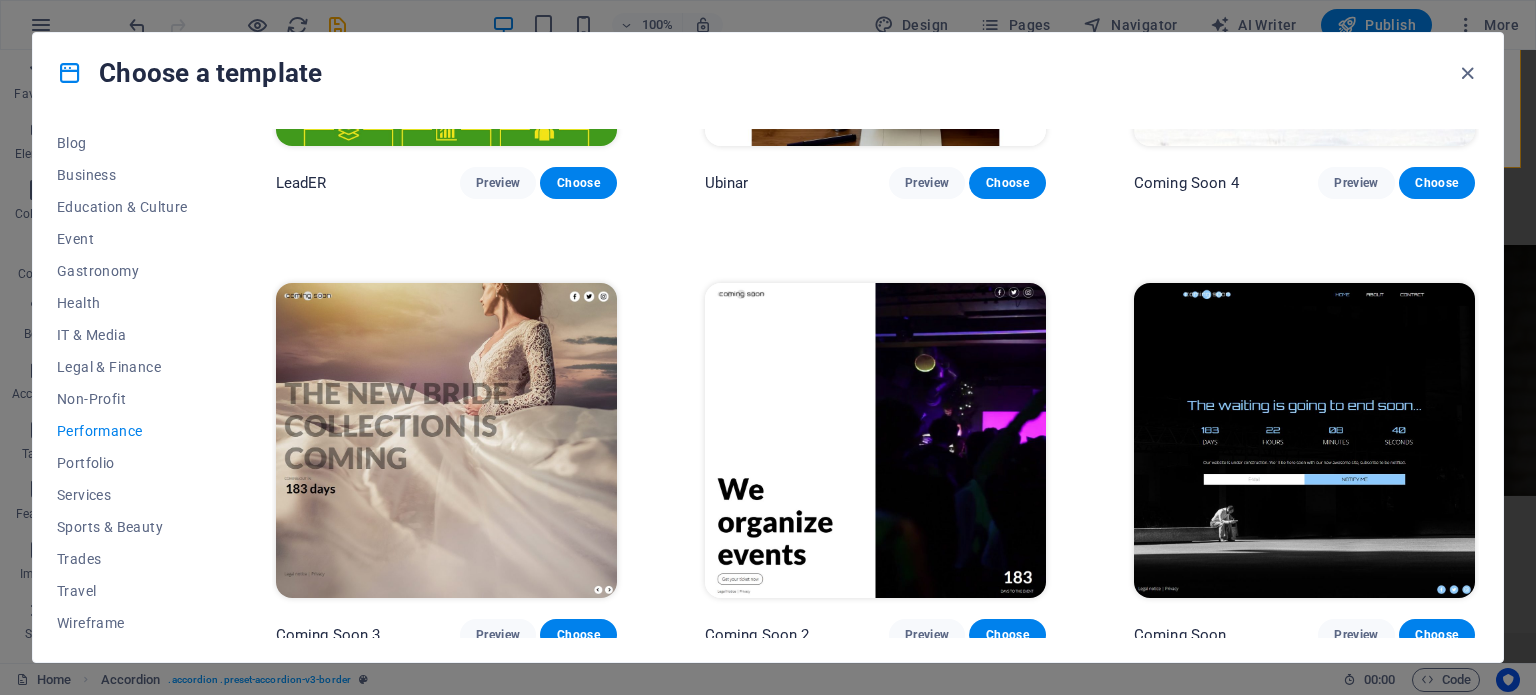 click at bounding box center (875, 440) 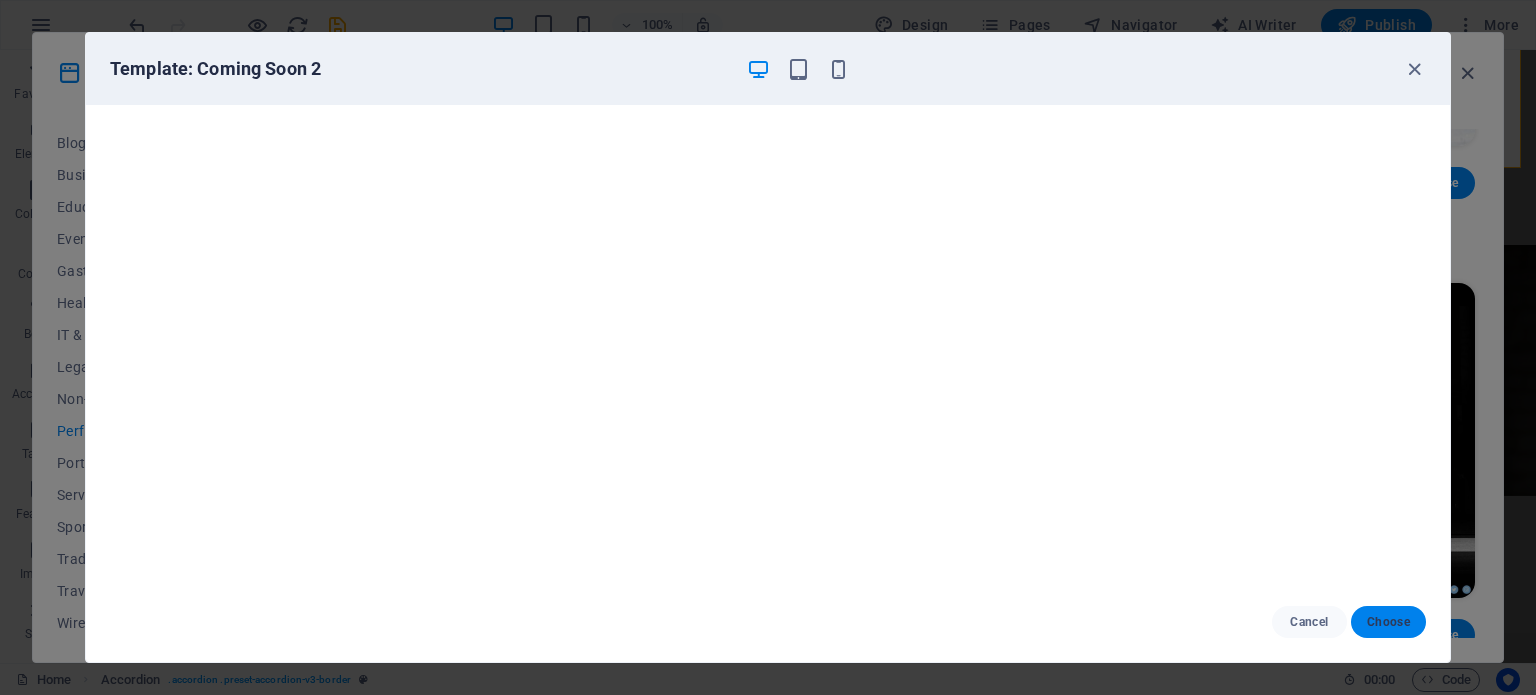 click on "Choose" at bounding box center [1388, 622] 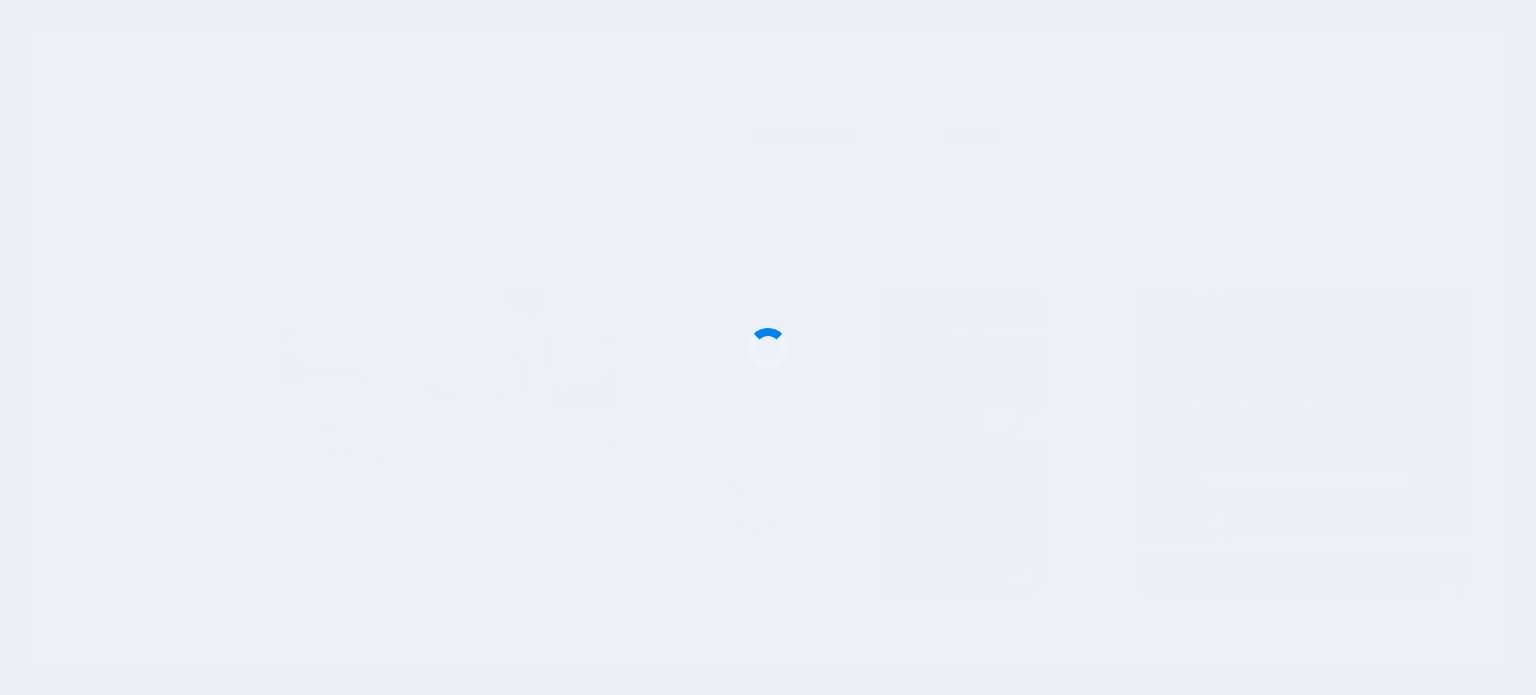 scroll, scrollTop: 209, scrollLeft: 0, axis: vertical 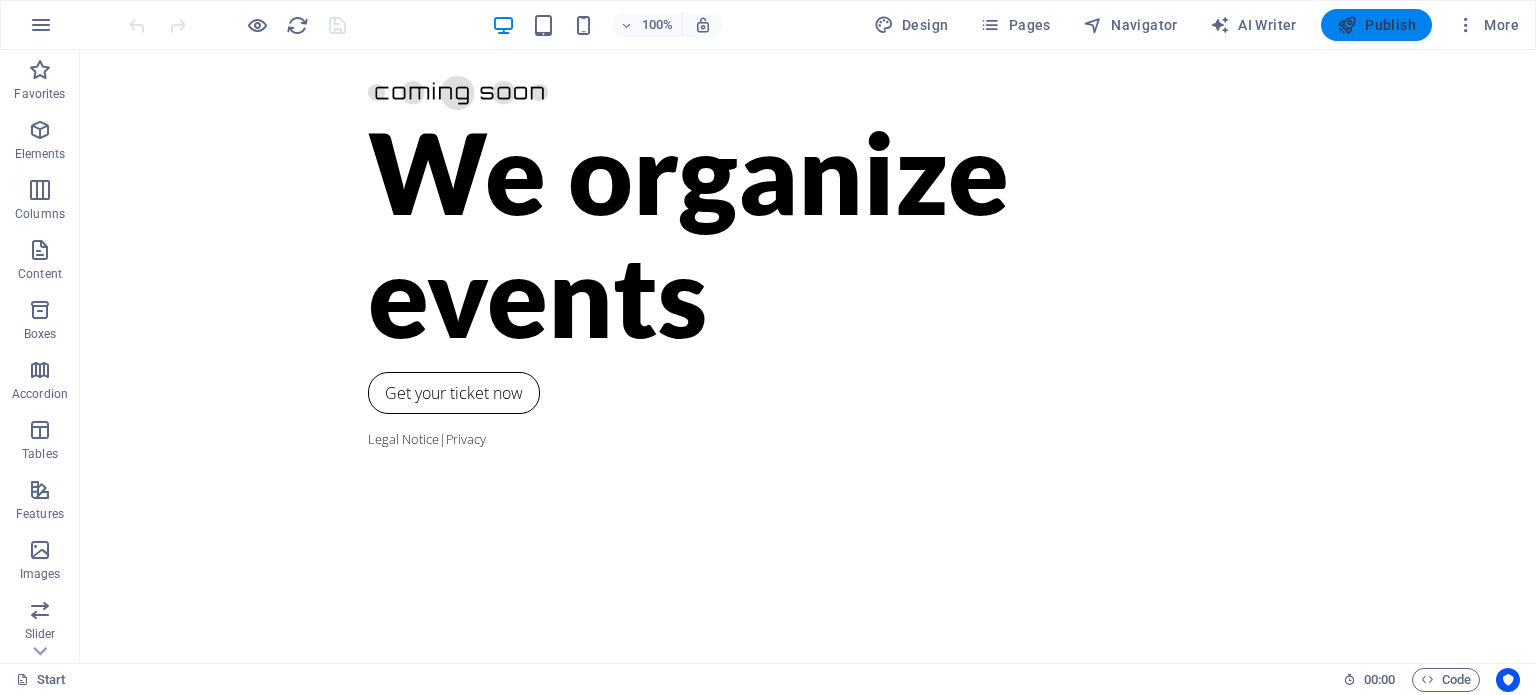 click on "Publish" at bounding box center (1376, 25) 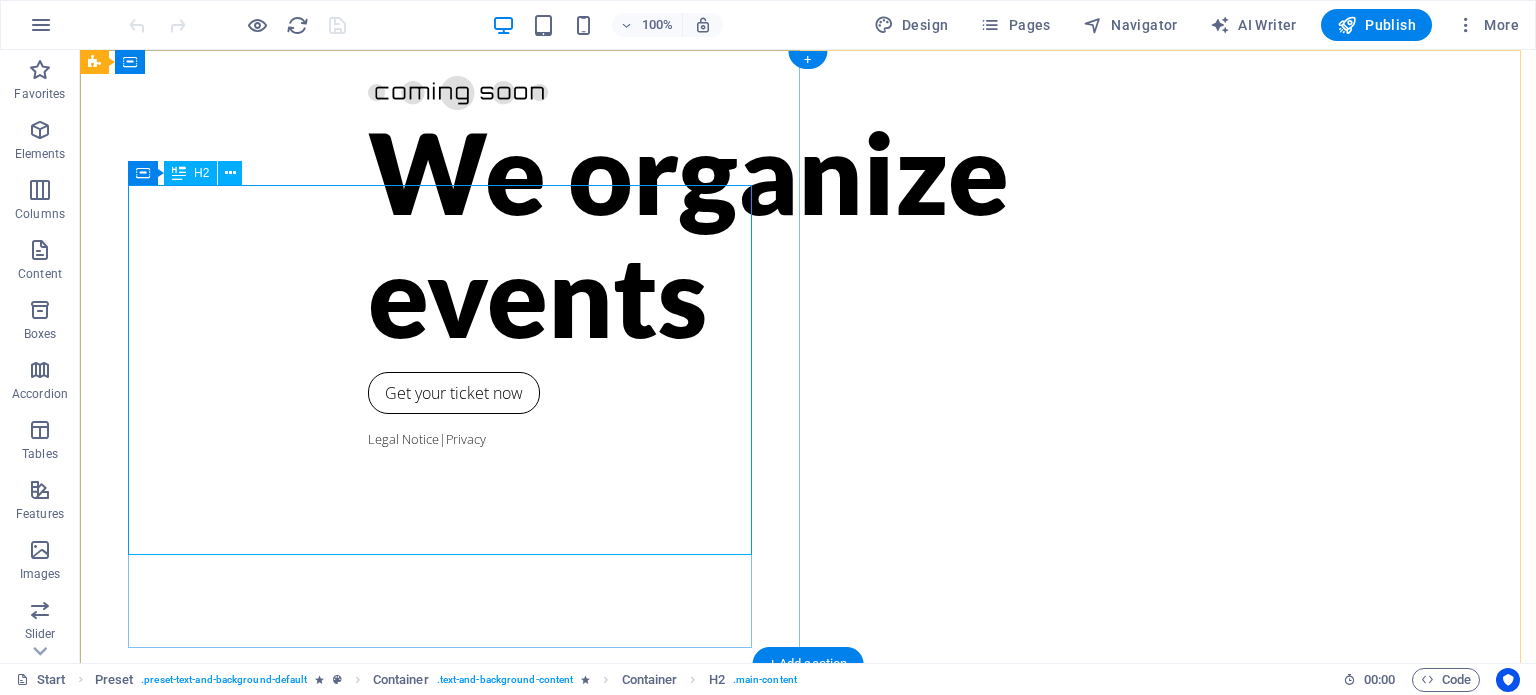 scroll, scrollTop: 0, scrollLeft: 0, axis: both 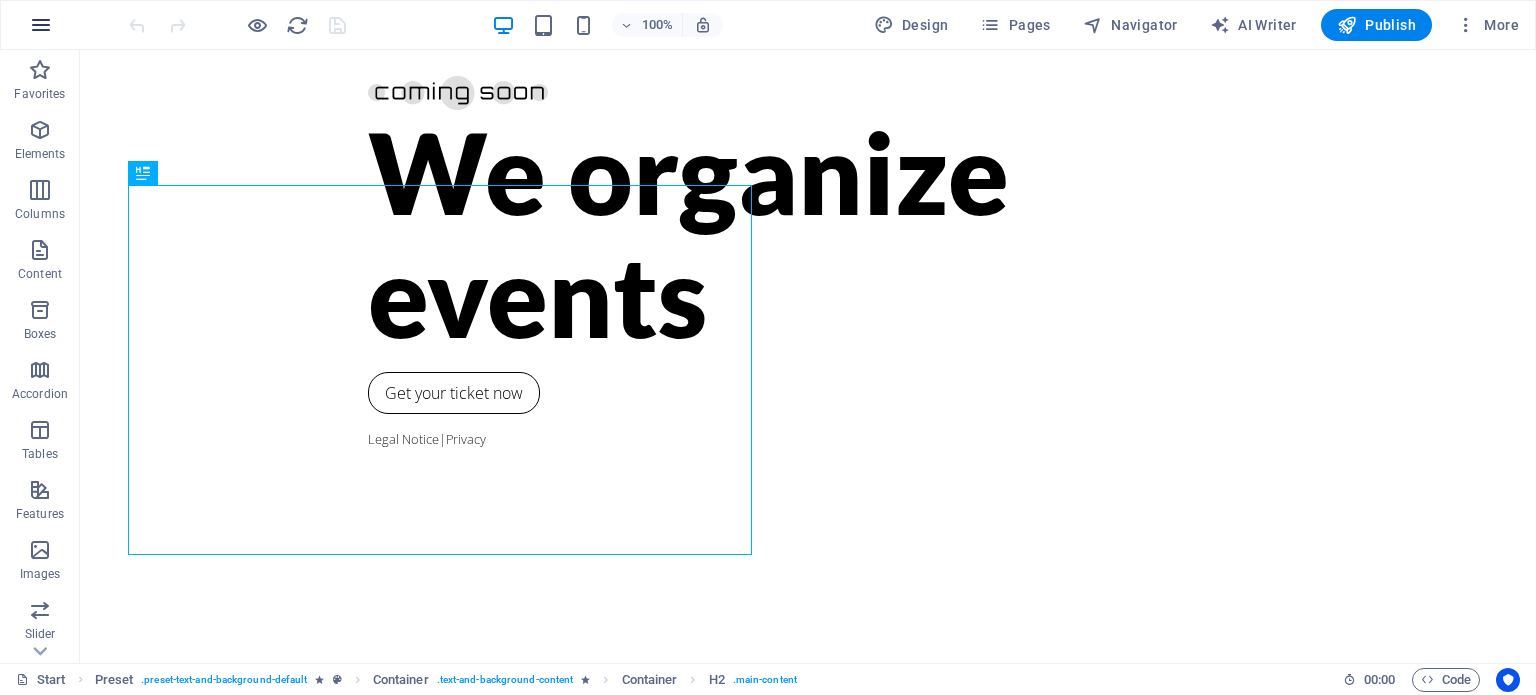 click at bounding box center (41, 25) 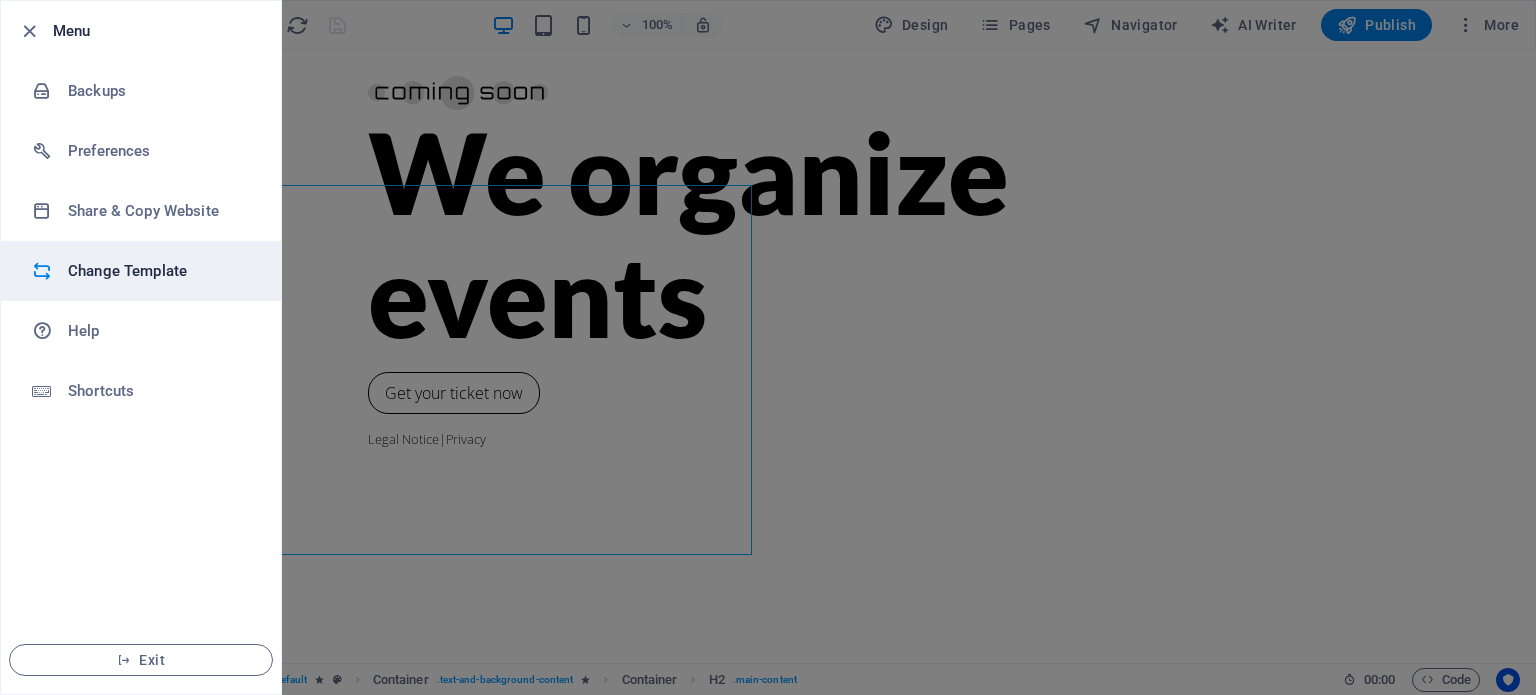 click on "Change Template" at bounding box center (160, 271) 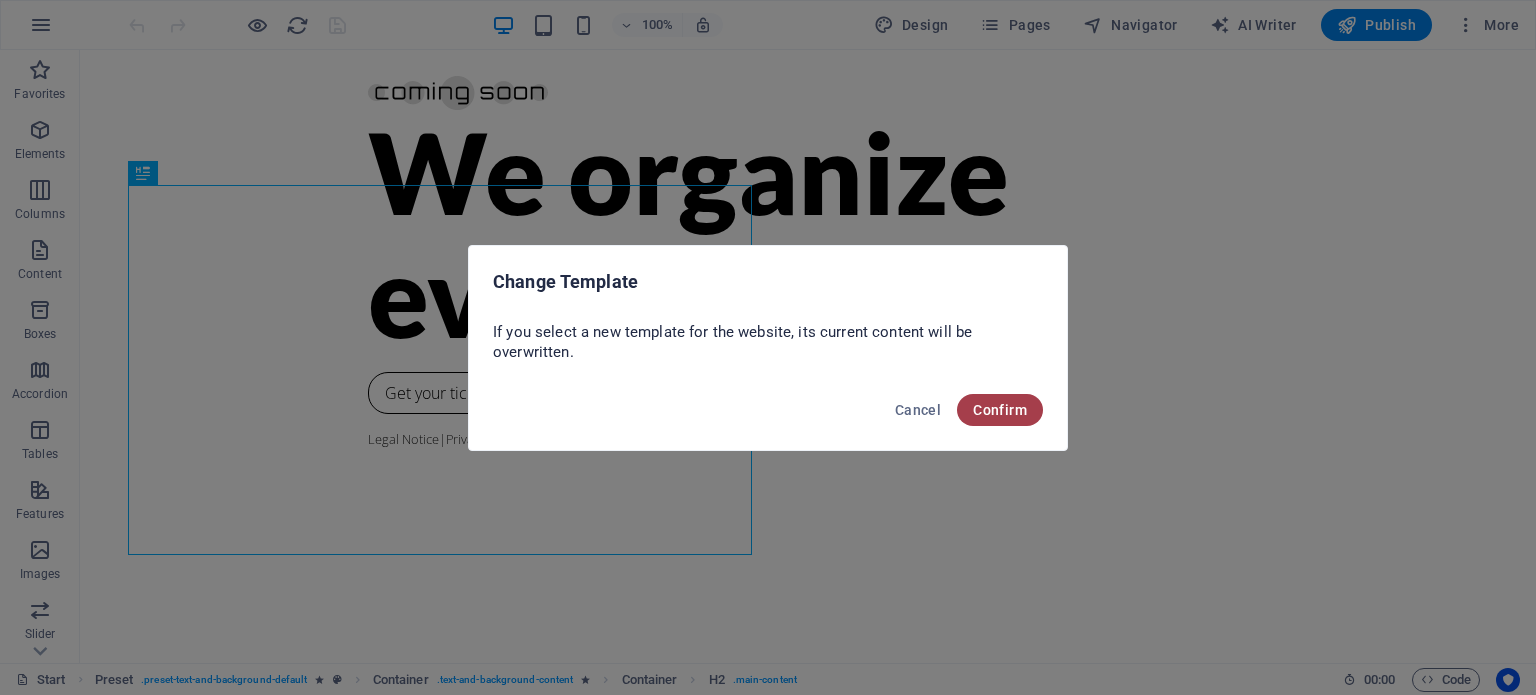 click on "Confirm" at bounding box center (1000, 410) 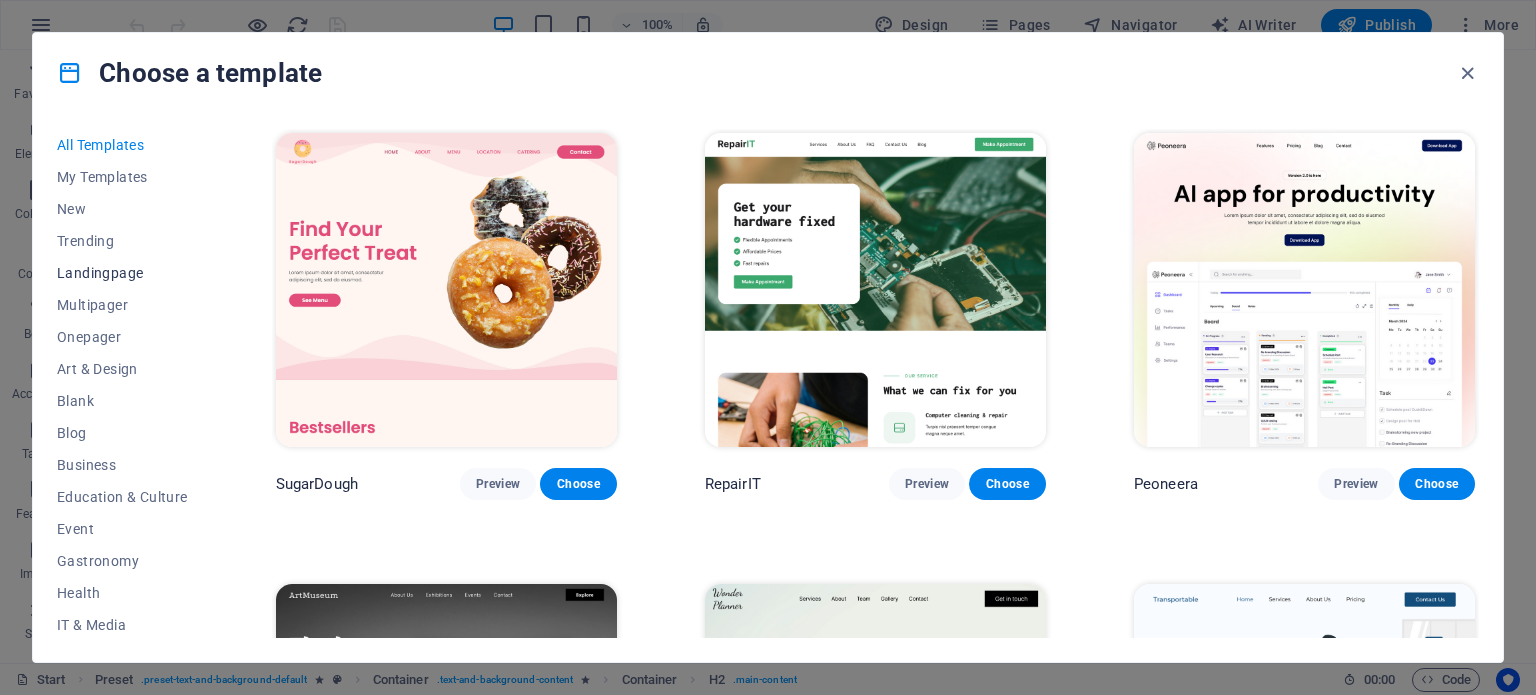 click on "Landingpage" at bounding box center [122, 273] 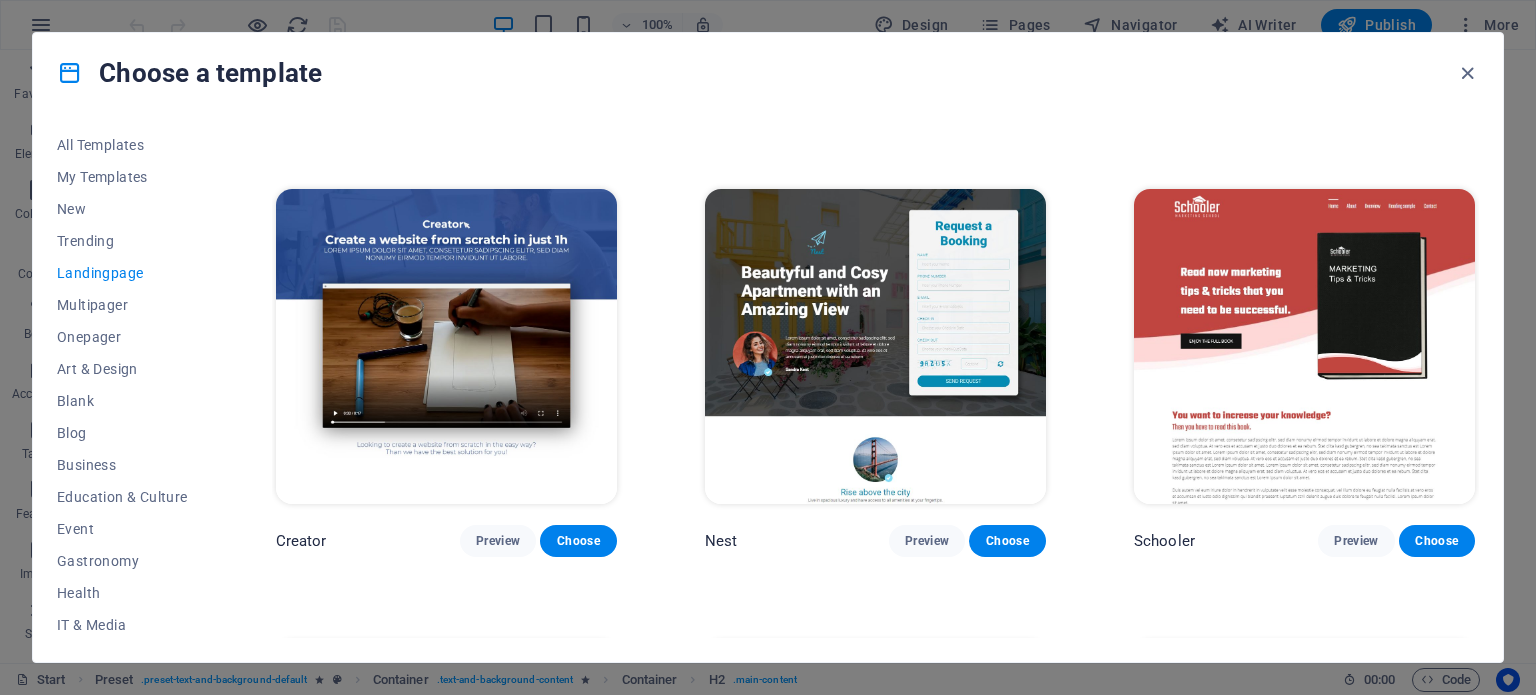 scroll, scrollTop: 1200, scrollLeft: 0, axis: vertical 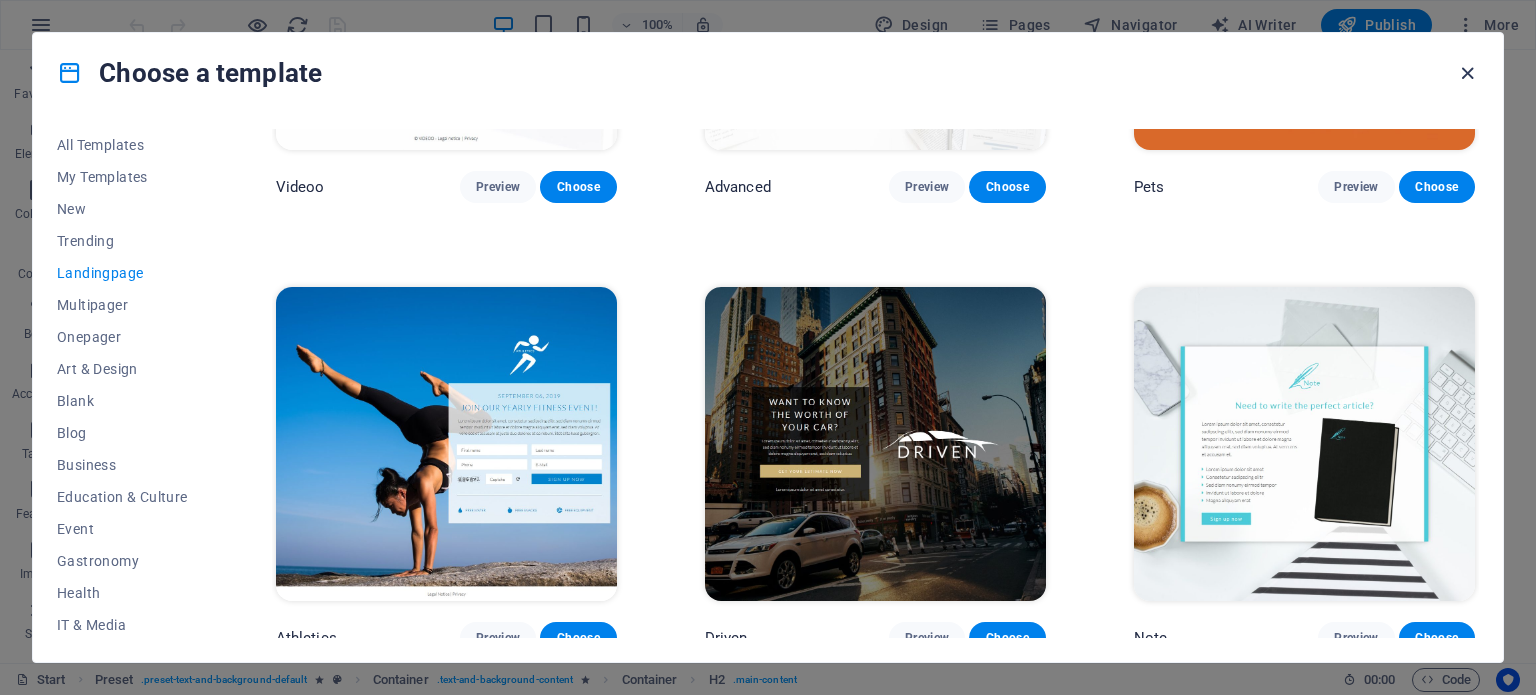 click at bounding box center [1467, 73] 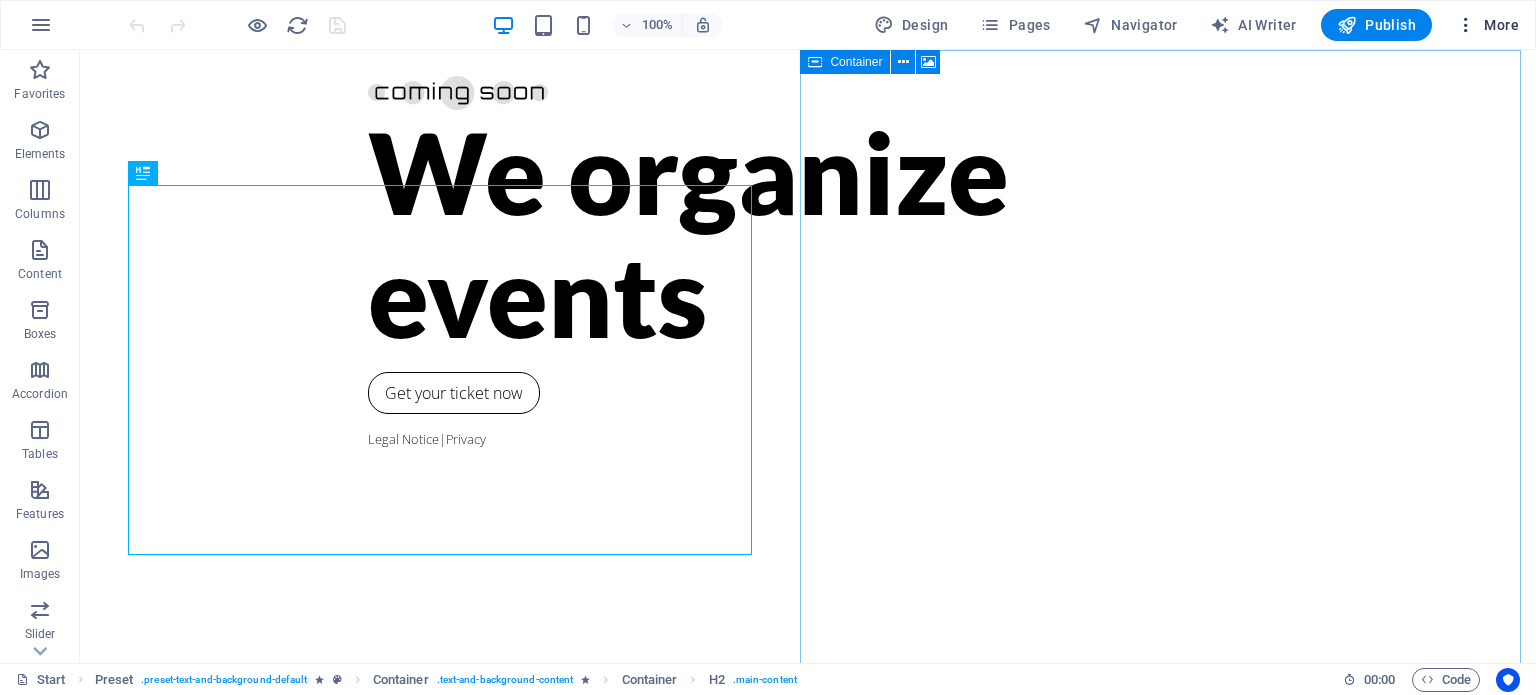 click on "More" at bounding box center (1487, 25) 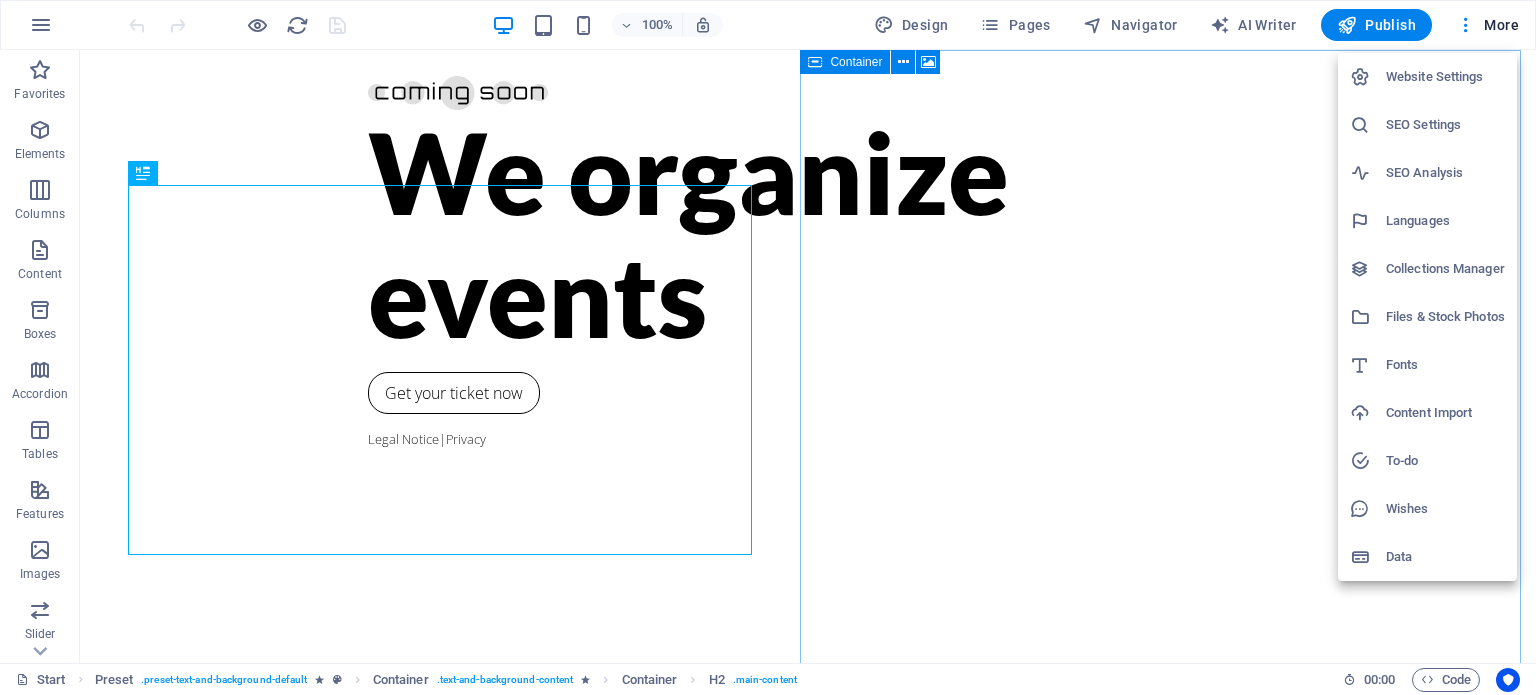 click on "SEO Settings" at bounding box center (1445, 125) 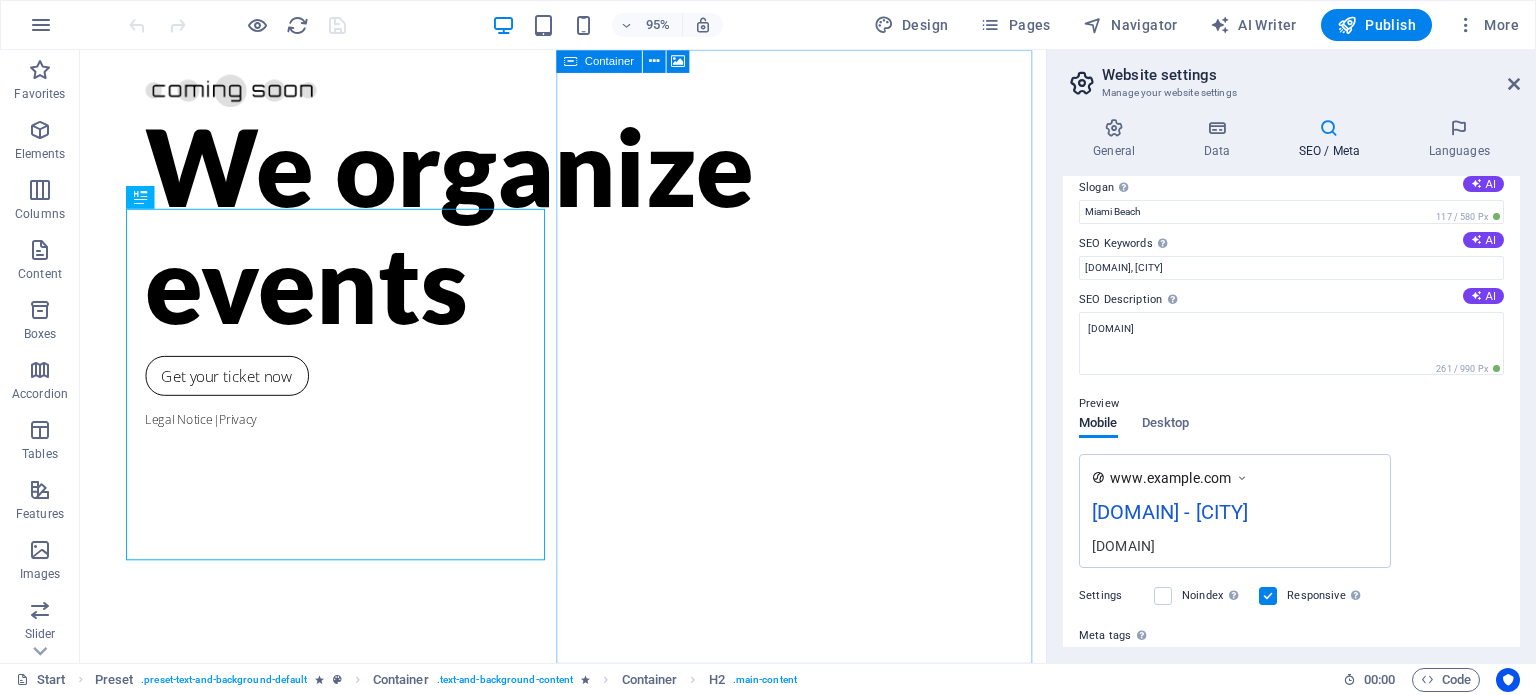 scroll, scrollTop: 0, scrollLeft: 0, axis: both 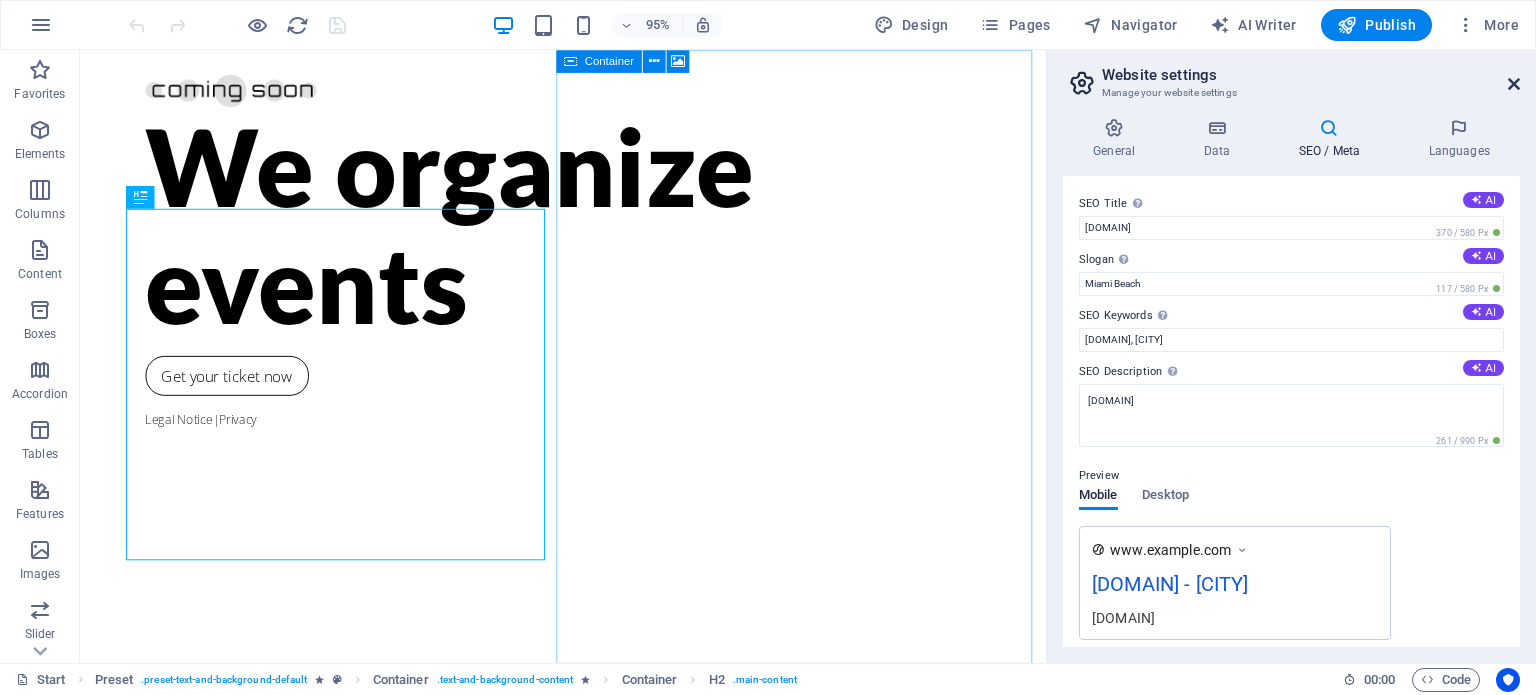 click at bounding box center [1514, 84] 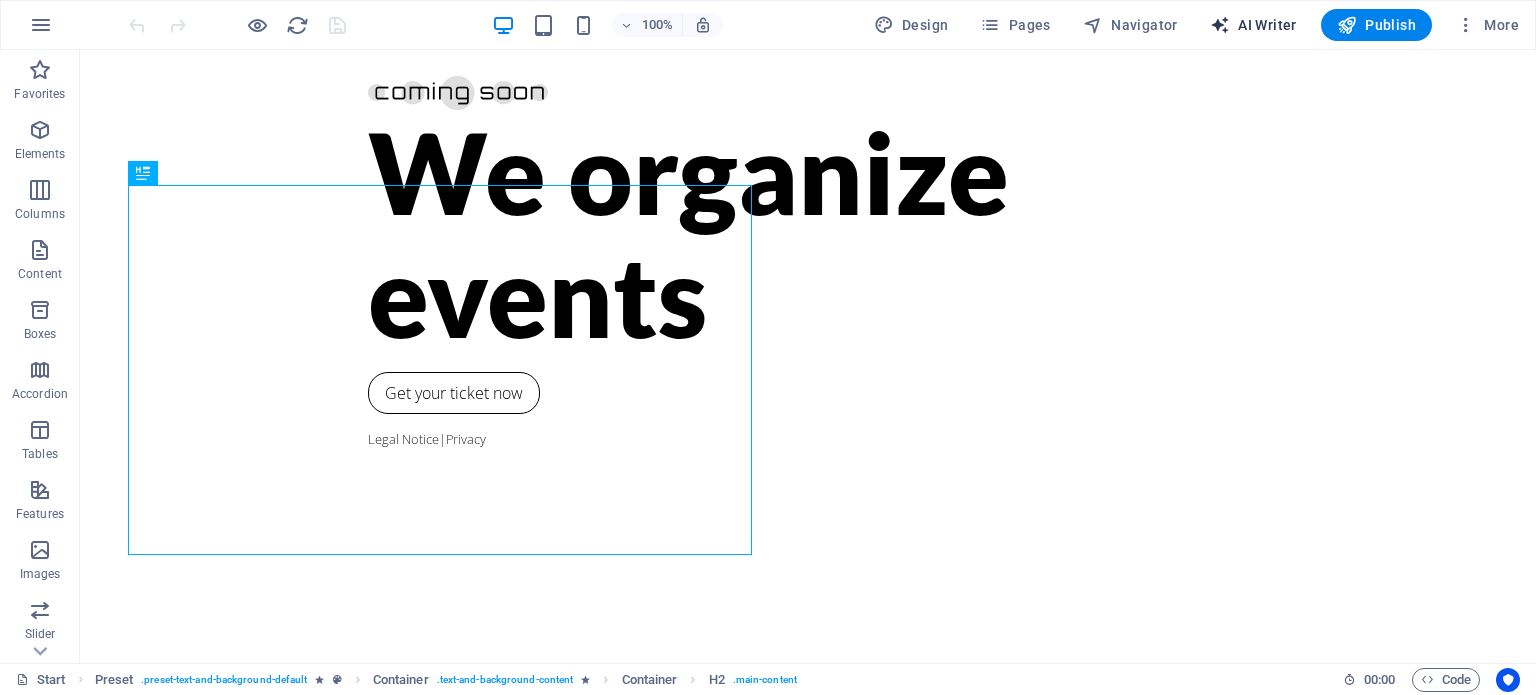 click on "AI Writer" at bounding box center [1253, 25] 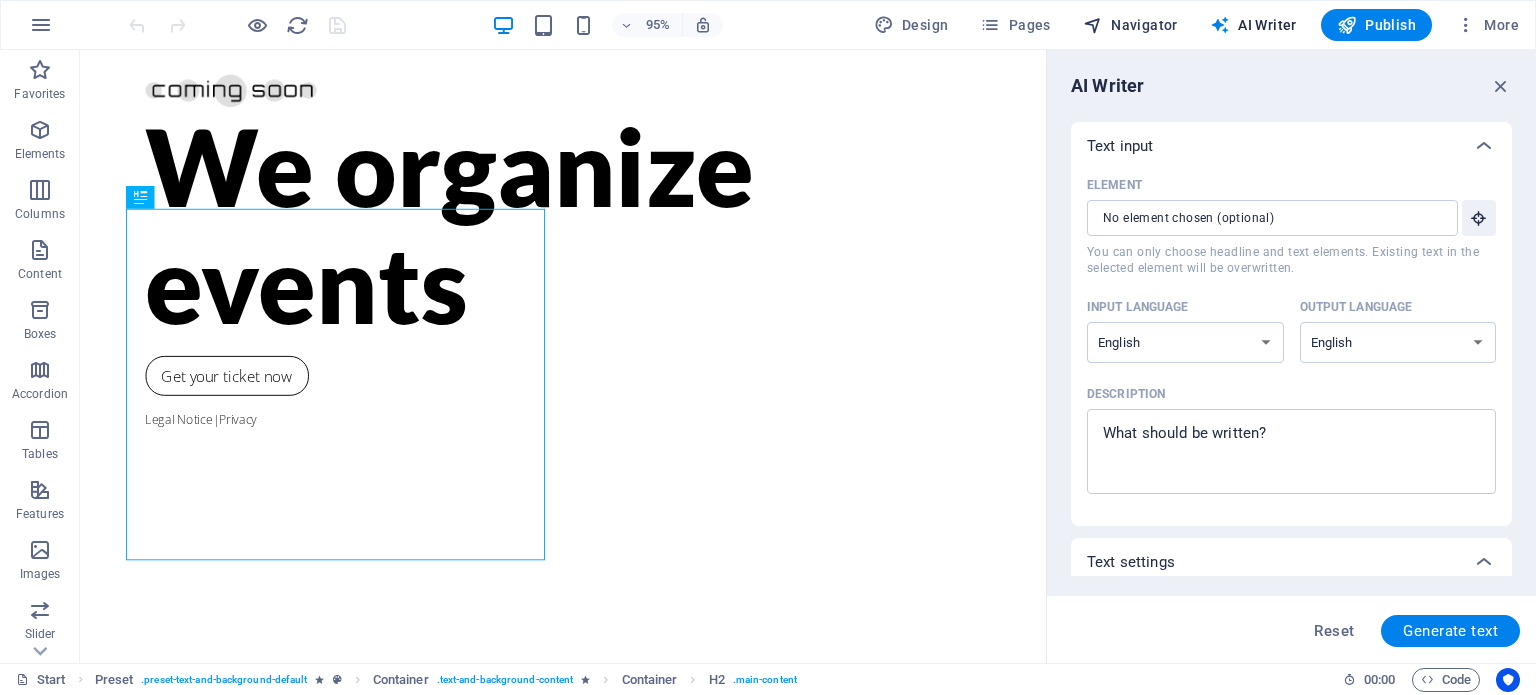 click on "Navigator" at bounding box center [1130, 25] 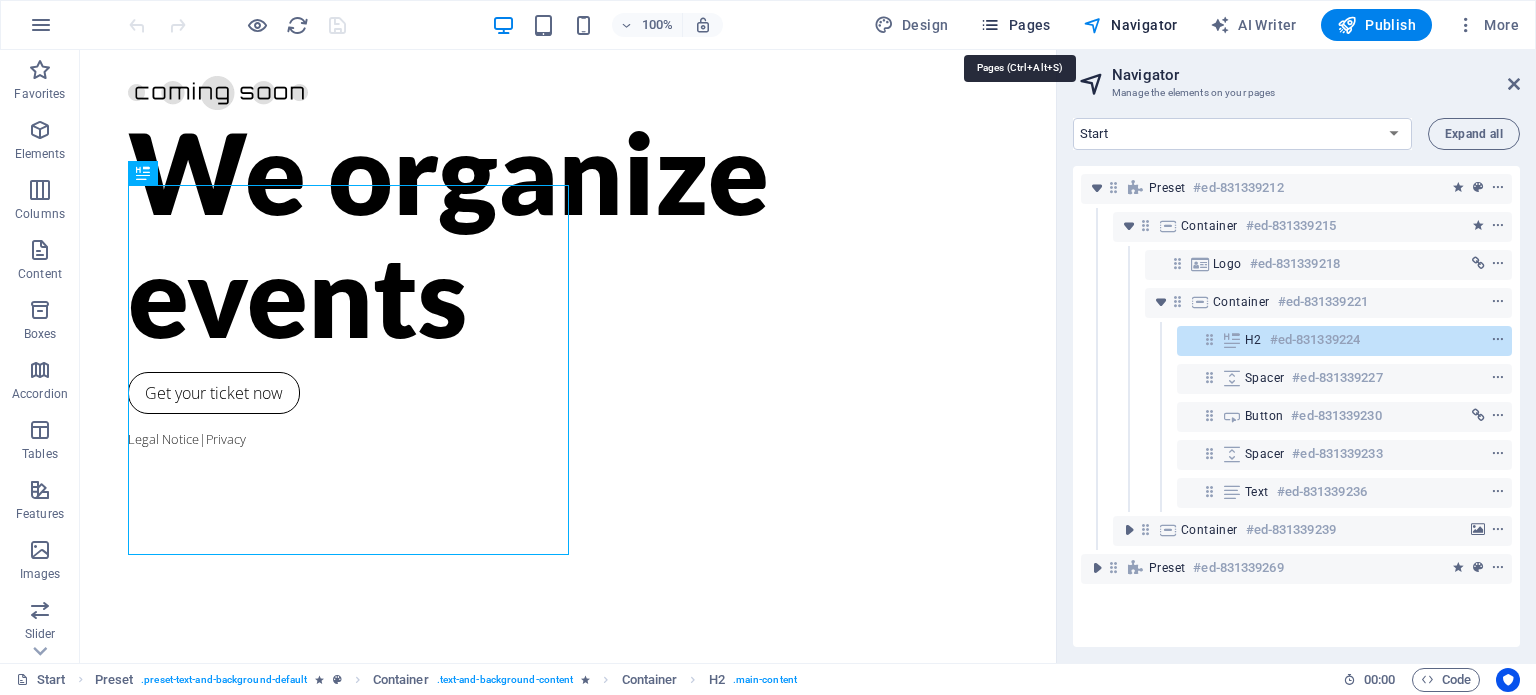click on "Pages" at bounding box center (1015, 25) 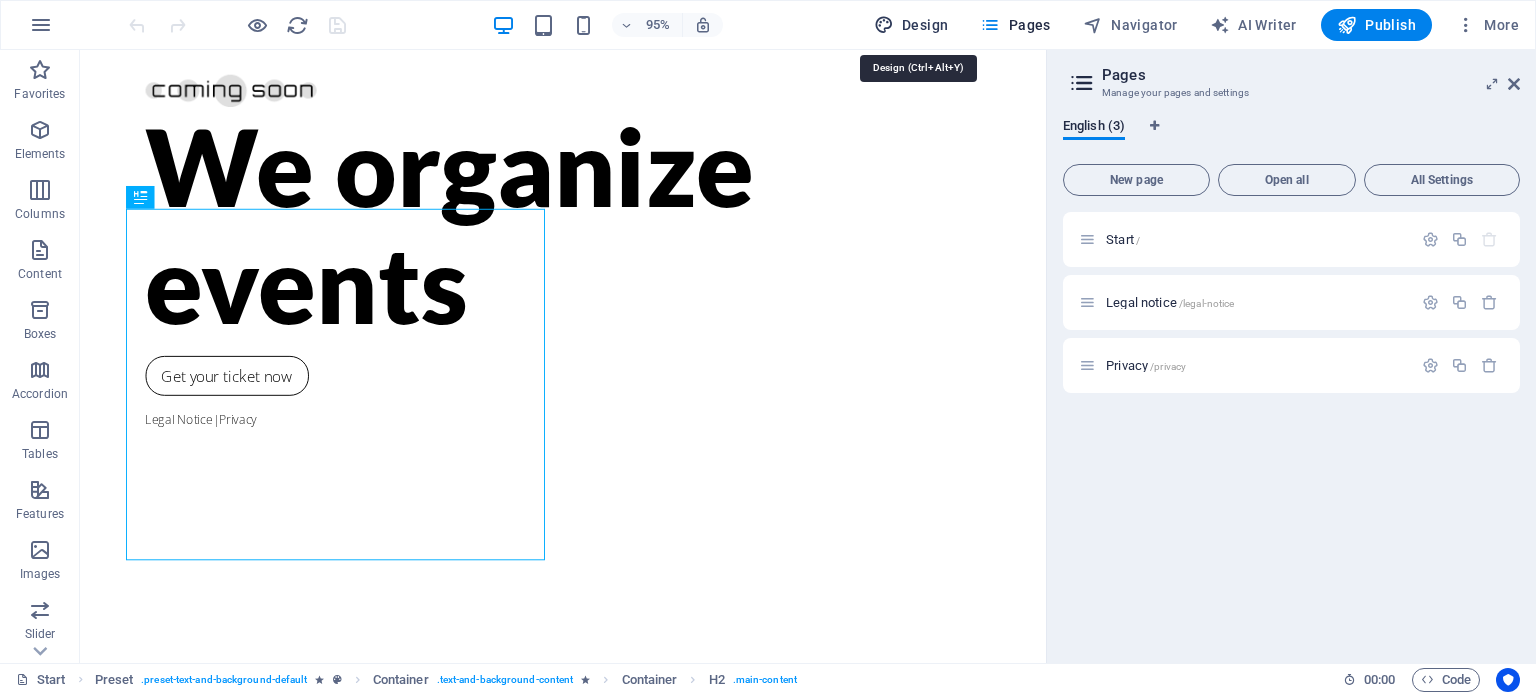 click on "Design" at bounding box center (911, 25) 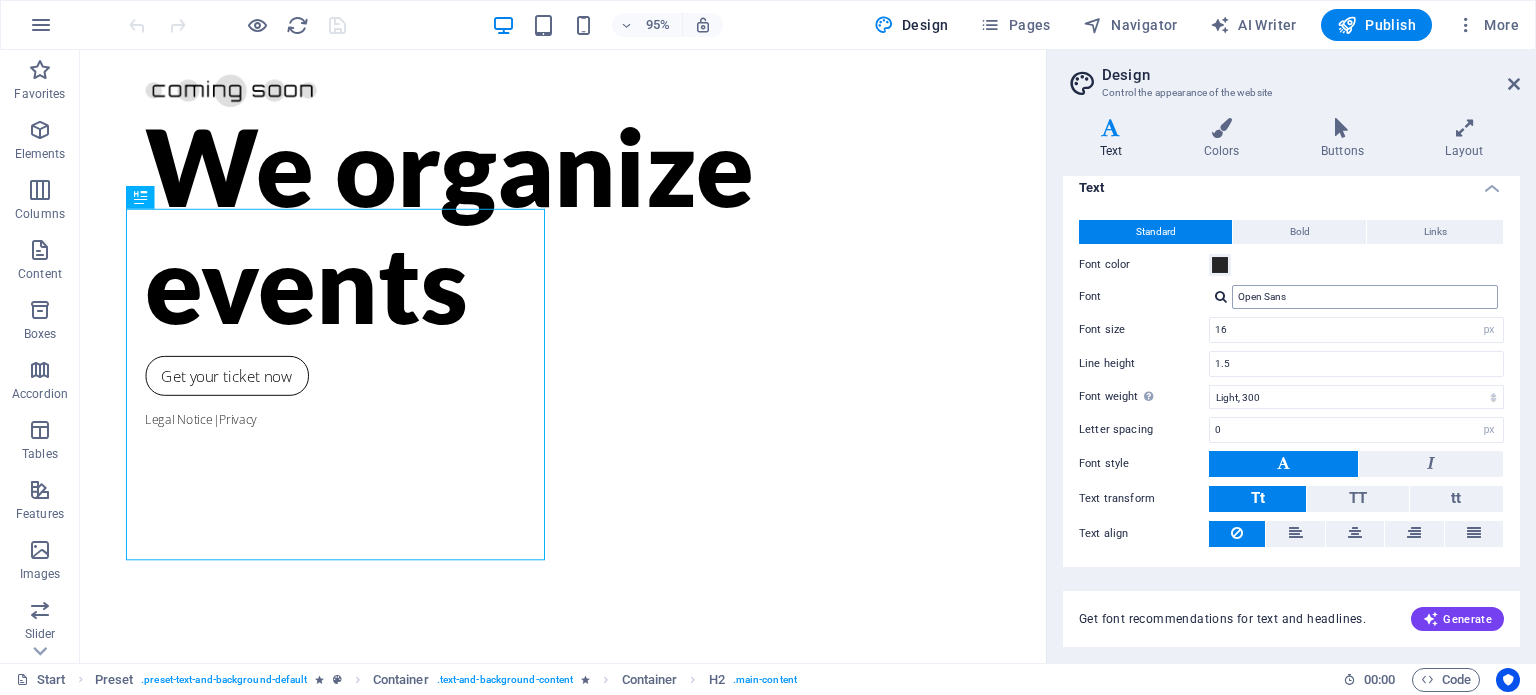 scroll, scrollTop: 0, scrollLeft: 0, axis: both 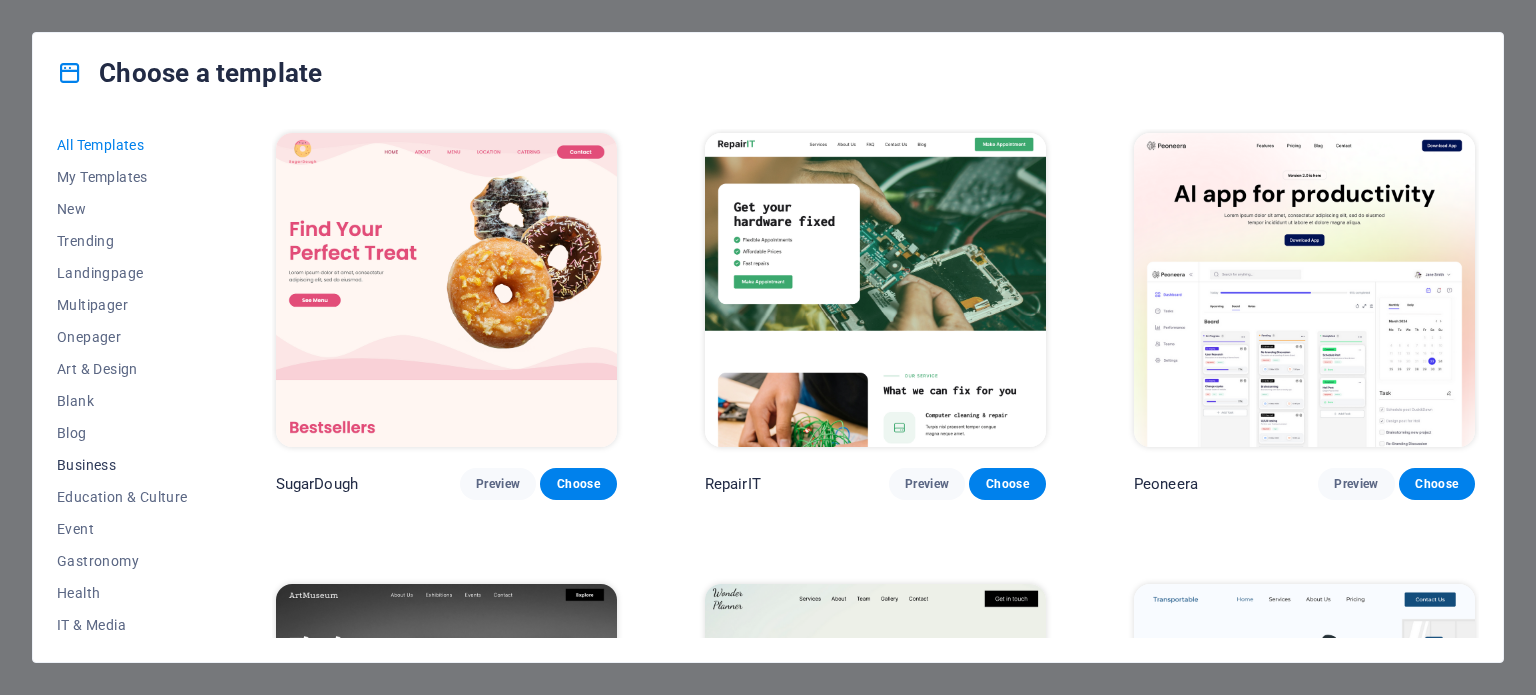 click on "Business" at bounding box center [122, 465] 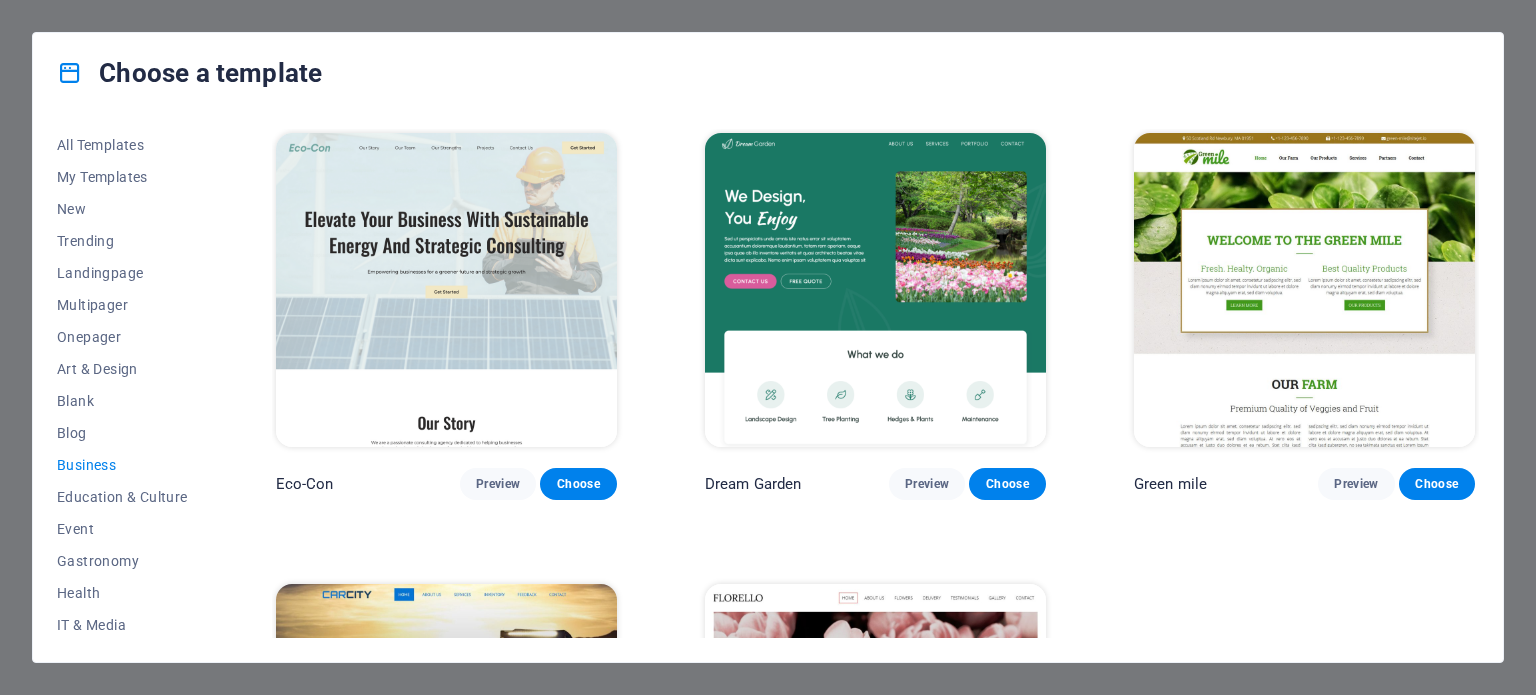 drag, startPoint x: 84, startPoint y: 463, endPoint x: 95, endPoint y: 463, distance: 11 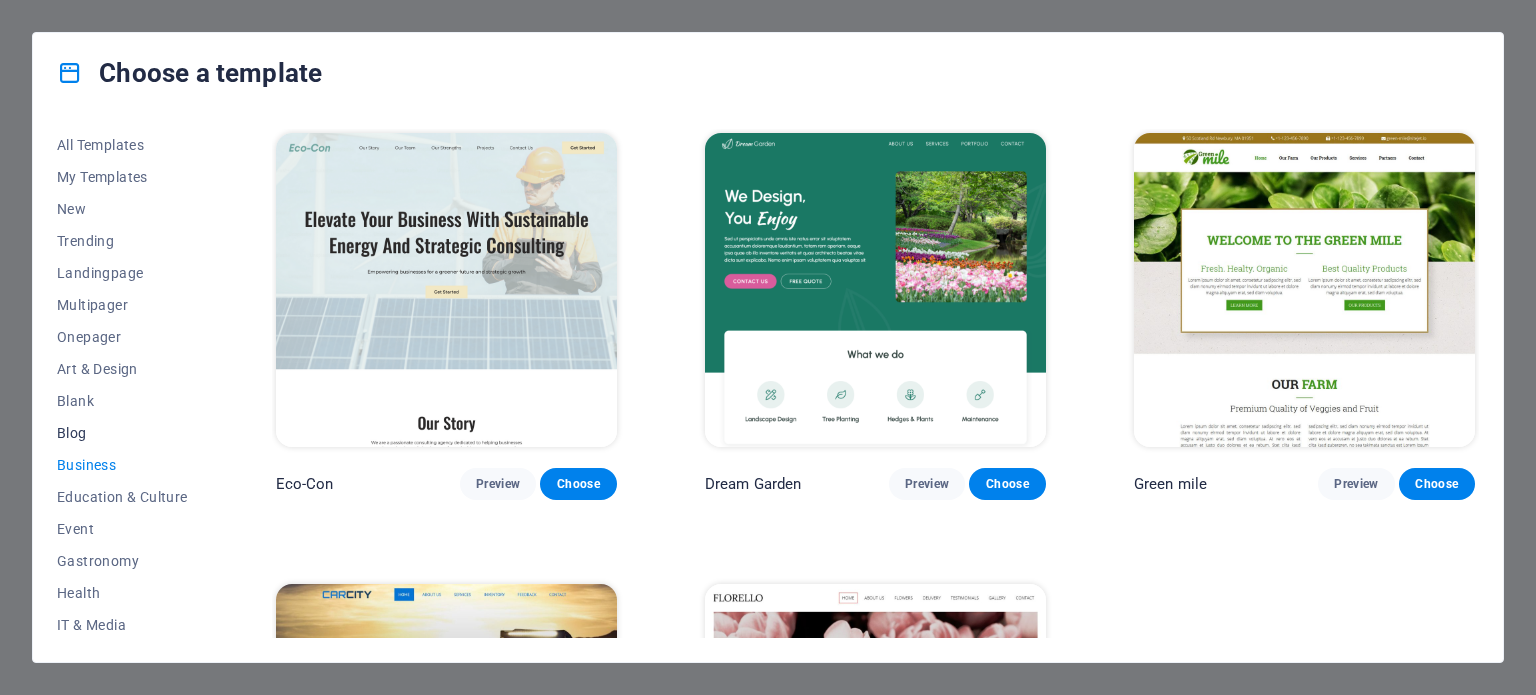 click on "Blog" at bounding box center (122, 433) 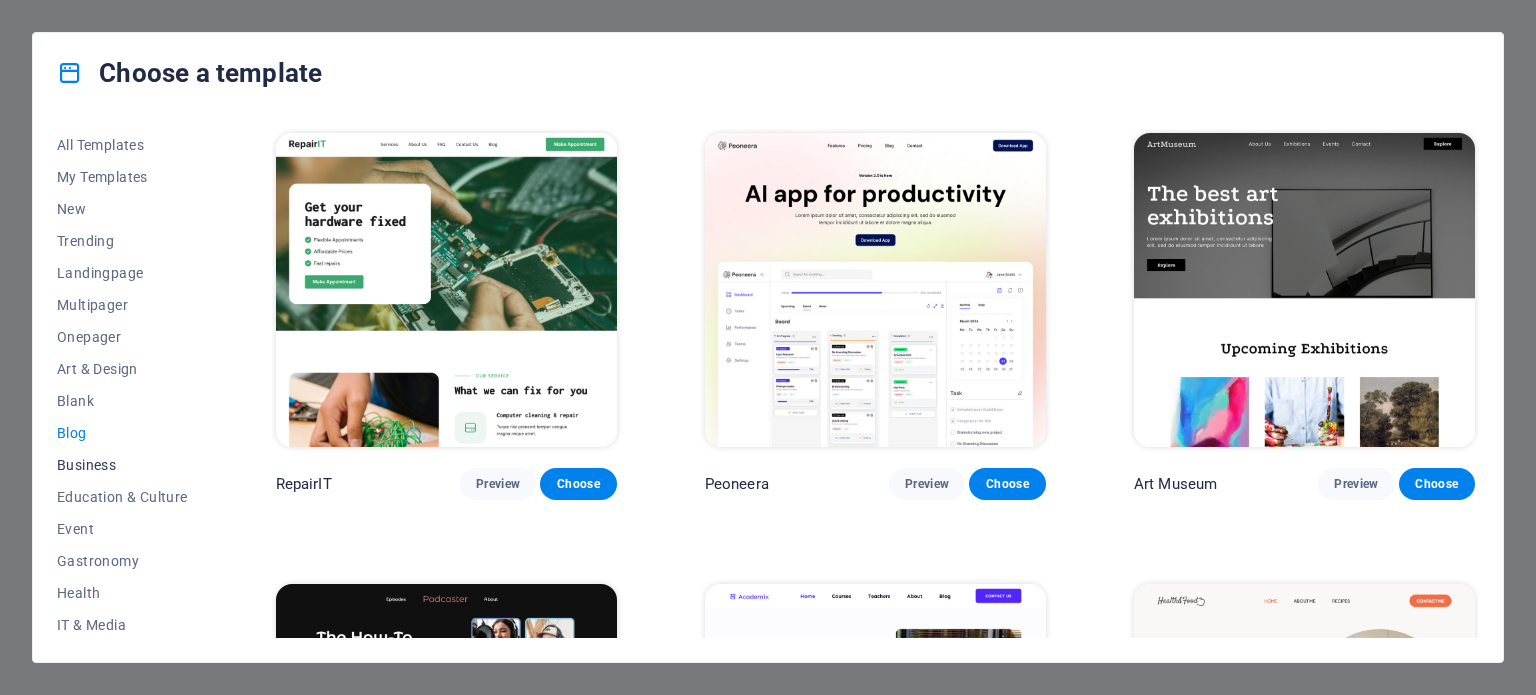 click on "Business" at bounding box center [122, 465] 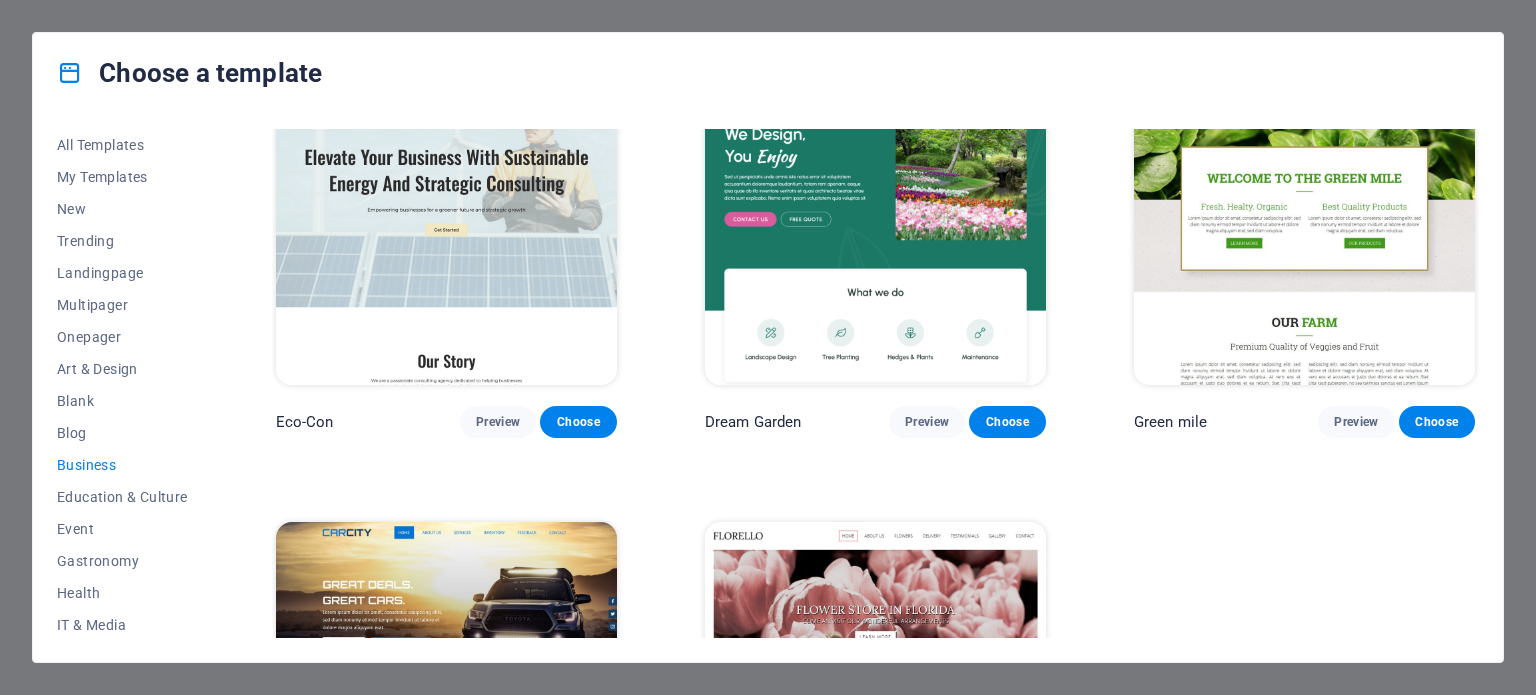 scroll, scrollTop: 0, scrollLeft: 0, axis: both 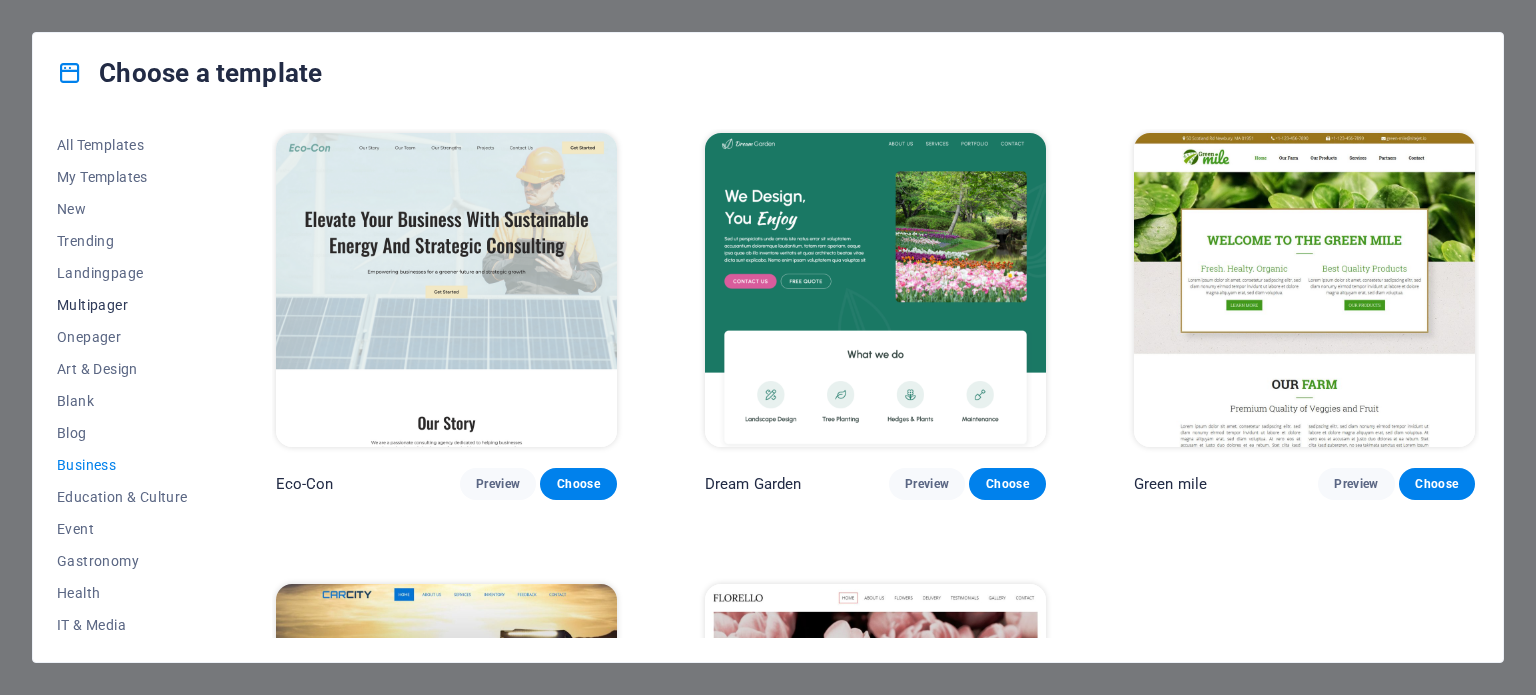 click on "Multipager" at bounding box center [122, 305] 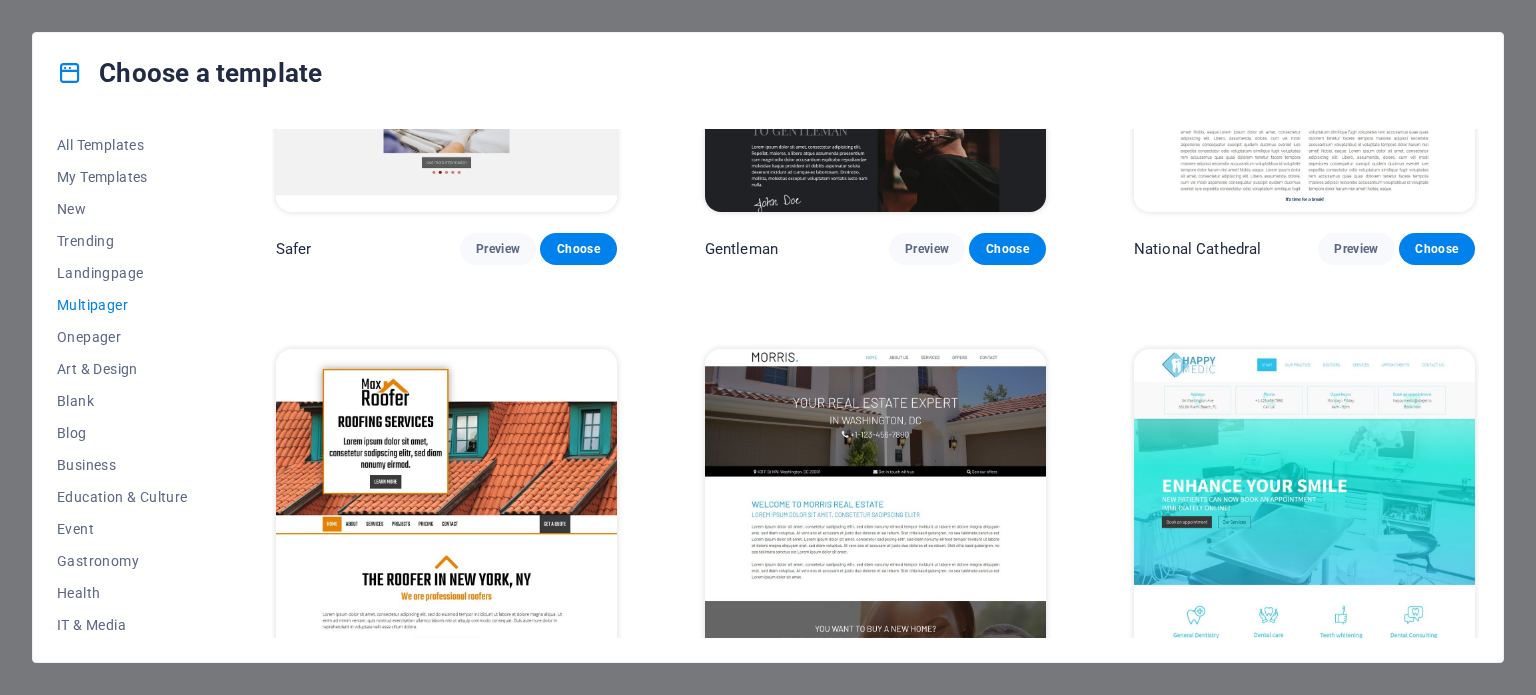 scroll, scrollTop: 4800, scrollLeft: 0, axis: vertical 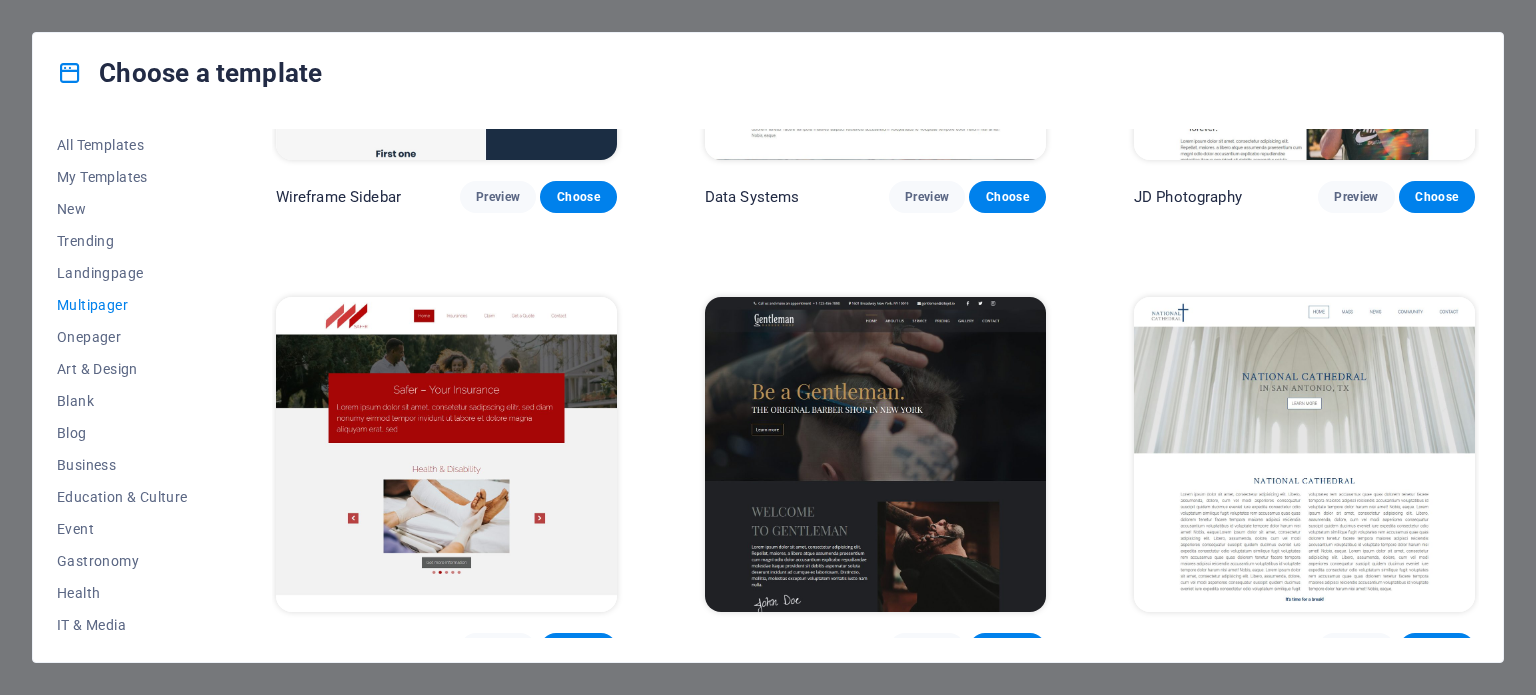 click on "Choose" at bounding box center [578, 649] 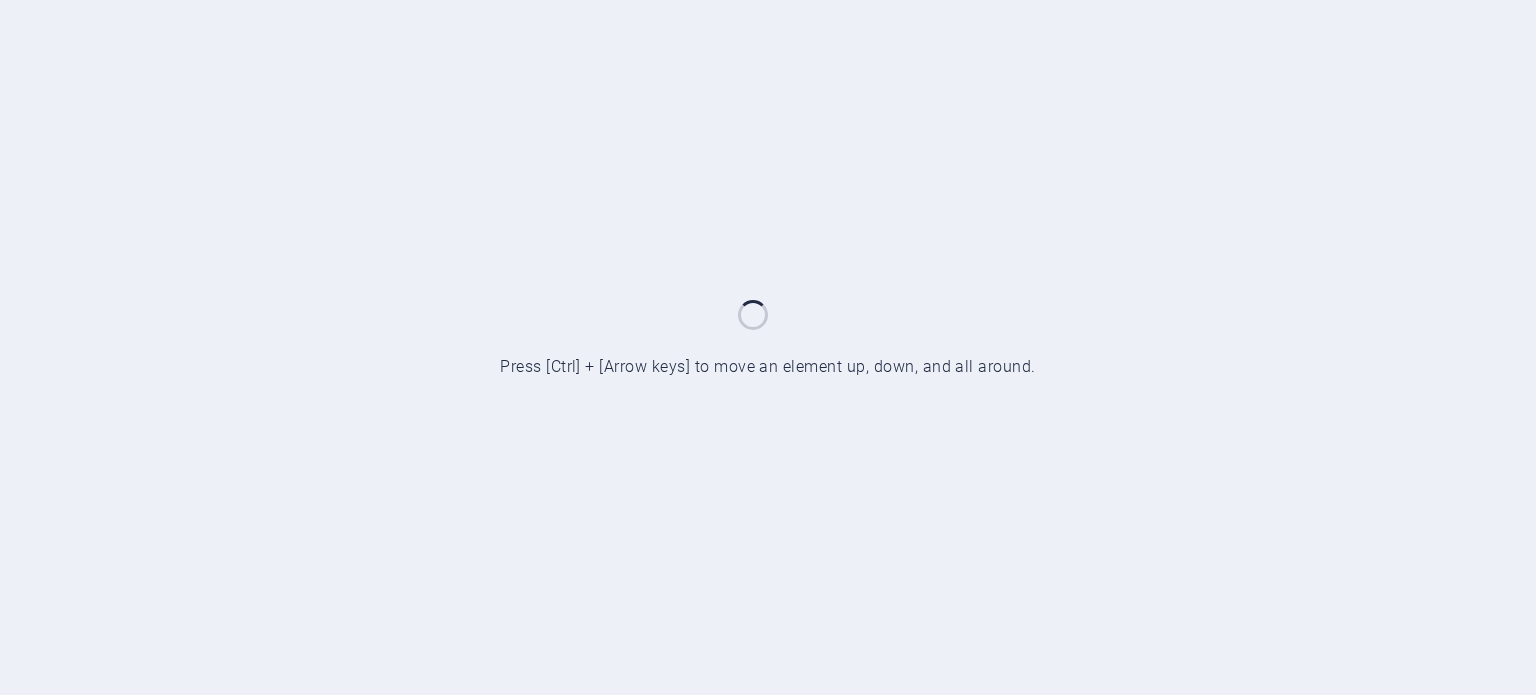 scroll, scrollTop: 0, scrollLeft: 0, axis: both 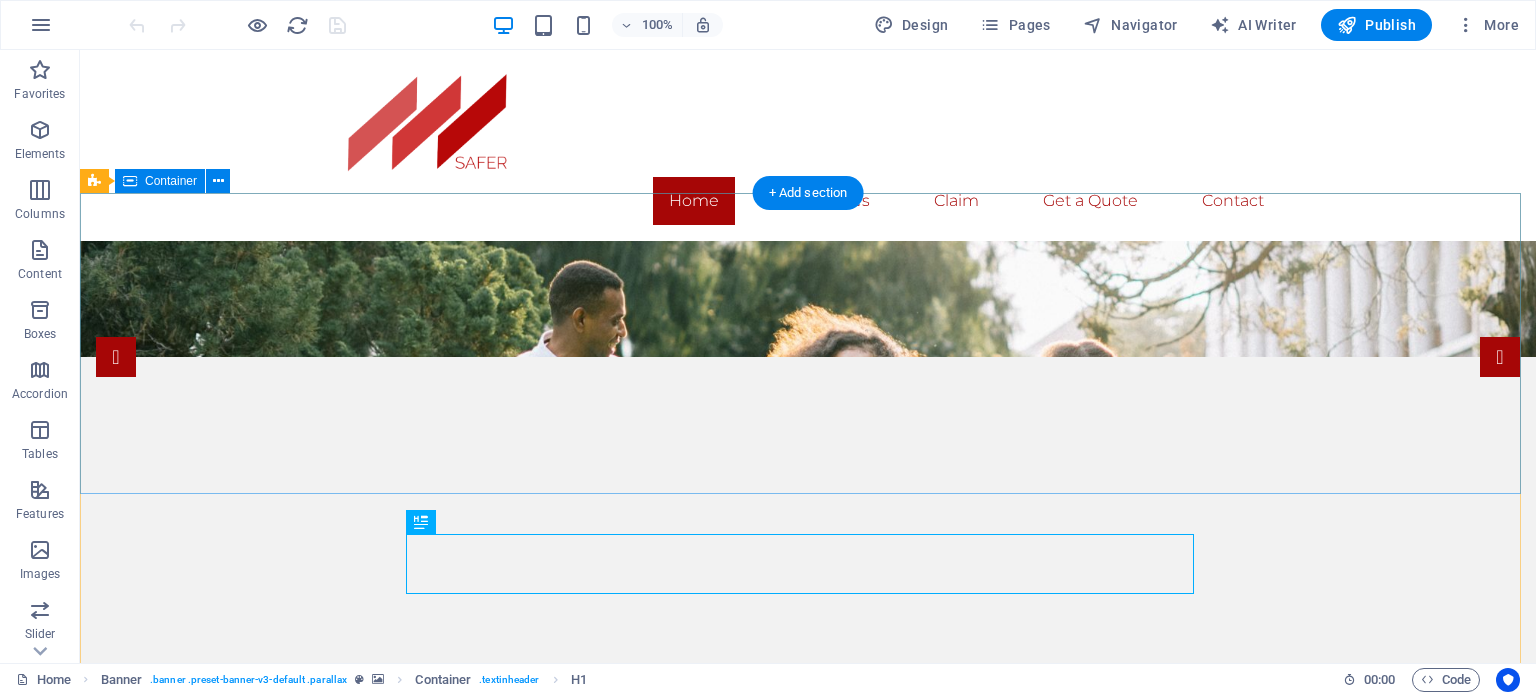 click on "Drop content here or  Add elements  Paste clipboard" at bounding box center (808, 964) 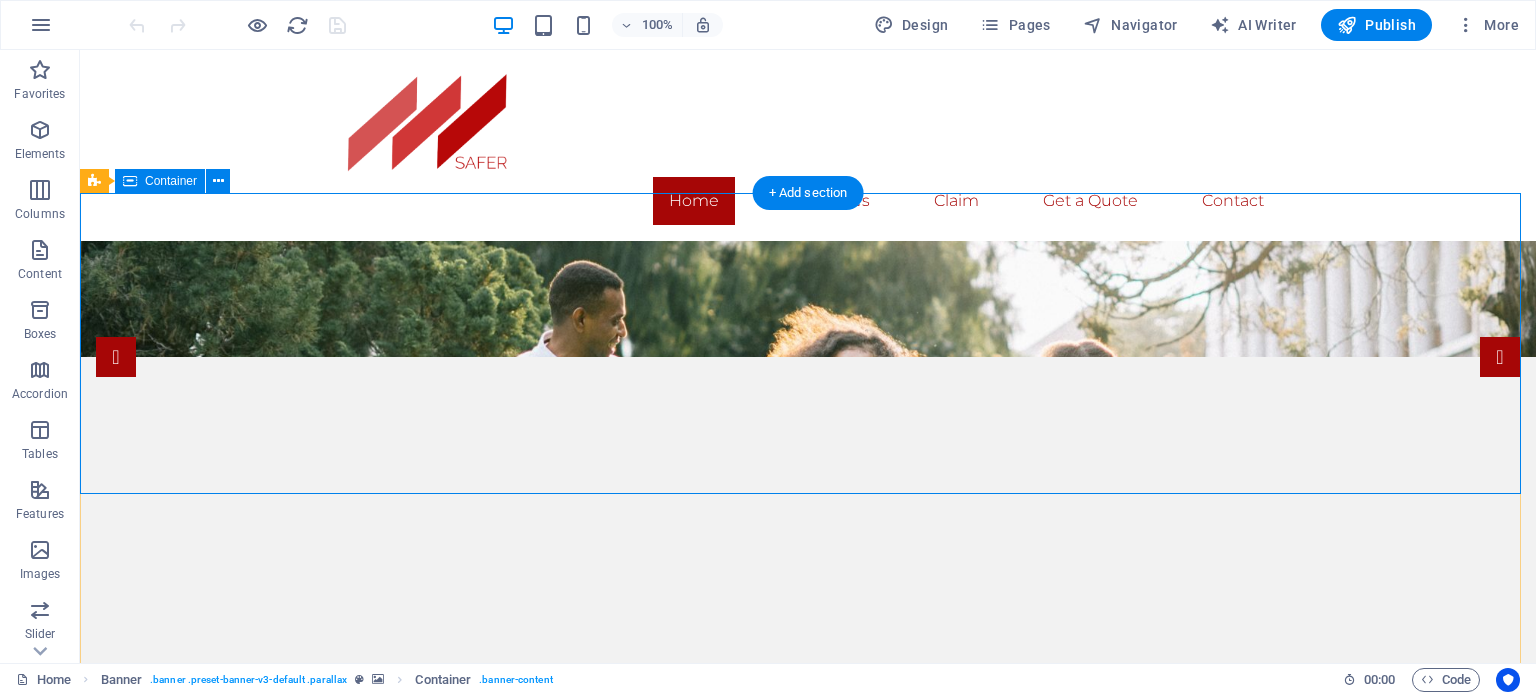 click on "Drop content here or  Add elements  Paste clipboard" at bounding box center [808, 964] 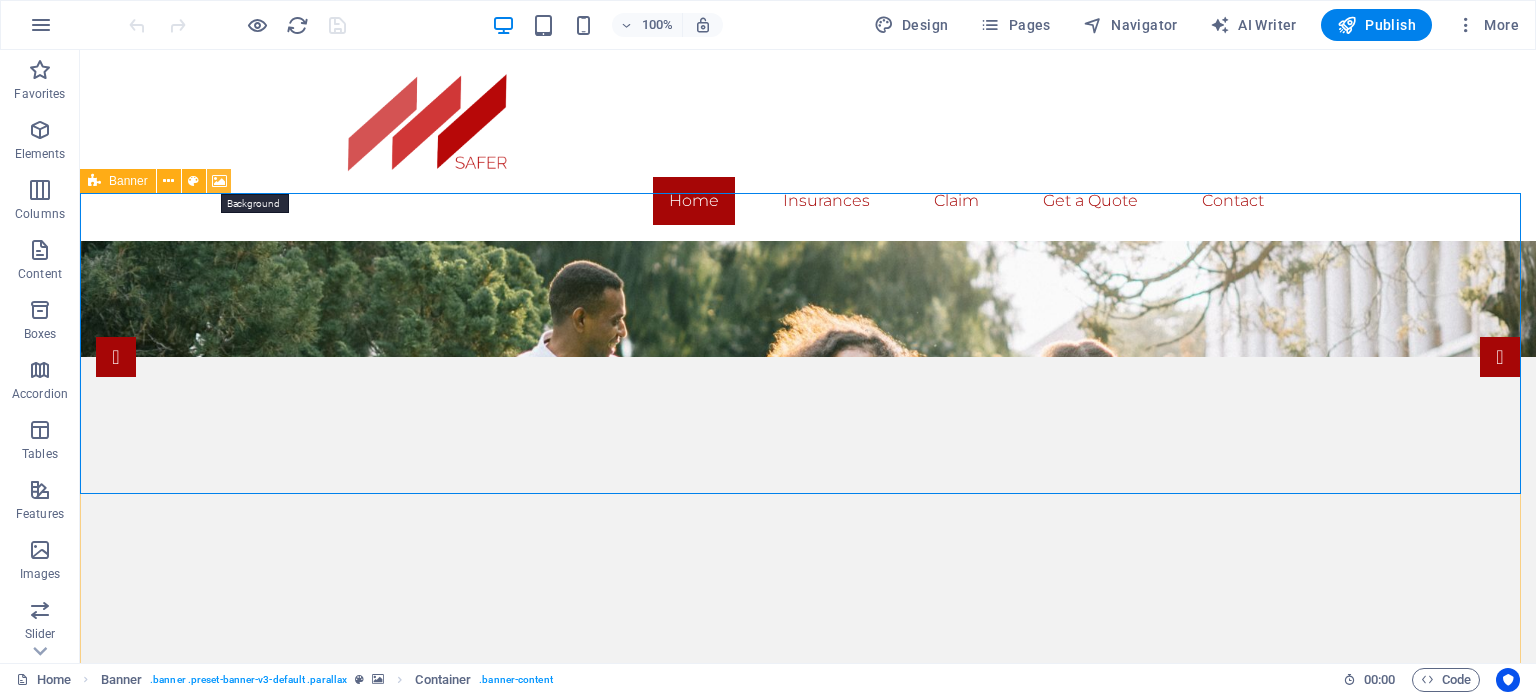 click at bounding box center (219, 181) 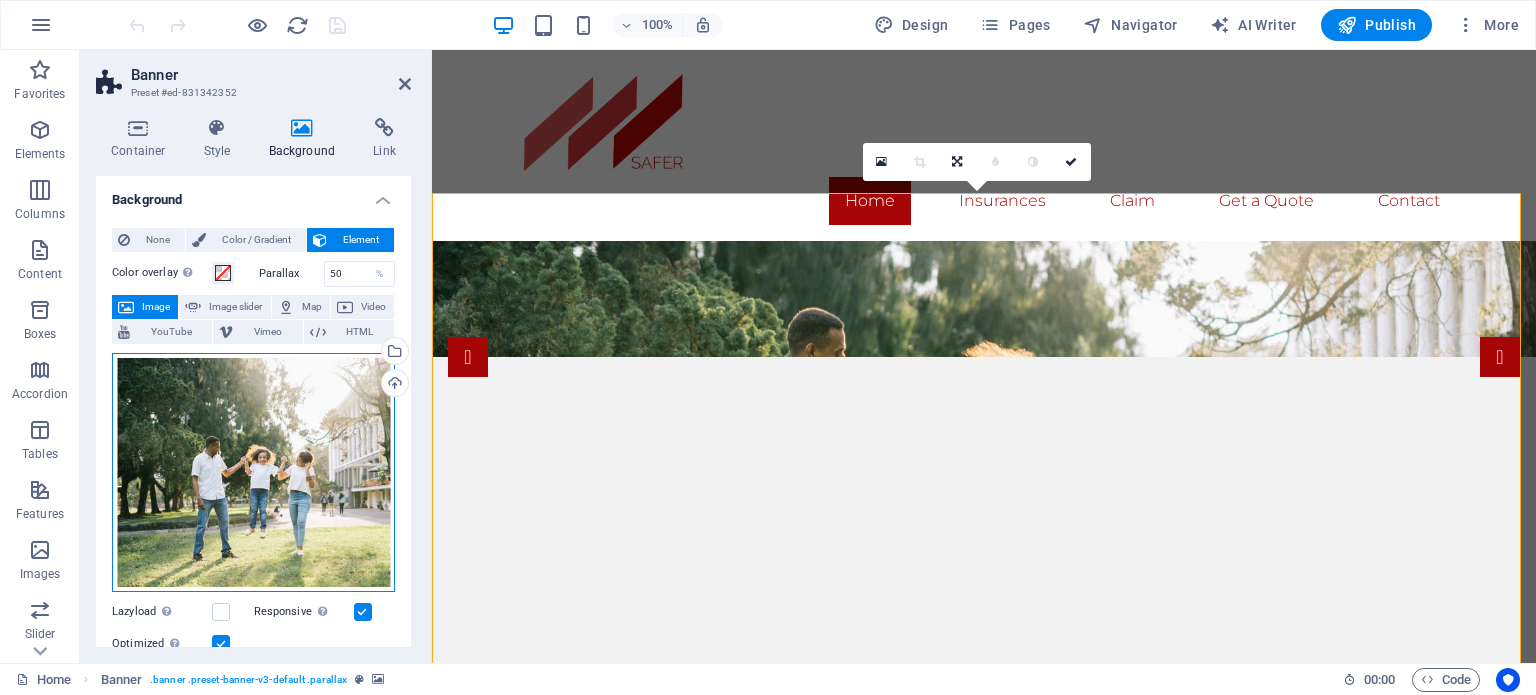 click on "Drag files here, click to choose files or select files from Files or our free stock photos & videos" at bounding box center [253, 472] 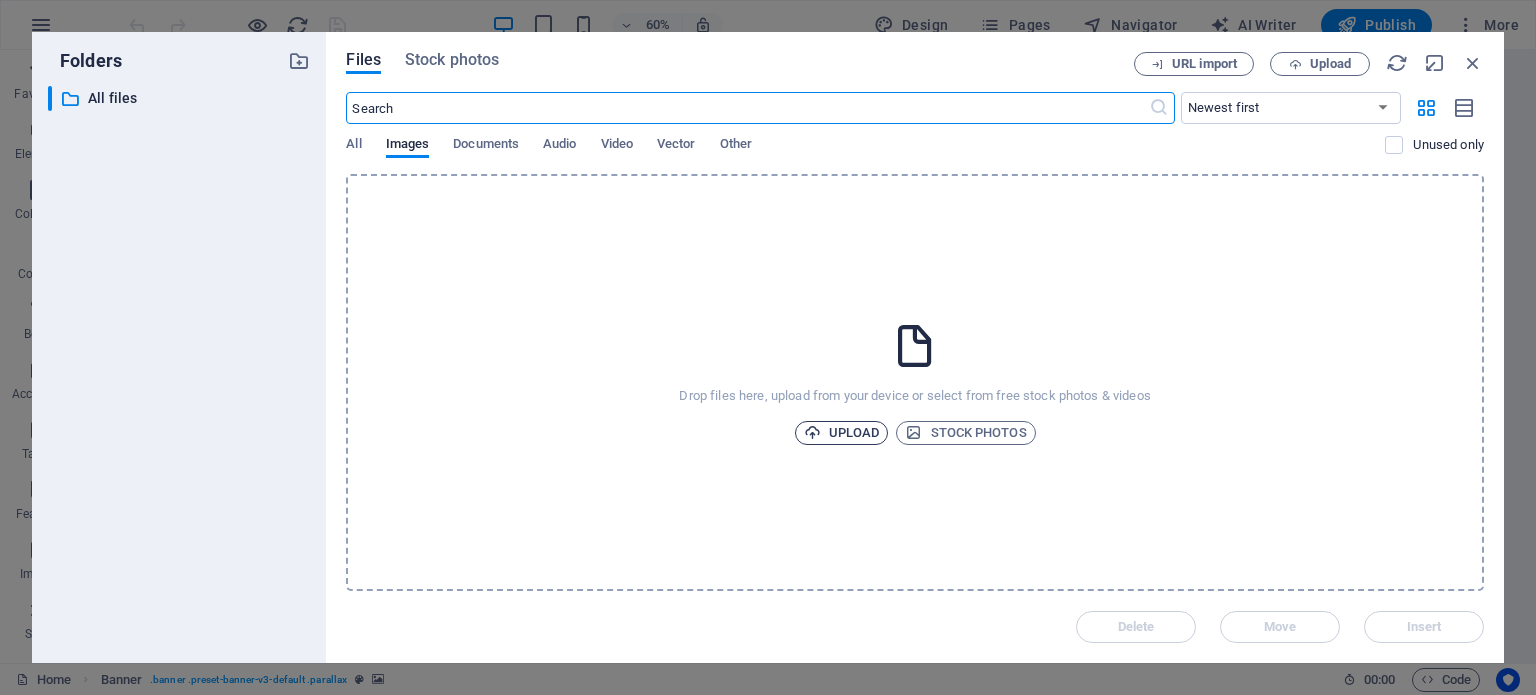 click on "Upload" at bounding box center [842, 433] 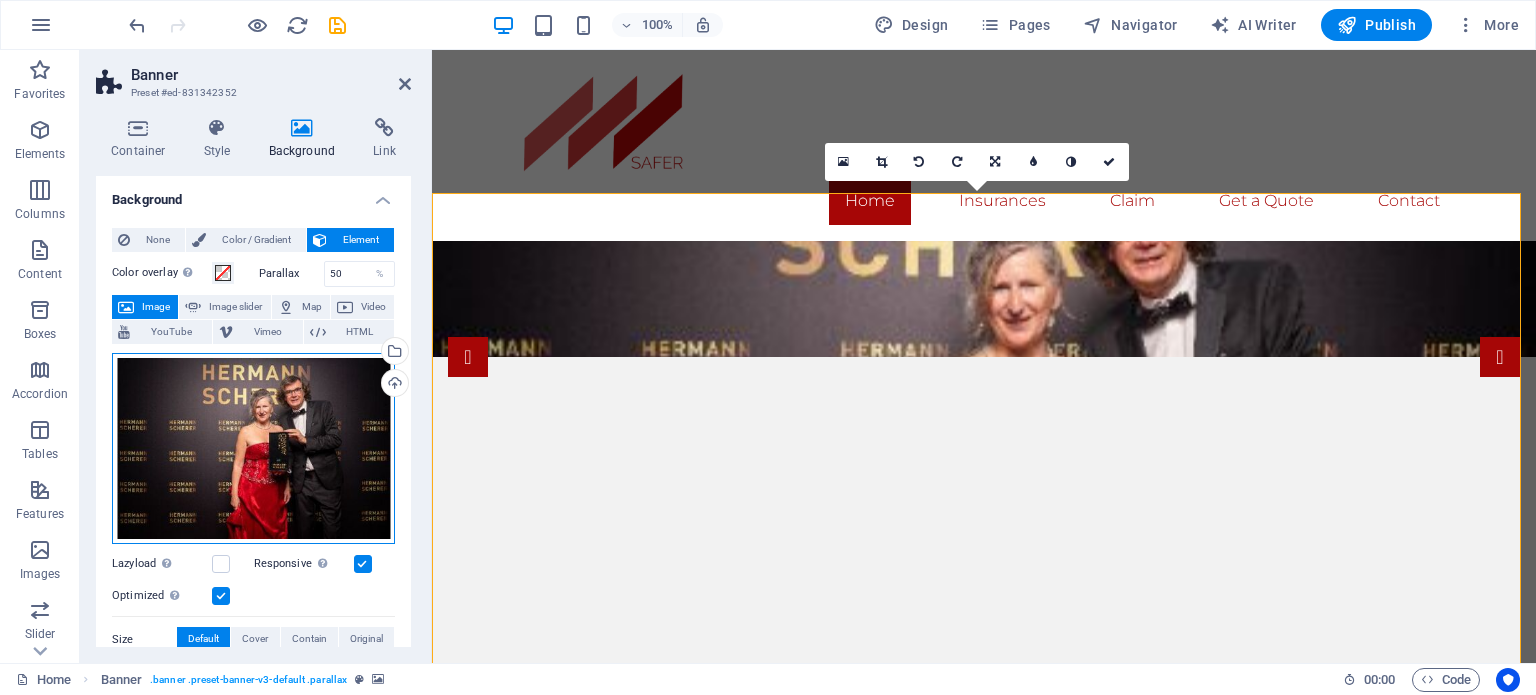 click on "Drag files here, click to choose files or select files from Files or our free stock photos & videos" at bounding box center [253, 449] 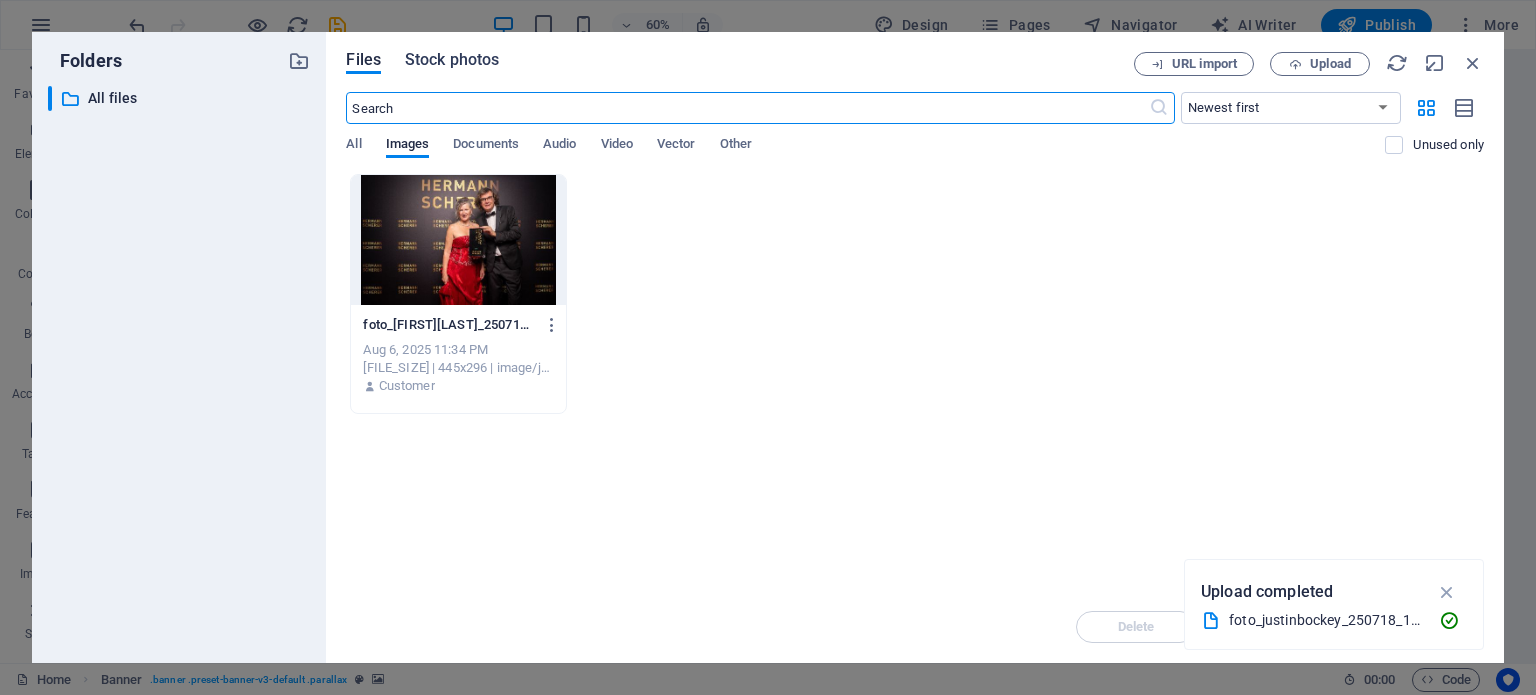 click on "Stock photos" at bounding box center [452, 60] 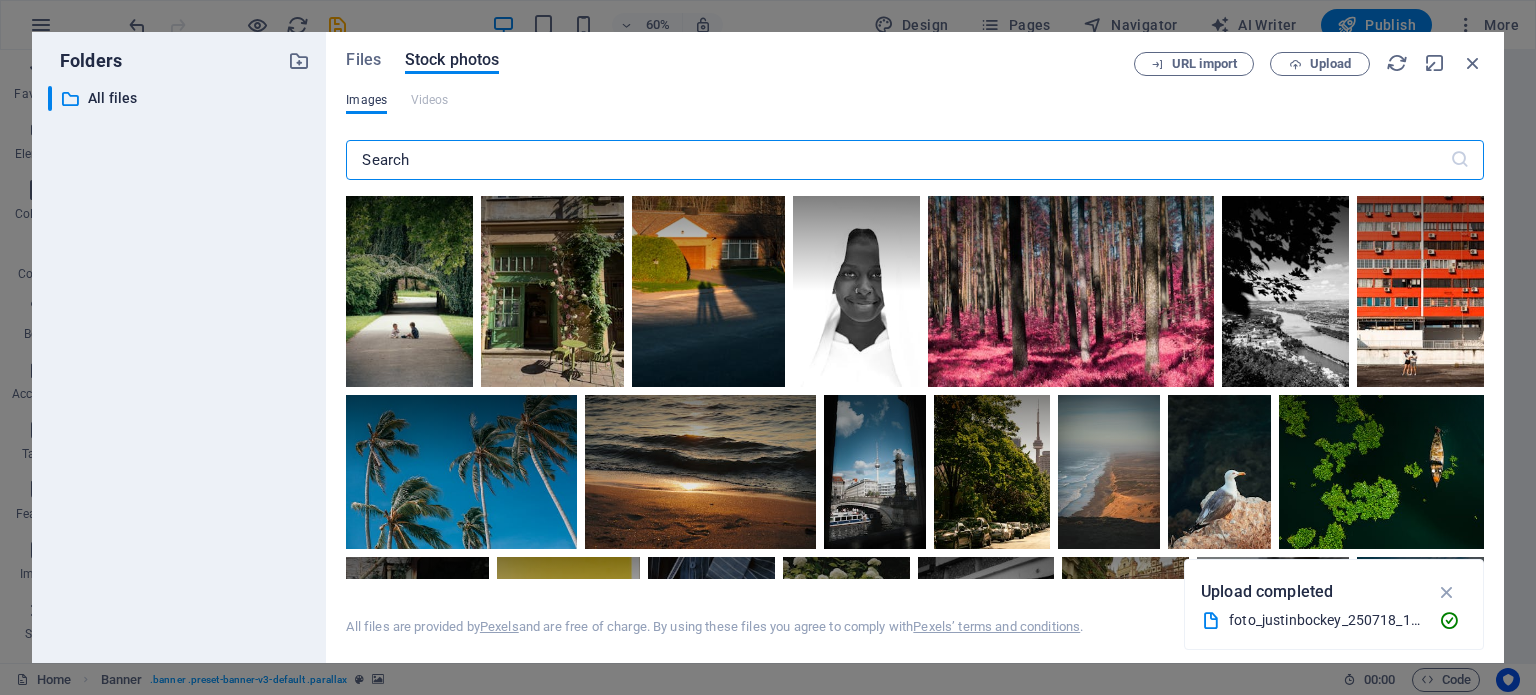 click on "Images" at bounding box center [366, 100] 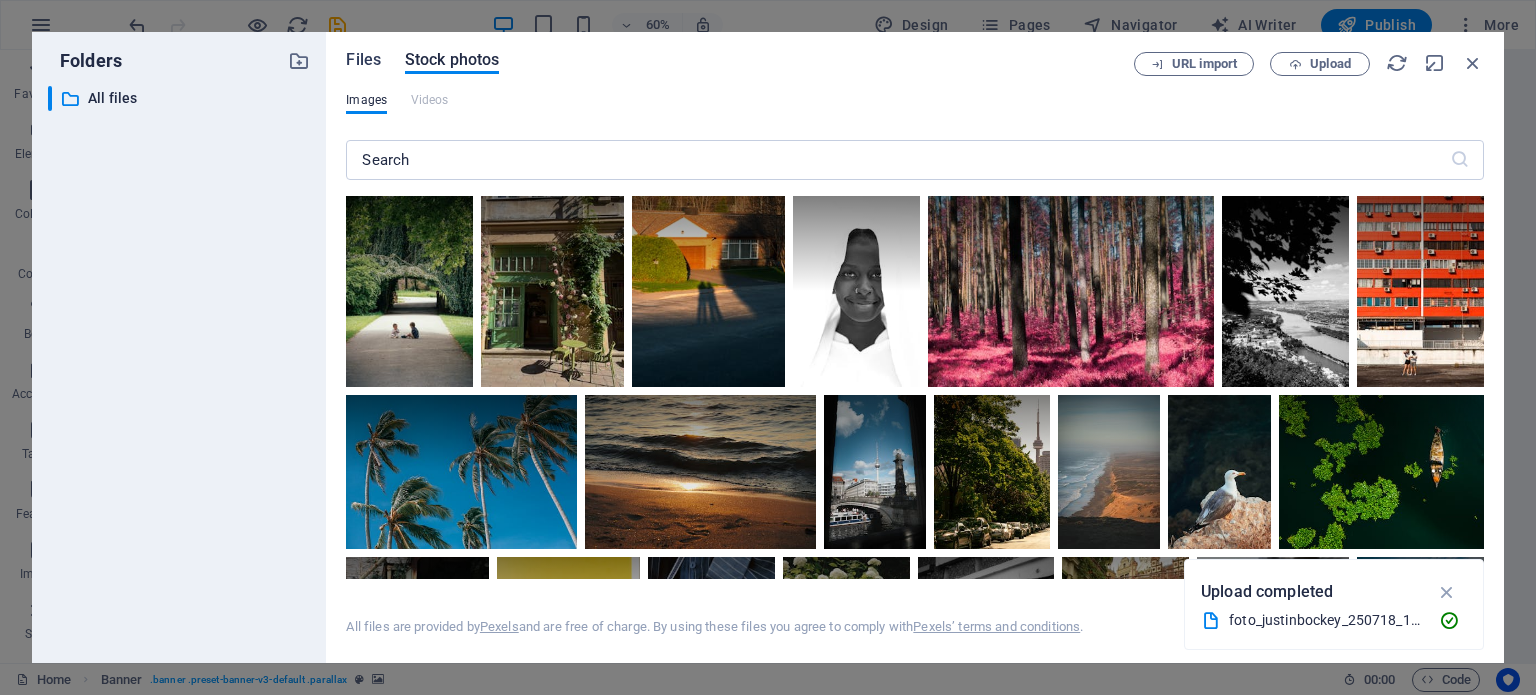 click on "Files" at bounding box center (363, 60) 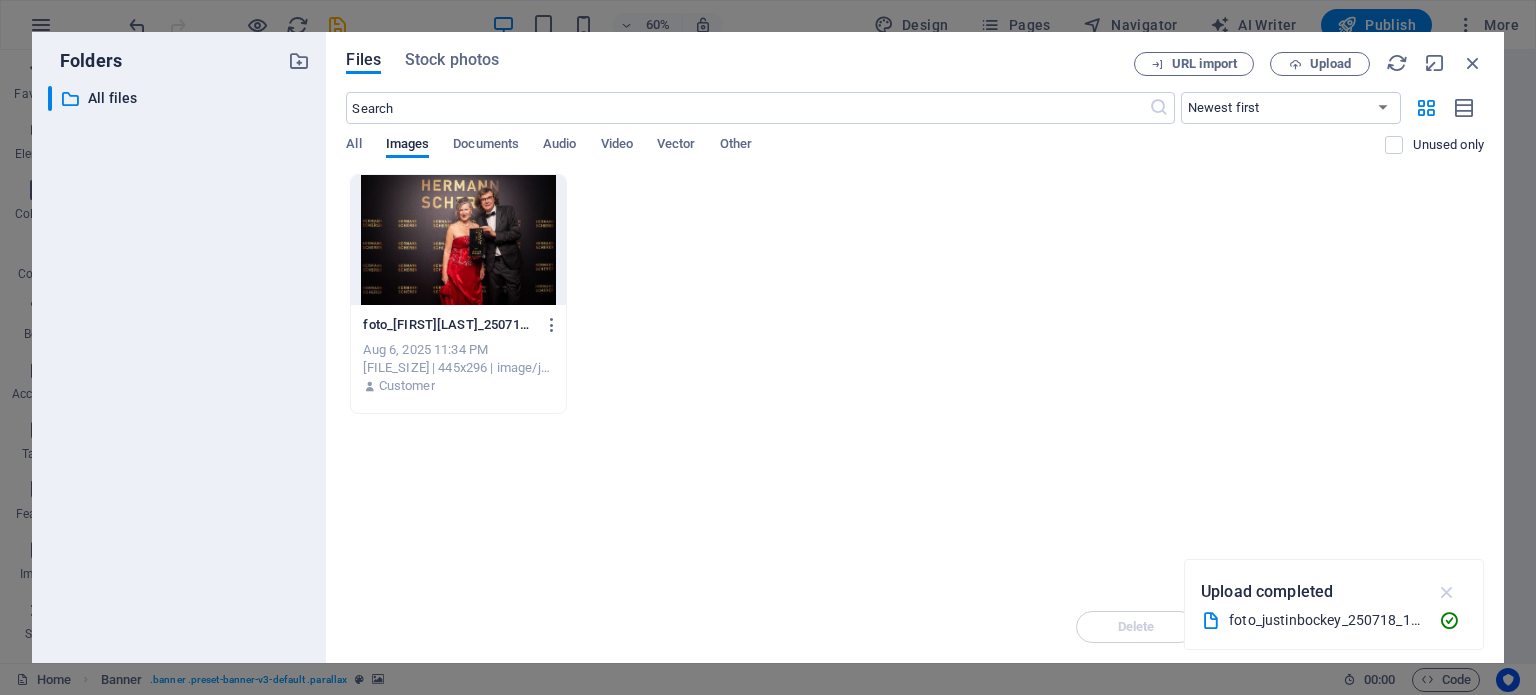 click at bounding box center (1447, 592) 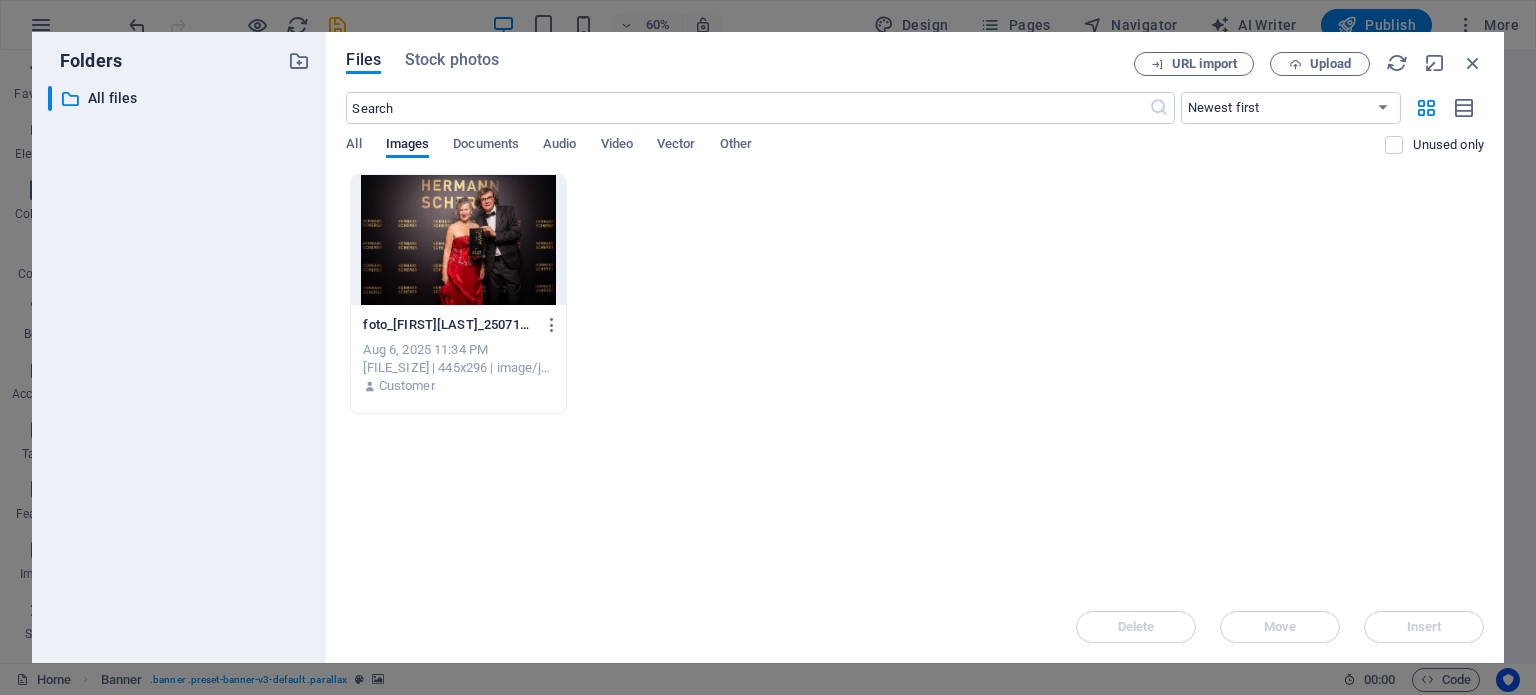 click on "foto_justinbockey_250718_195338nikon_z_8_1x-avrGIHIJkzyMNyB8VHMWFQ.jpg foto_justinbockey_250718_195338nikon_z_8_1x-avrGIHIJkzyMNyB8VHMWFQ.jpg Aug 6, 2025 11:34 PM 23.74 KB | 445x296 | image/jpeg Customer" at bounding box center [915, 294] 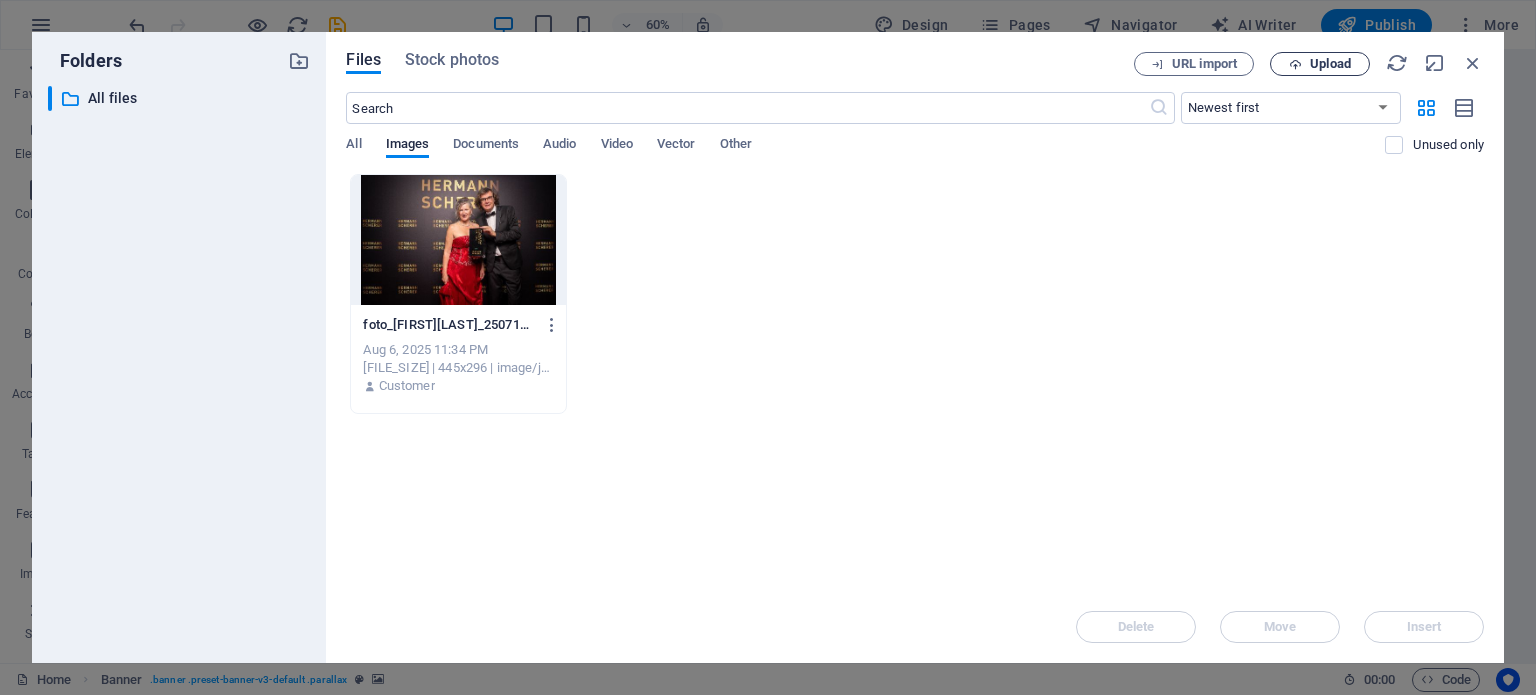 click at bounding box center [1295, 64] 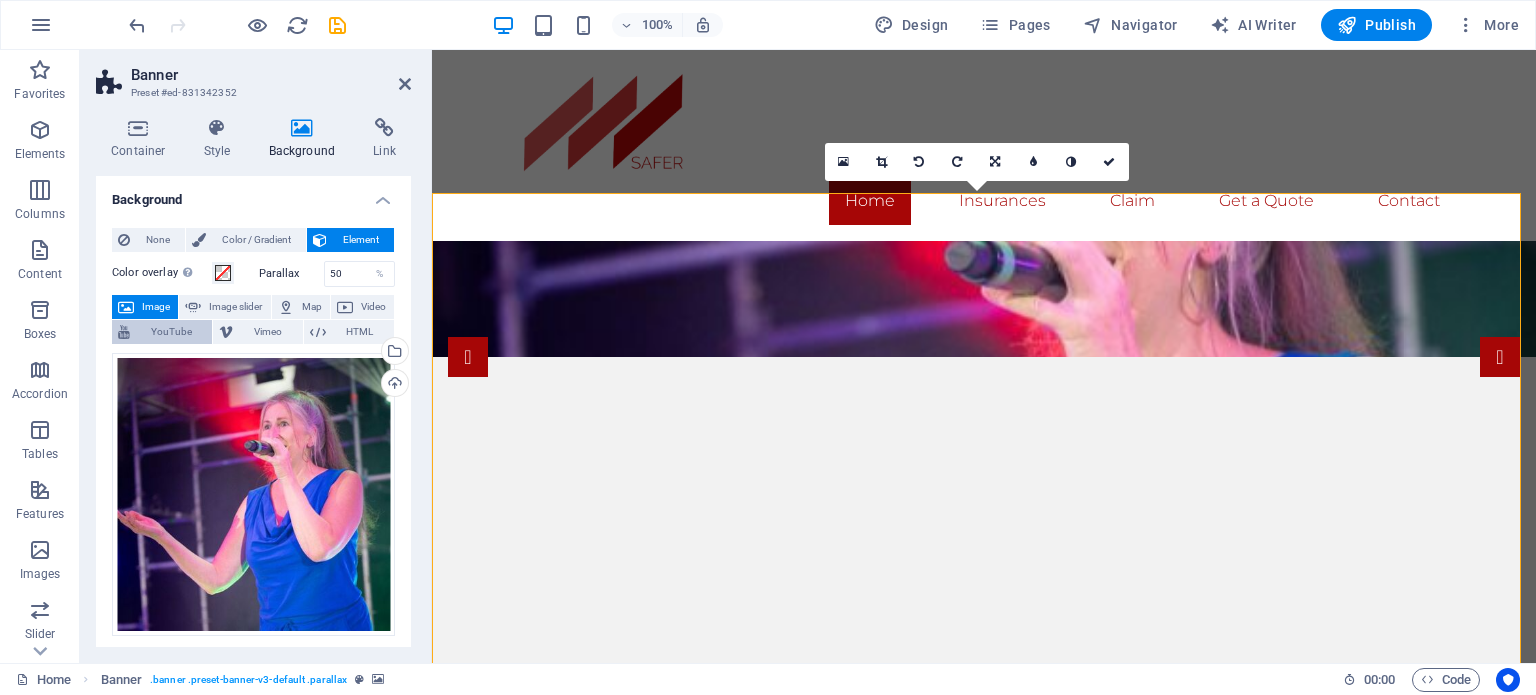 click on "YouTube" at bounding box center (171, 332) 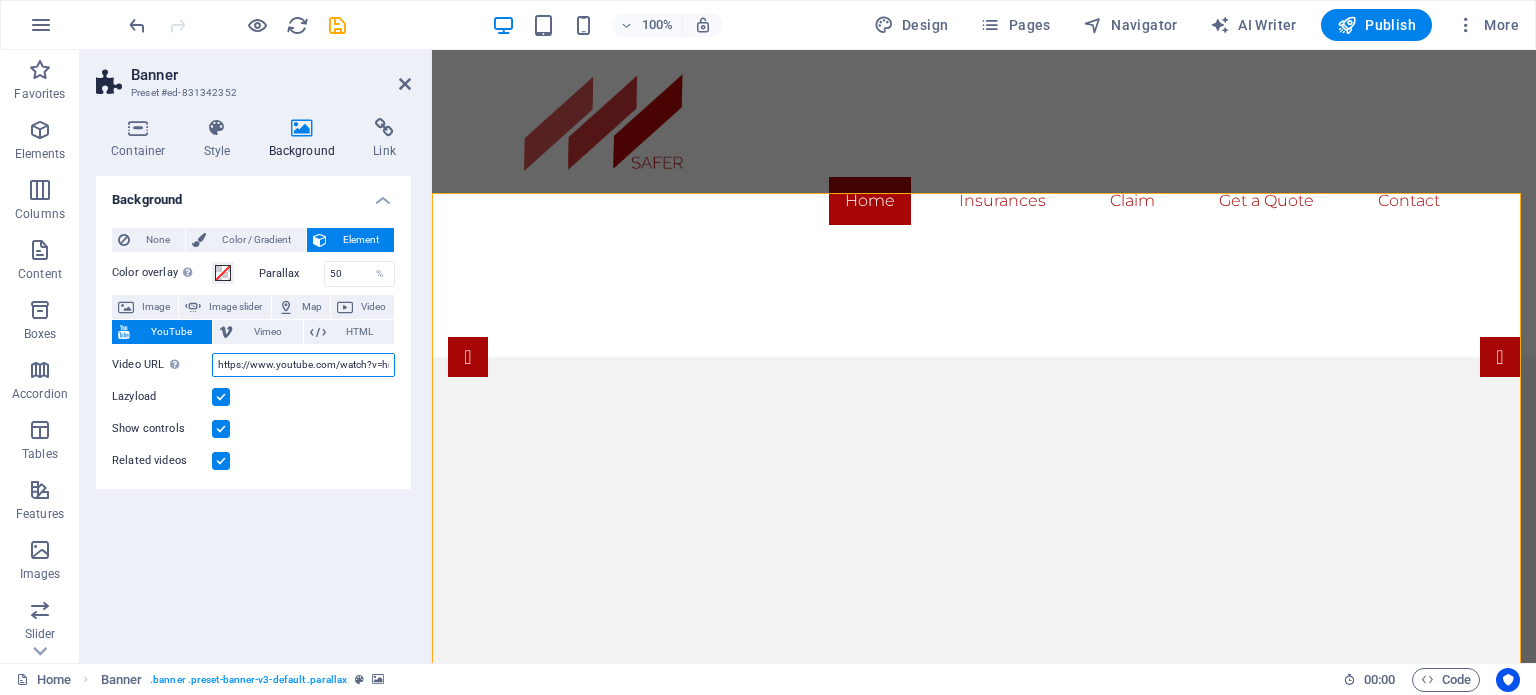 click on "https://www.youtube.com/watch?v=hnoviHgPHkY" at bounding box center (303, 365) 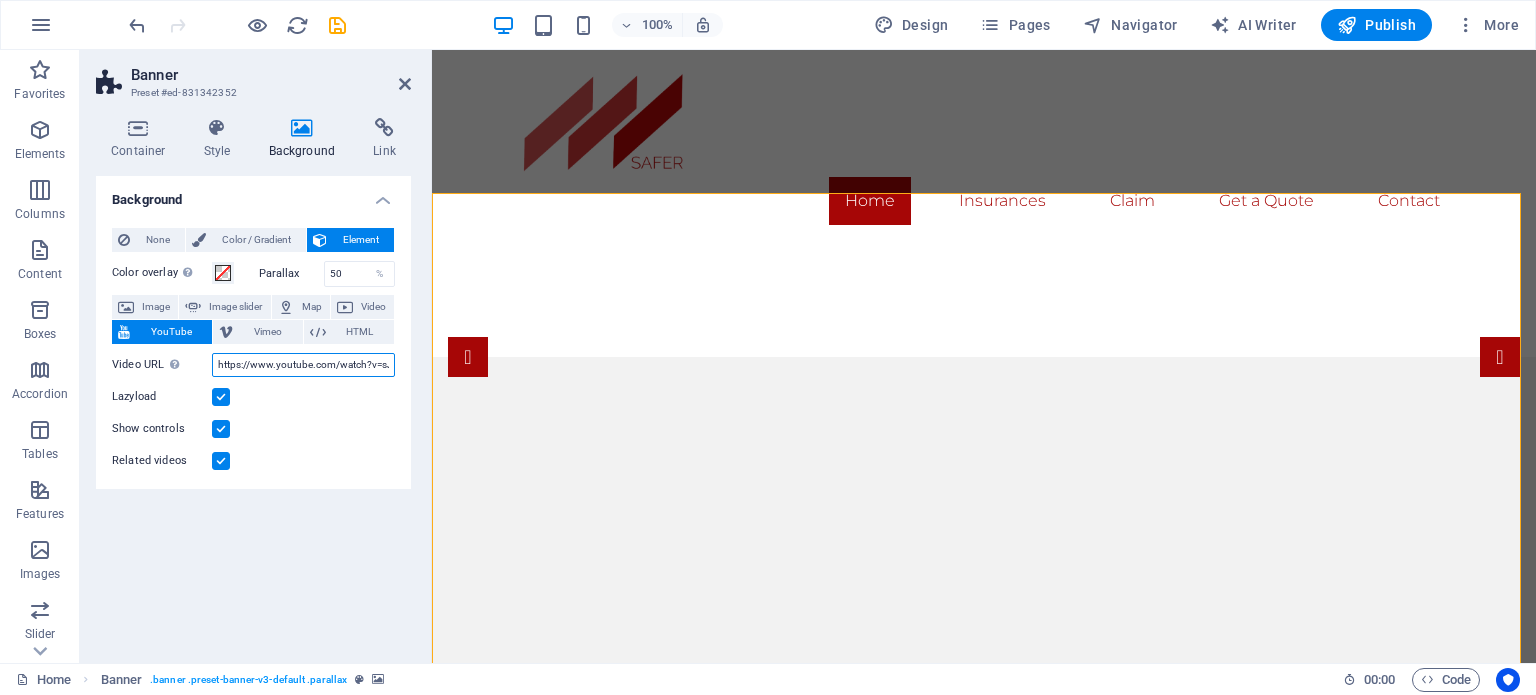 scroll, scrollTop: 0, scrollLeft: 50, axis: horizontal 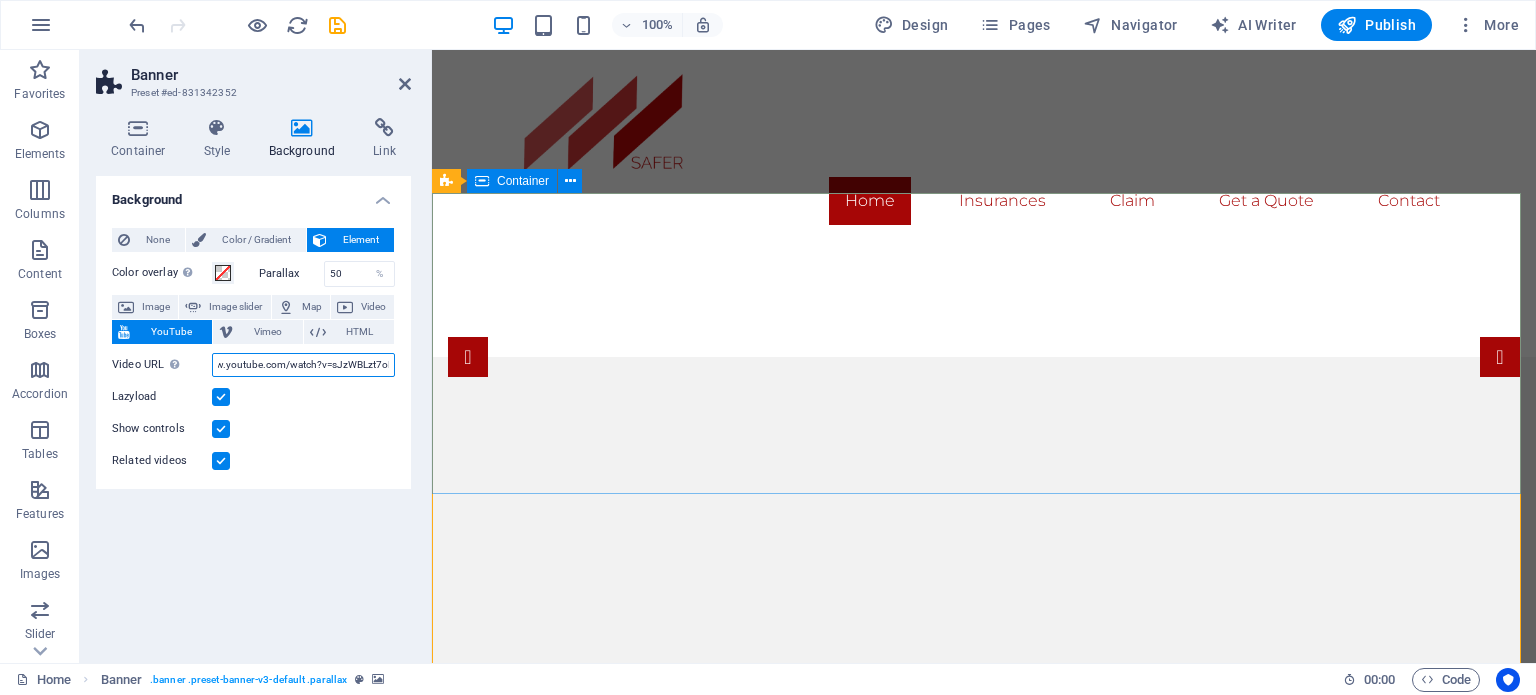 type on "https://www.youtube.com/watch?v=sJzWBLzt7oE" 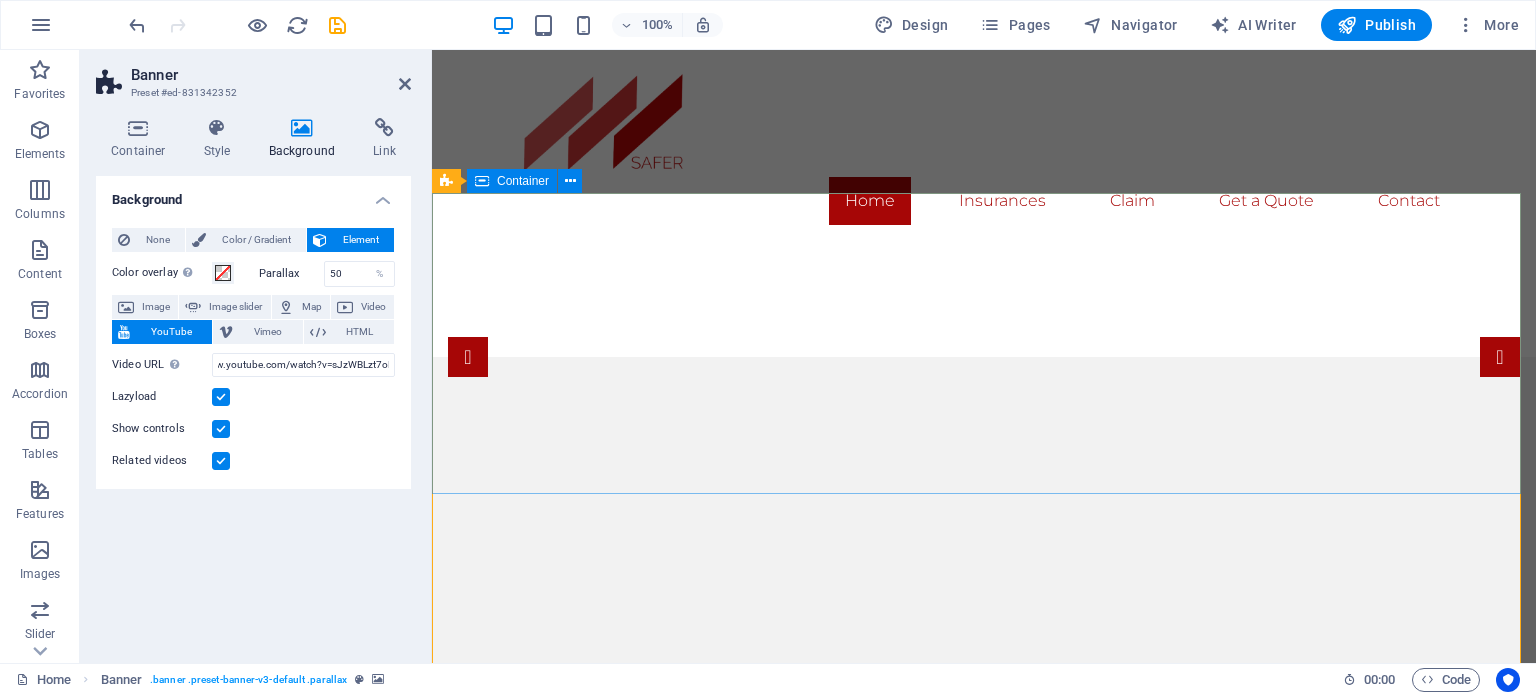 scroll, scrollTop: 130, scrollLeft: 0, axis: vertical 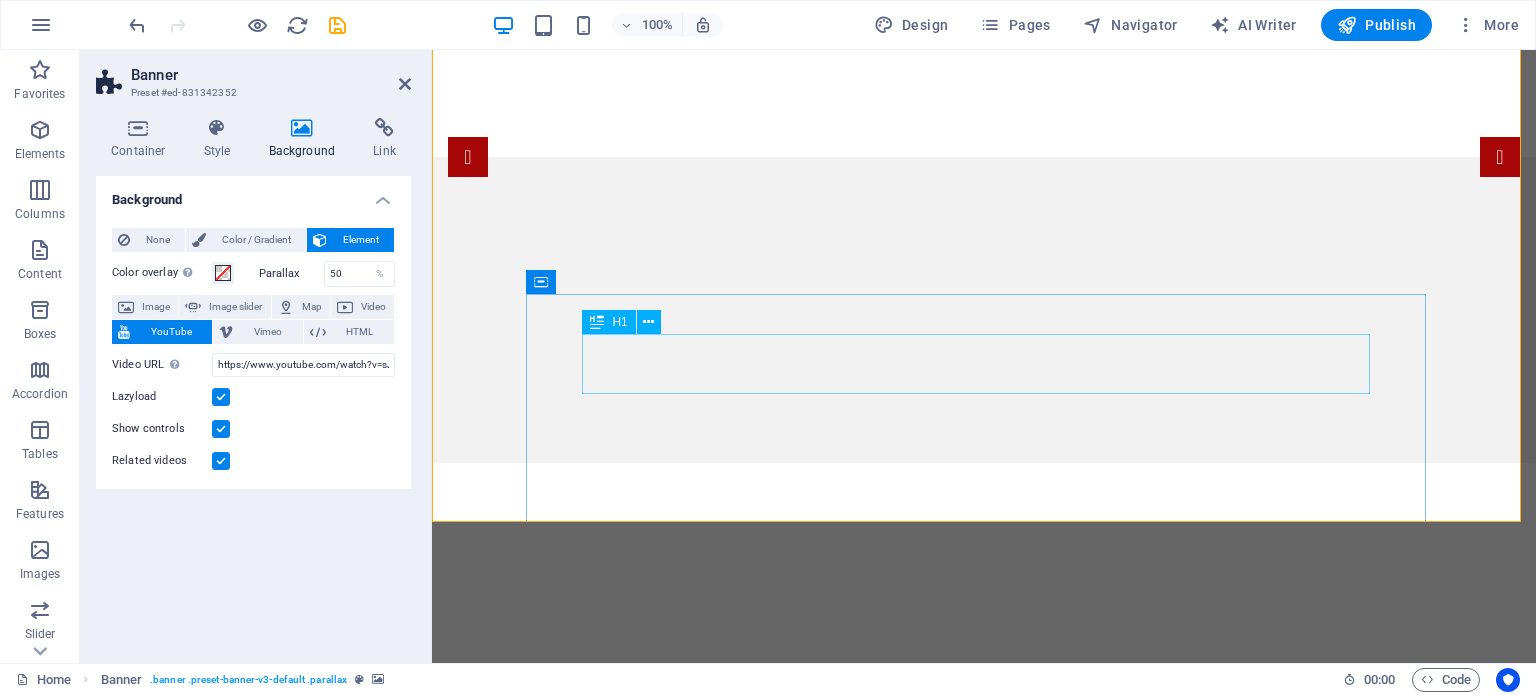 drag, startPoint x: 1084, startPoint y: 358, endPoint x: 1441, endPoint y: 358, distance: 357 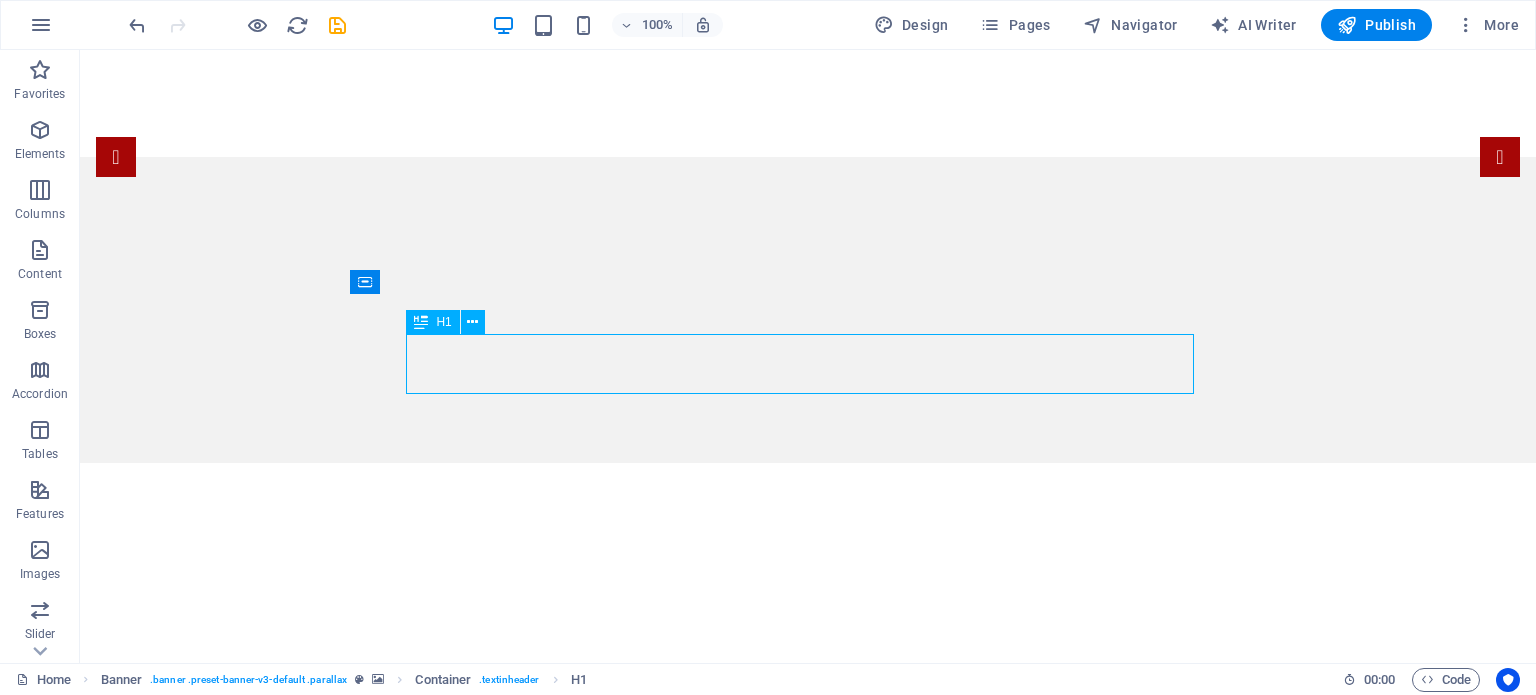 click on "ursula-foerschner.com  – Your Insurance" at bounding box center (808, 985) 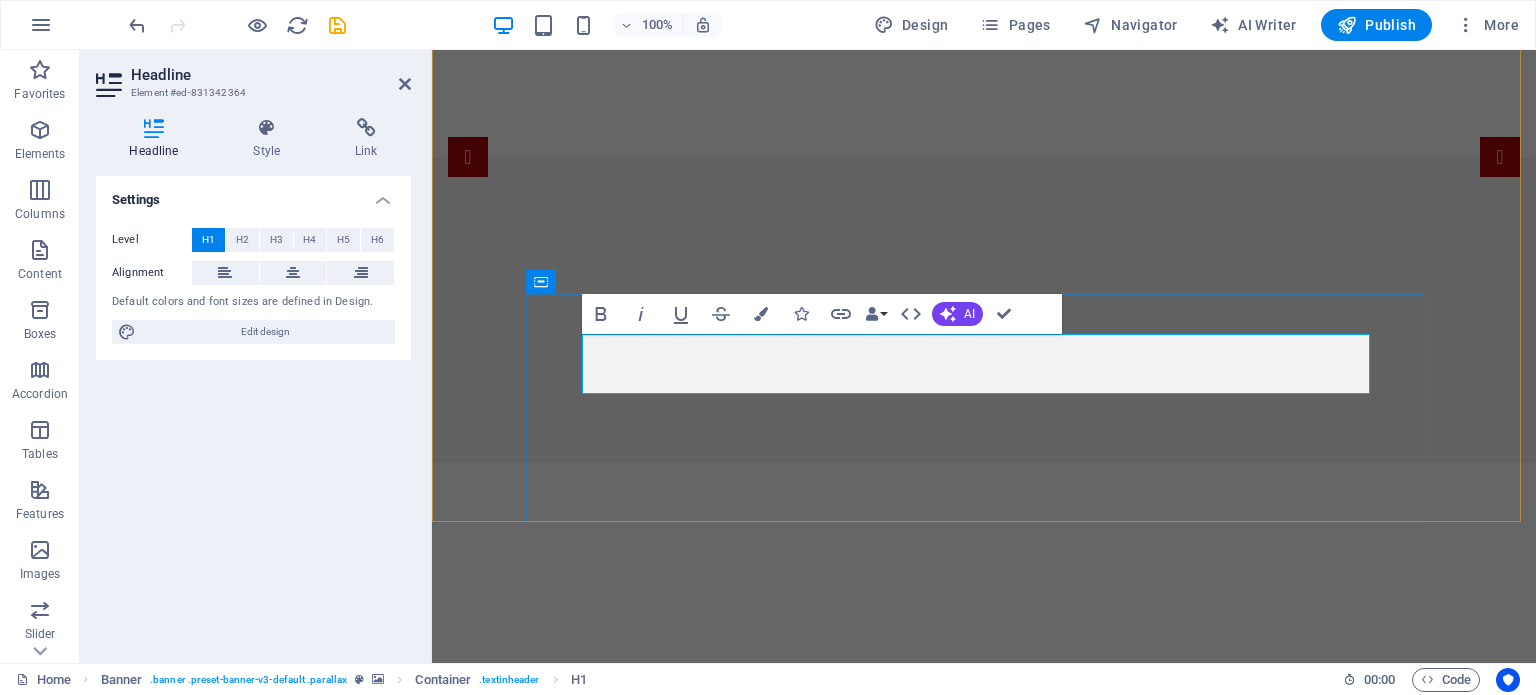 click on "ursula-foerschner.com  – Your Insurance" at bounding box center (984, 984) 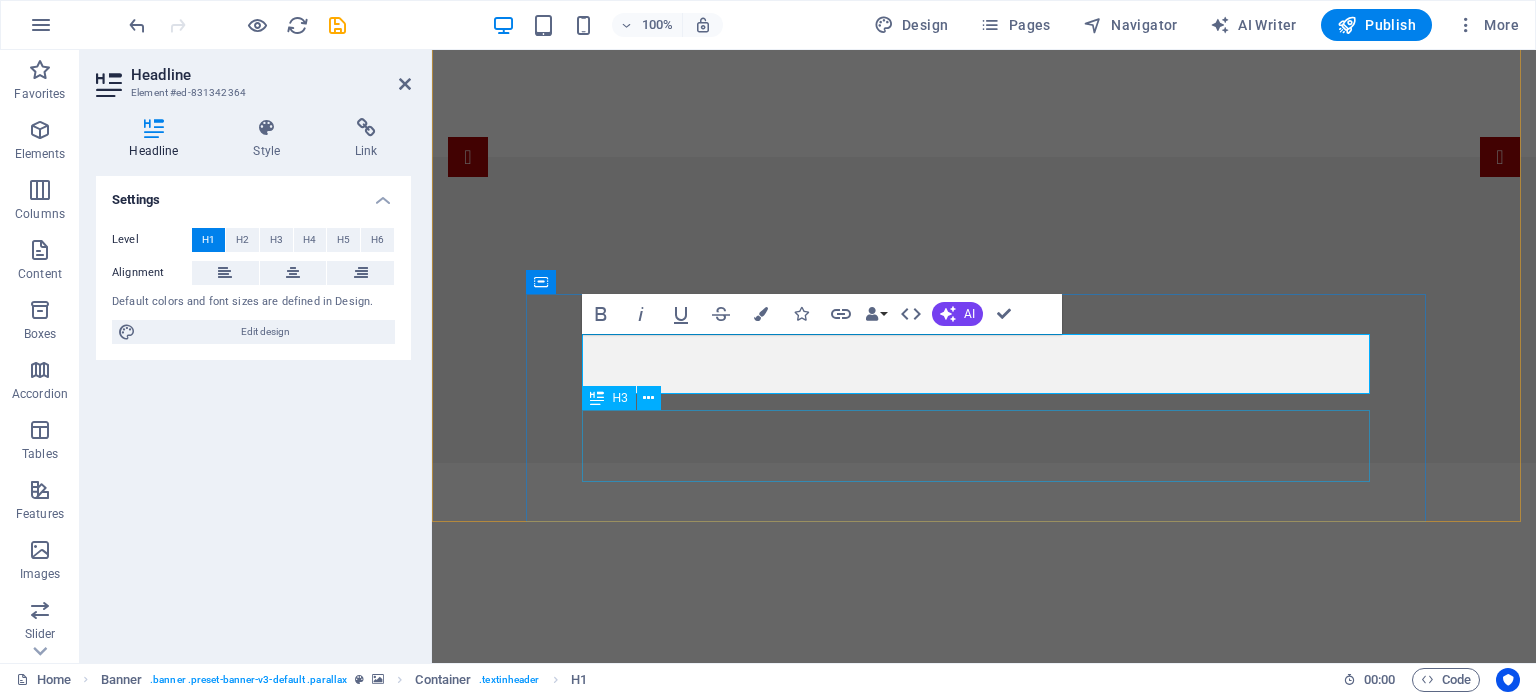 click on "Lorem ipsum dolor sit amet consetetur sadiping elitr, sed diam nonumy eirmod temor invidunt labore." at bounding box center (984, 1067) 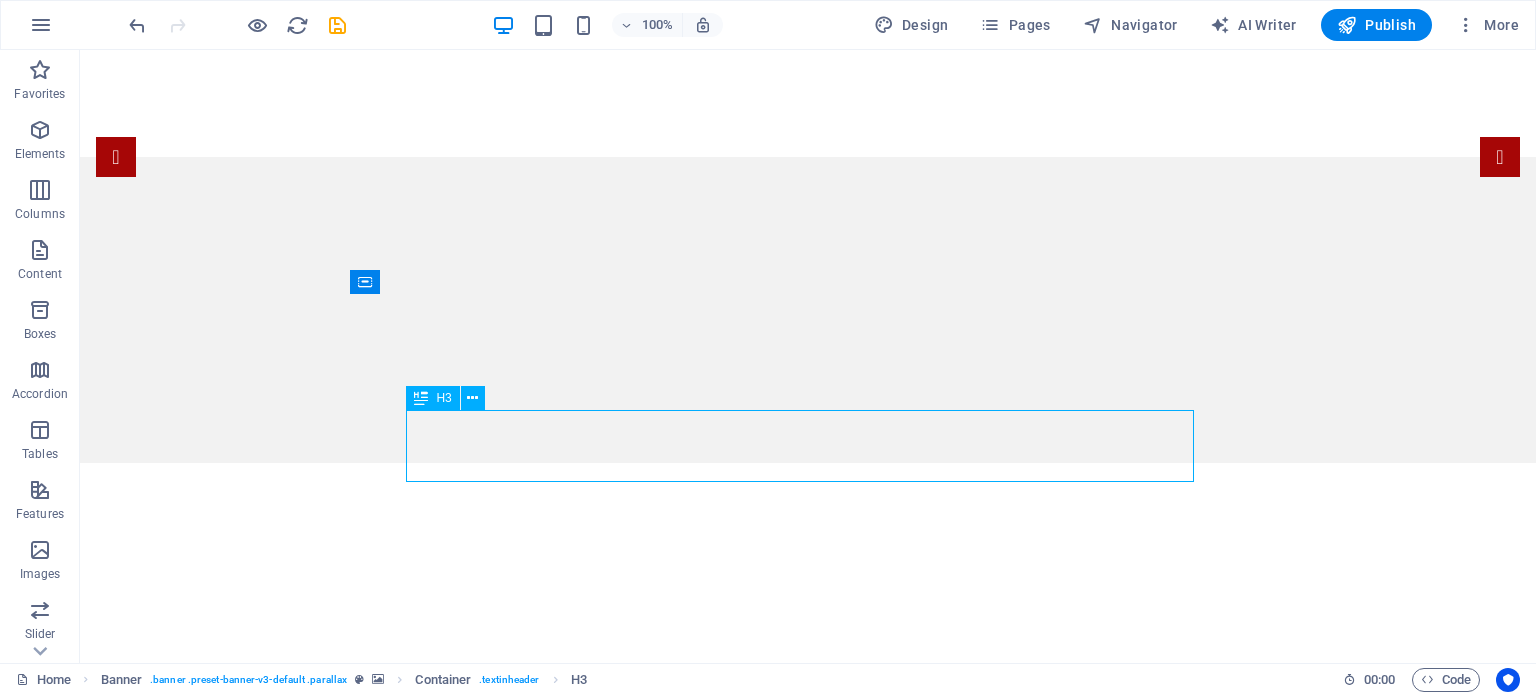 click on "Lorem ipsum dolor sit amet consetetur sadiping elitr, sed diam nonumy eirmod temor invidunt labore." at bounding box center [808, 1067] 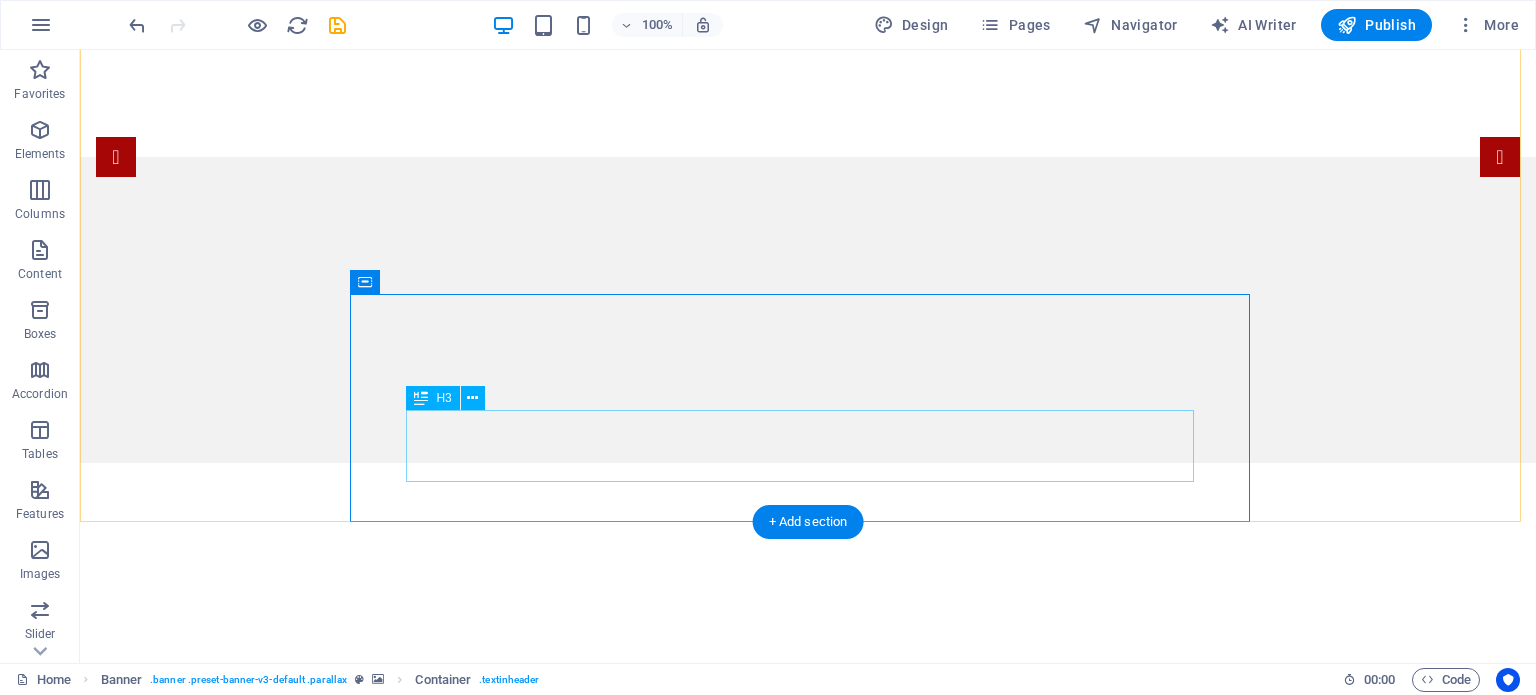 click on "Lorem ipsum dolor sit amet consetetur sadiping elitr, sed diam nonumy eirmod temor invidunt labore." at bounding box center [808, 1067] 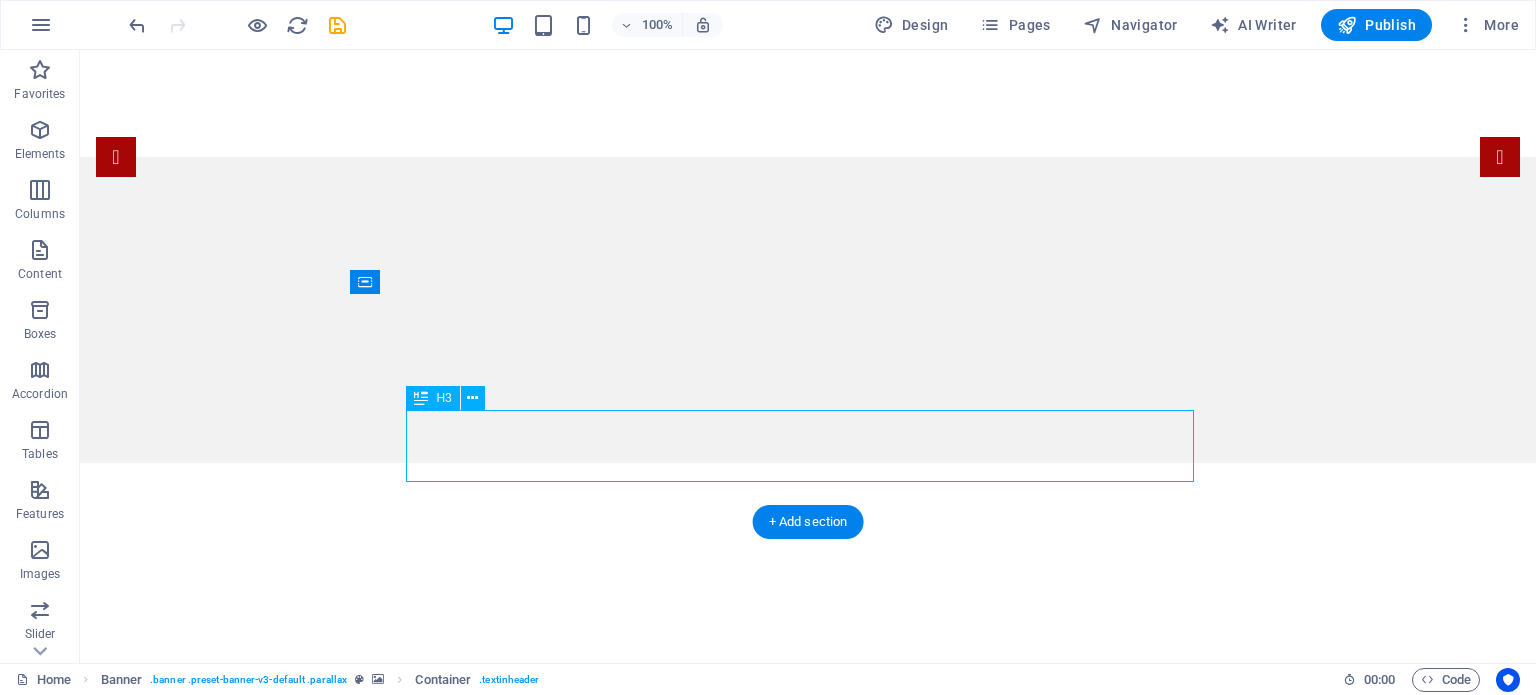 click on "Lorem ipsum dolor sit amet consetetur sadiping elitr, sed diam nonumy eirmod temor invidunt labore." at bounding box center [808, 1067] 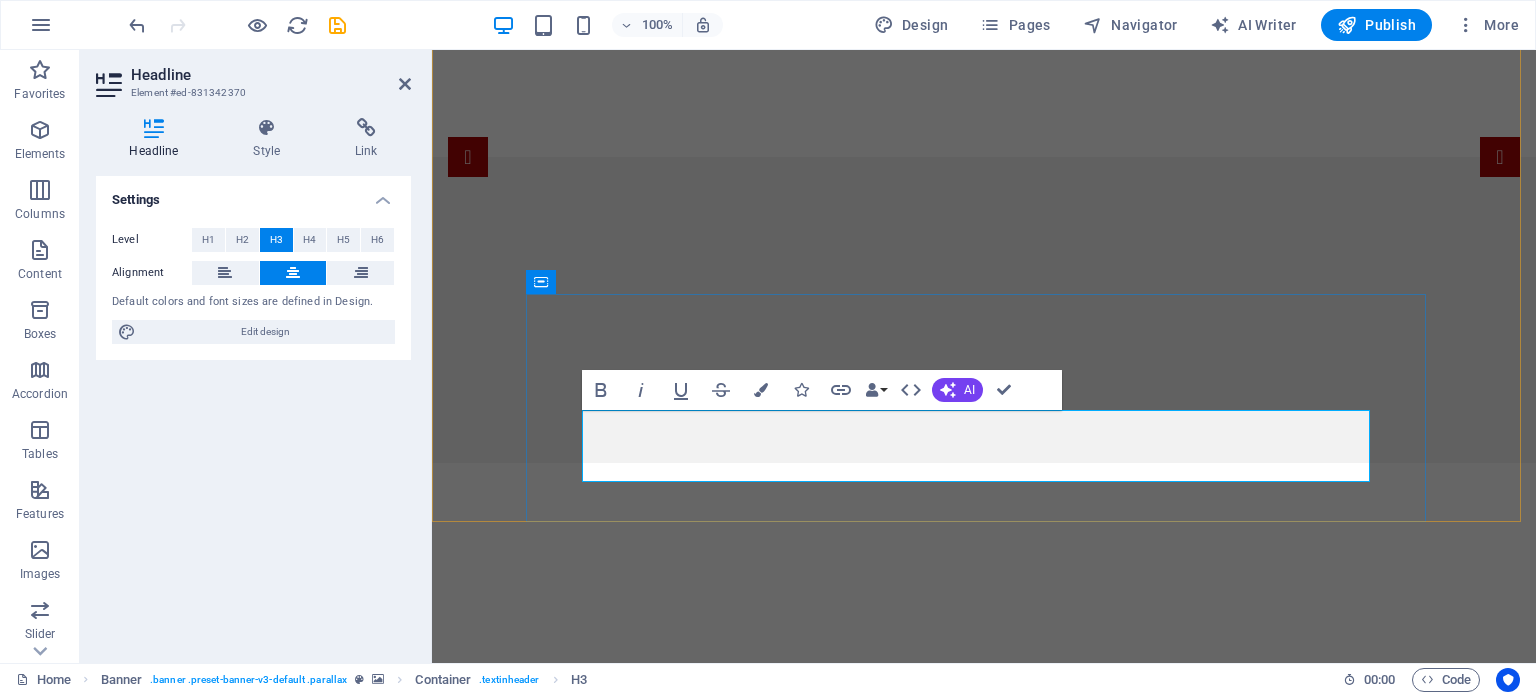 click on "Lorem ipsum dolor sit amet consetetur sadiping elitr, sed diam nonumy eirmod temor invidunt labore." at bounding box center [984, 1066] 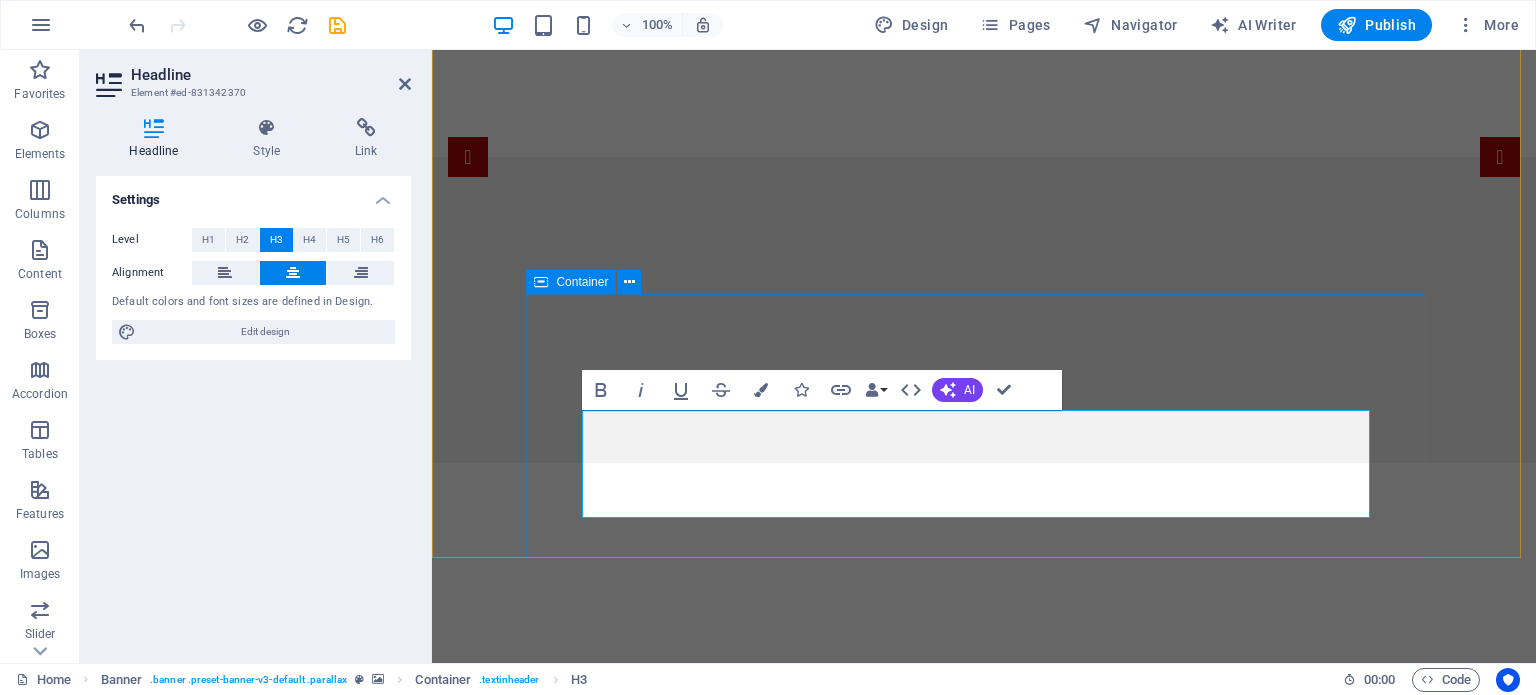 click on "ursula-foerschner.com – Leb dich ganz Du bist nicht, was du glaubst. Löse alte Glaubensmuster, sprenge deine inneren Fesseln und werde frei!" at bounding box center [984, 1065] 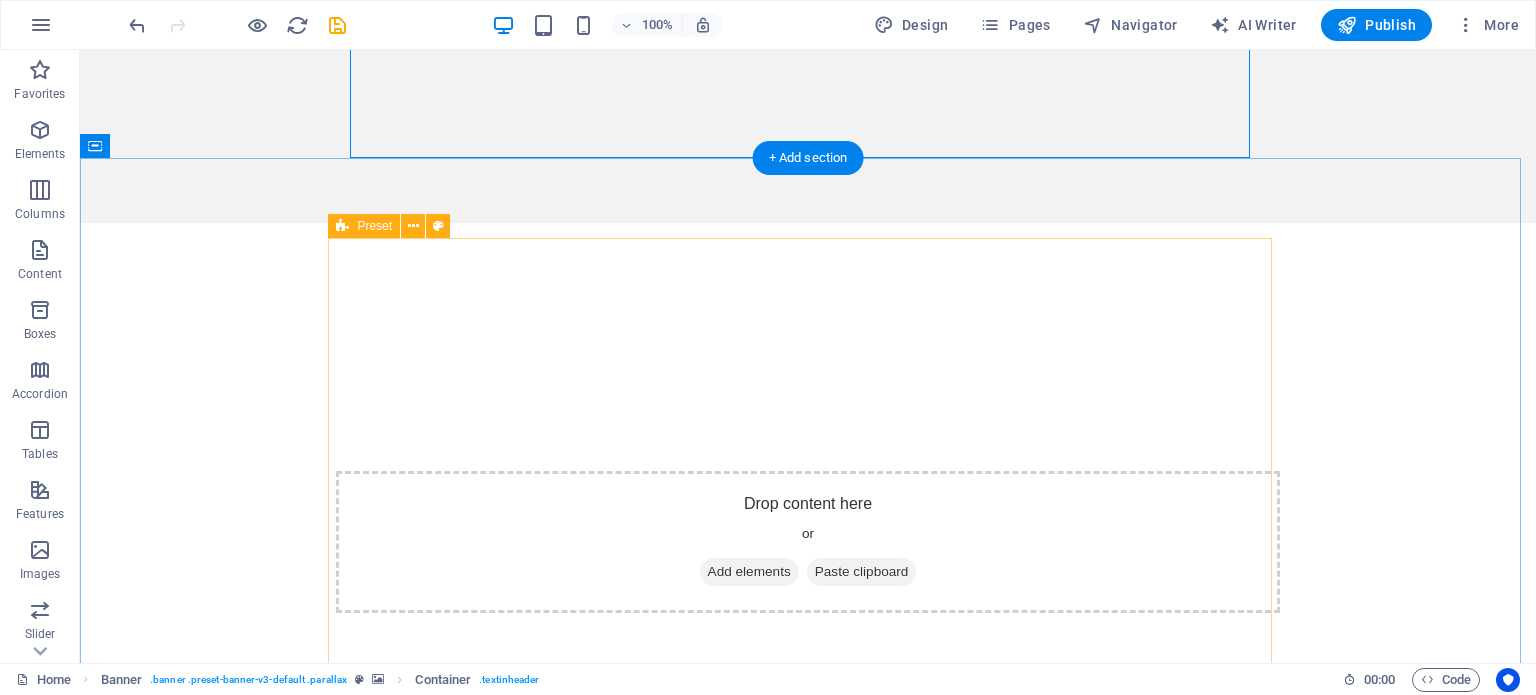 scroll, scrollTop: 600, scrollLeft: 0, axis: vertical 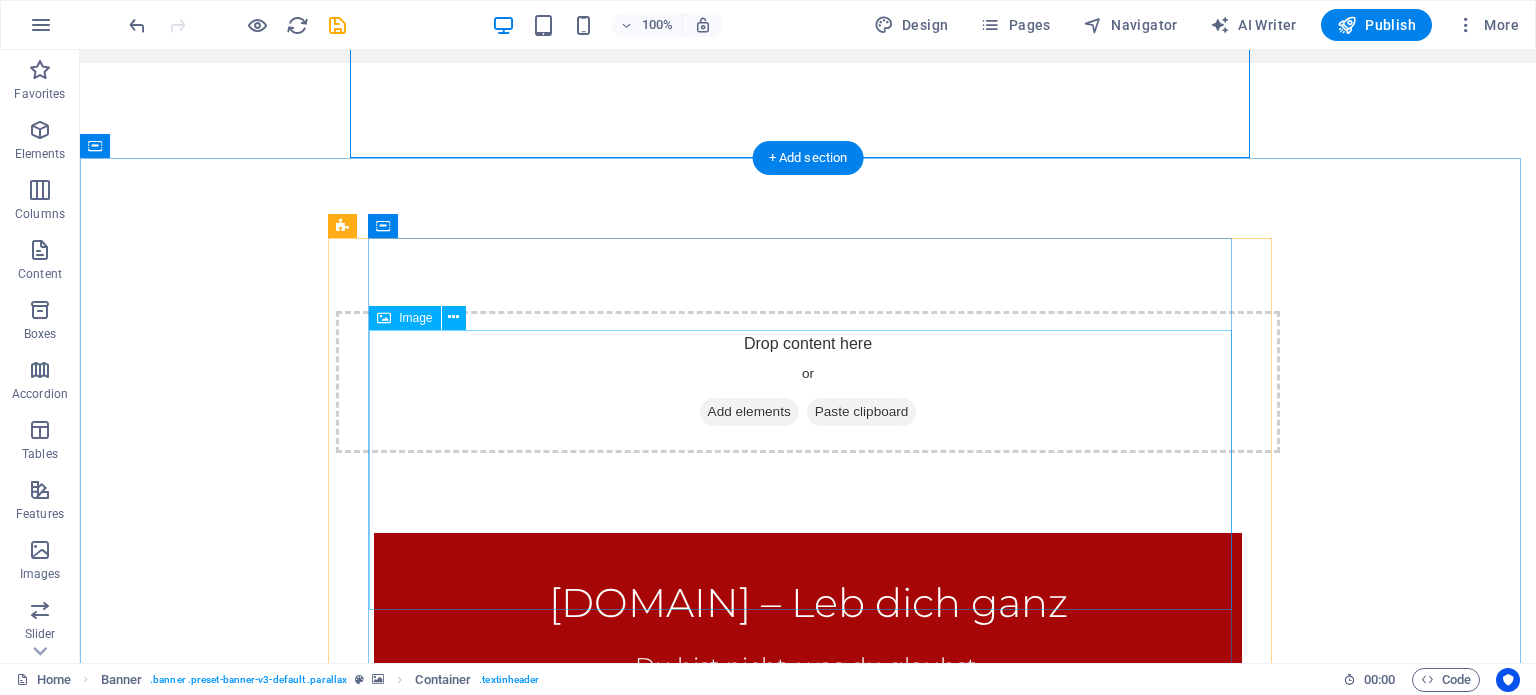 click at bounding box center [808, 1109] 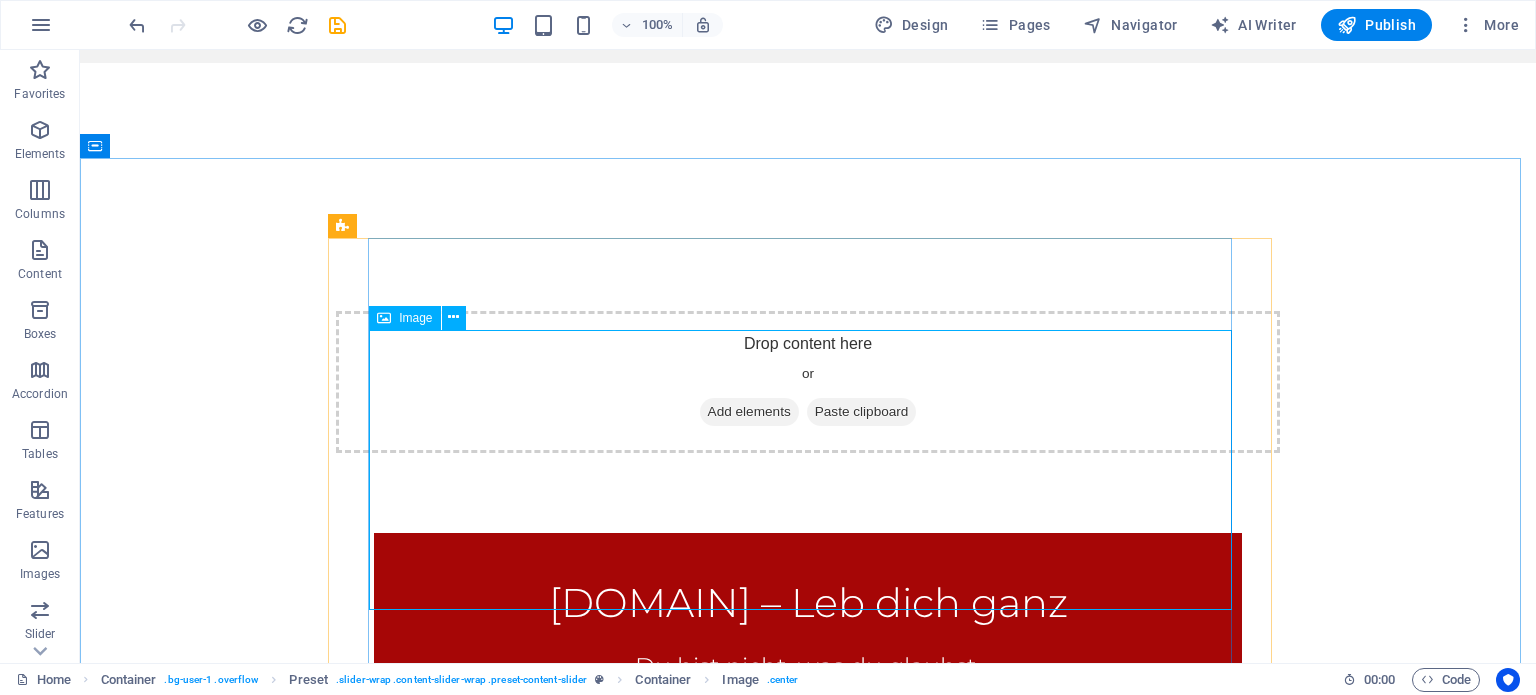 click at bounding box center [384, 318] 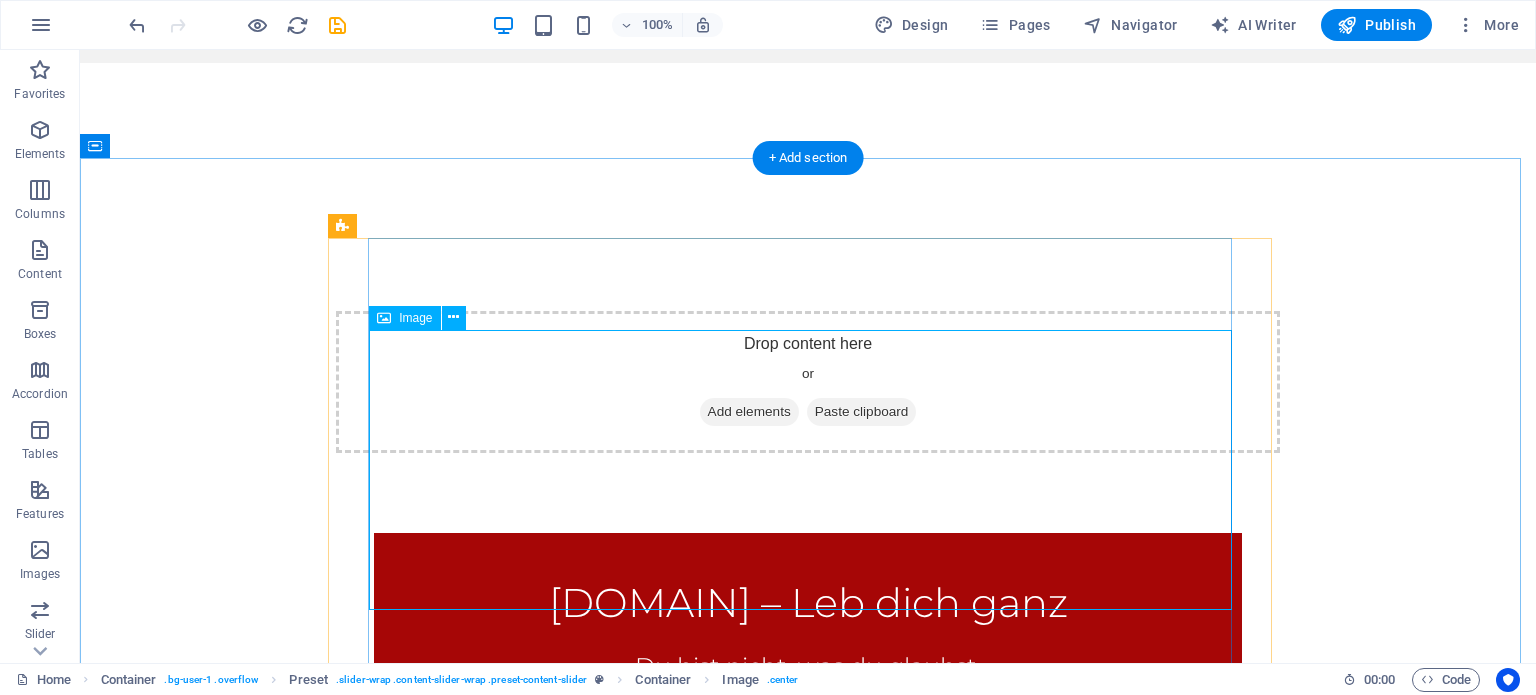 click at bounding box center (808, 1109) 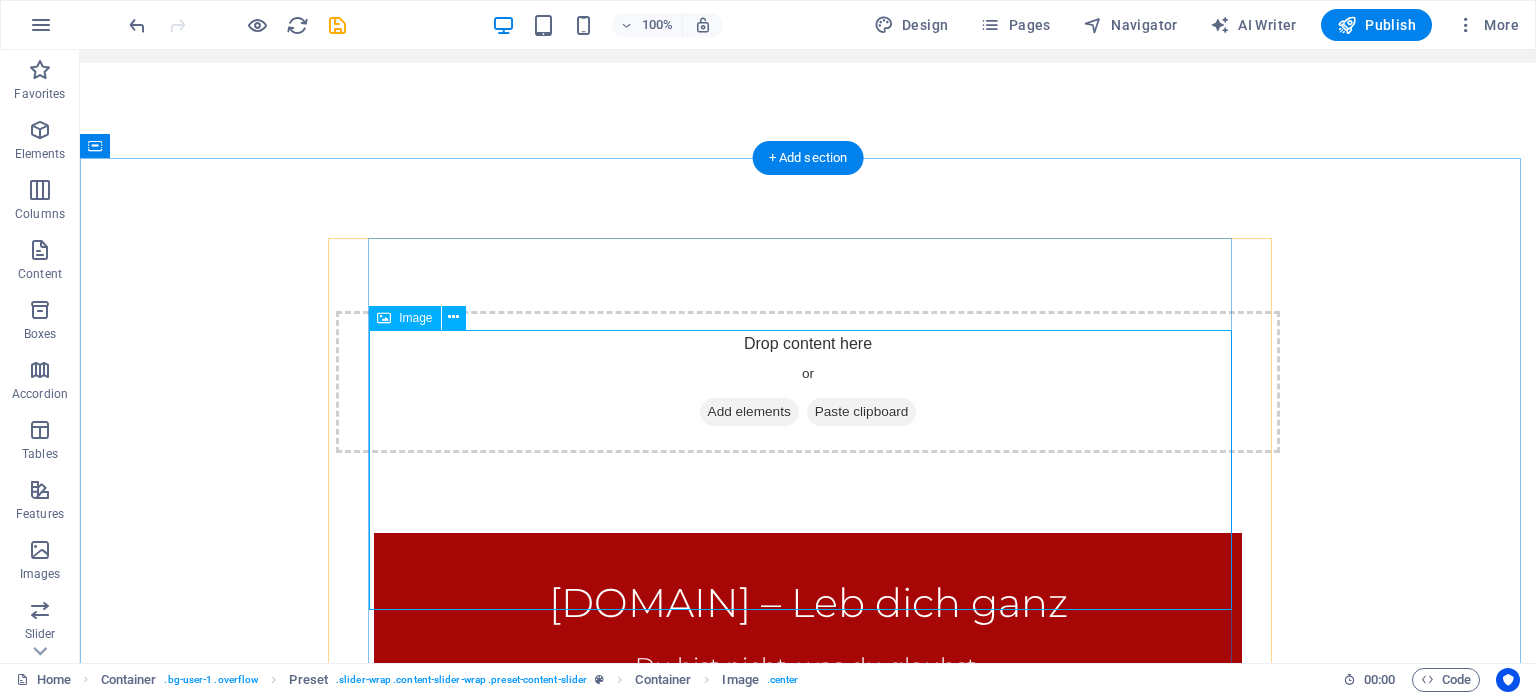 click at bounding box center (808, 1109) 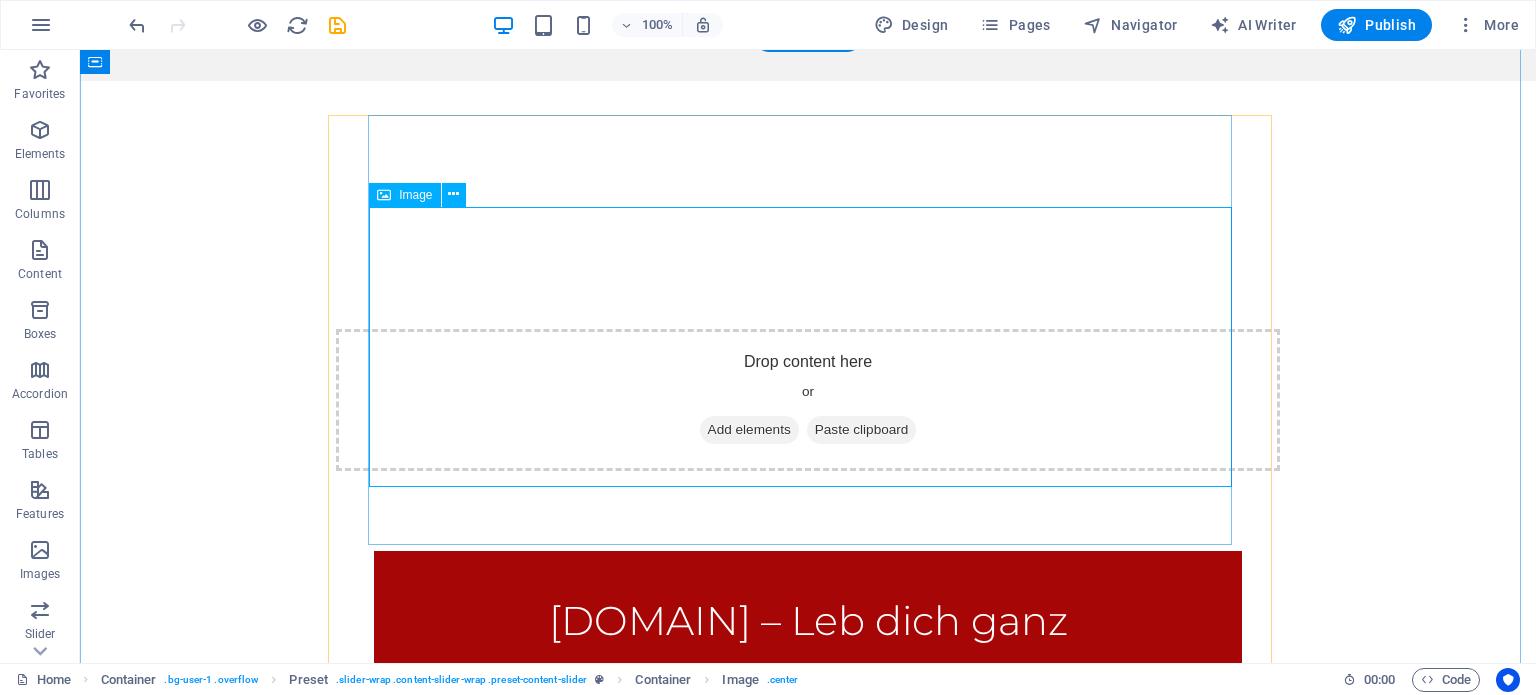 scroll, scrollTop: 556, scrollLeft: 0, axis: vertical 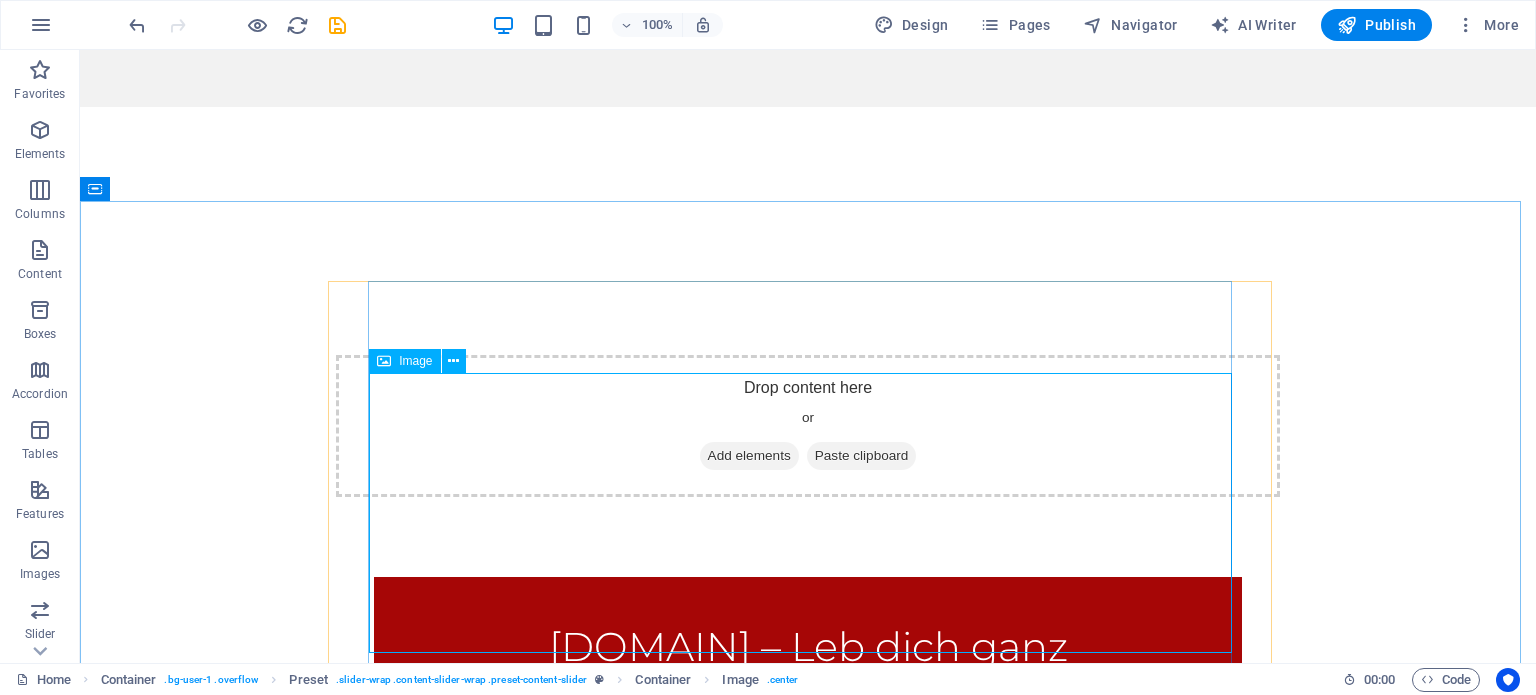 click on "Image" at bounding box center (415, 361) 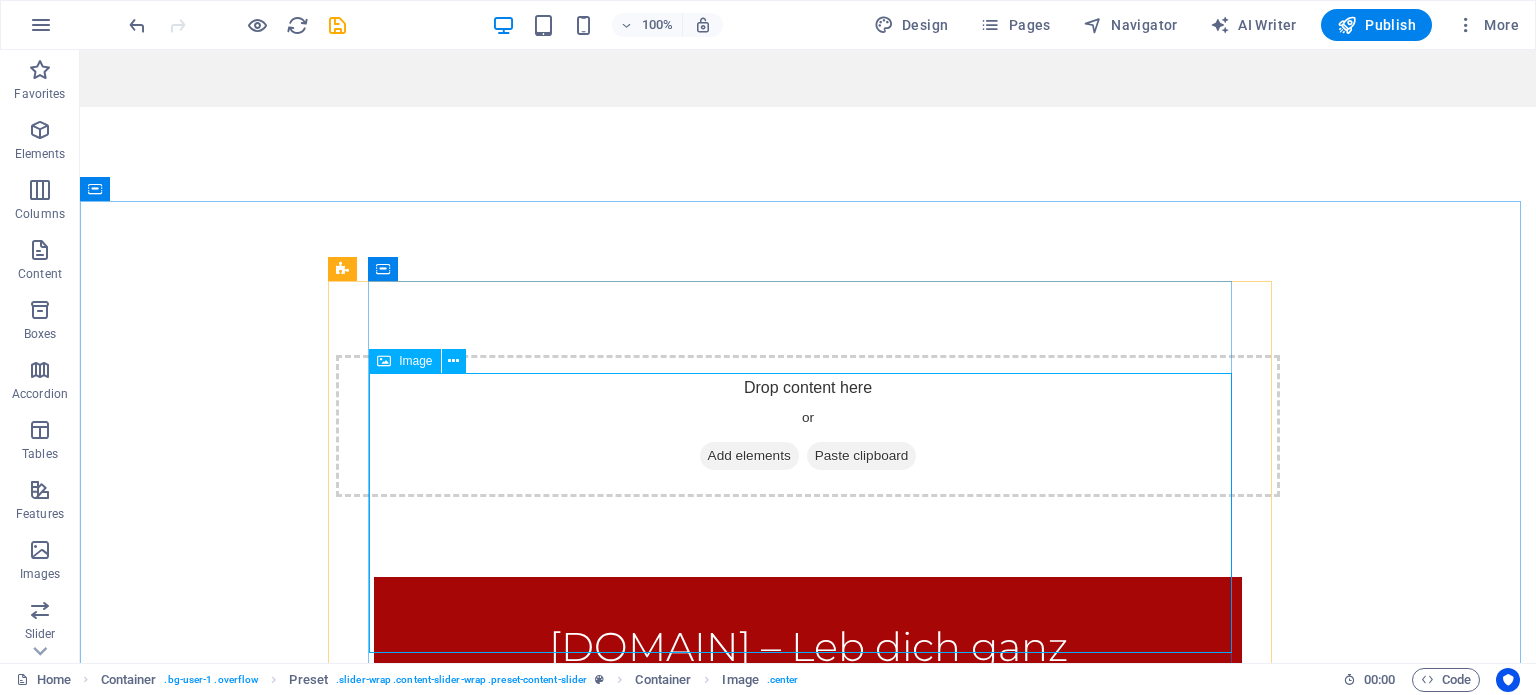 click at bounding box center [384, 361] 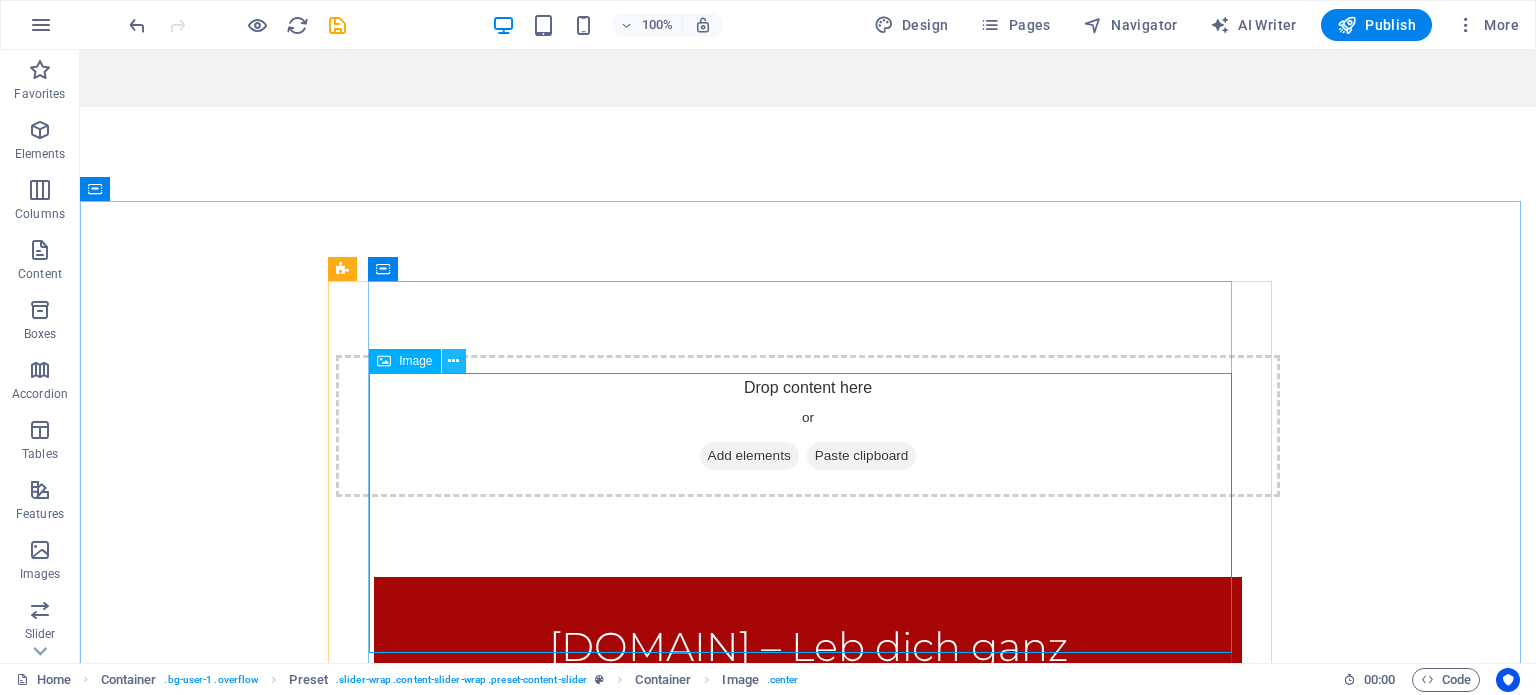 click at bounding box center (453, 361) 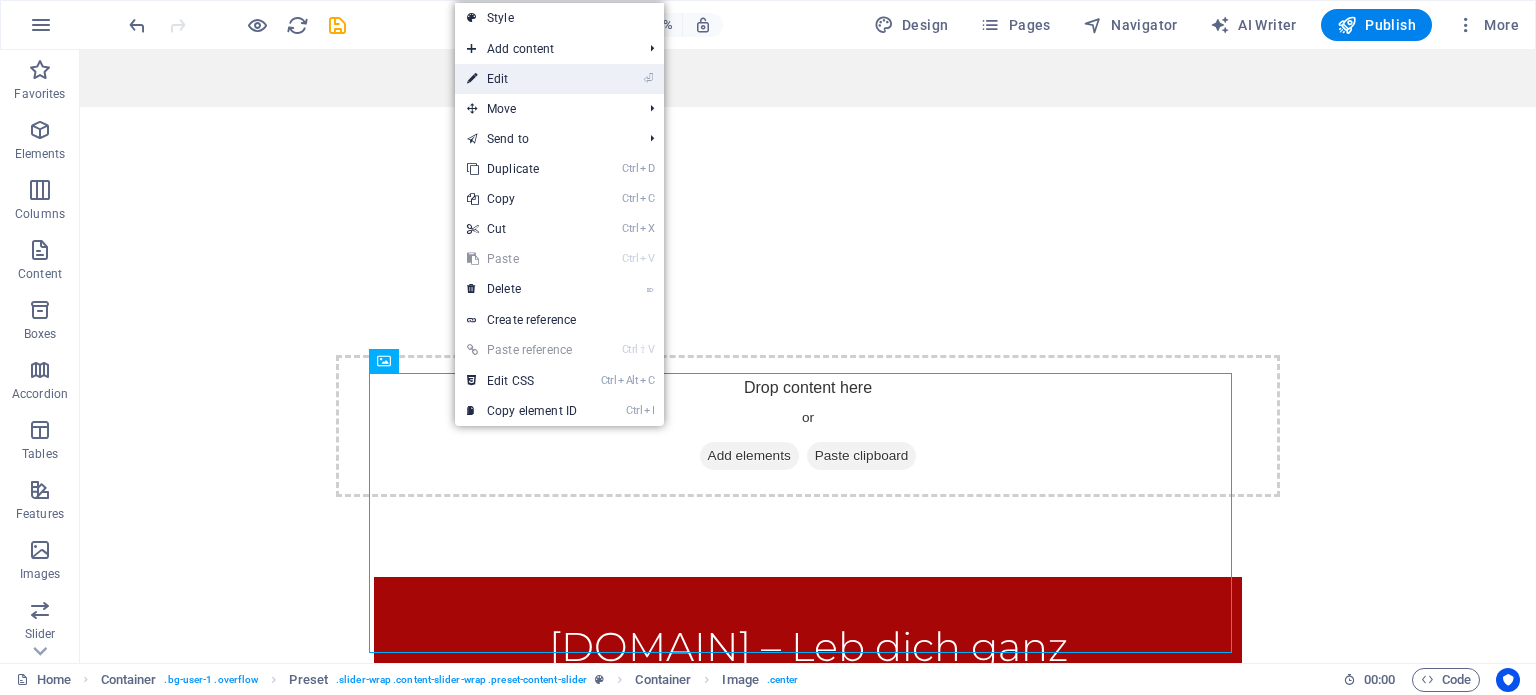 drag, startPoint x: 514, startPoint y: 83, endPoint x: 81, endPoint y: 120, distance: 434.57794 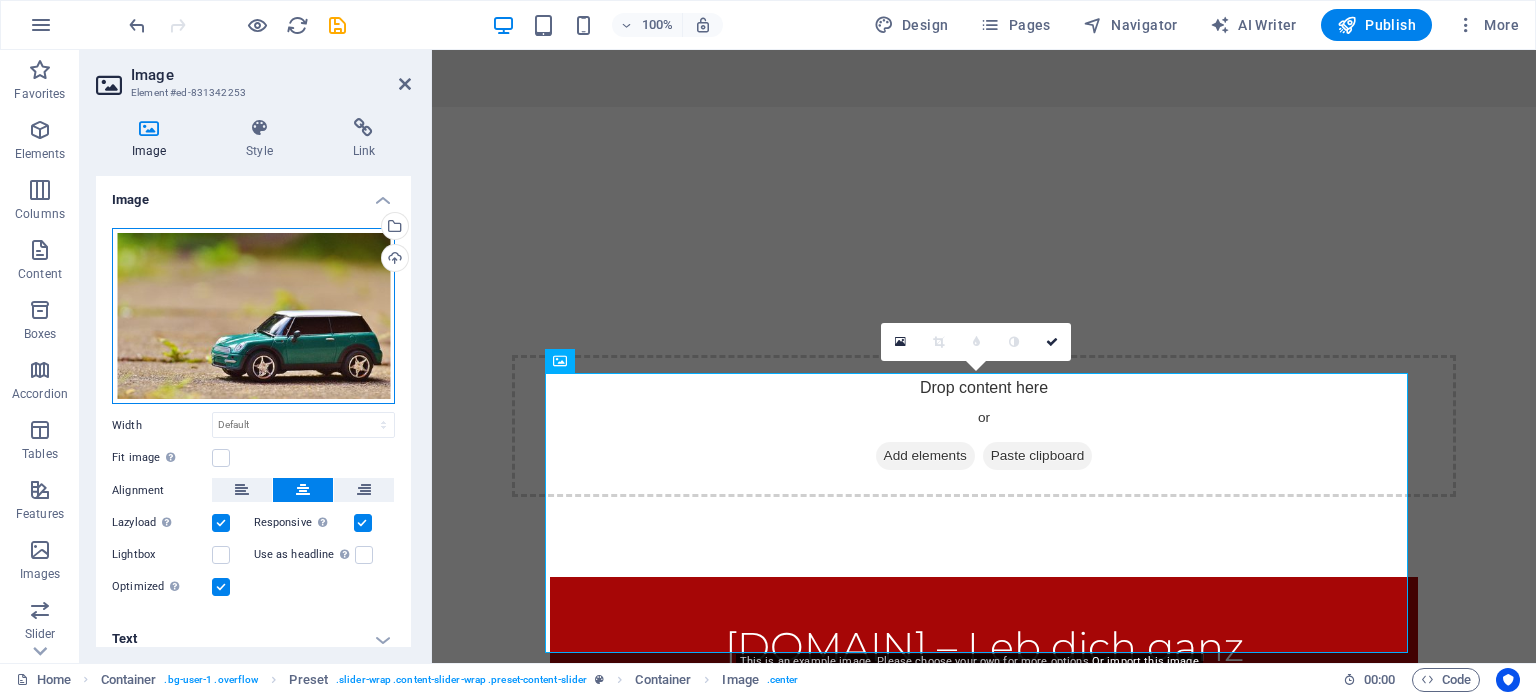 click on "Drag files here, click to choose files or select files from Files or our free stock photos & videos" at bounding box center [253, 316] 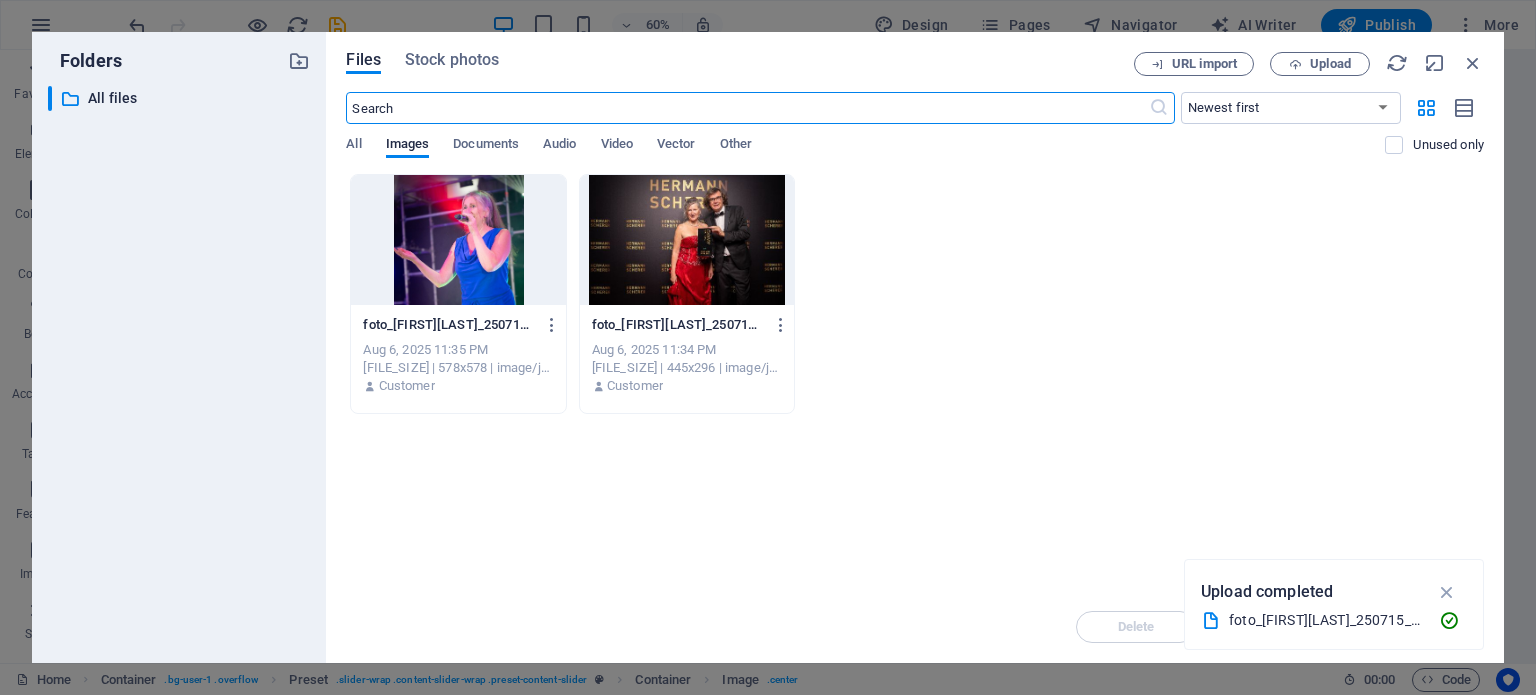 click at bounding box center [458, 240] 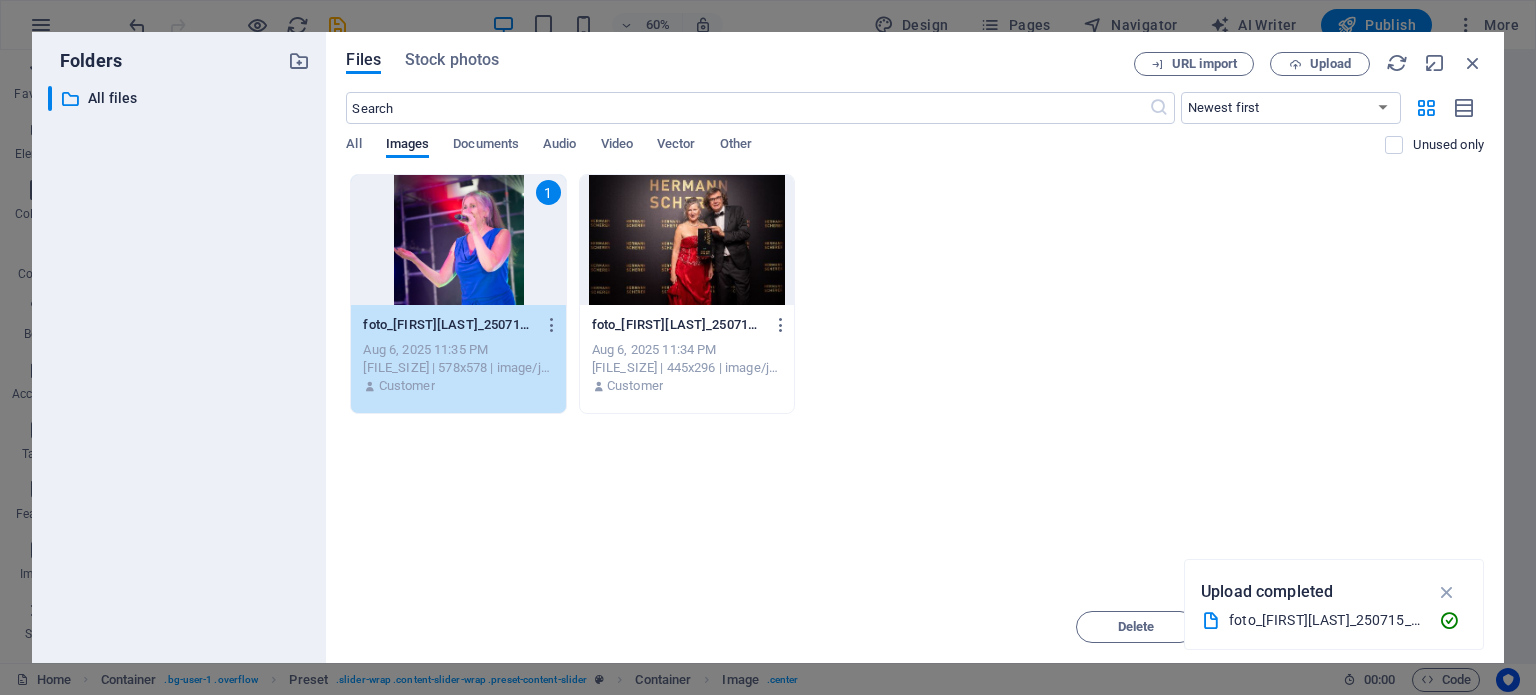 click at bounding box center [687, 240] 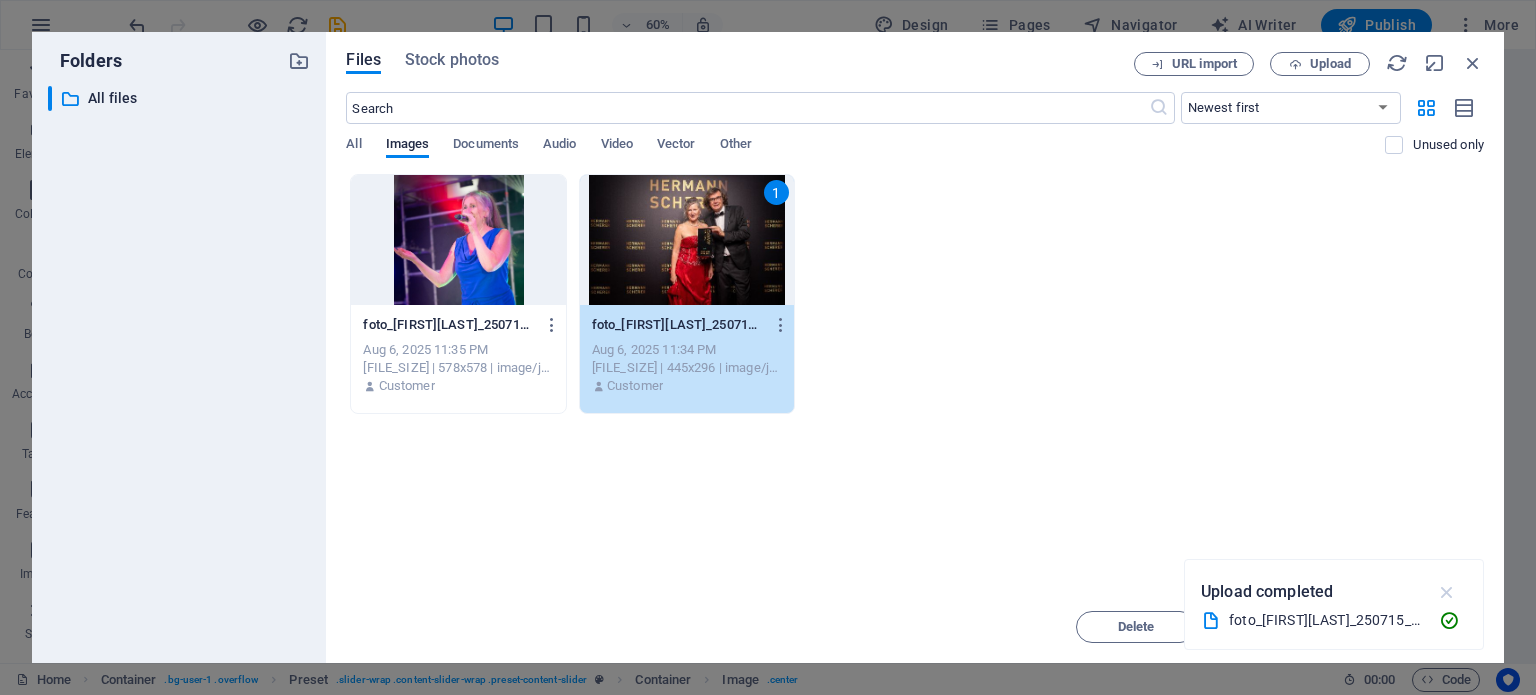 click at bounding box center [1447, 592] 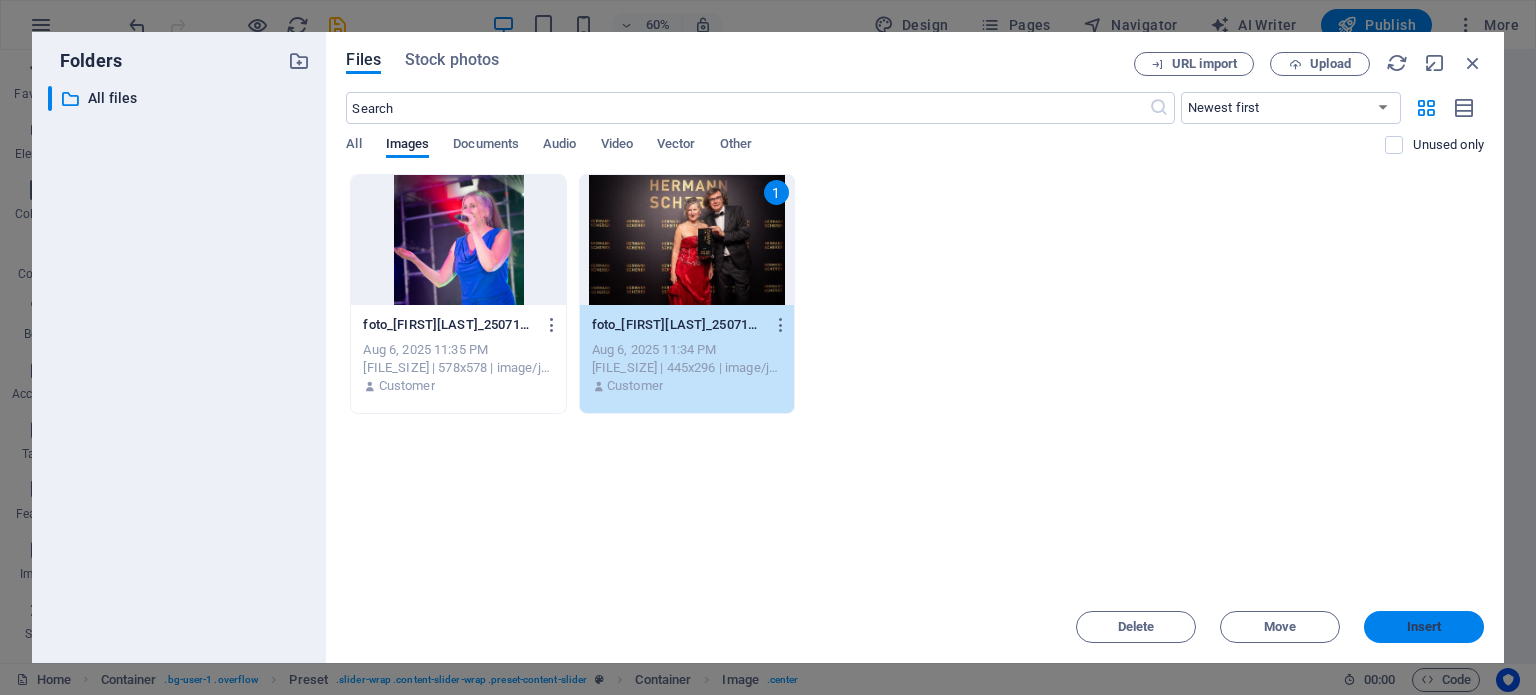 drag, startPoint x: 1389, startPoint y: 631, endPoint x: 942, endPoint y: 571, distance: 451.00888 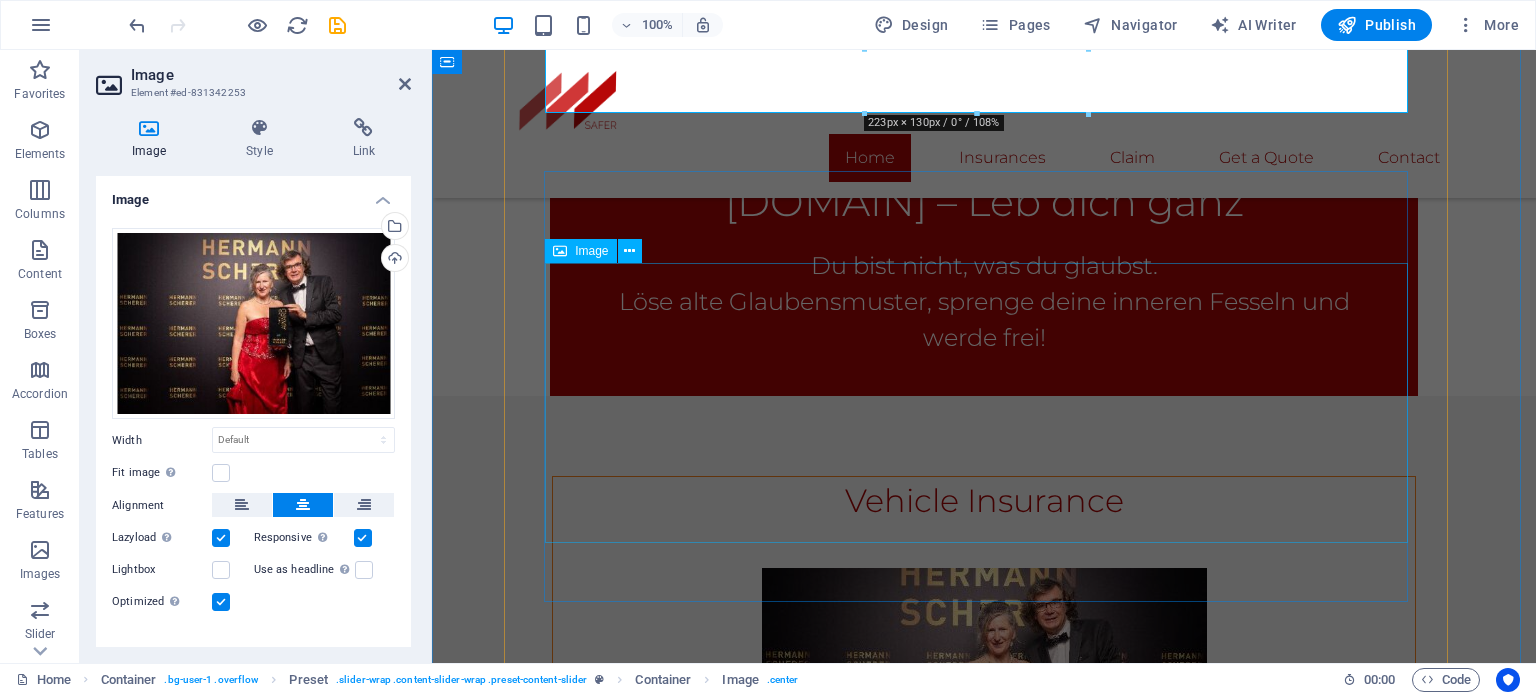 scroll, scrollTop: 913, scrollLeft: 0, axis: vertical 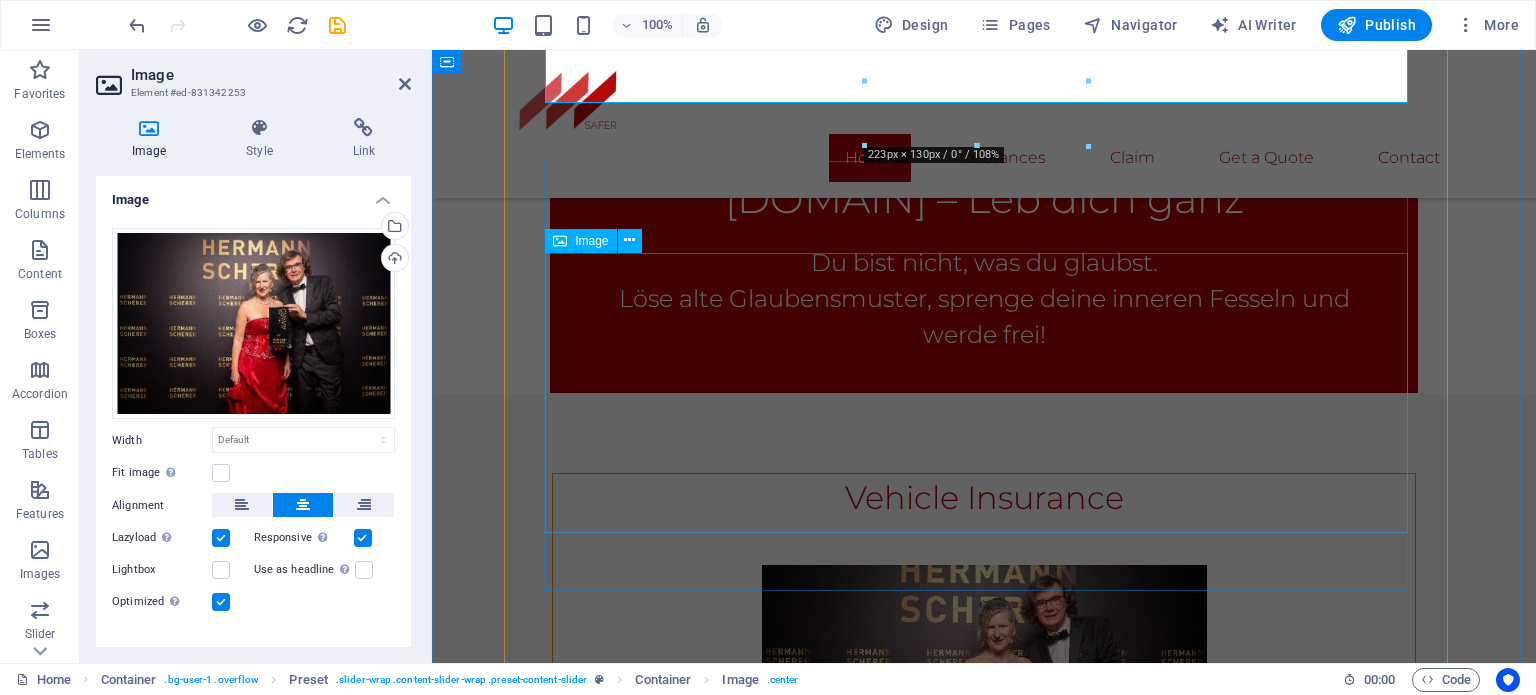 click at bounding box center [984, 1115] 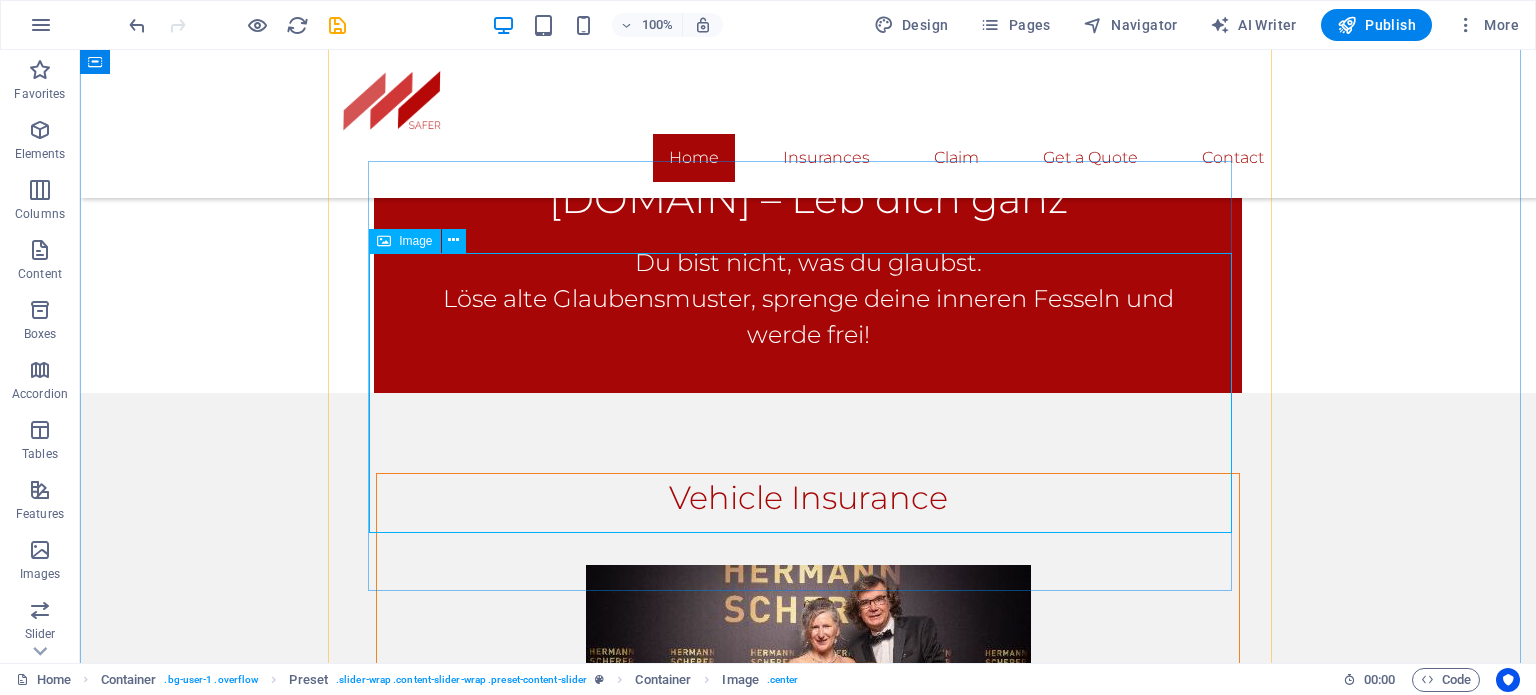 click at bounding box center [808, 1115] 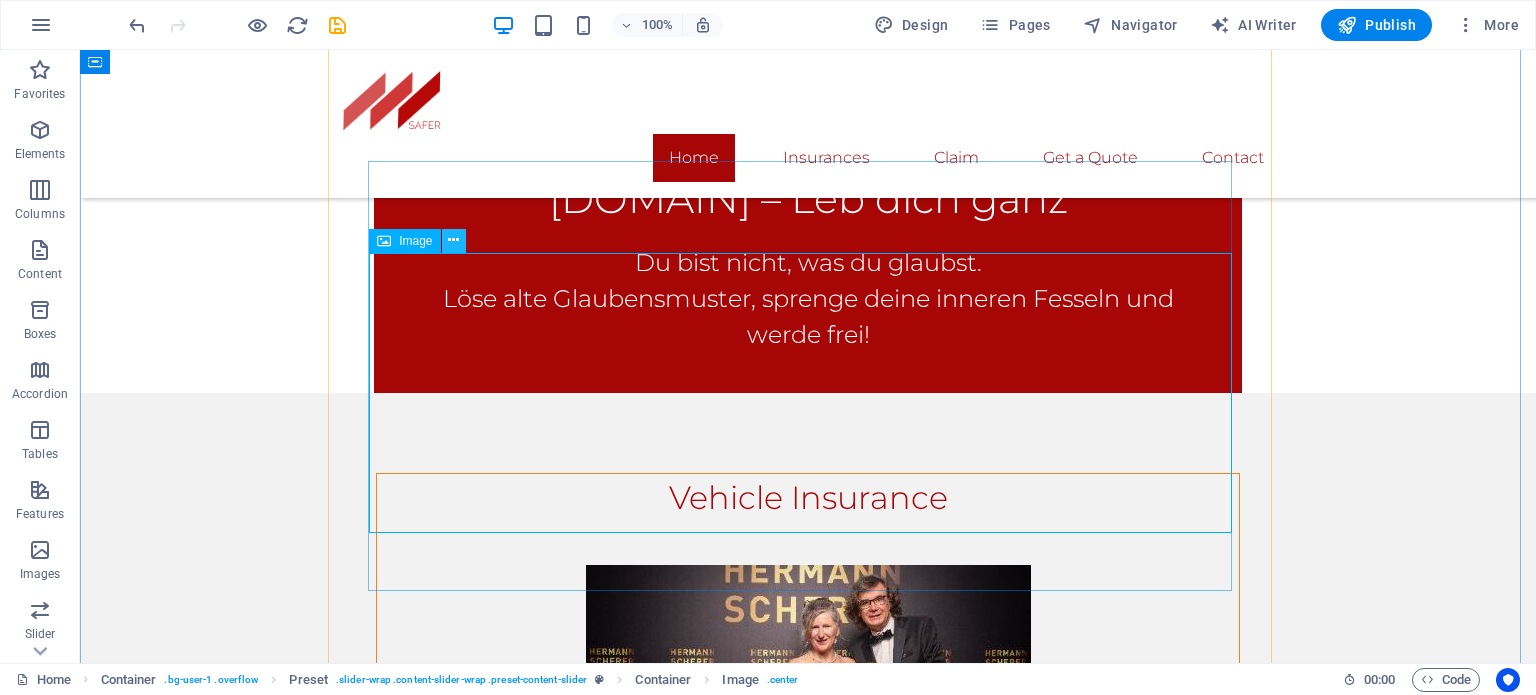 click at bounding box center [453, 240] 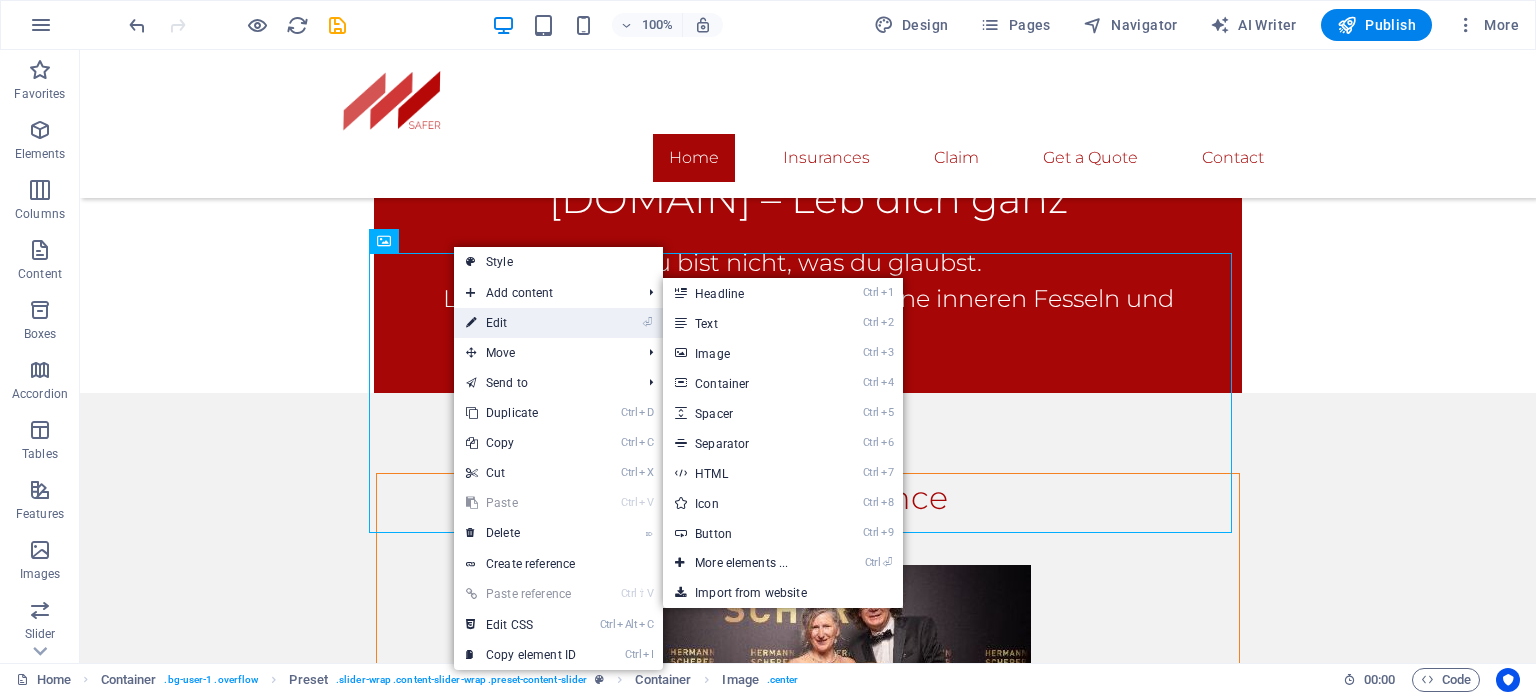 click on "⏎  Edit" at bounding box center (521, 323) 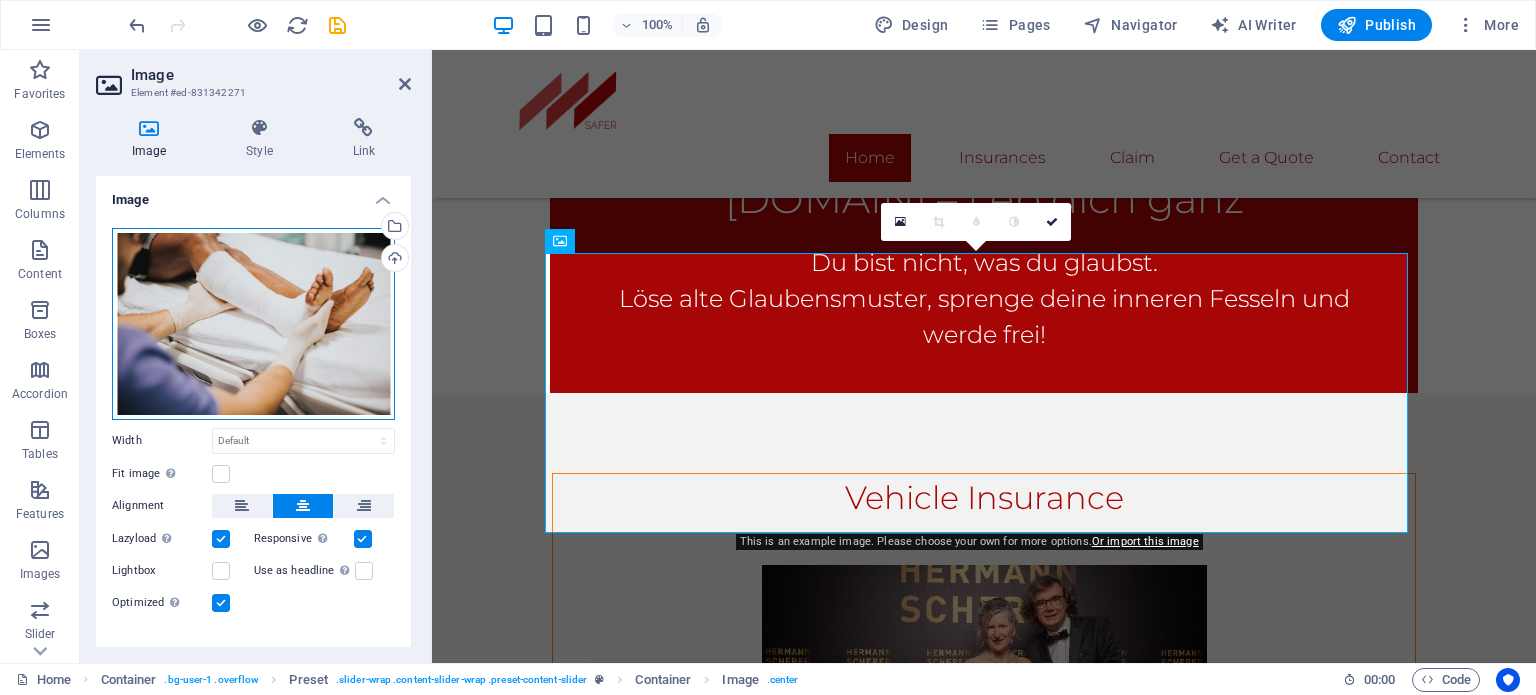 click on "Drag files here, click to choose files or select files from Files or our free stock photos & videos" at bounding box center [253, 324] 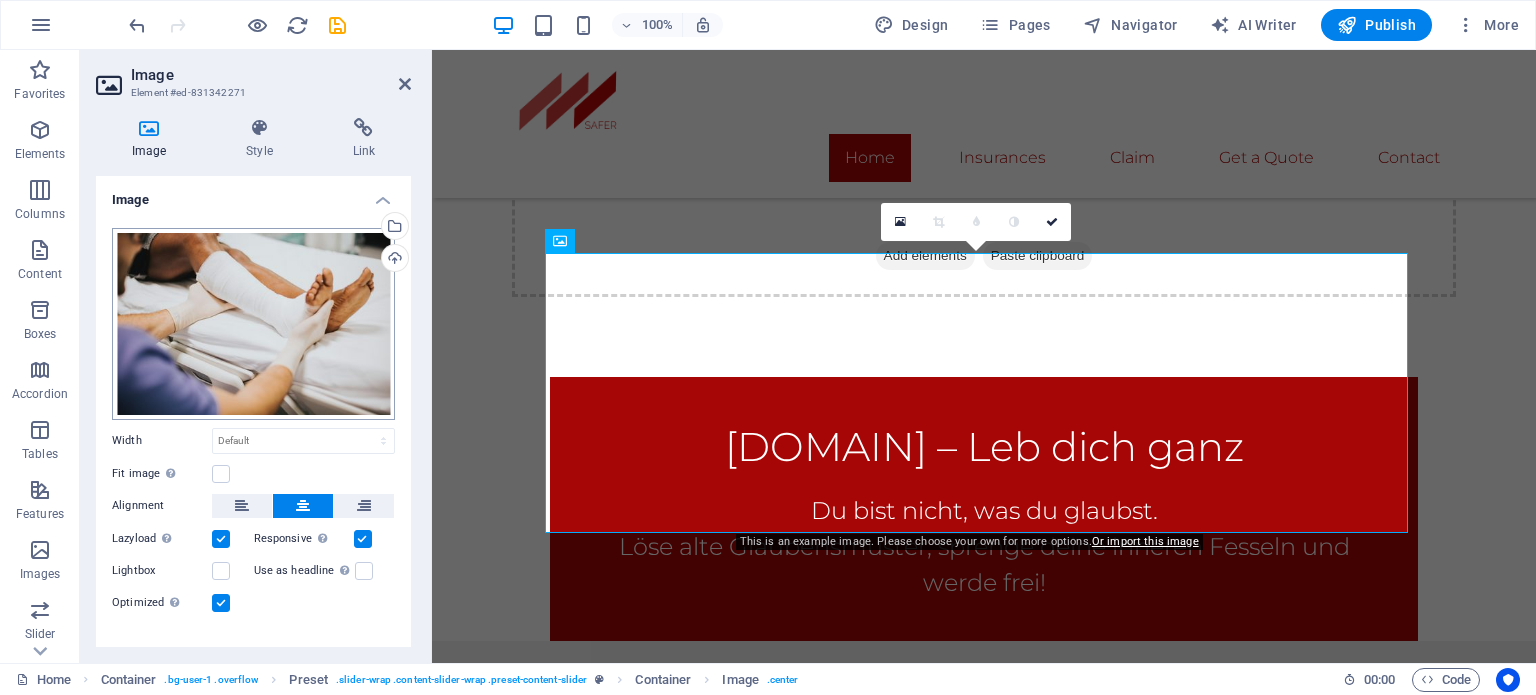 scroll, scrollTop: 901, scrollLeft: 0, axis: vertical 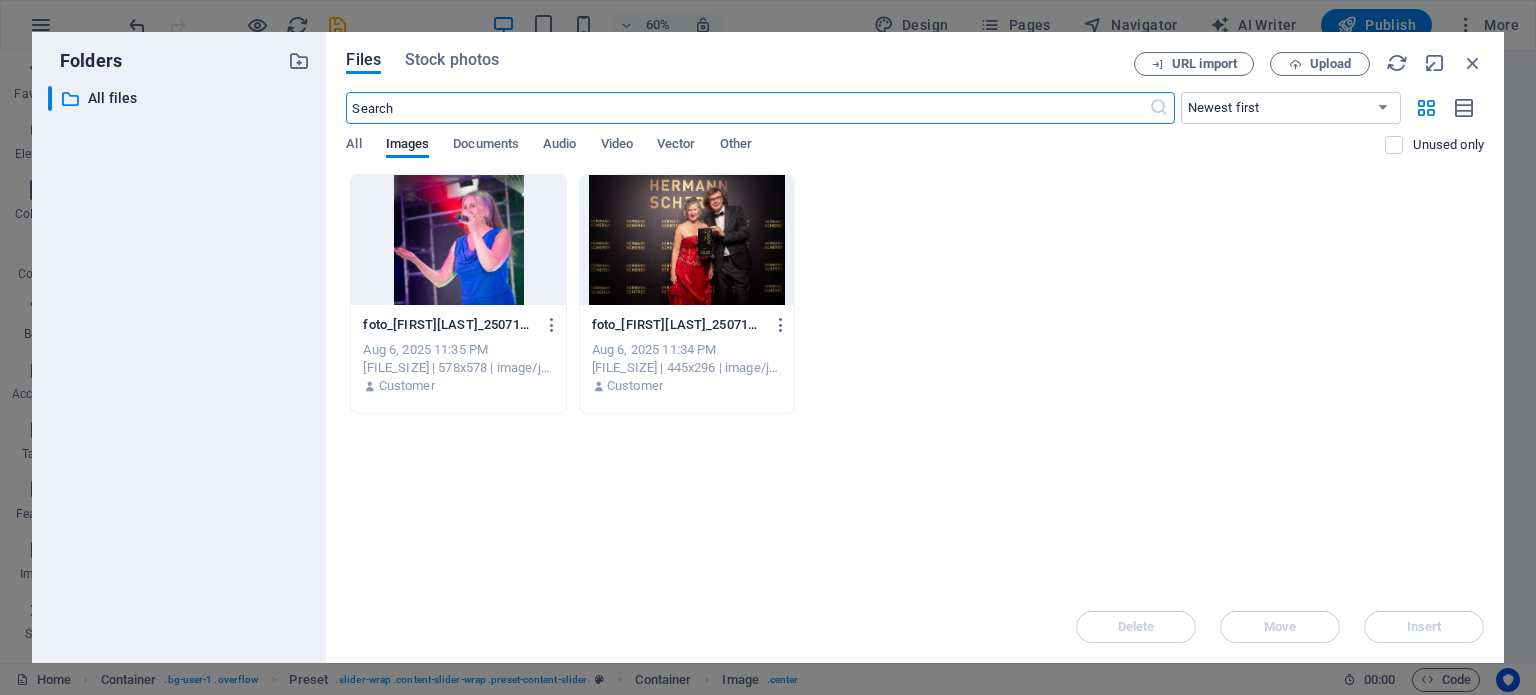 click at bounding box center [458, 240] 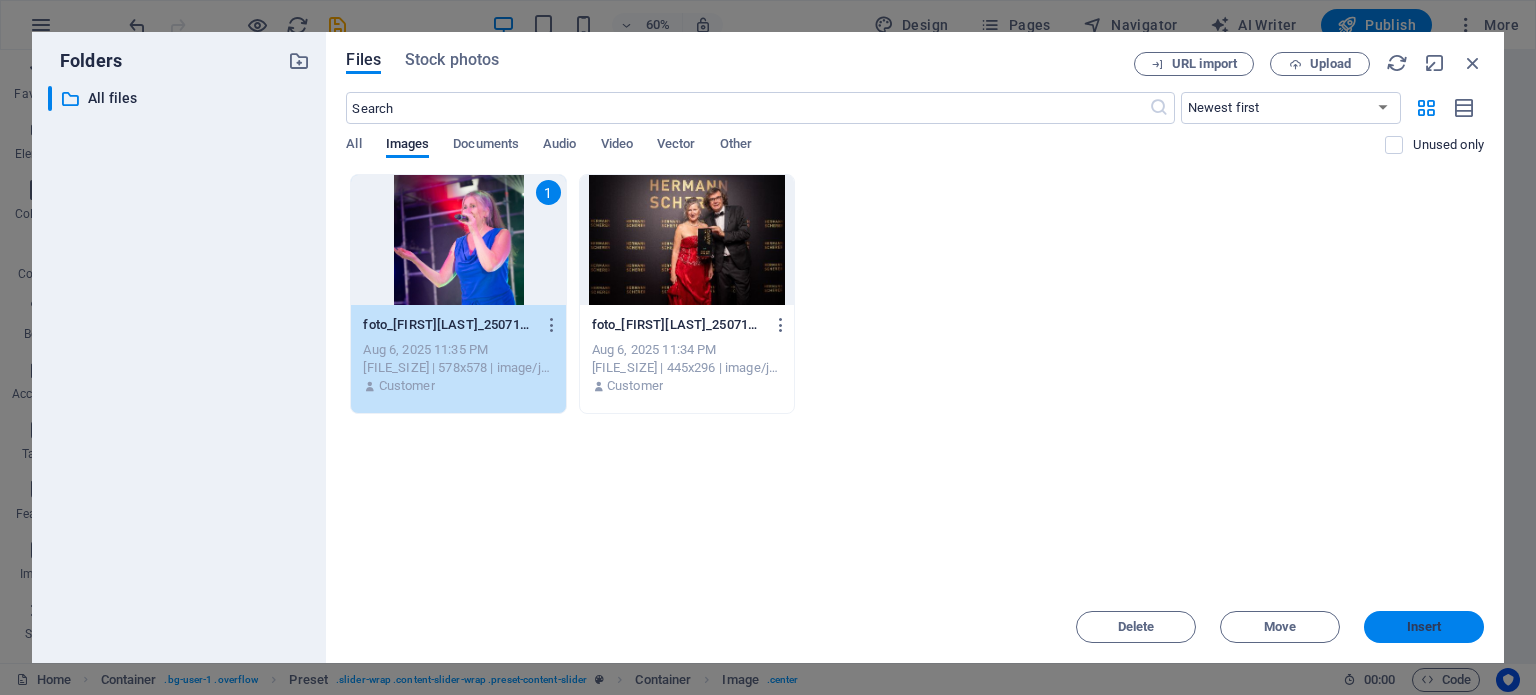 click on "Insert" at bounding box center (1424, 627) 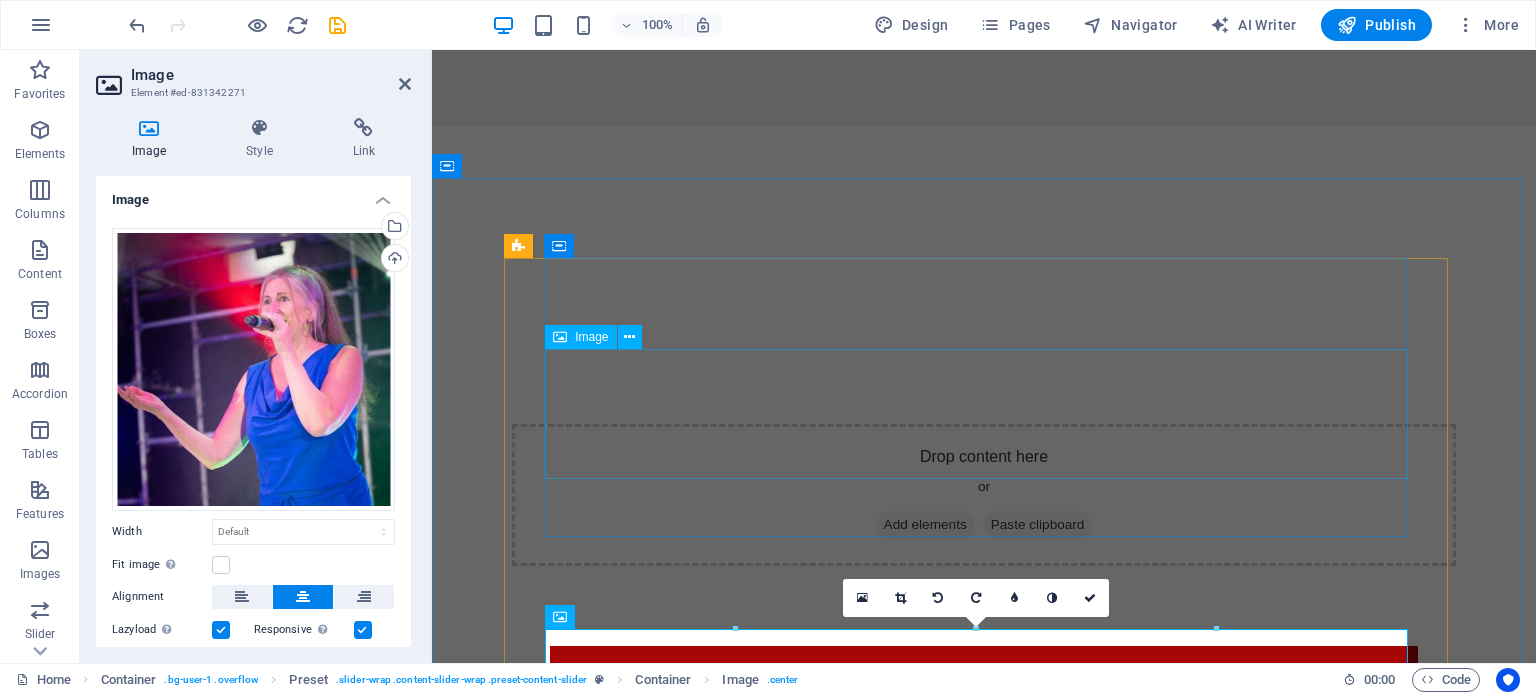 scroll, scrollTop: 513, scrollLeft: 0, axis: vertical 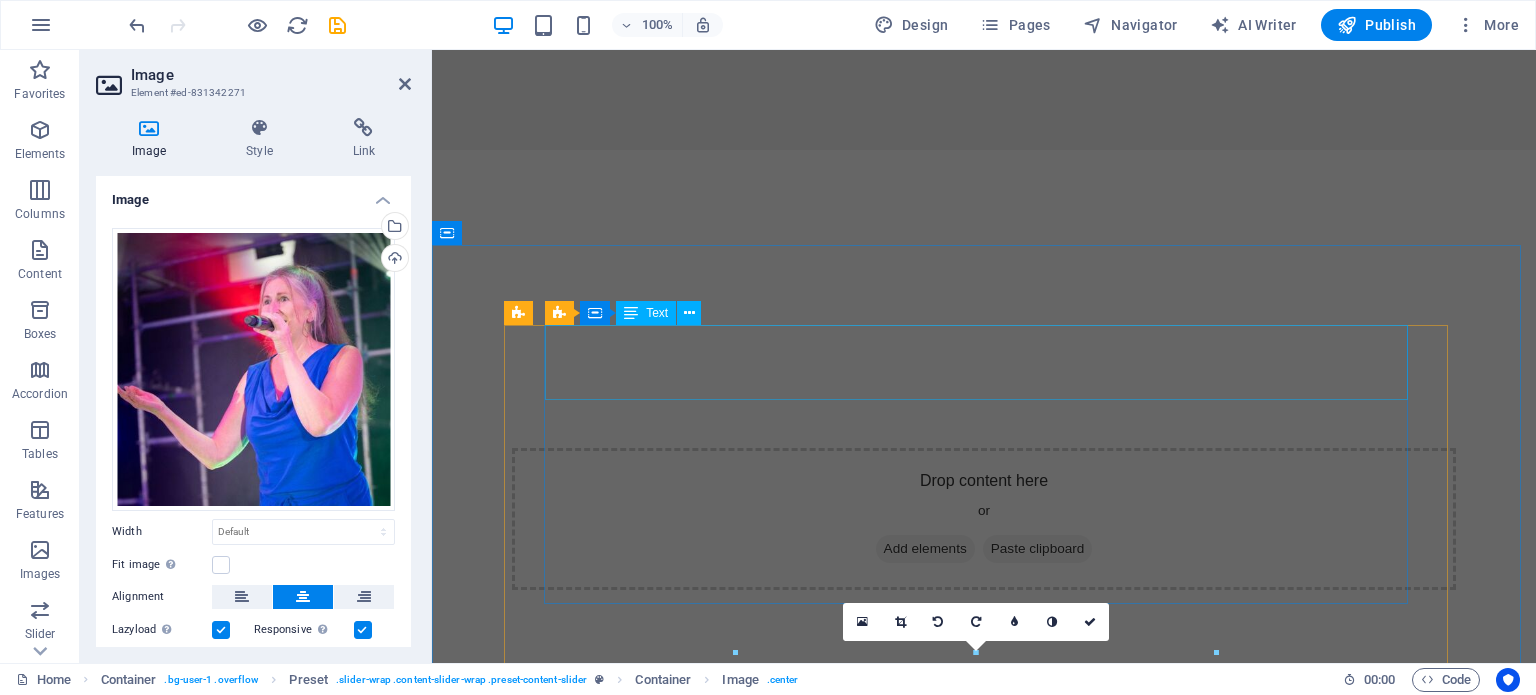 click on "Vehicle Insurance" at bounding box center [984, 1052] 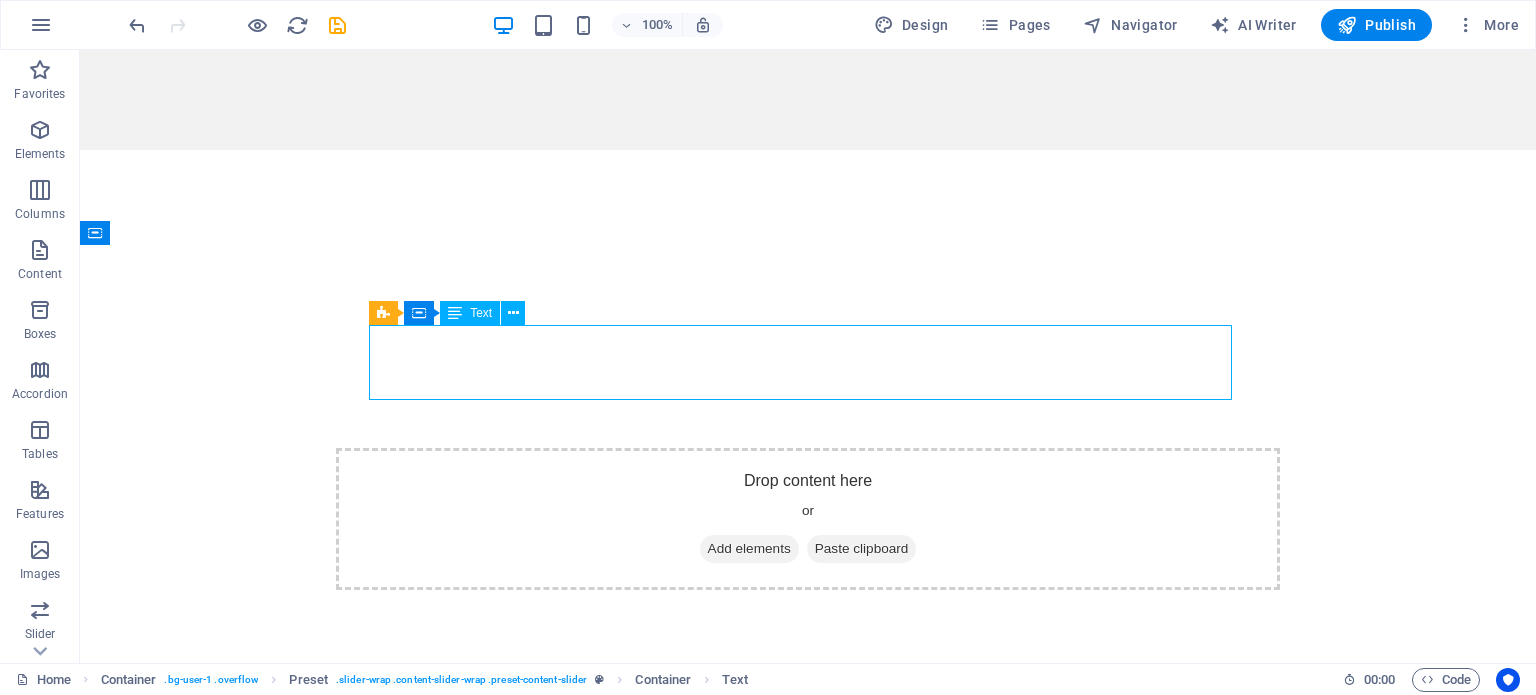 click on "Vehicle Insurance" at bounding box center [808, 1052] 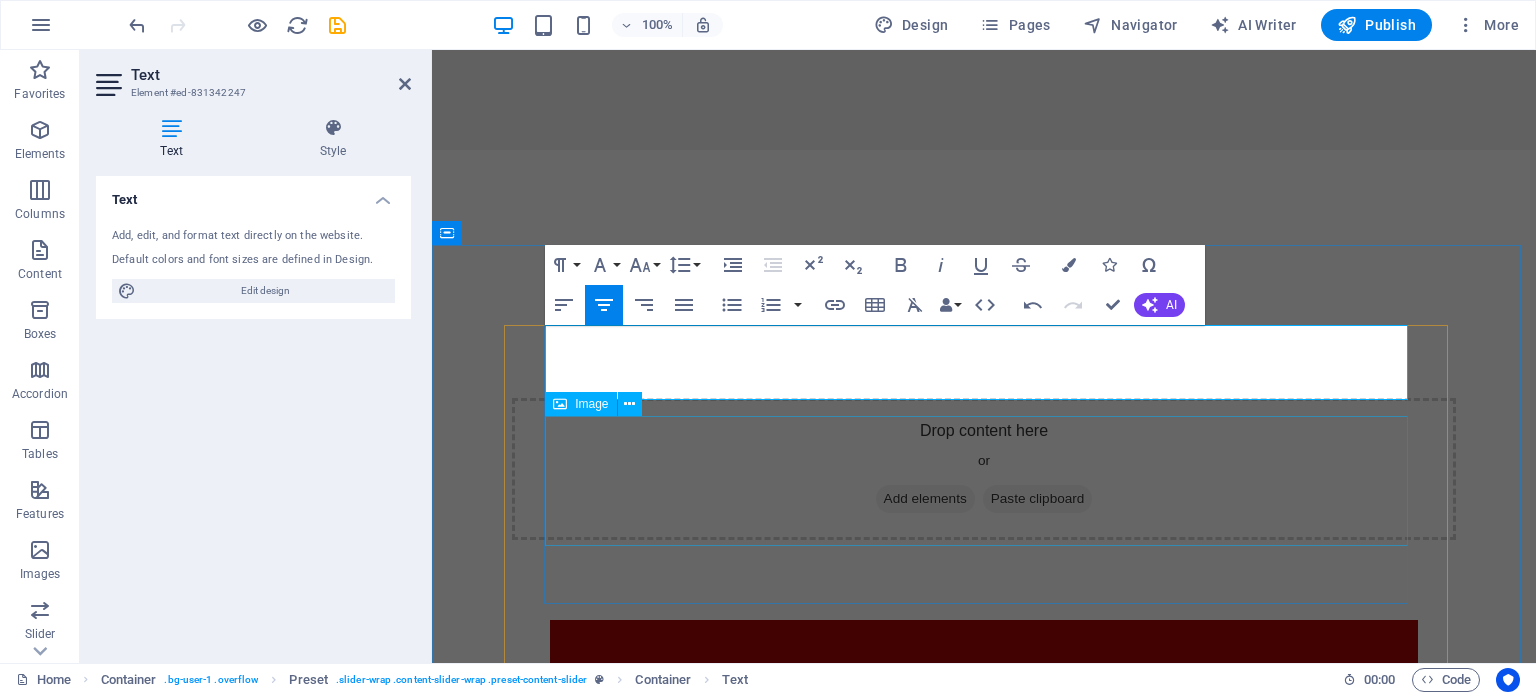 click at bounding box center [984, 1185] 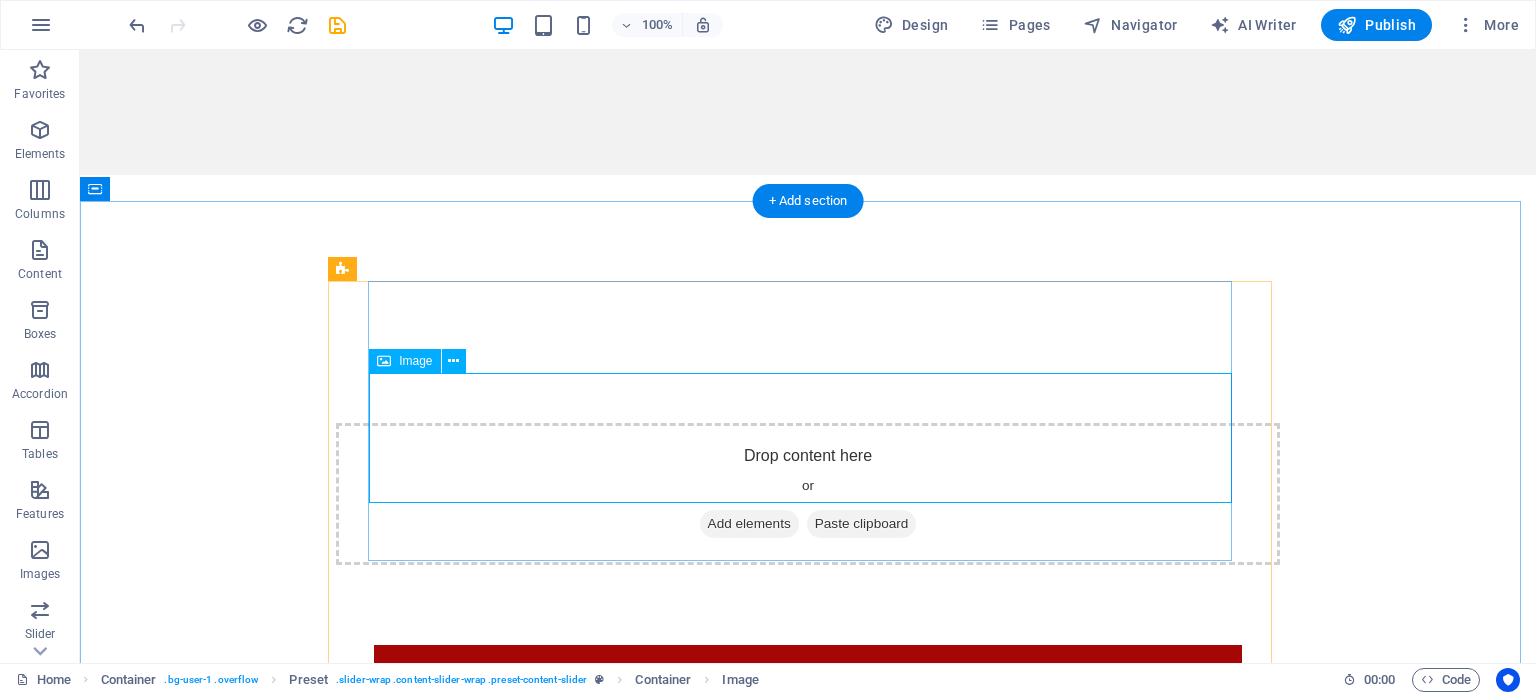 scroll, scrollTop: 470, scrollLeft: 0, axis: vertical 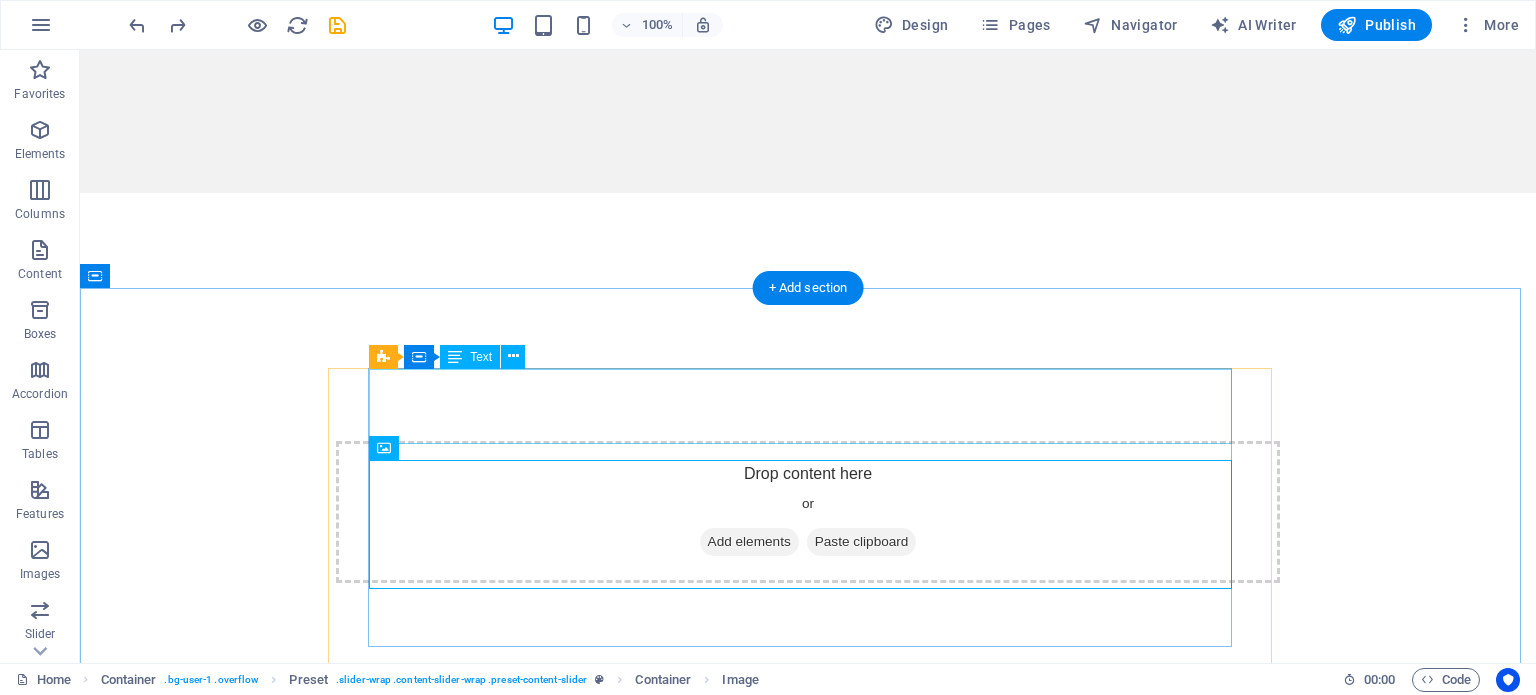 click on "Vehicle Insurance" at bounding box center (808, 1045) 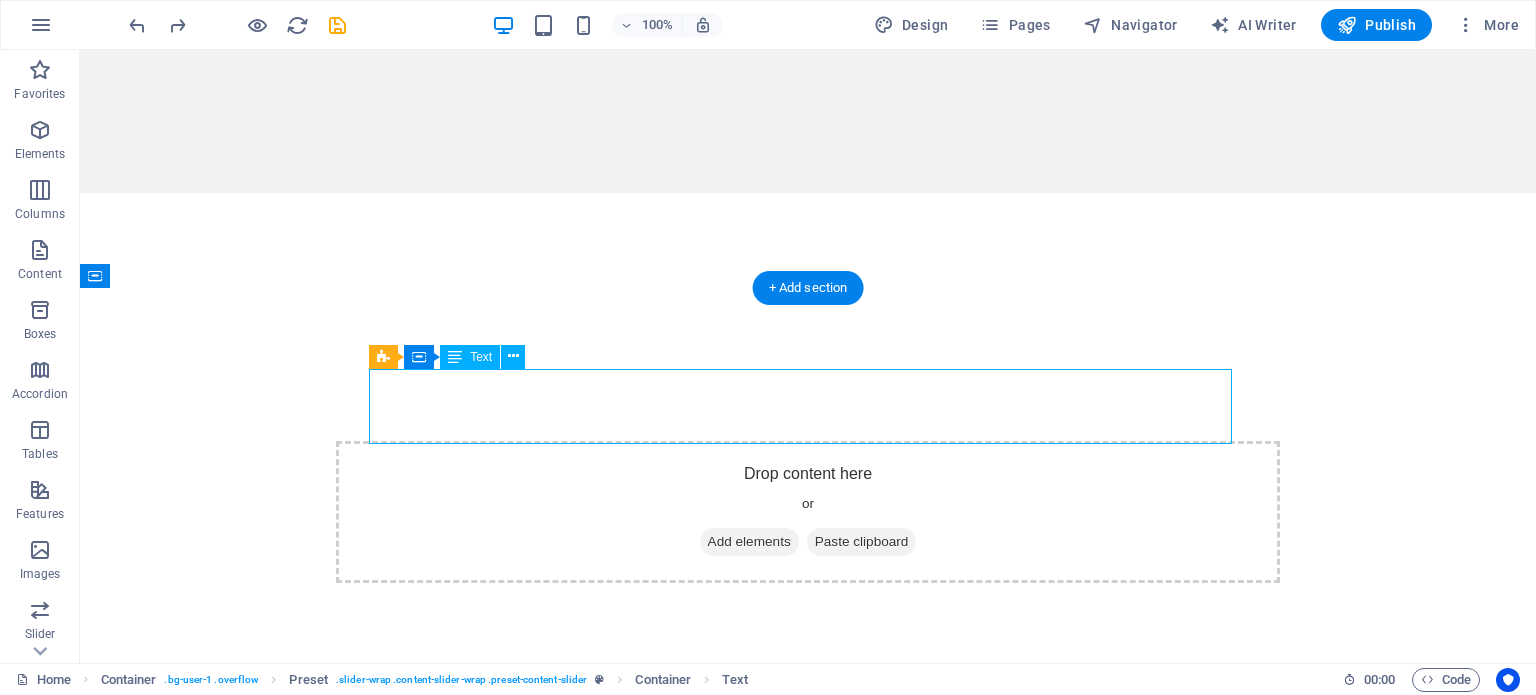 click on "Vehicle Insurance" at bounding box center (808, 1045) 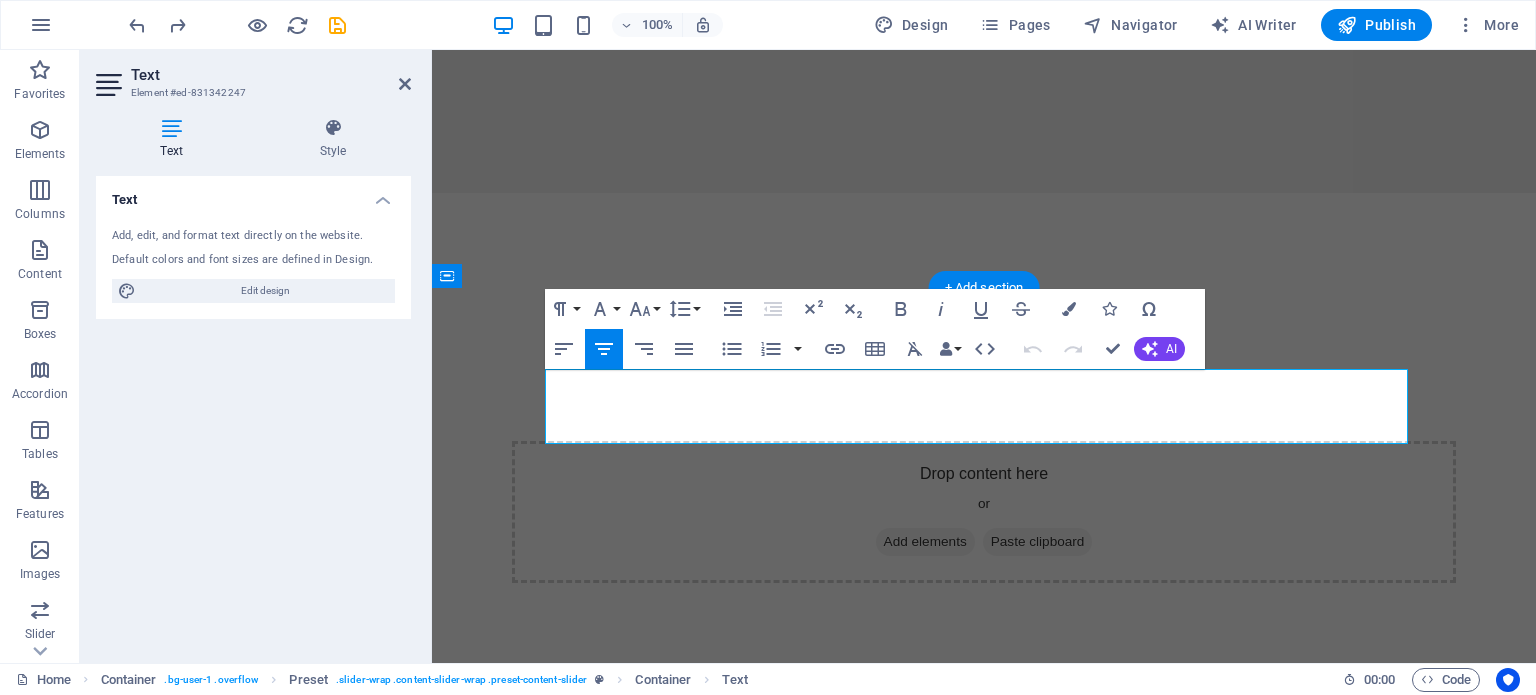 drag, startPoint x: 844, startPoint y: 387, endPoint x: 1107, endPoint y: 378, distance: 263.15396 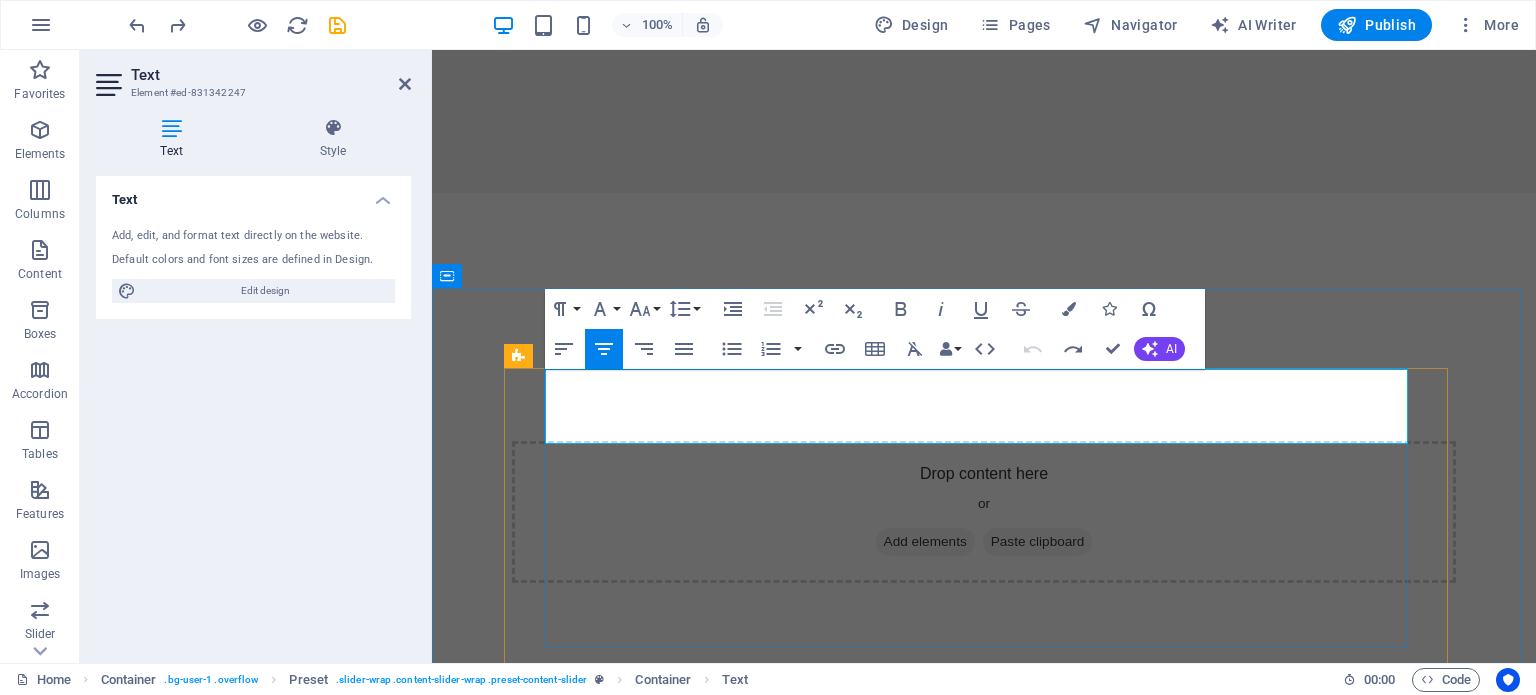 click on "Vehicle Insurance" at bounding box center (984, 1032) 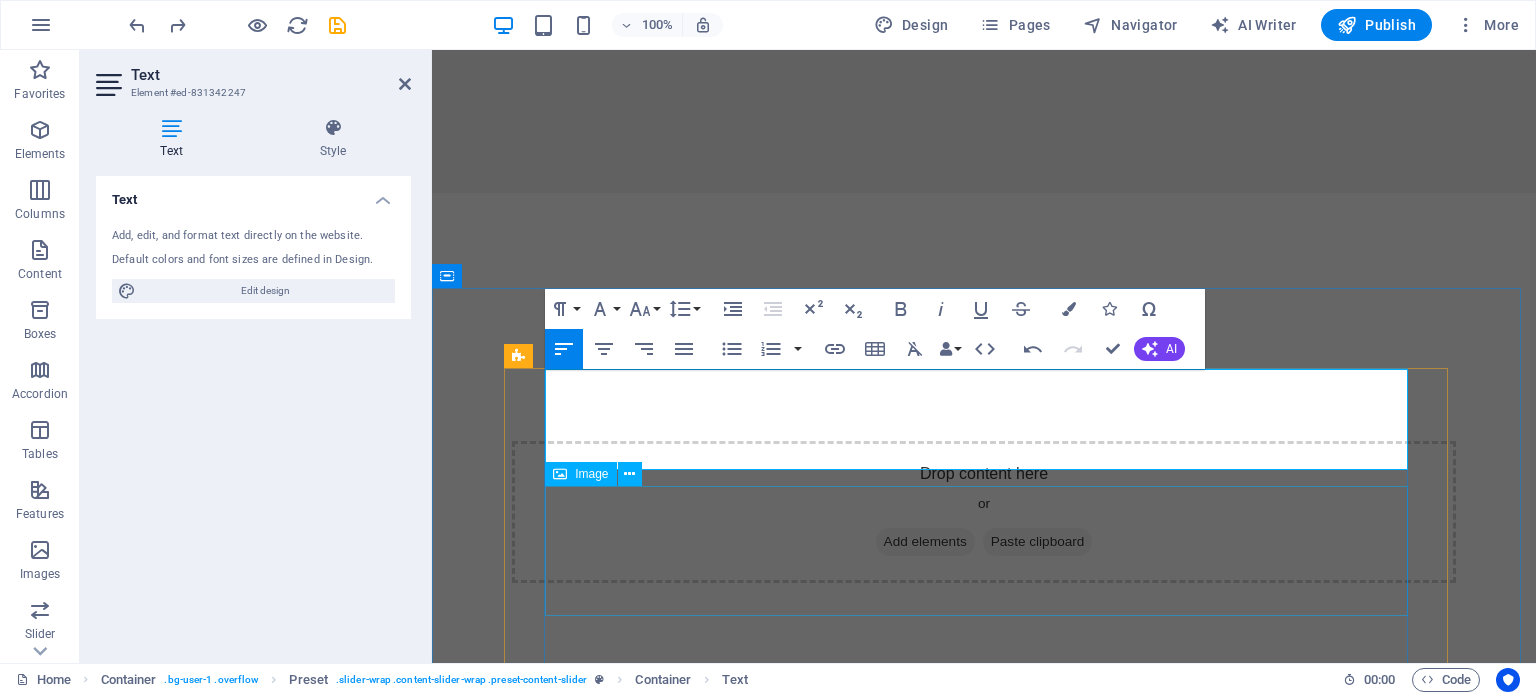 click at bounding box center [984, 1255] 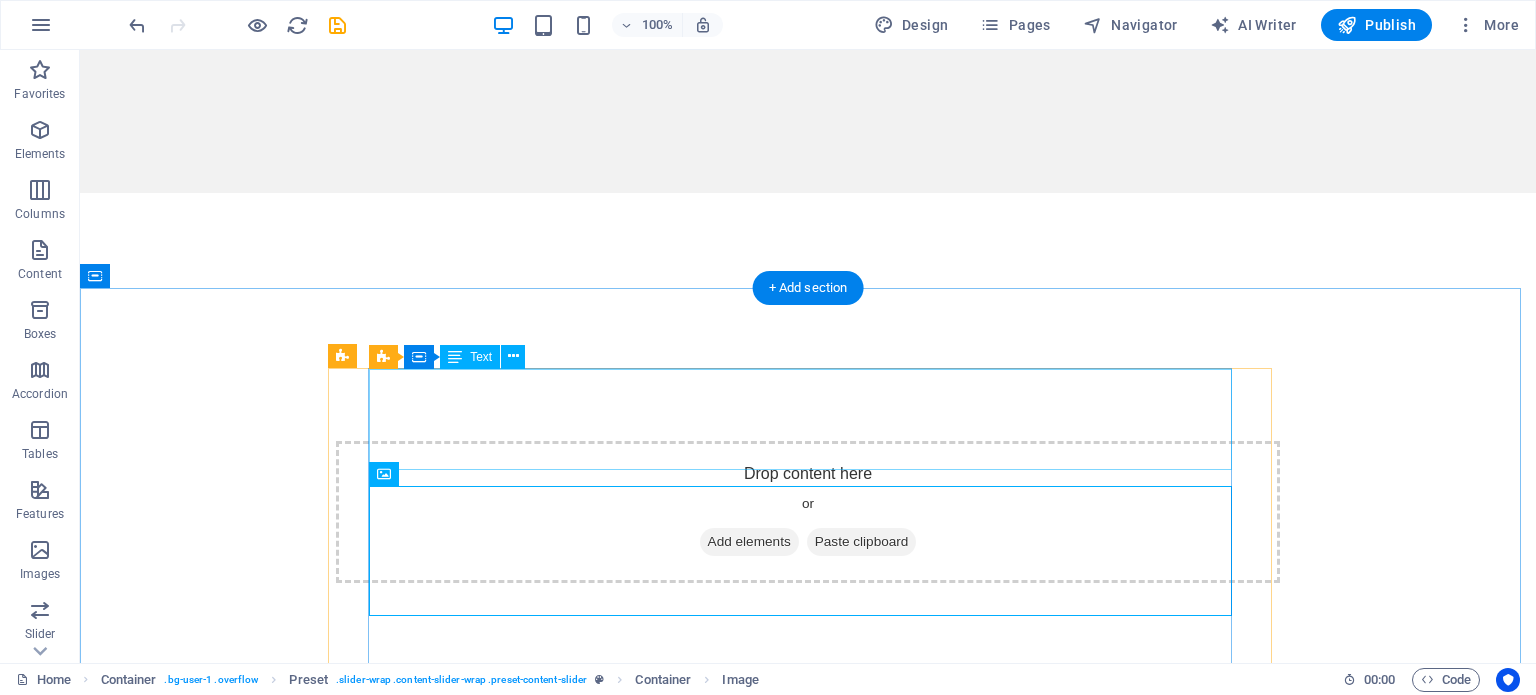 click on "EXCELLENCE AWARD" at bounding box center [808, 1059] 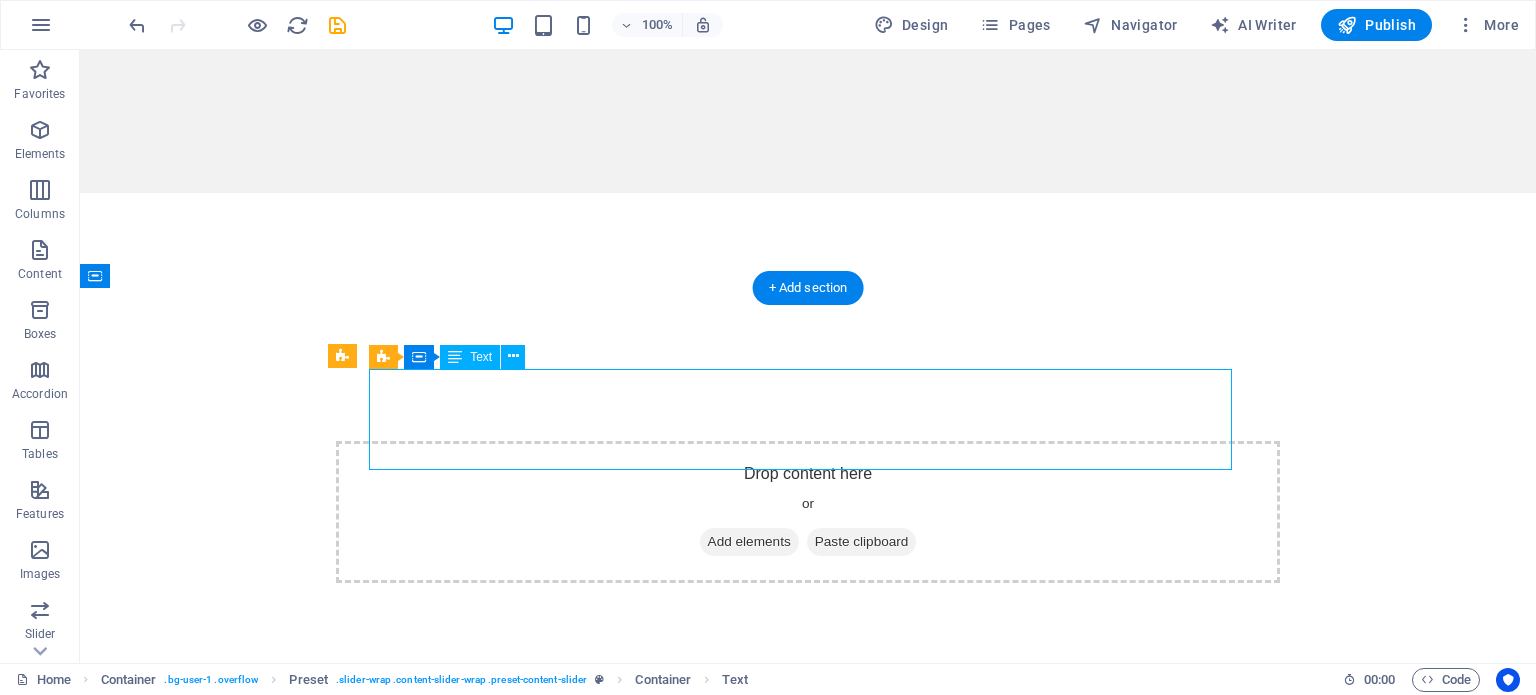 drag, startPoint x: 797, startPoint y: 395, endPoint x: 446, endPoint y: 395, distance: 351 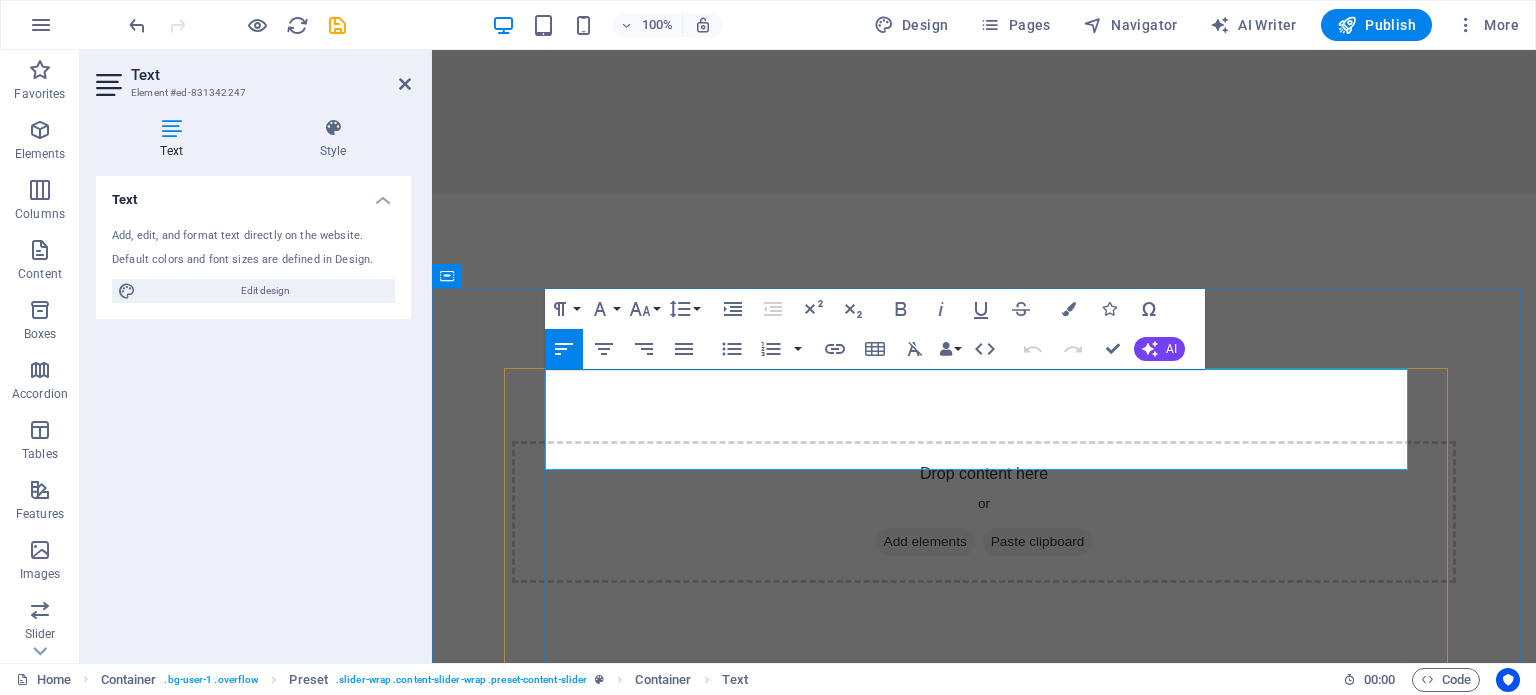 click on "EXCELLENCE AWARD" at bounding box center (768, 1033) 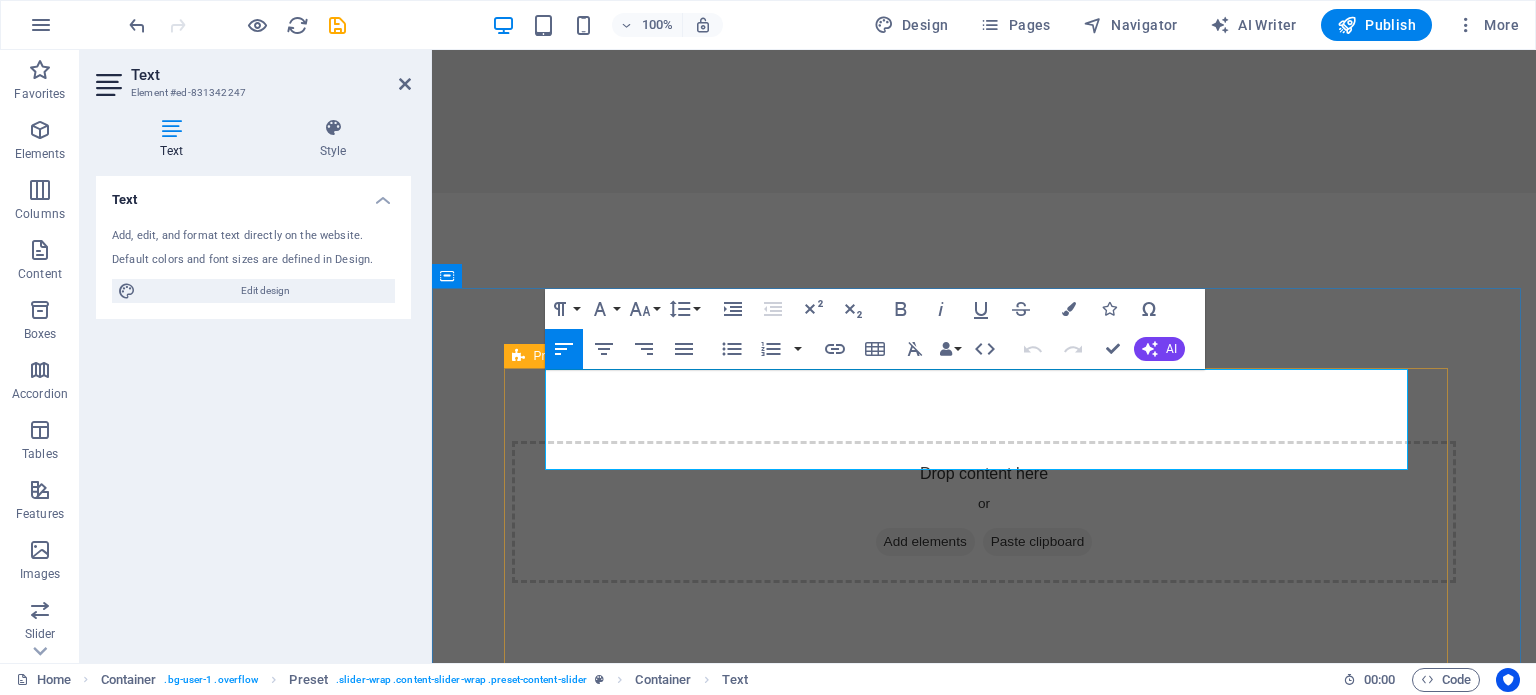drag, startPoint x: 1035, startPoint y: 397, endPoint x: 538, endPoint y: 394, distance: 497.00906 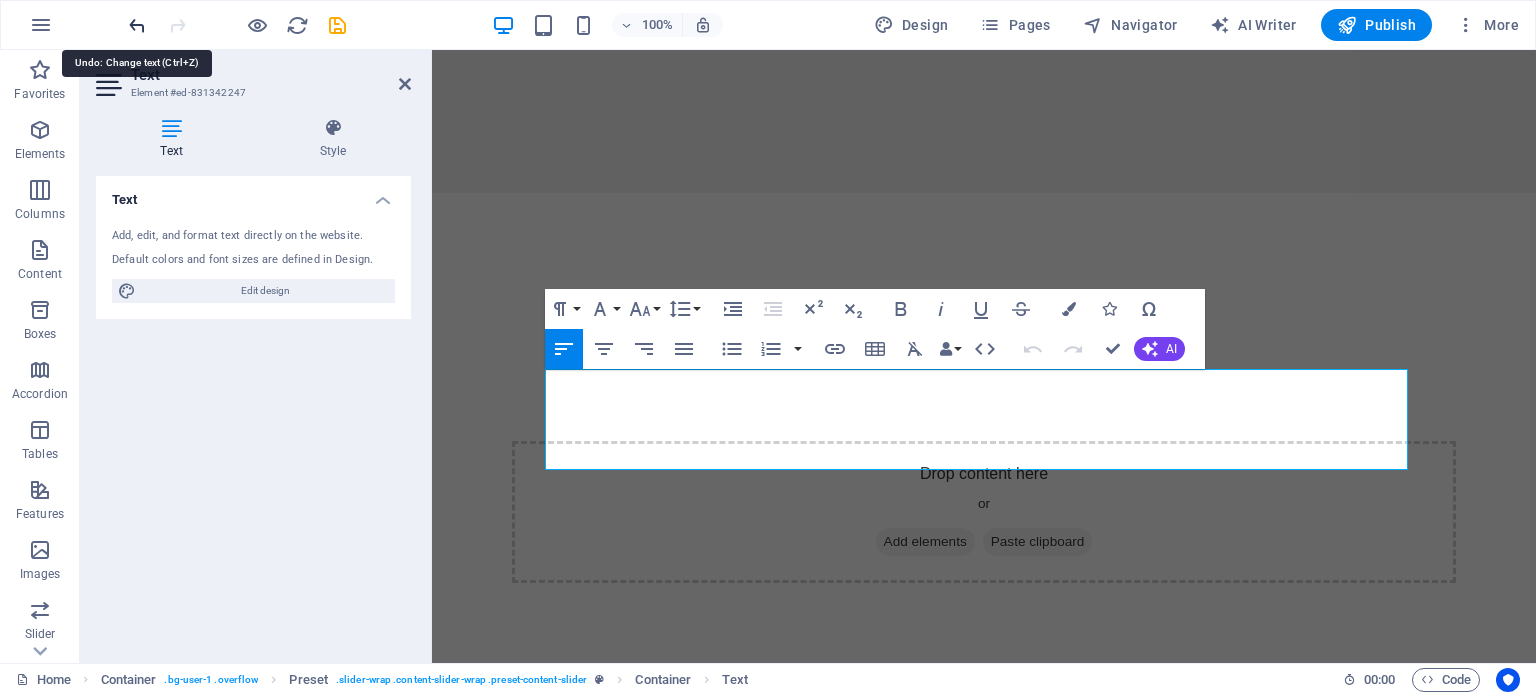 click at bounding box center (137, 25) 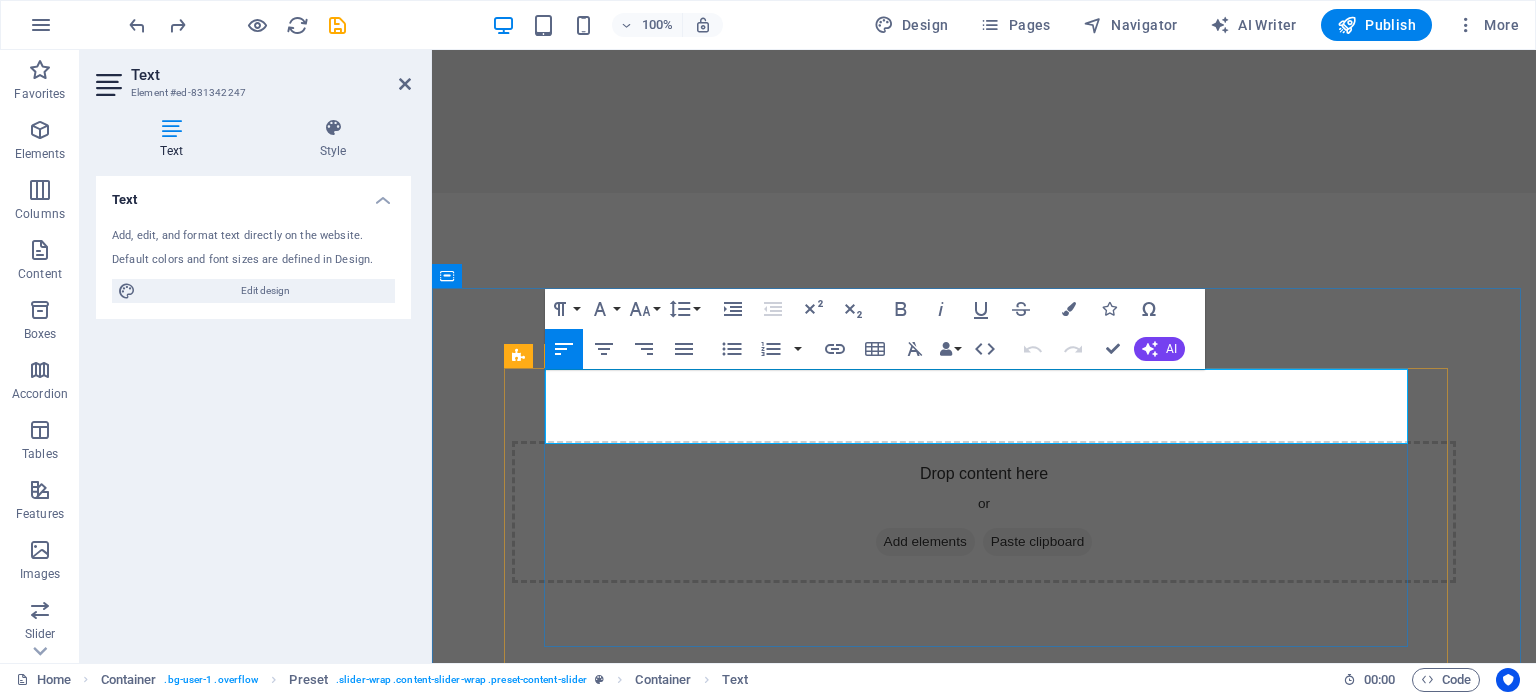 click on "Vehicle Insurance" at bounding box center [984, 1045] 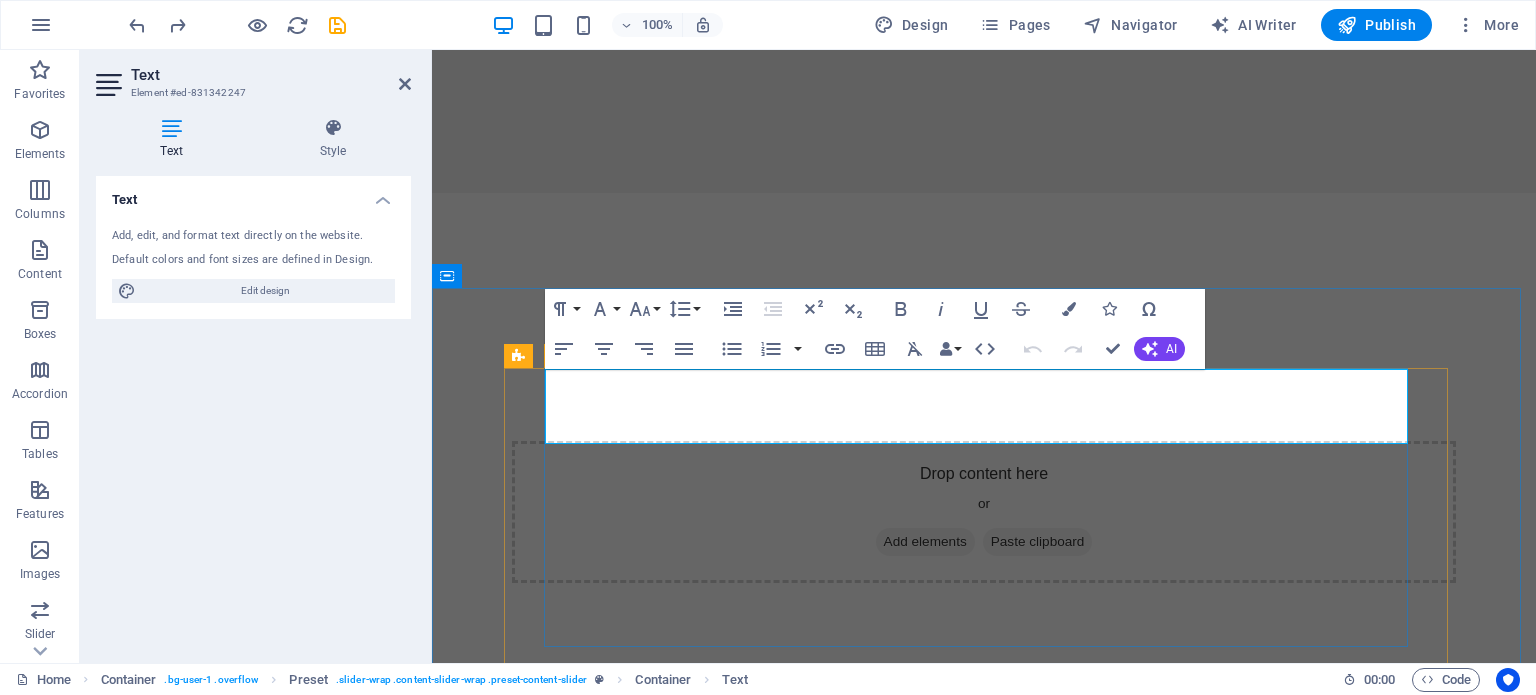 click on "Vehicle Insurance" at bounding box center [984, 1045] 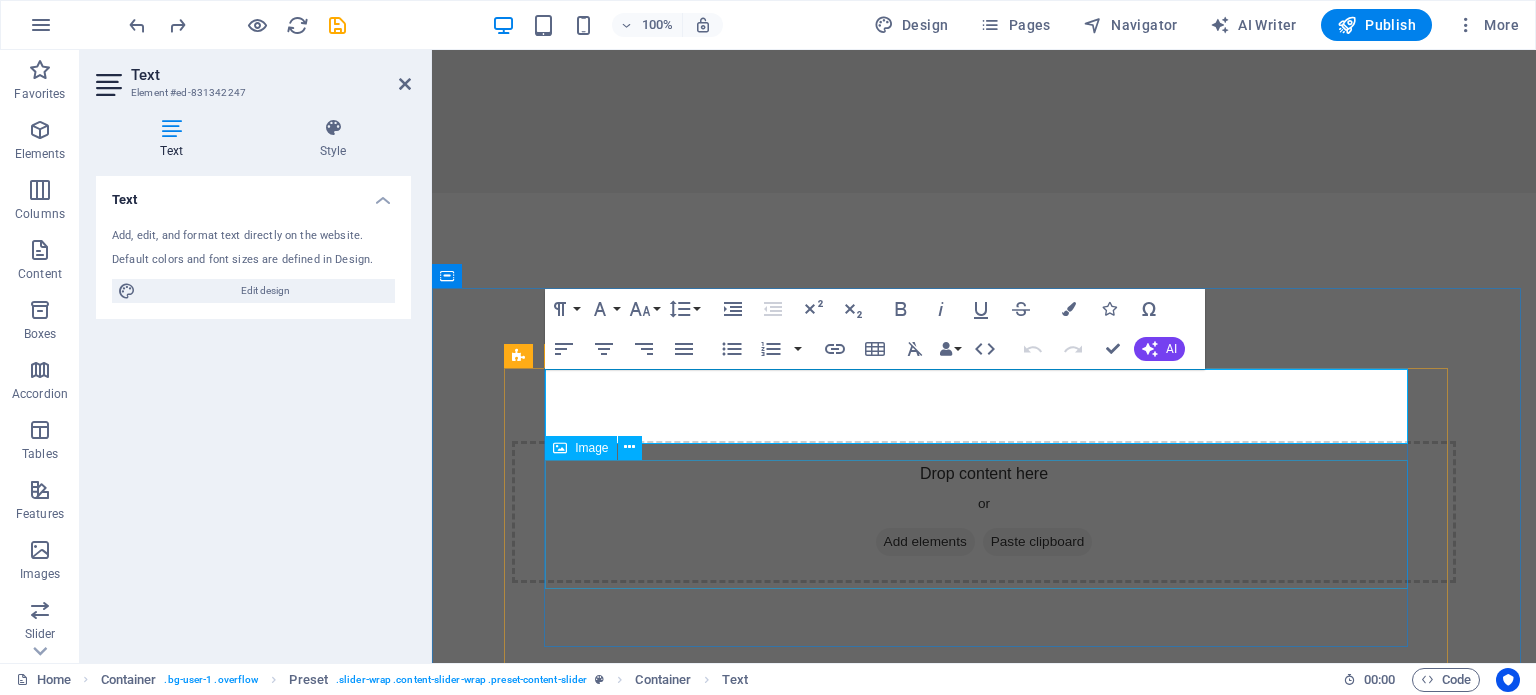 drag, startPoint x: 1116, startPoint y: 511, endPoint x: 1082, endPoint y: 434, distance: 84.17244 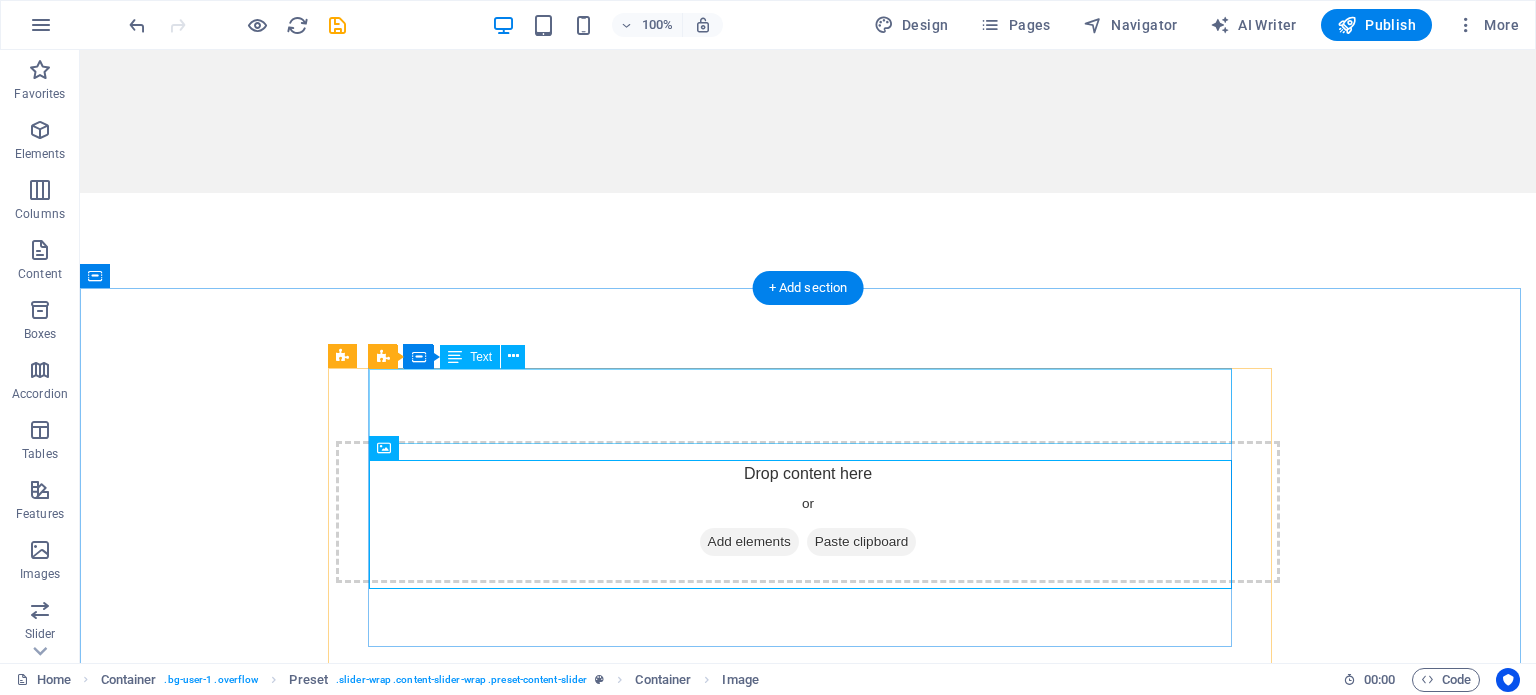 click on "Vehicle Insurance" at bounding box center (808, 1045) 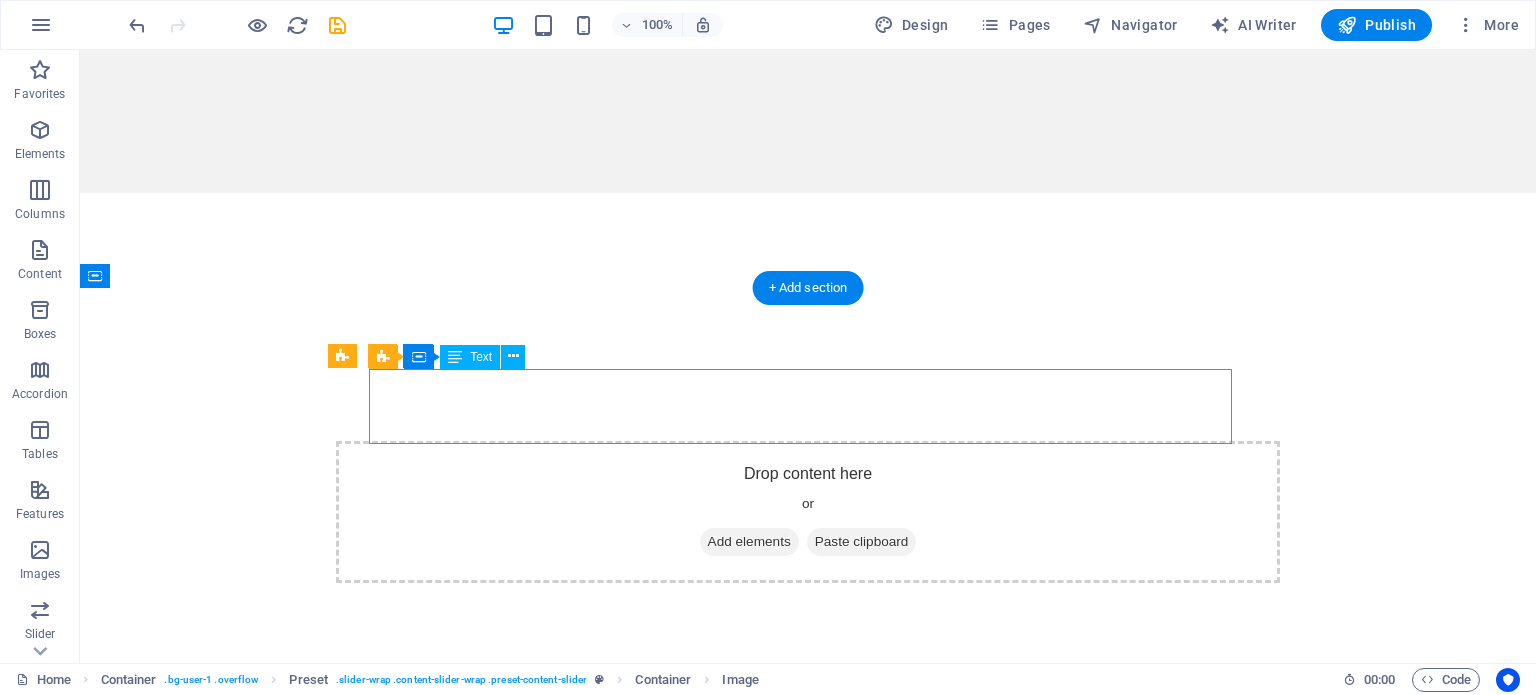 click on "Vehicle Insurance" at bounding box center [808, 1045] 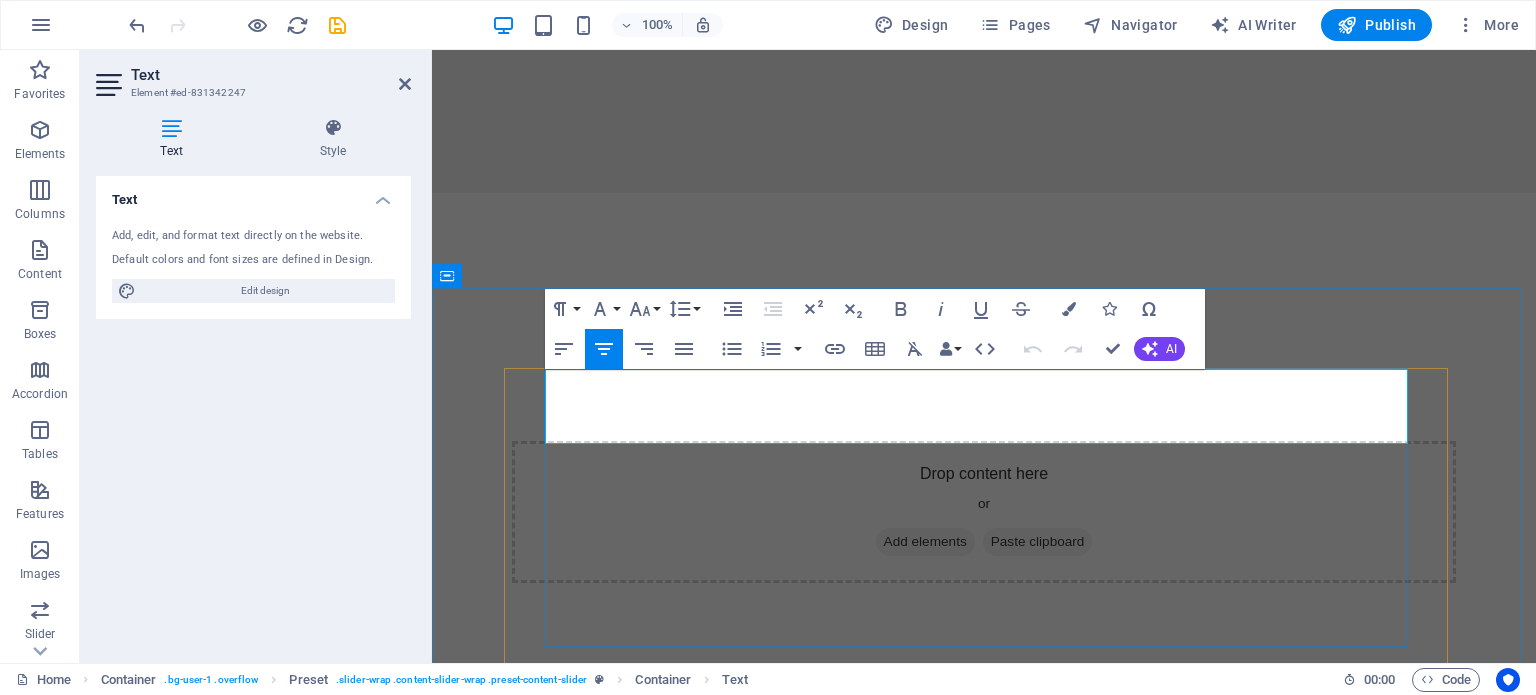 drag, startPoint x: 848, startPoint y: 391, endPoint x: 1076, endPoint y: 387, distance: 228.03508 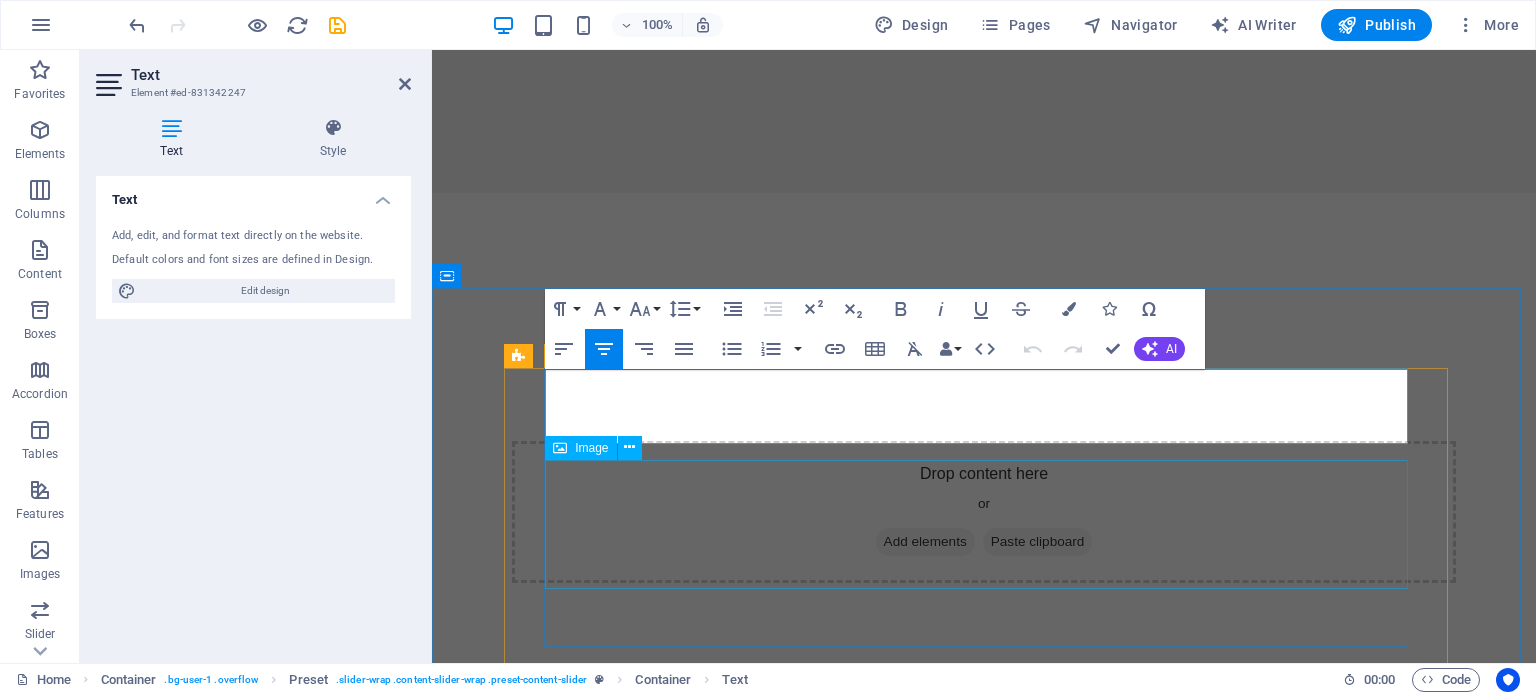 type 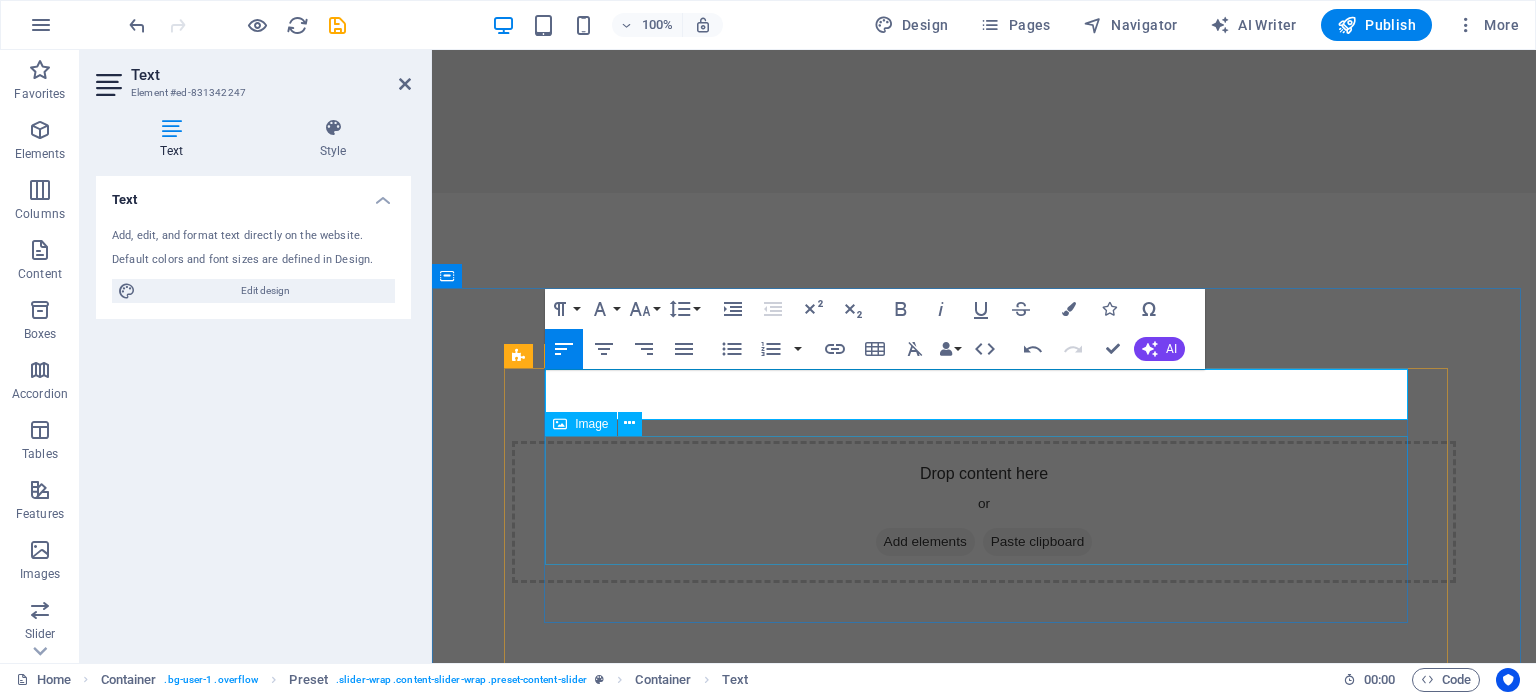 click at bounding box center [984, 1204] 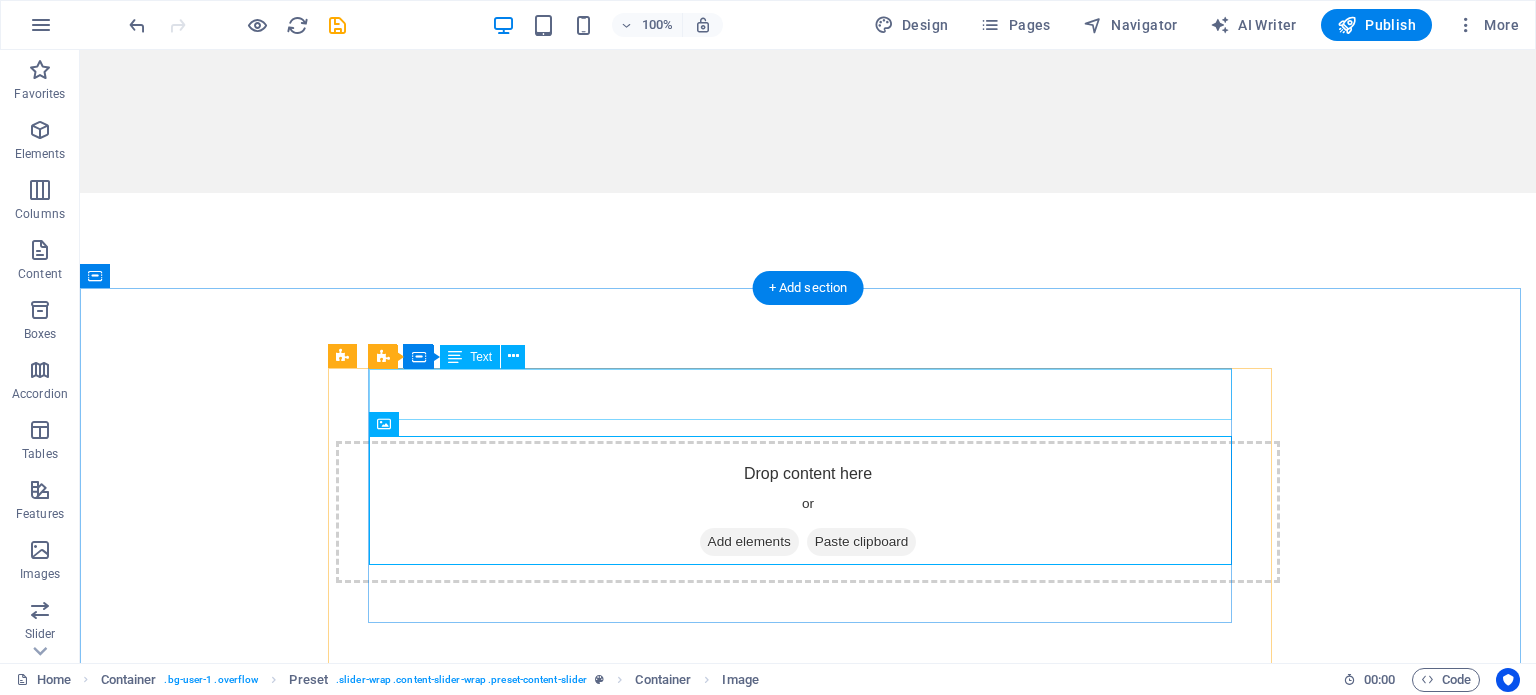 click on "EXCELLENCE AWARD" at bounding box center (808, 1033) 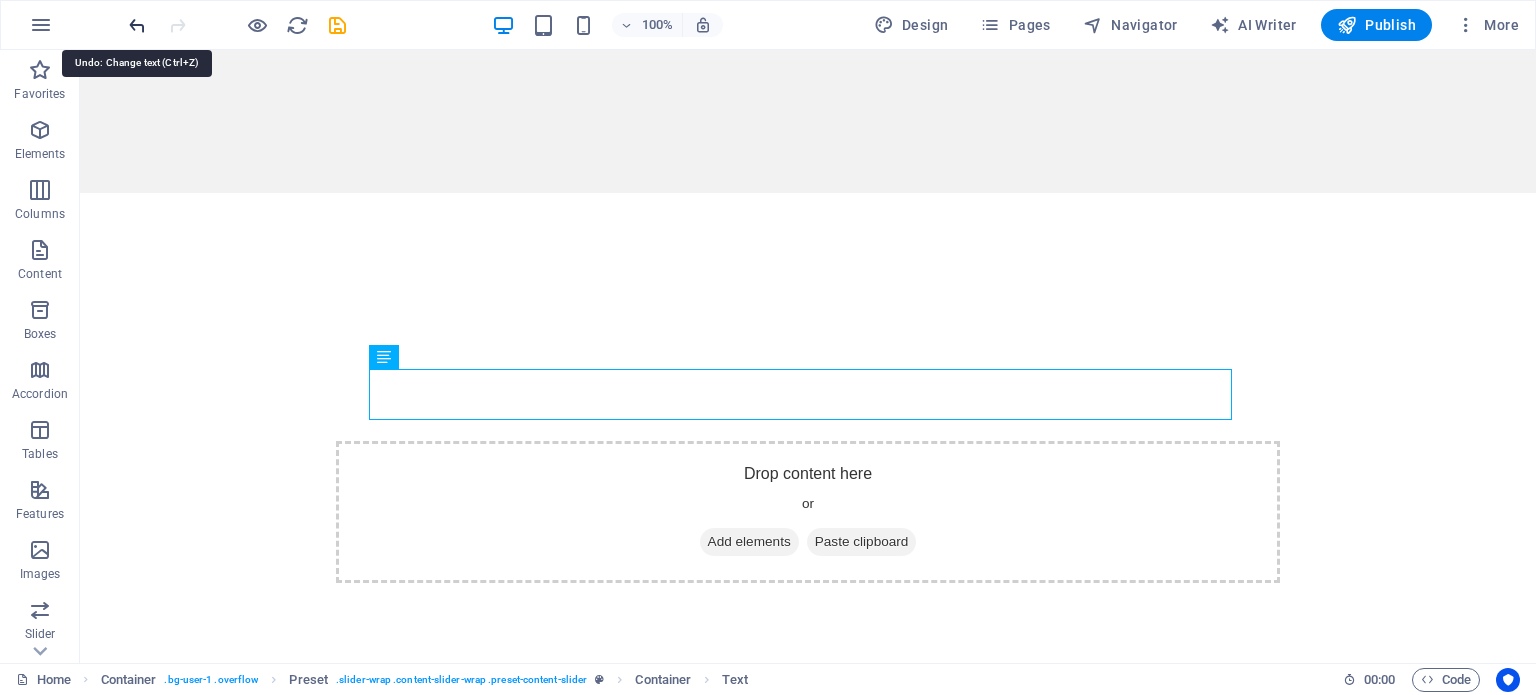 click at bounding box center (137, 25) 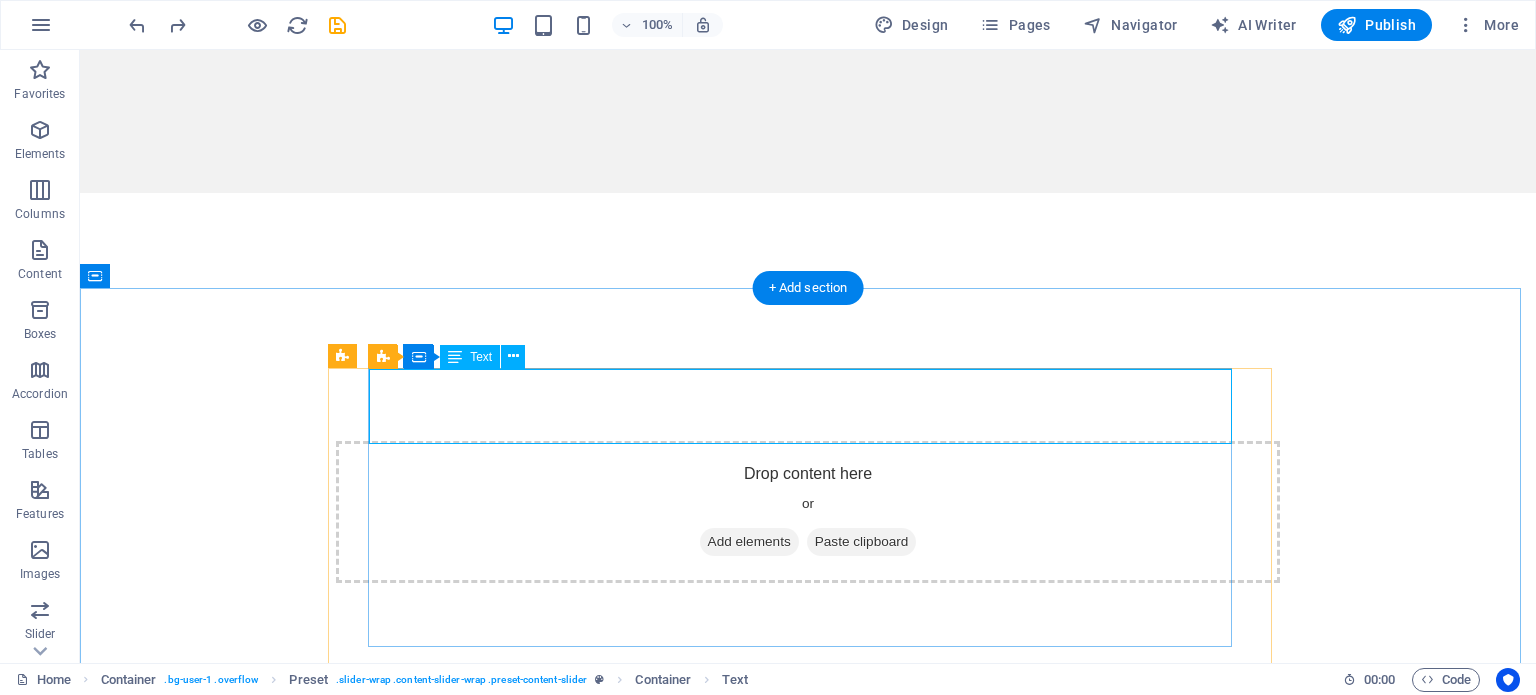 click on "Vehicle Insurance" at bounding box center (808, 1045) 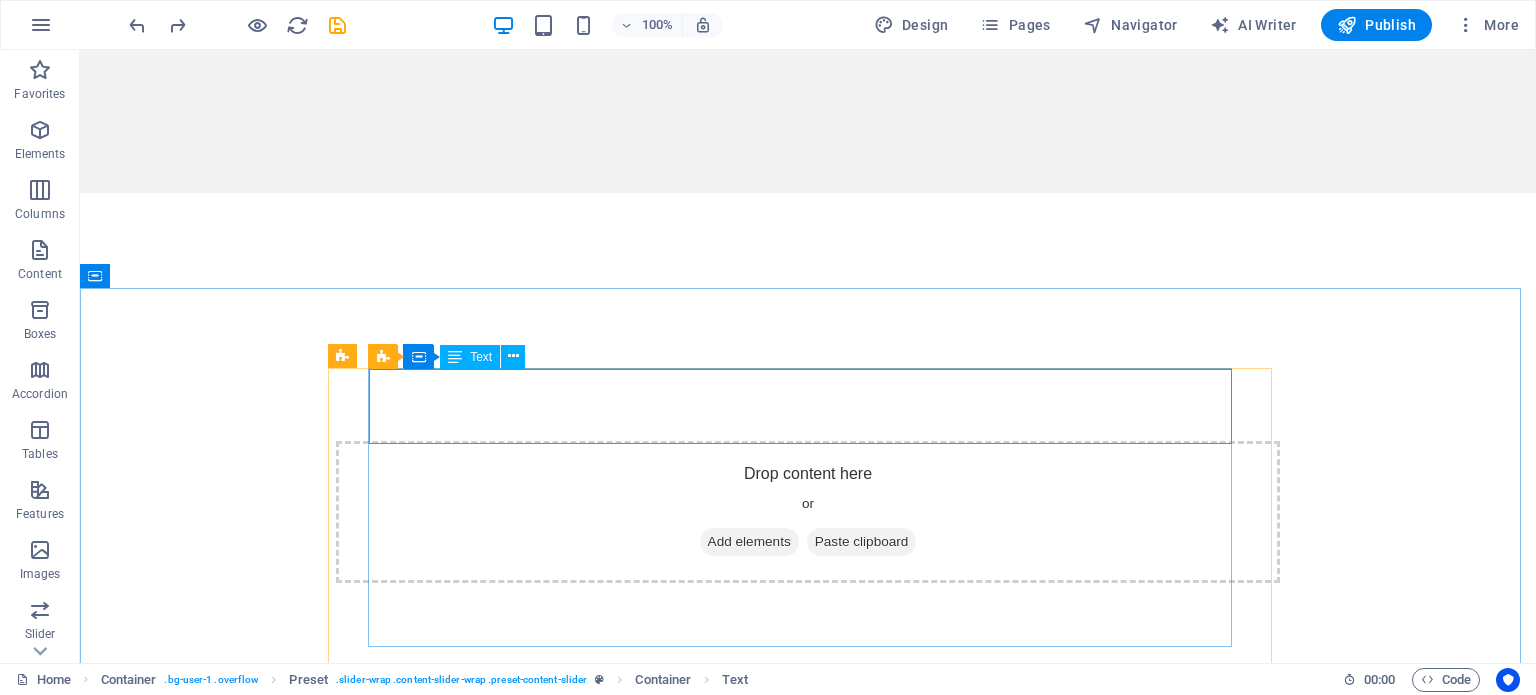 click on "Text" at bounding box center [481, 357] 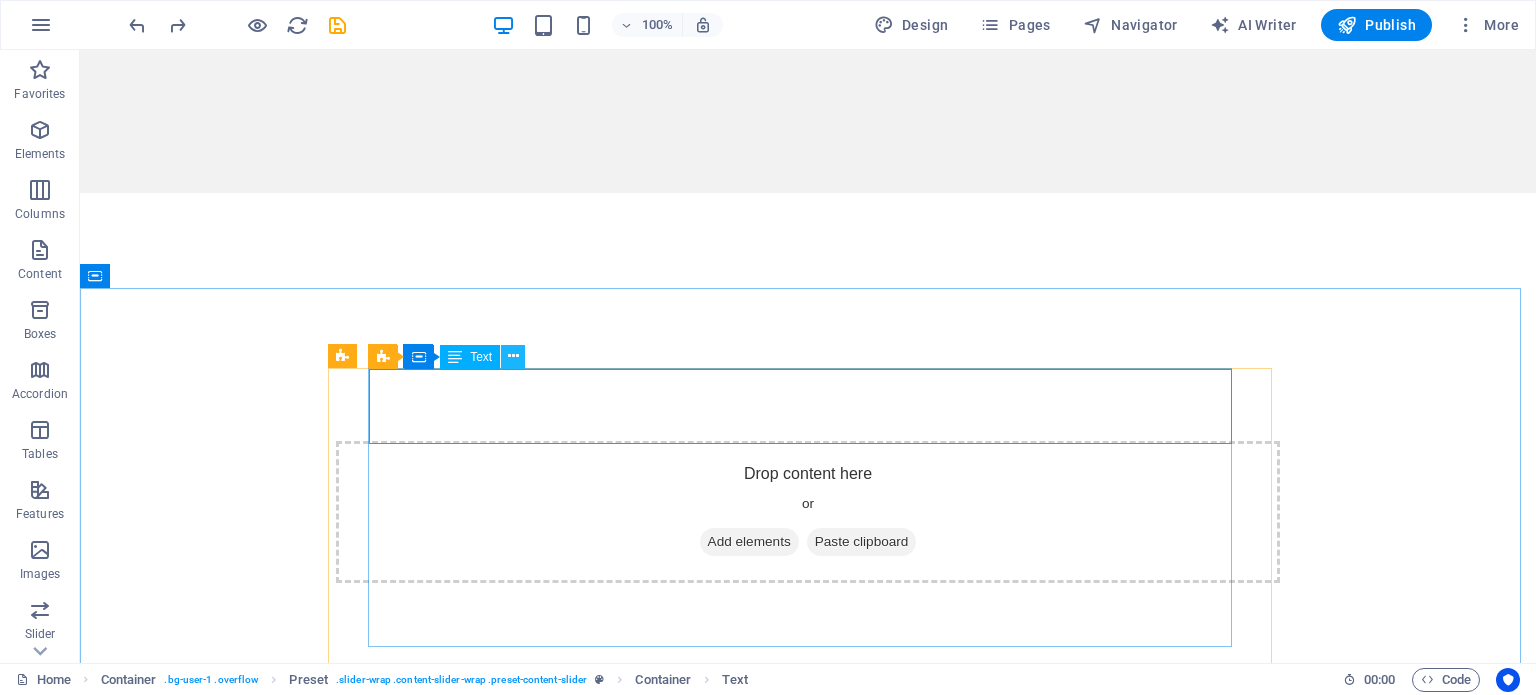 click at bounding box center (513, 356) 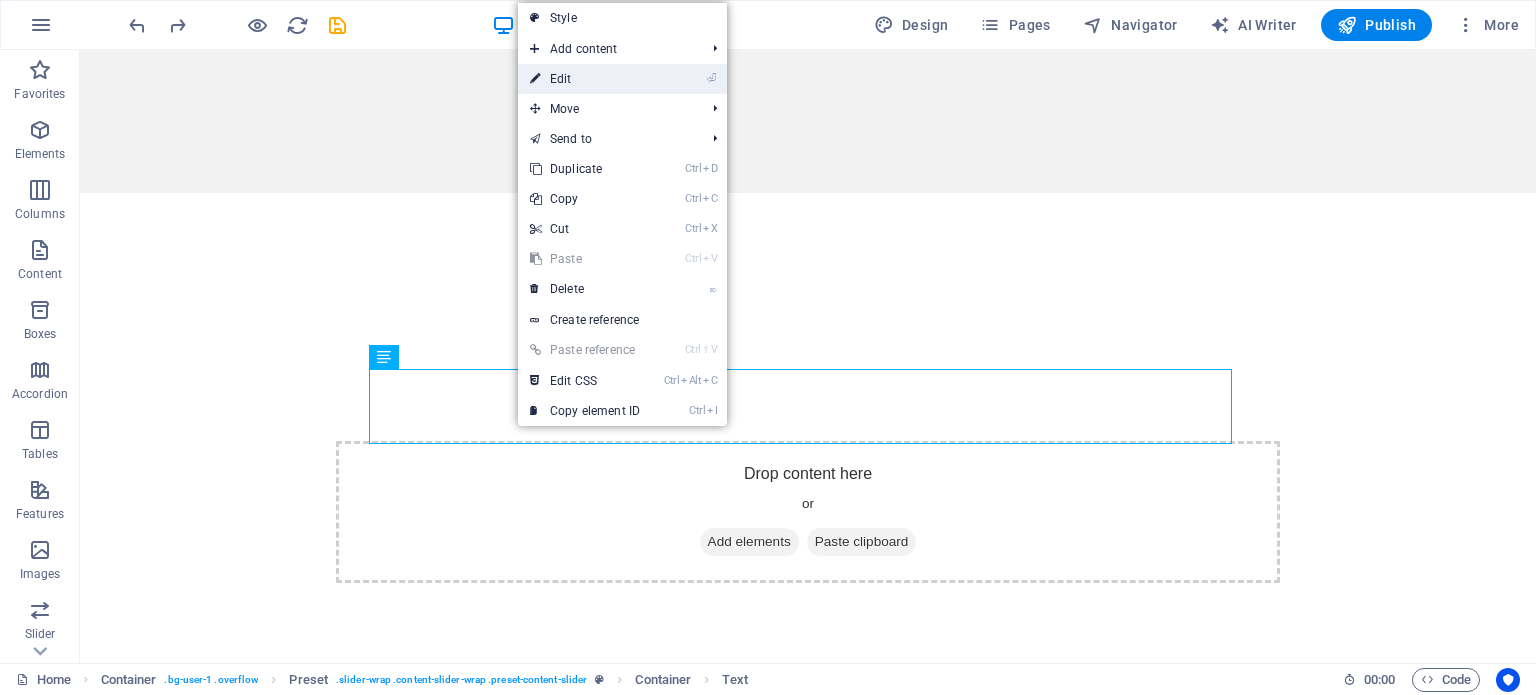 click on "⏎  Edit" at bounding box center (585, 79) 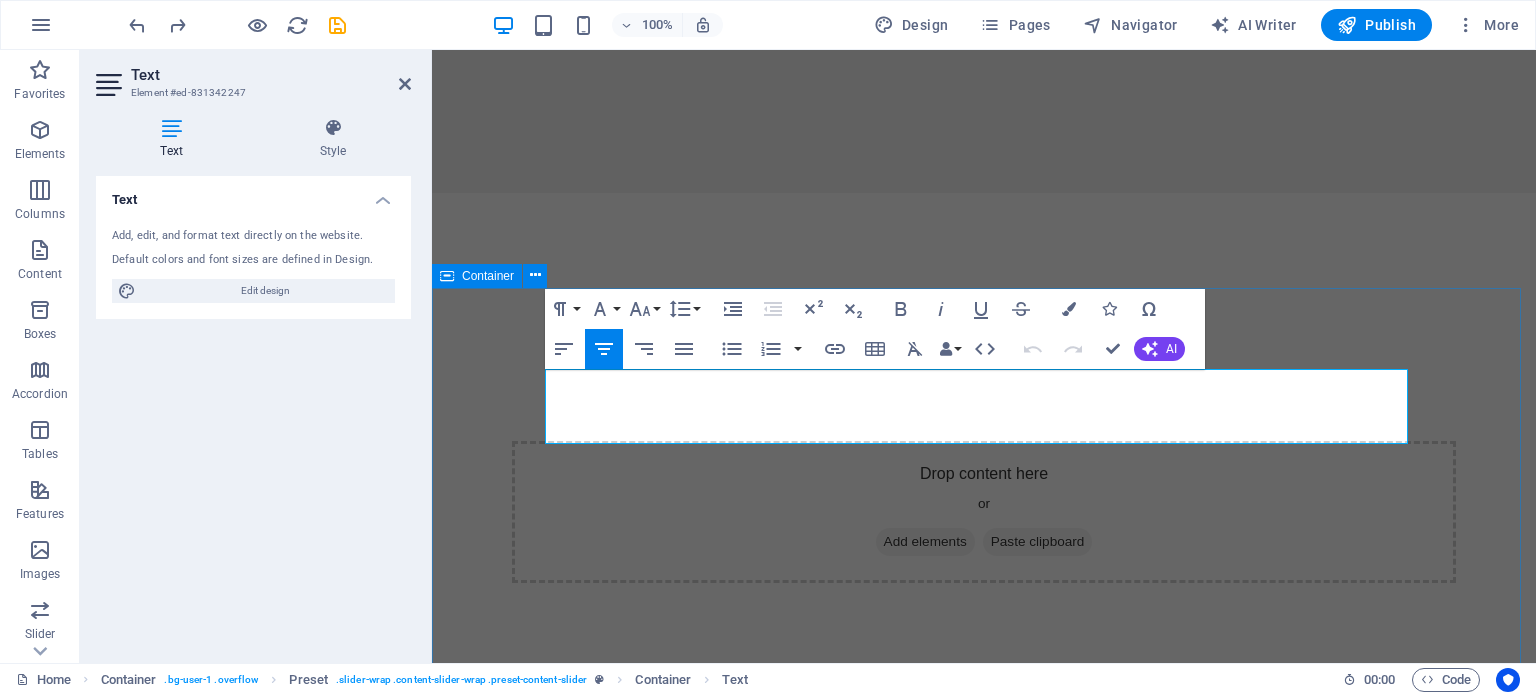 drag, startPoint x: 844, startPoint y: 387, endPoint x: 1543, endPoint y: 415, distance: 699.56055 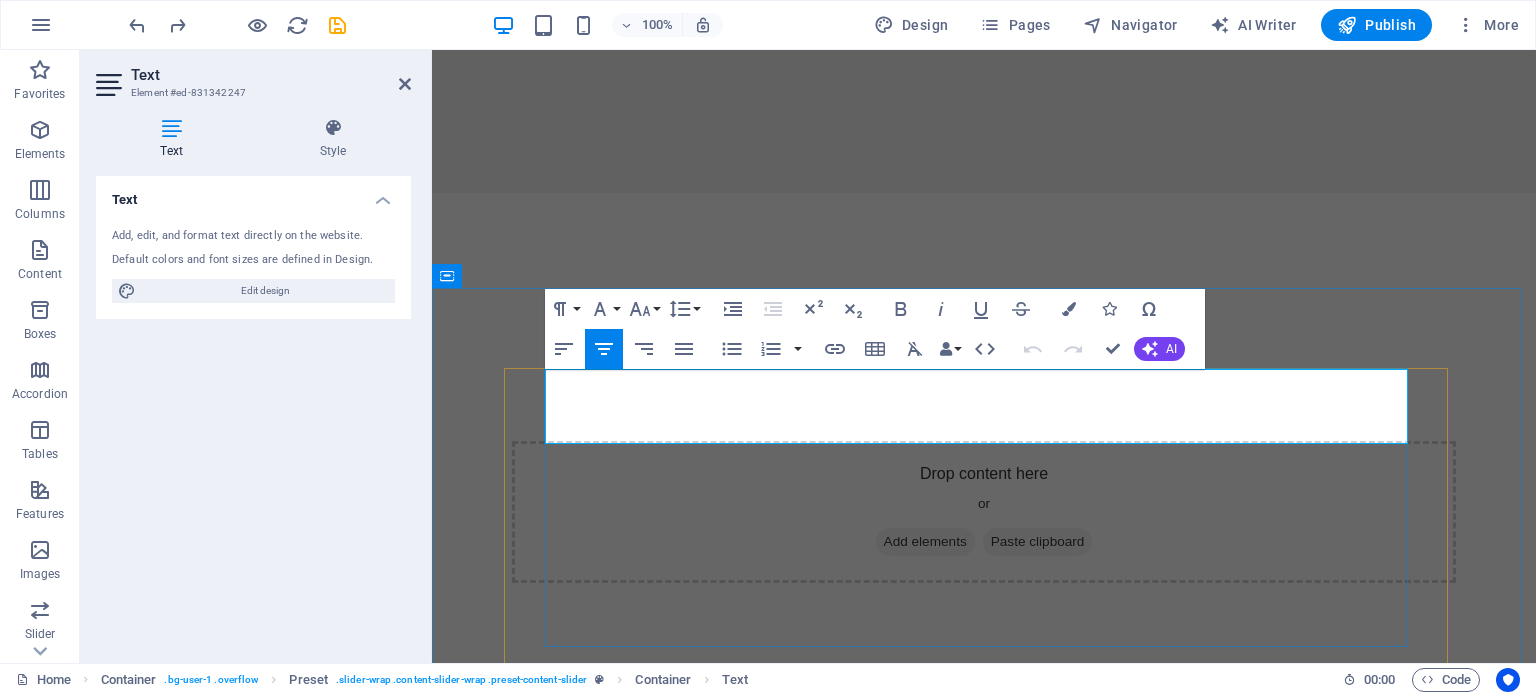 type 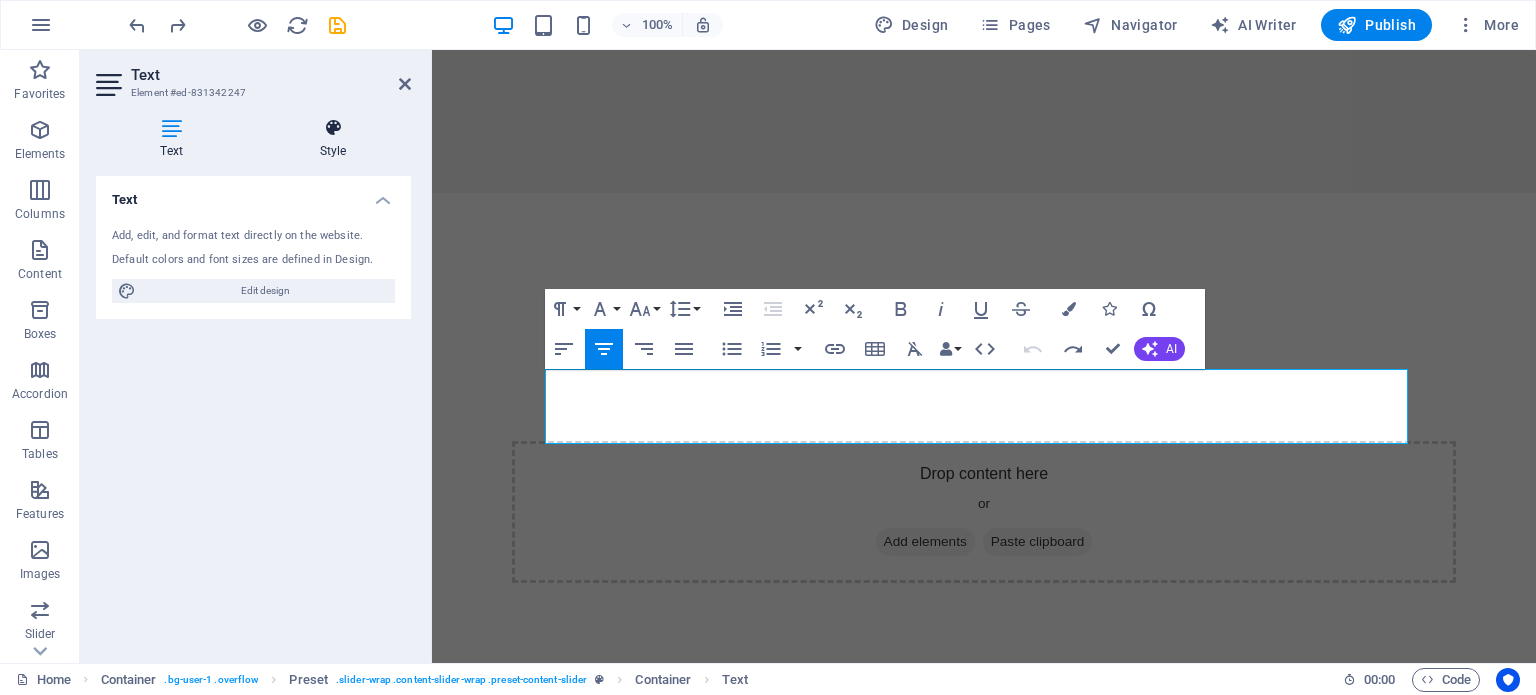click on "Style" at bounding box center (333, 139) 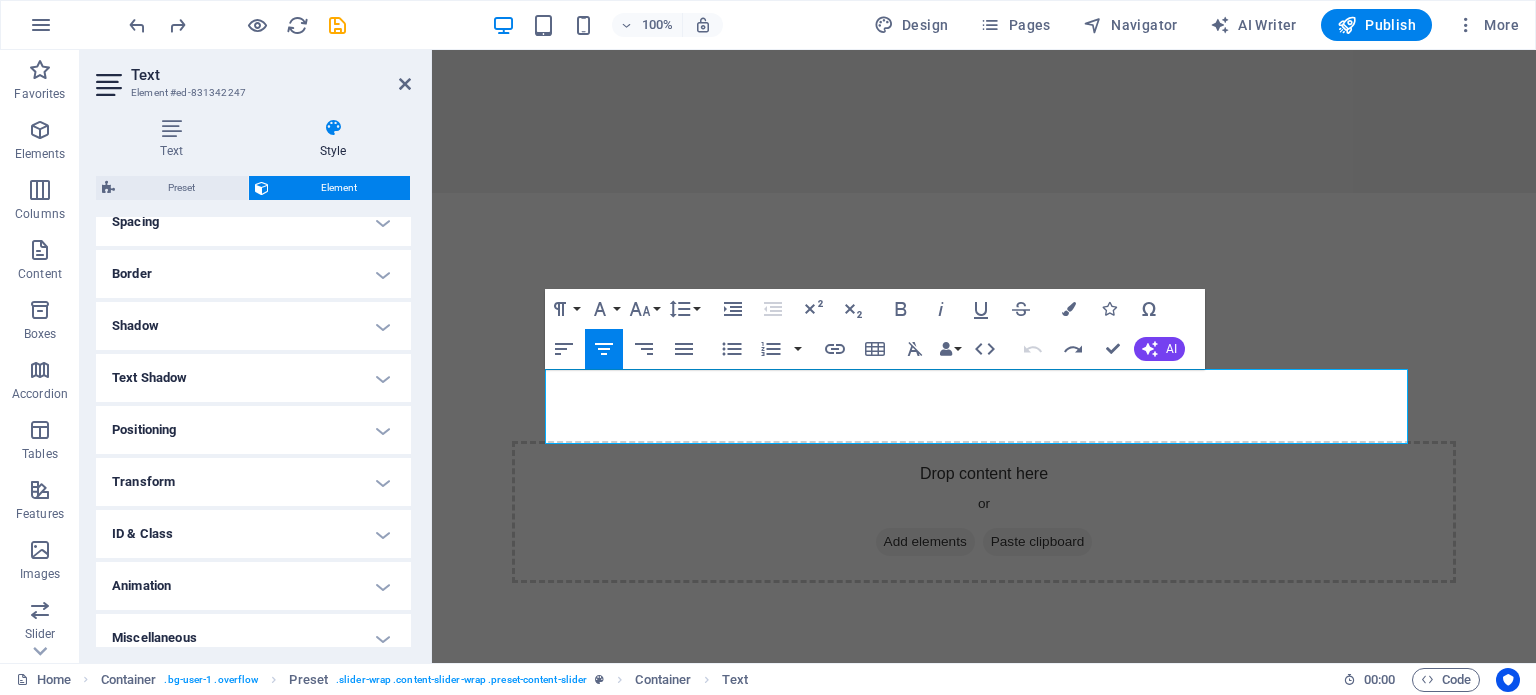 scroll, scrollTop: 0, scrollLeft: 0, axis: both 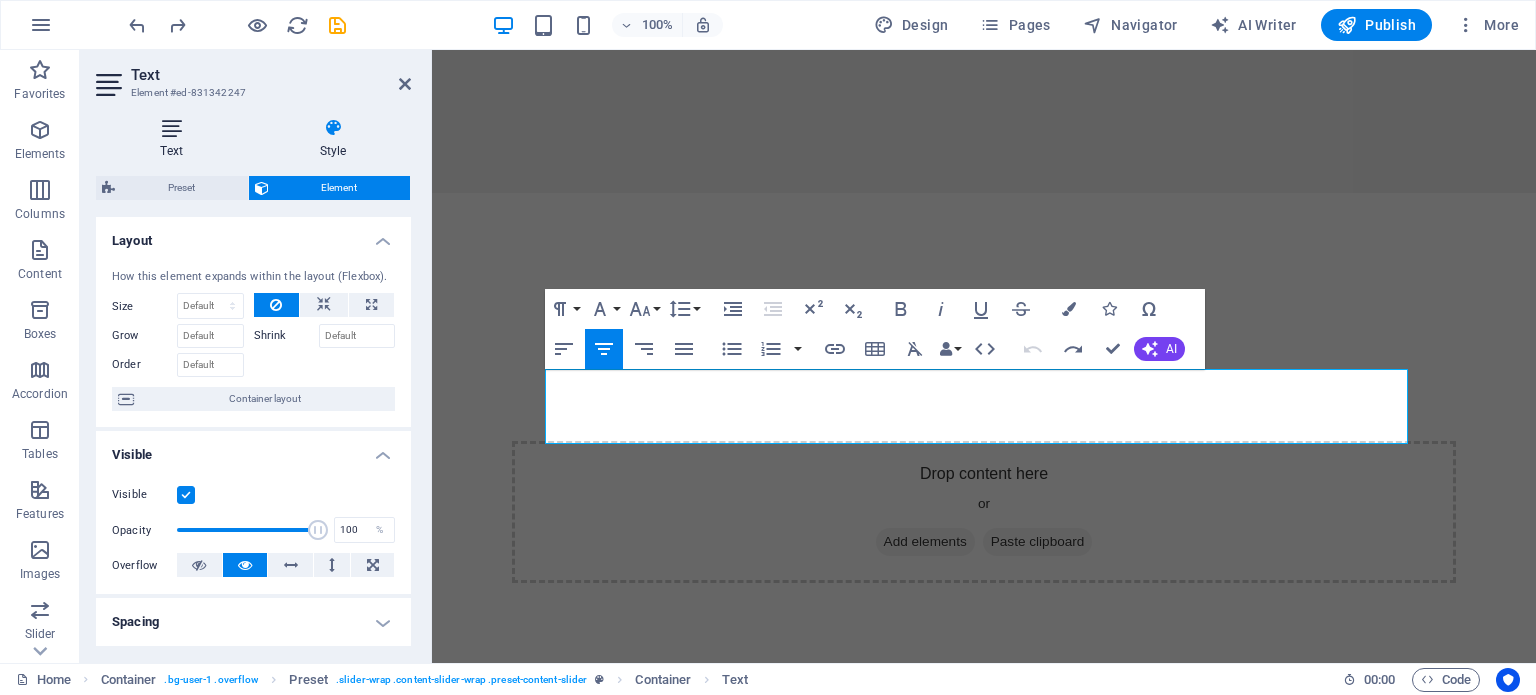 click on "Text" at bounding box center [175, 139] 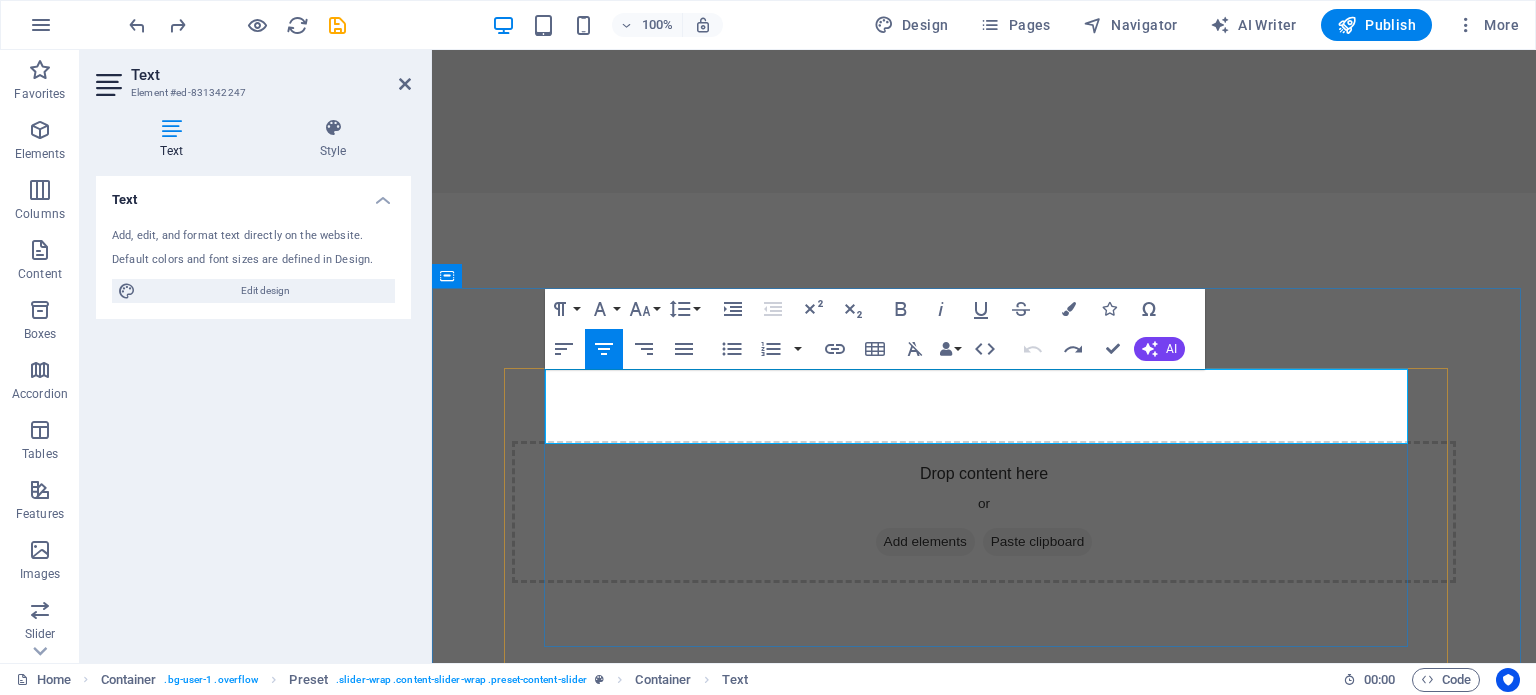 click on "Vehicle Insurance" at bounding box center [984, 1032] 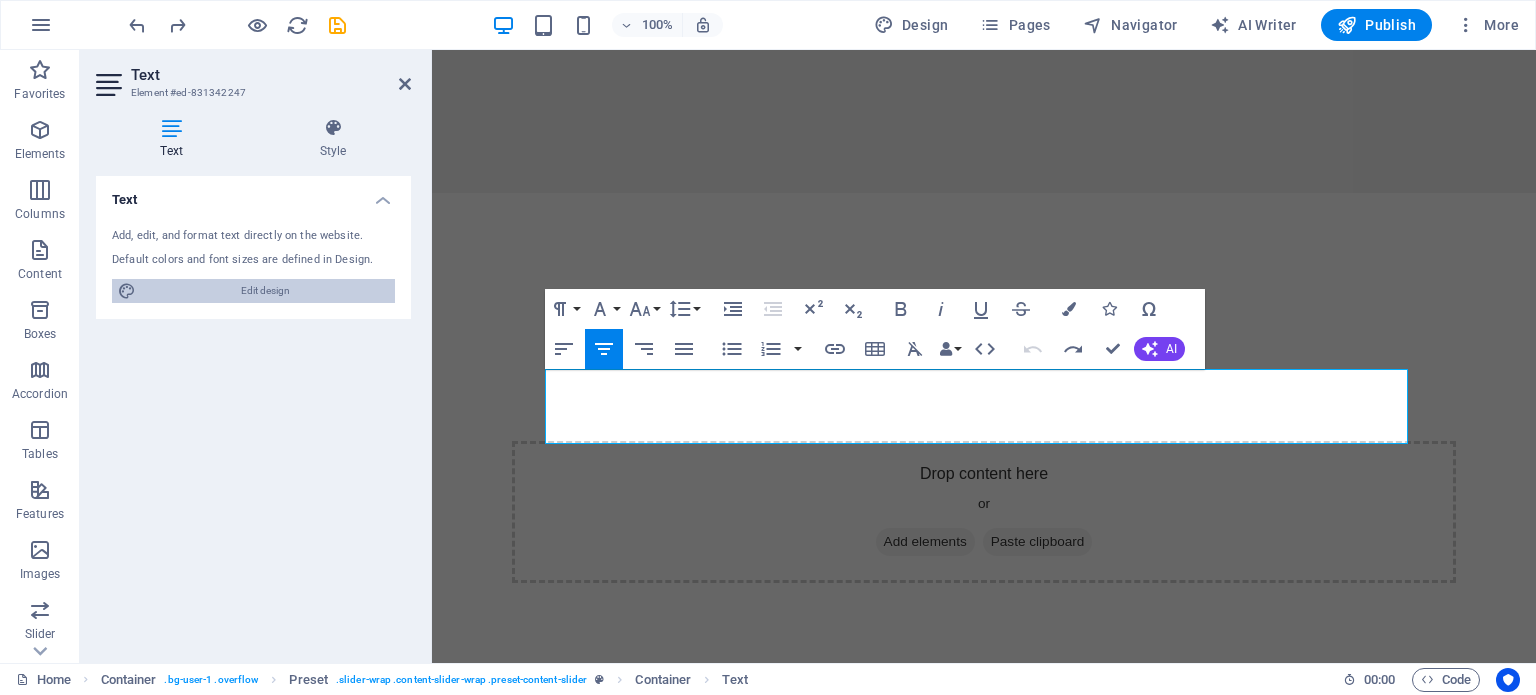 click on "Edit design" at bounding box center [265, 291] 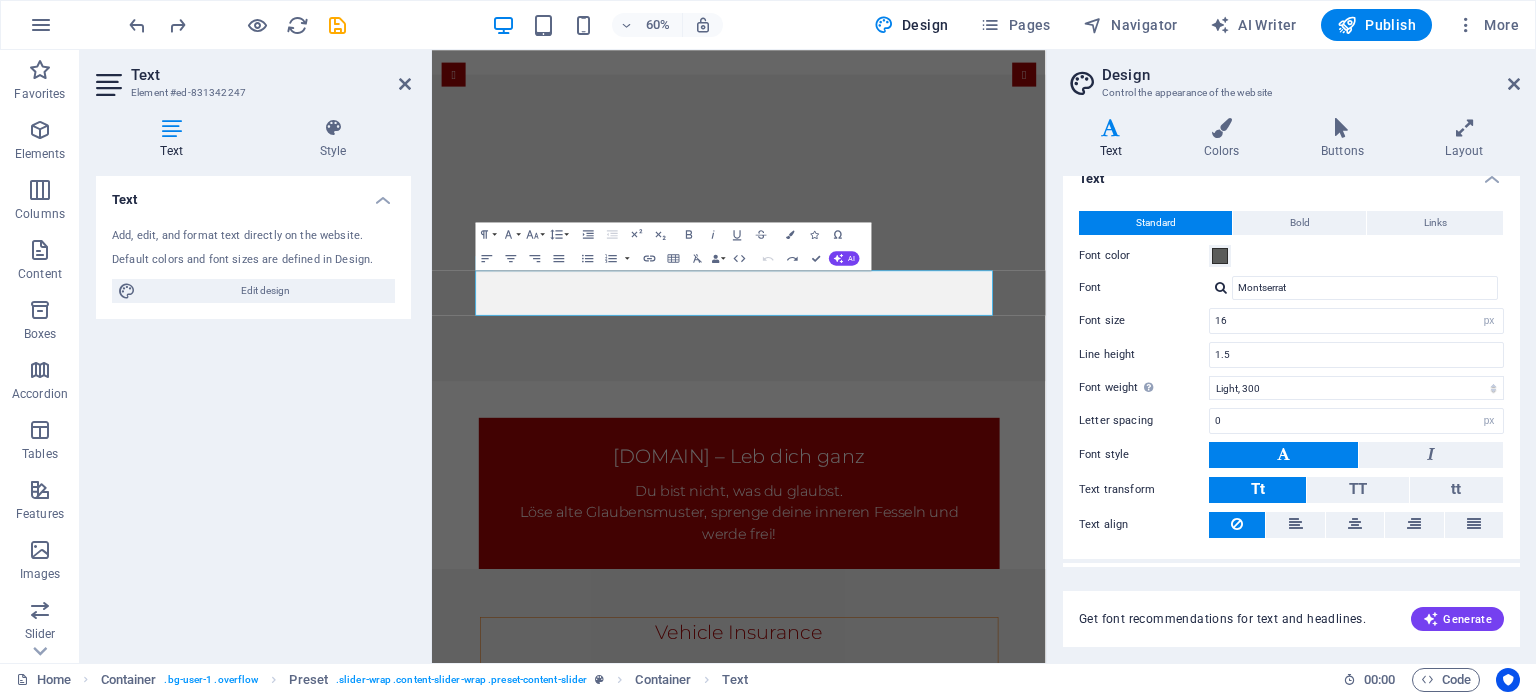 scroll, scrollTop: 0, scrollLeft: 0, axis: both 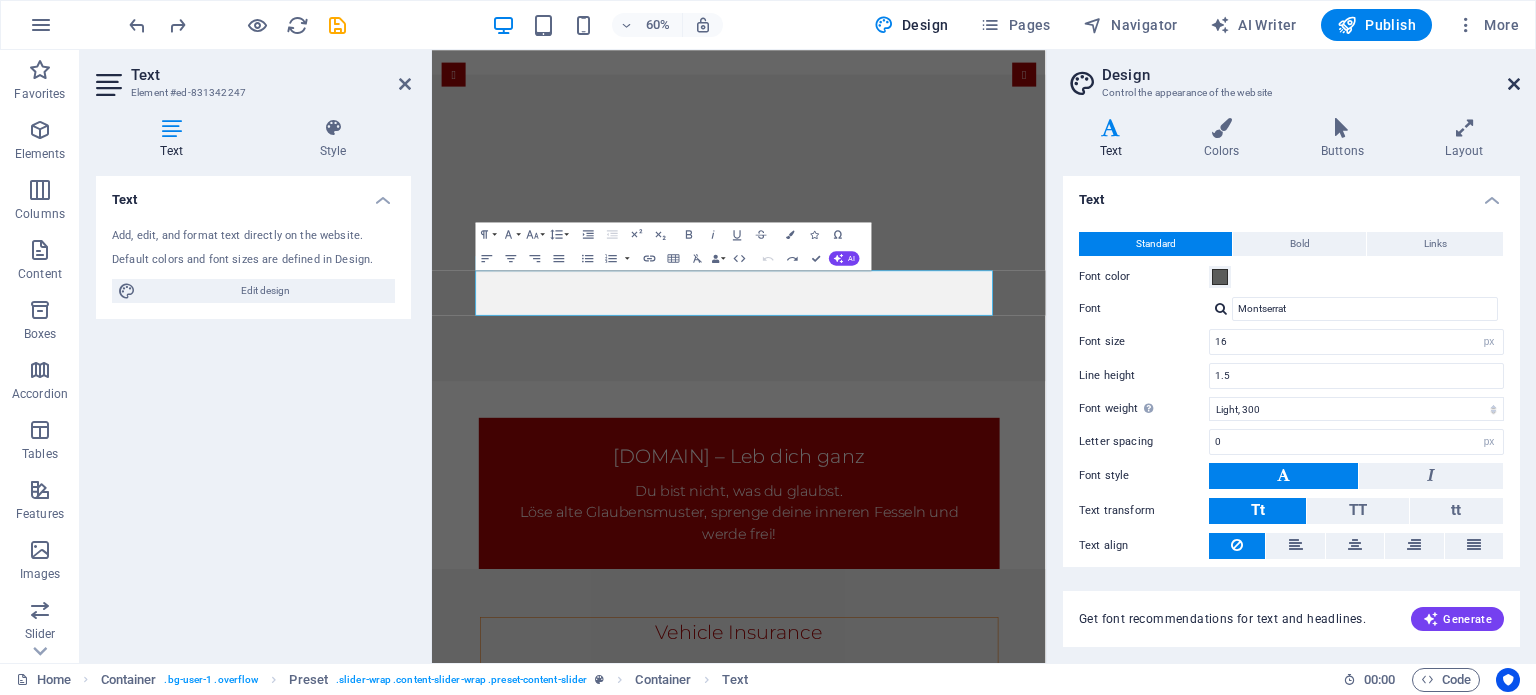 click at bounding box center [1514, 84] 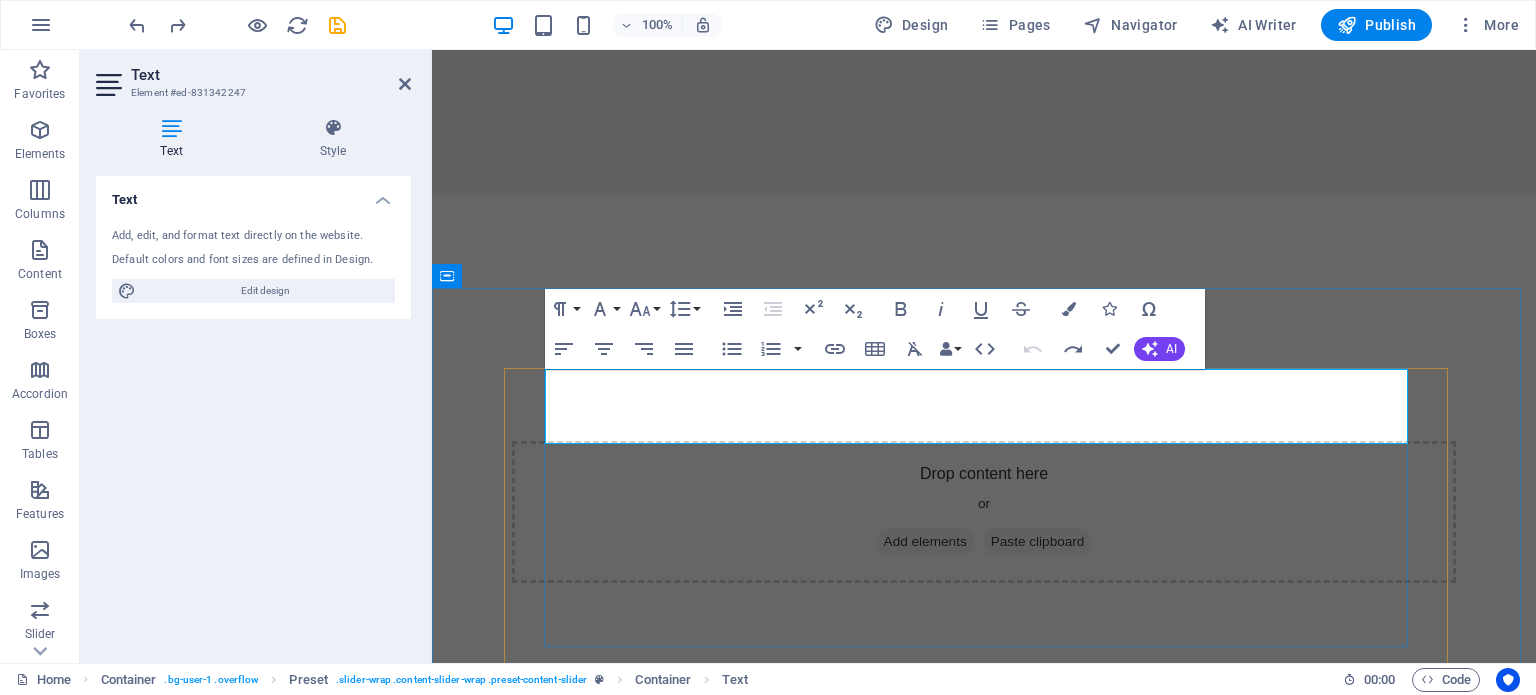 click on "Vehicle Insurance" at bounding box center (984, 1032) 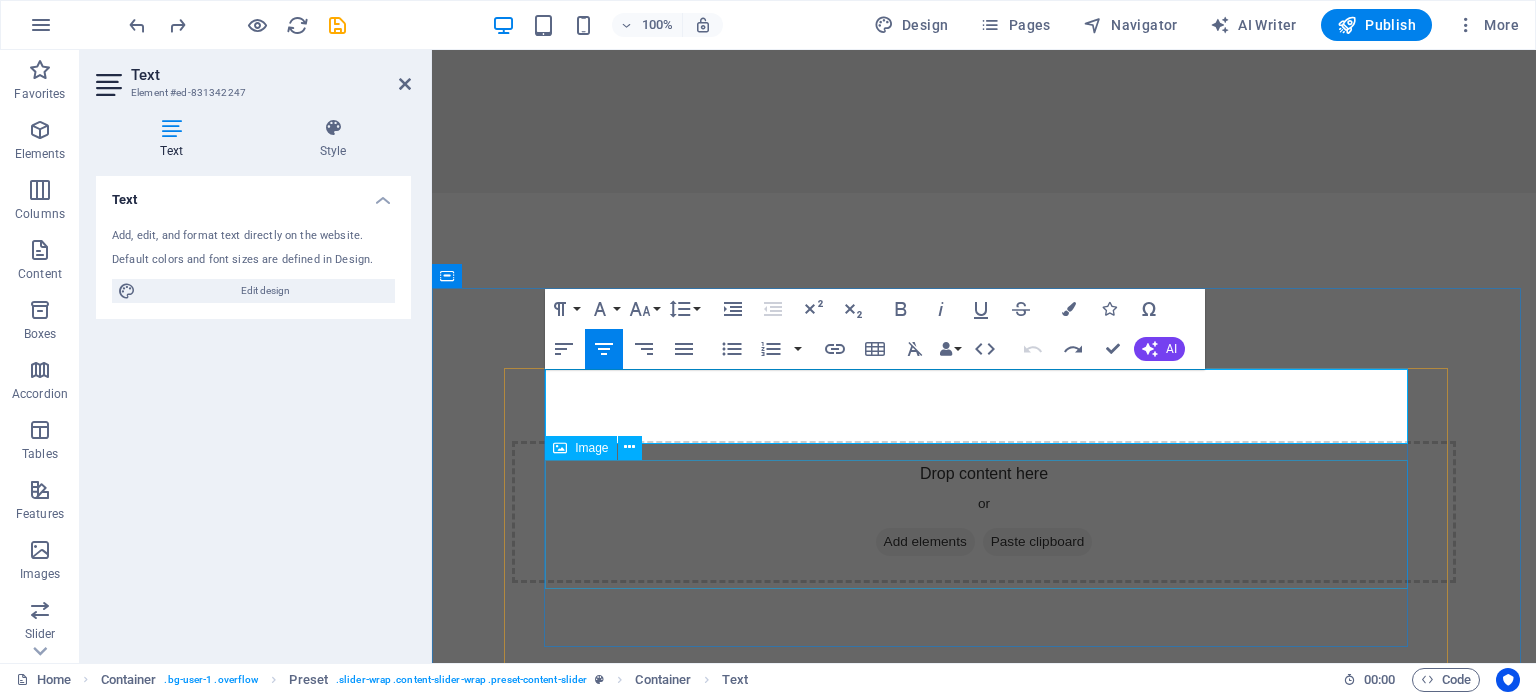 click at bounding box center (984, 1228) 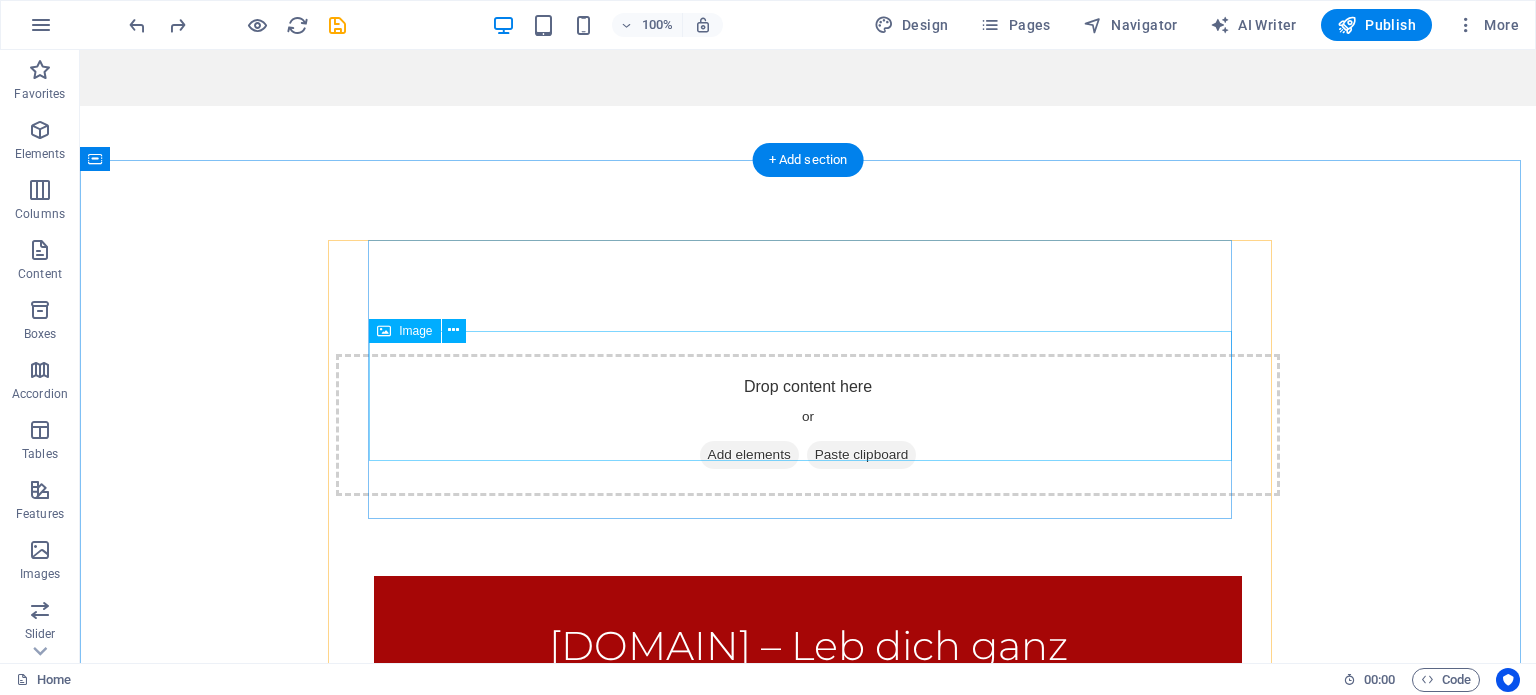 scroll, scrollTop: 0, scrollLeft: 0, axis: both 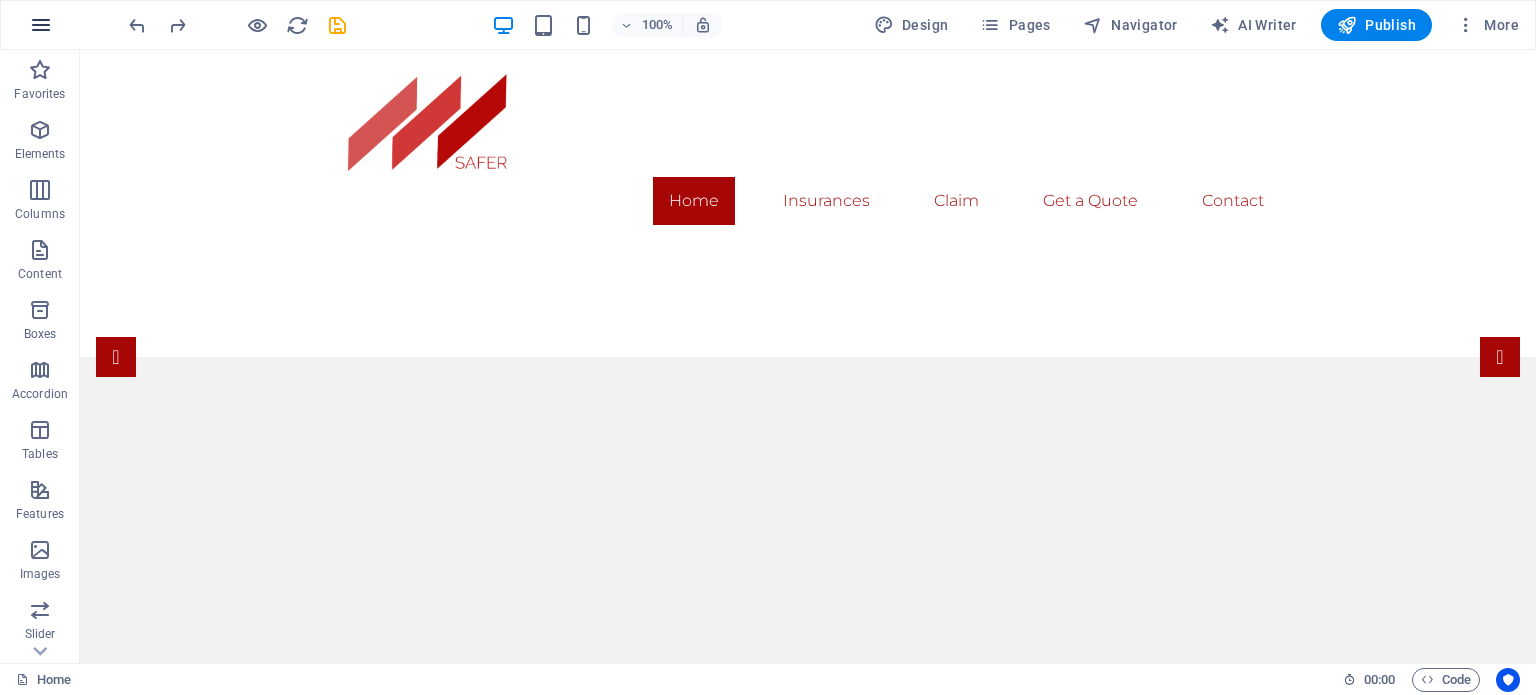click at bounding box center (41, 25) 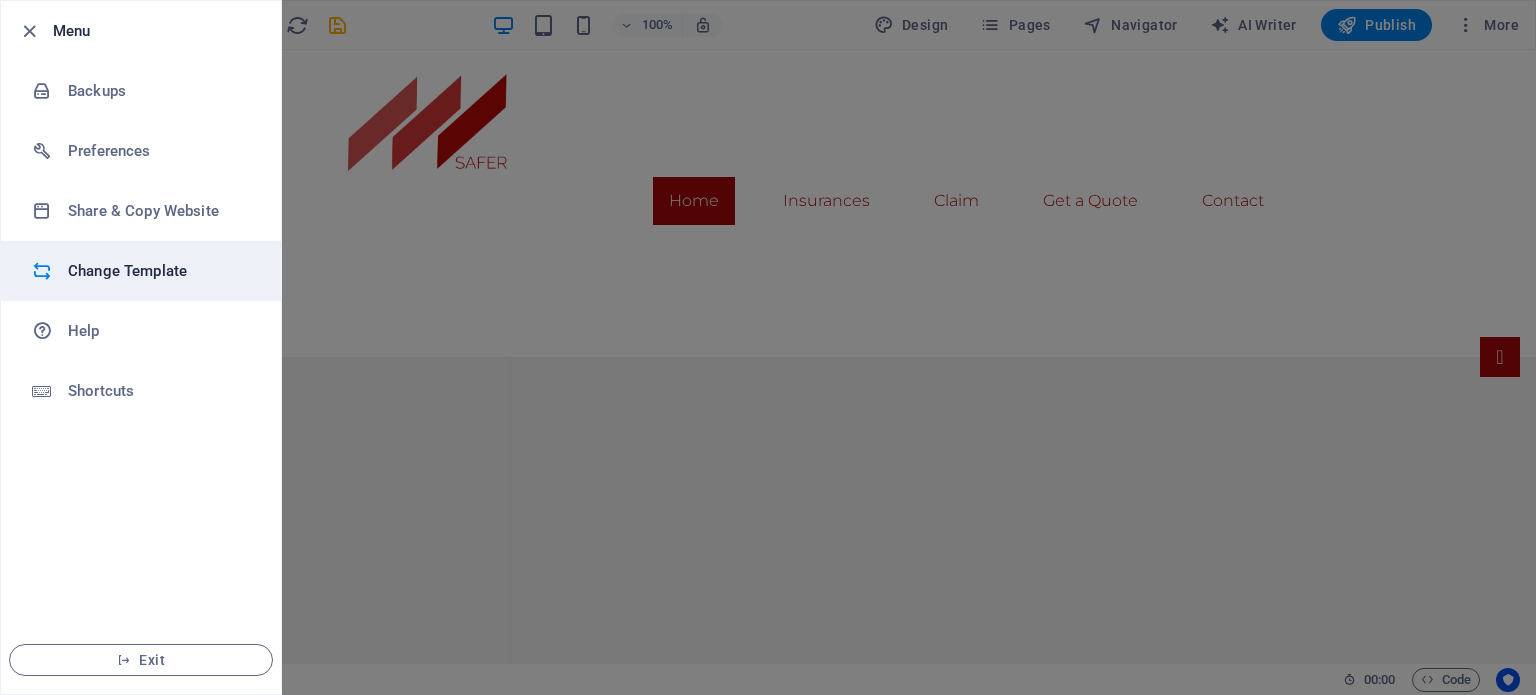 click on "Change Template" at bounding box center (160, 271) 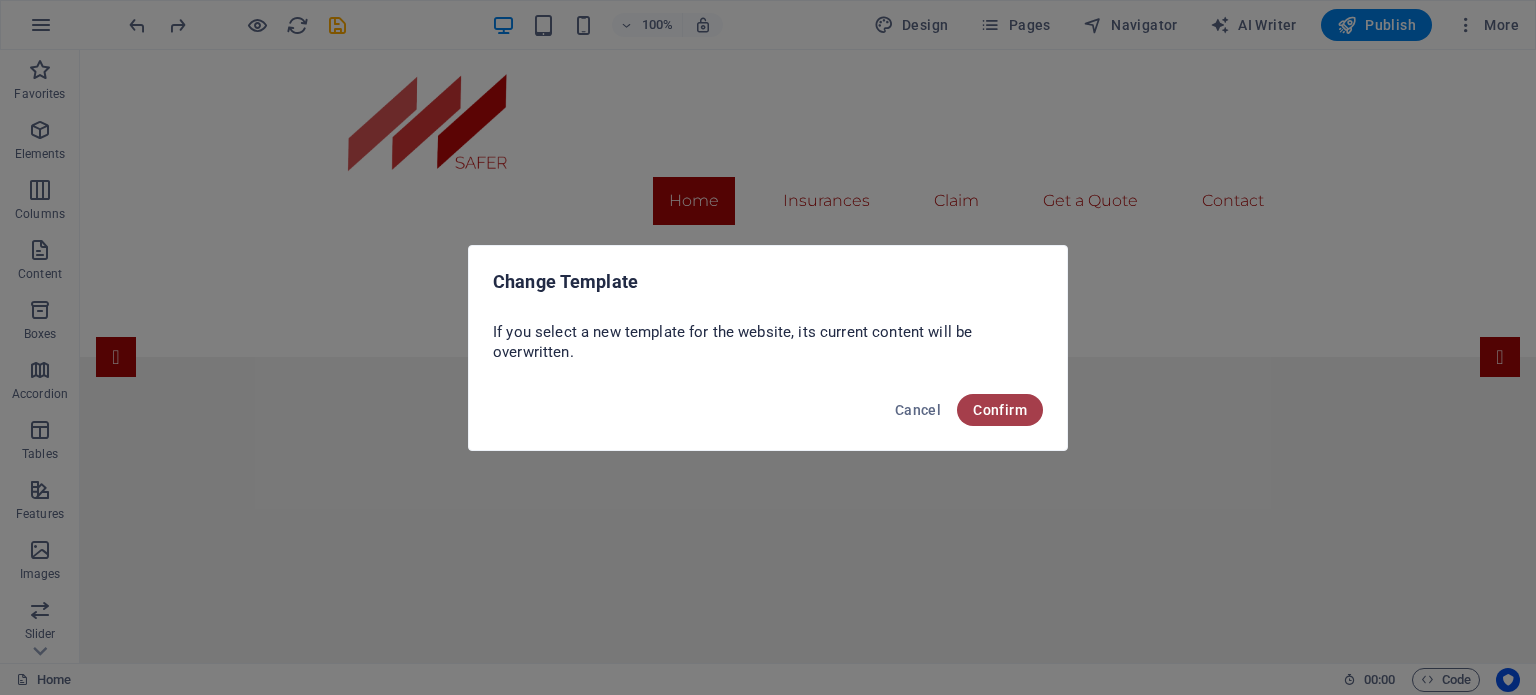 click on "Confirm" at bounding box center (1000, 410) 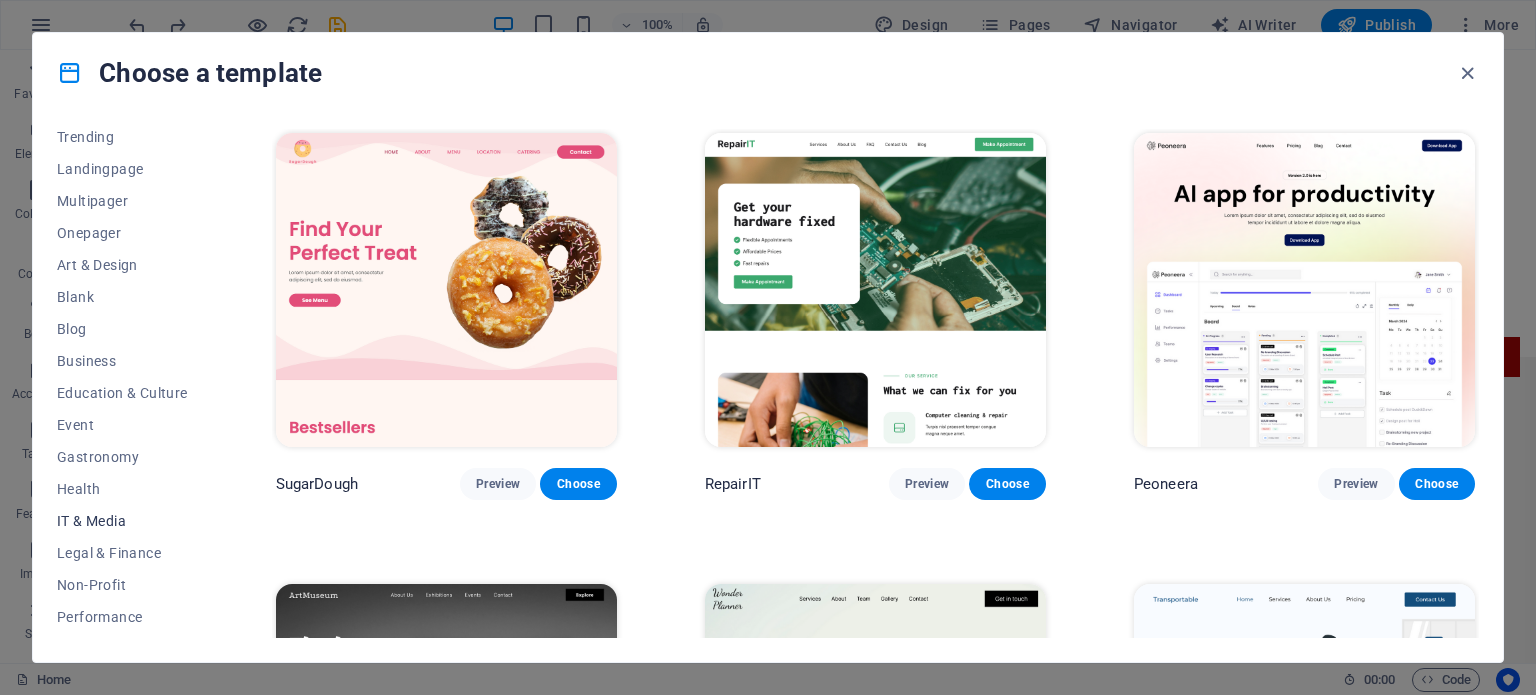 scroll, scrollTop: 90, scrollLeft: 0, axis: vertical 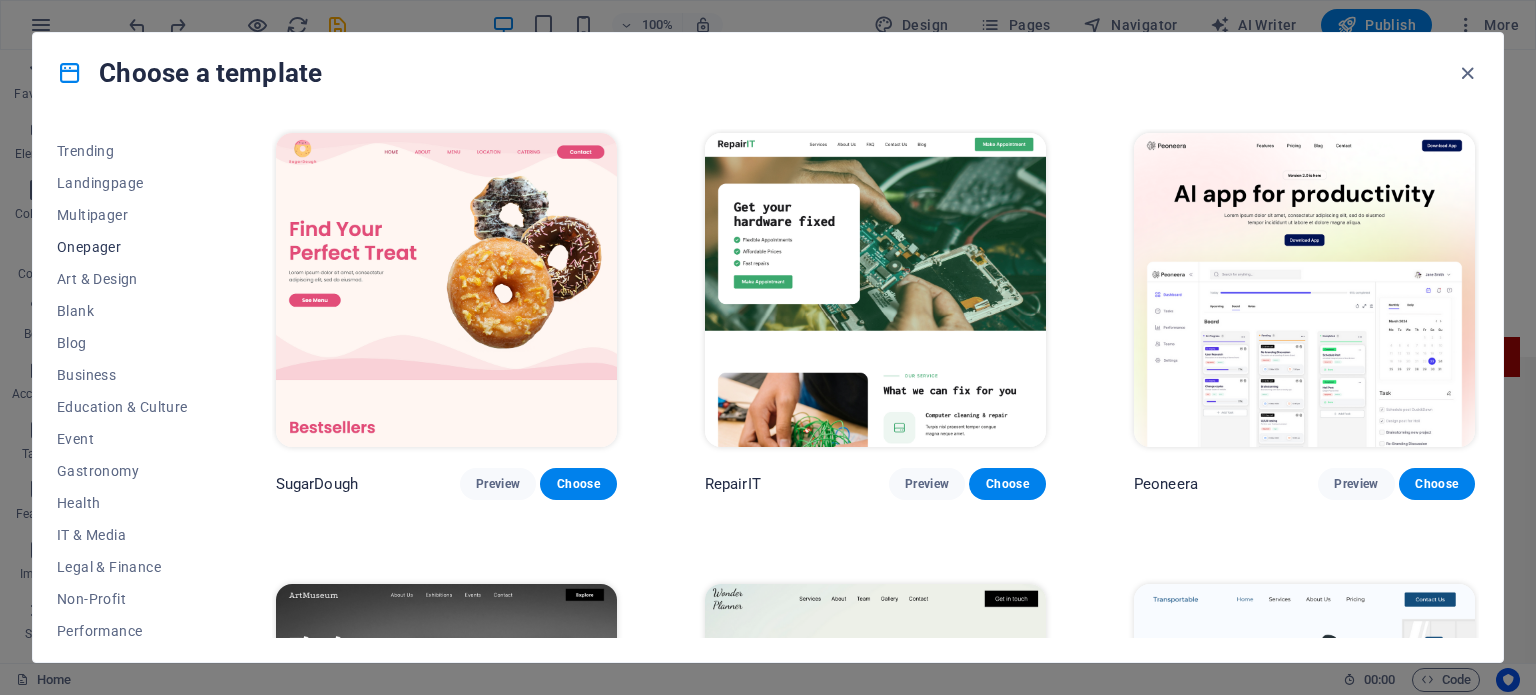click on "Onepager" at bounding box center (122, 247) 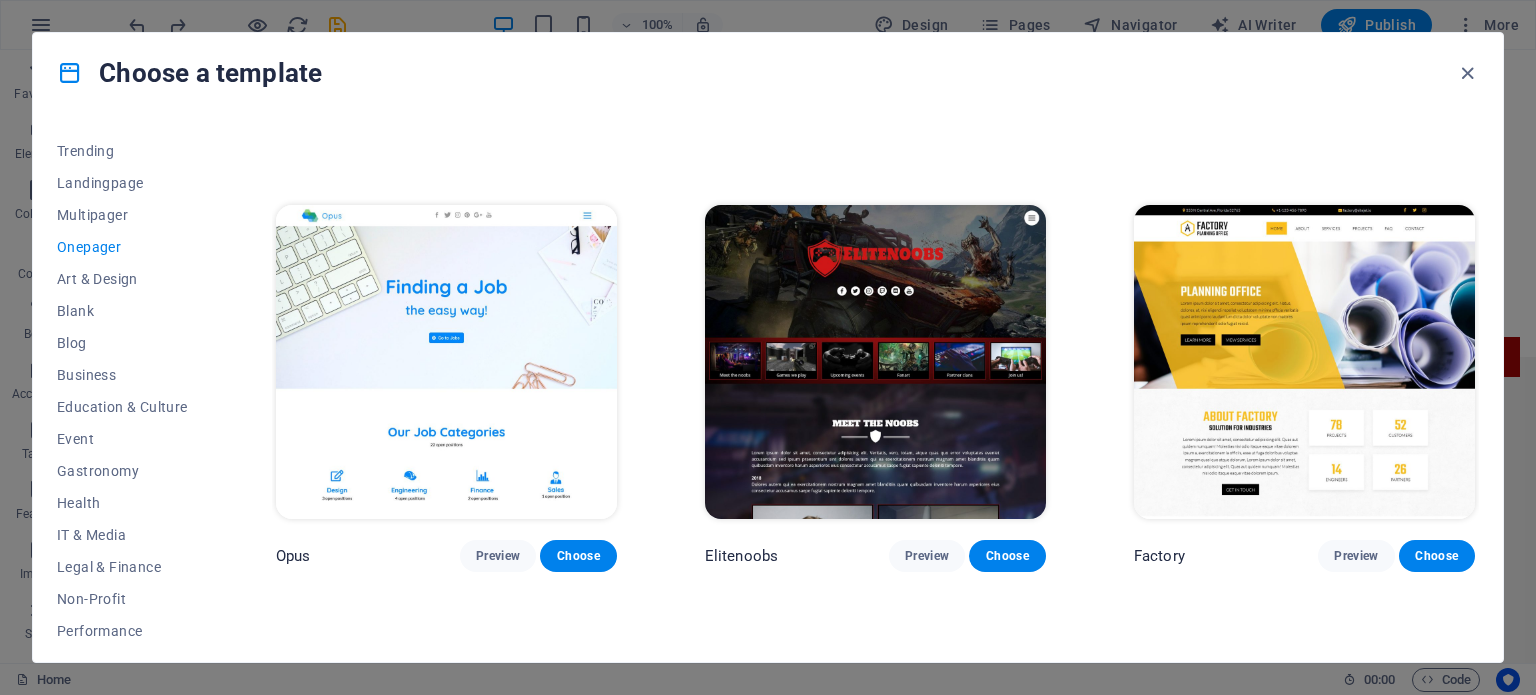 scroll, scrollTop: 8000, scrollLeft: 0, axis: vertical 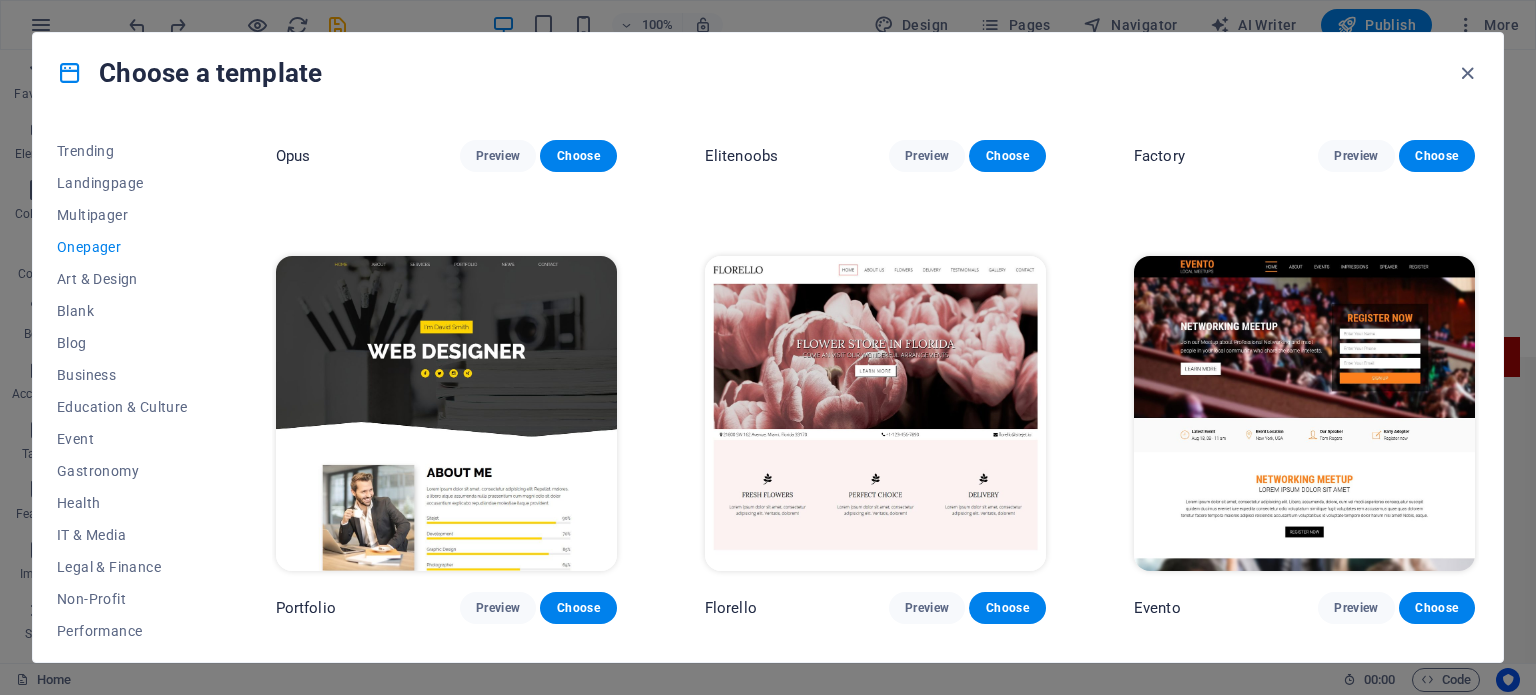 click at bounding box center [1304, 413] 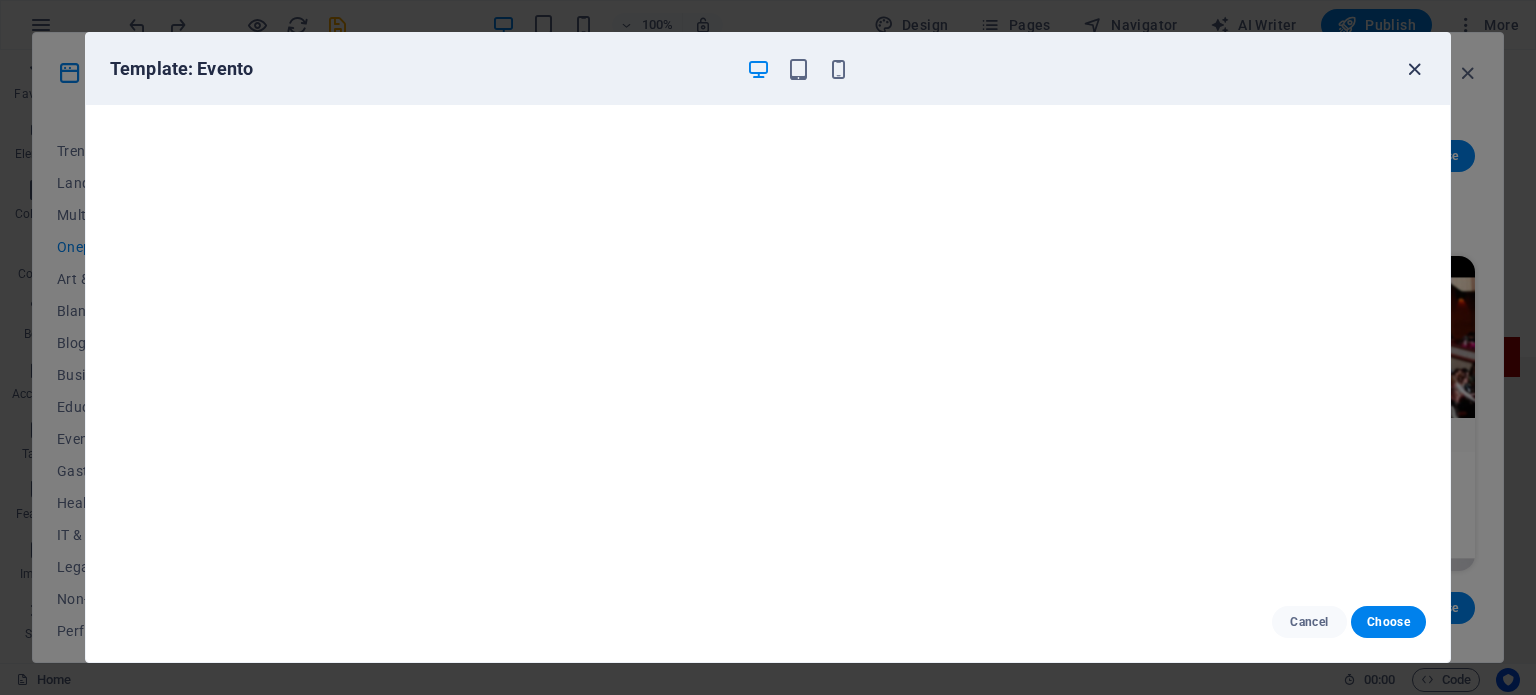 click at bounding box center (1414, 69) 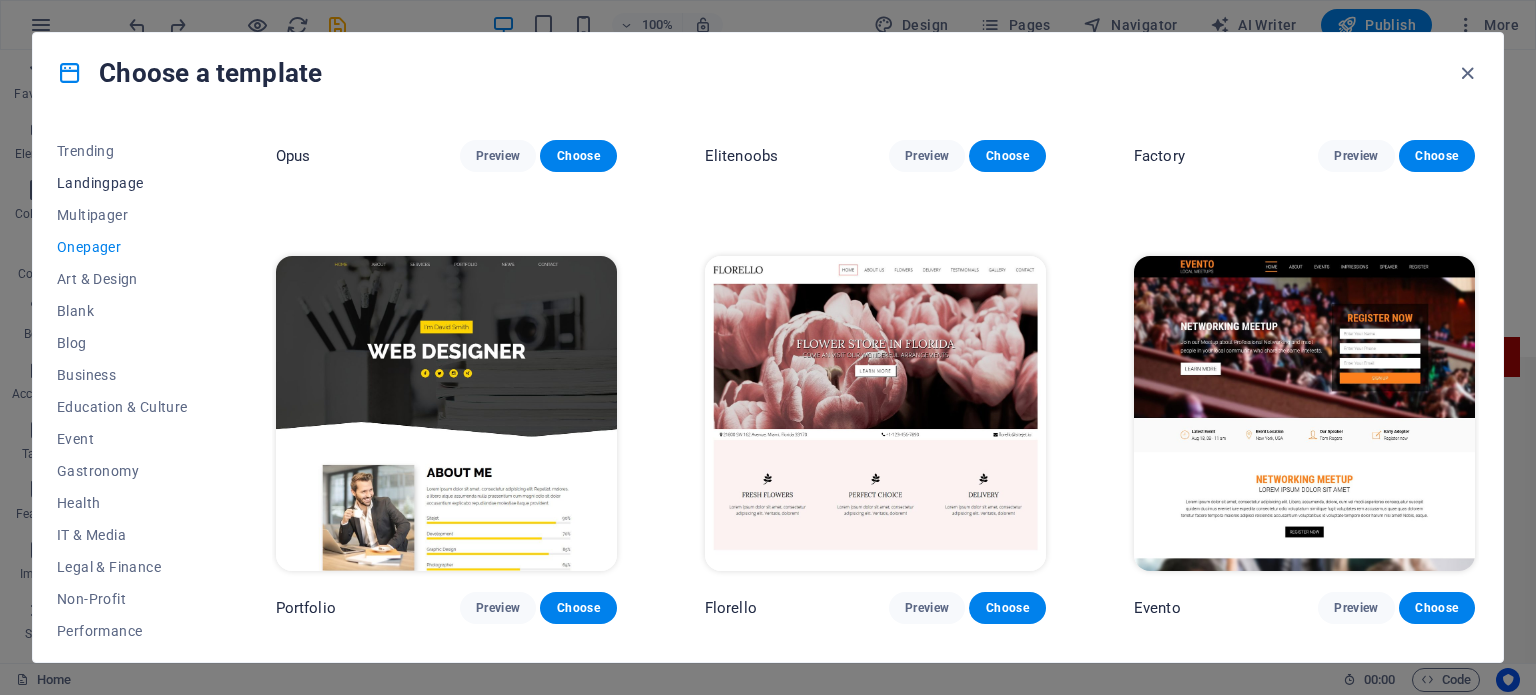 click on "Landingpage" at bounding box center [122, 183] 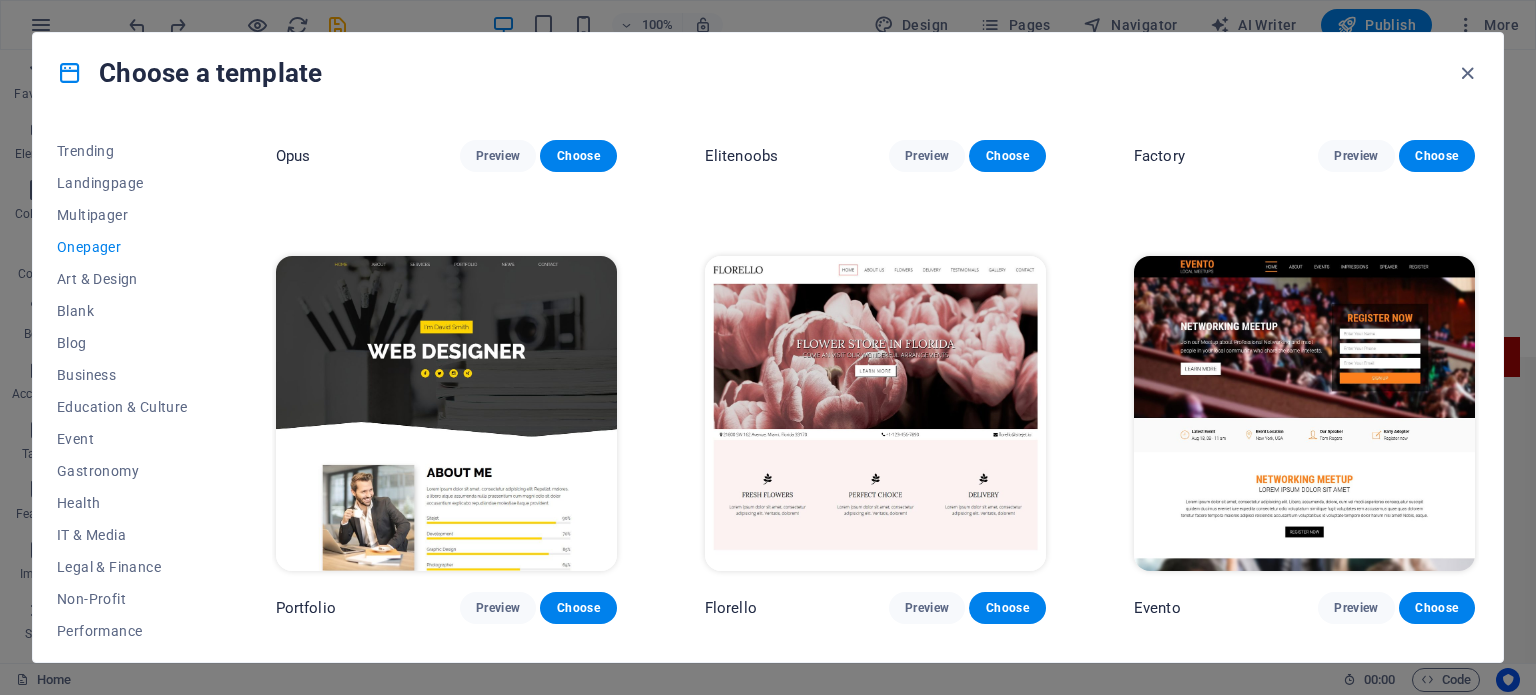 scroll, scrollTop: 3454, scrollLeft: 0, axis: vertical 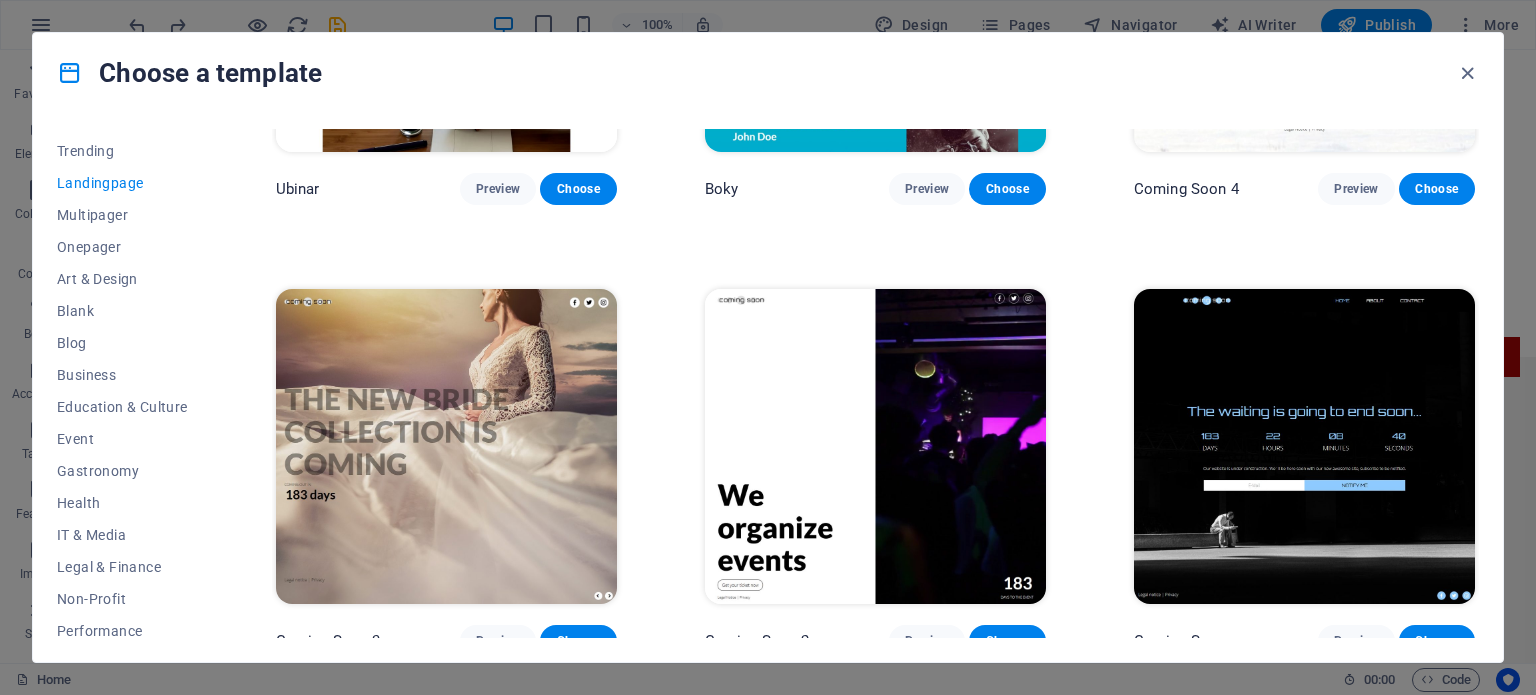 click at bounding box center (446, 446) 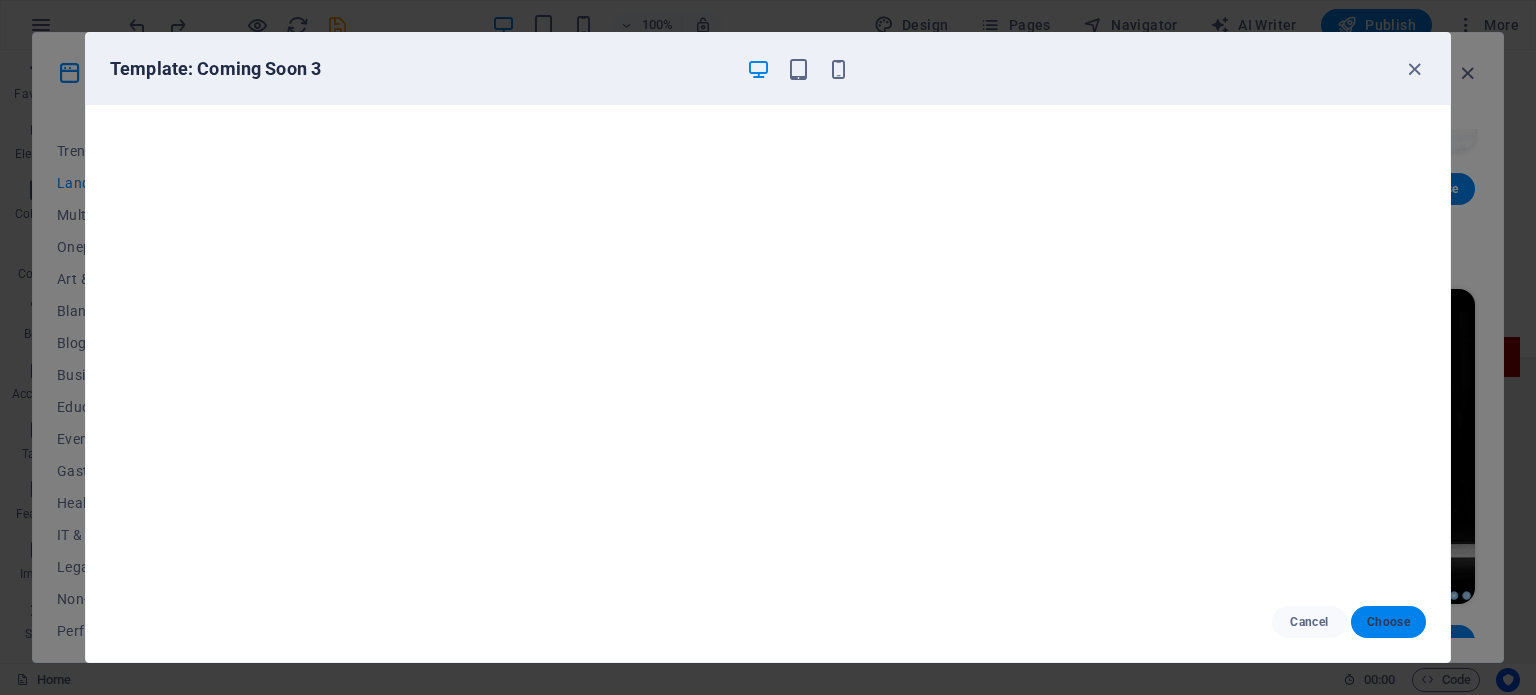 click on "Choose" at bounding box center [1388, 622] 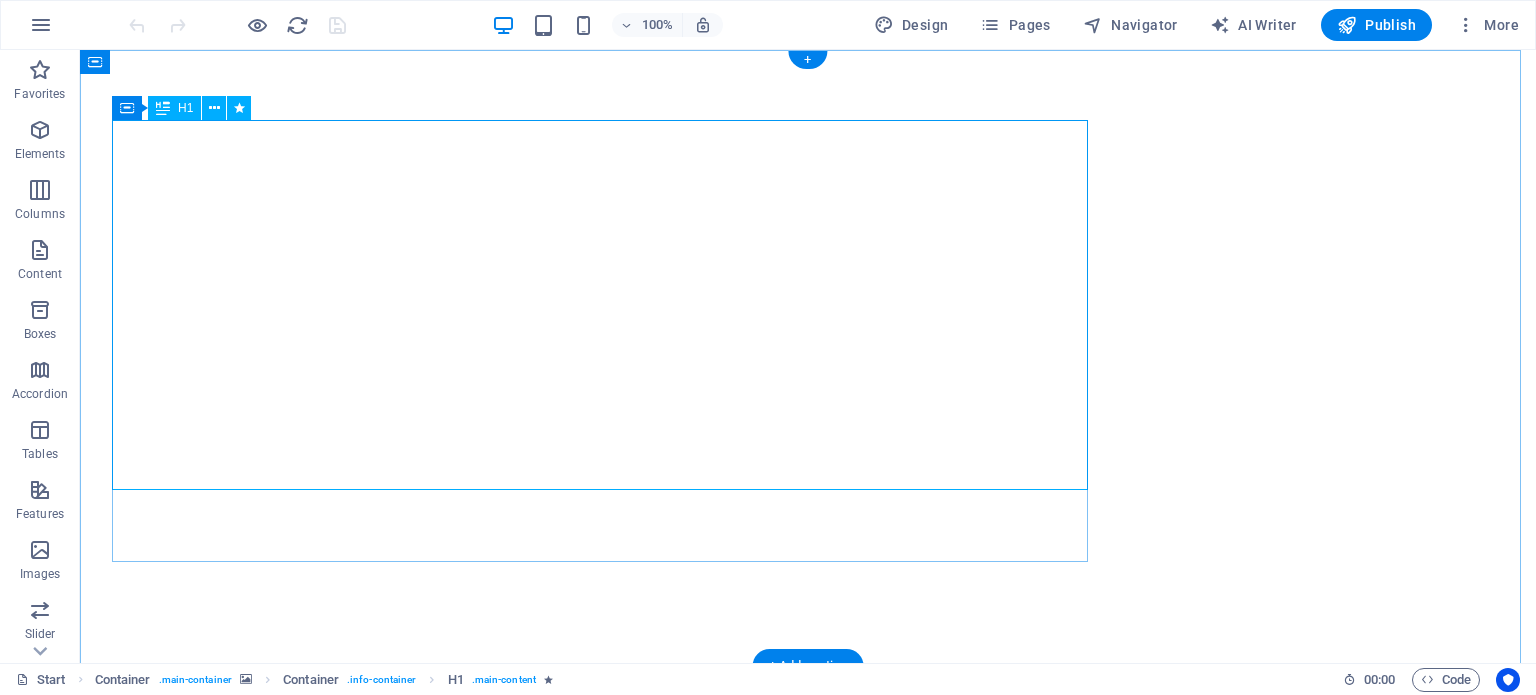 scroll, scrollTop: 0, scrollLeft: 0, axis: both 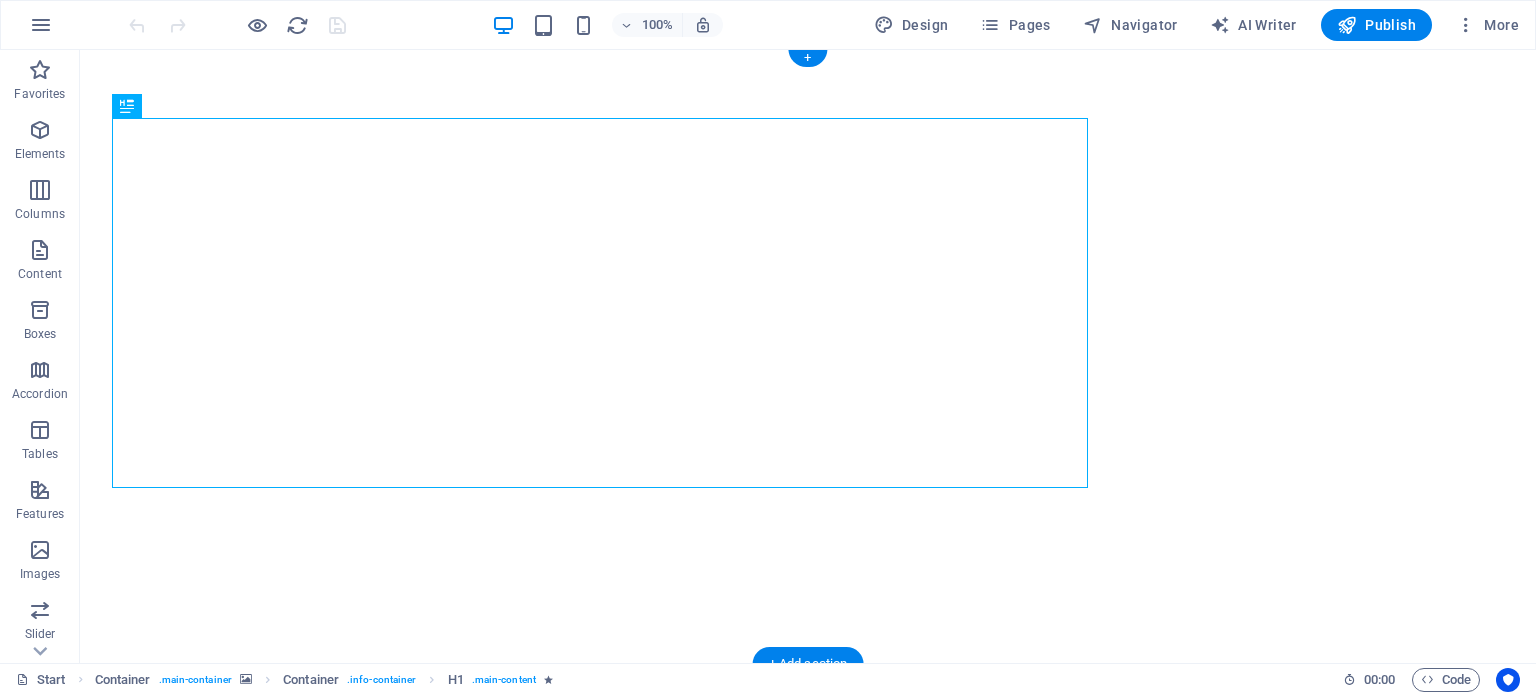 click at bounding box center (800, 72) 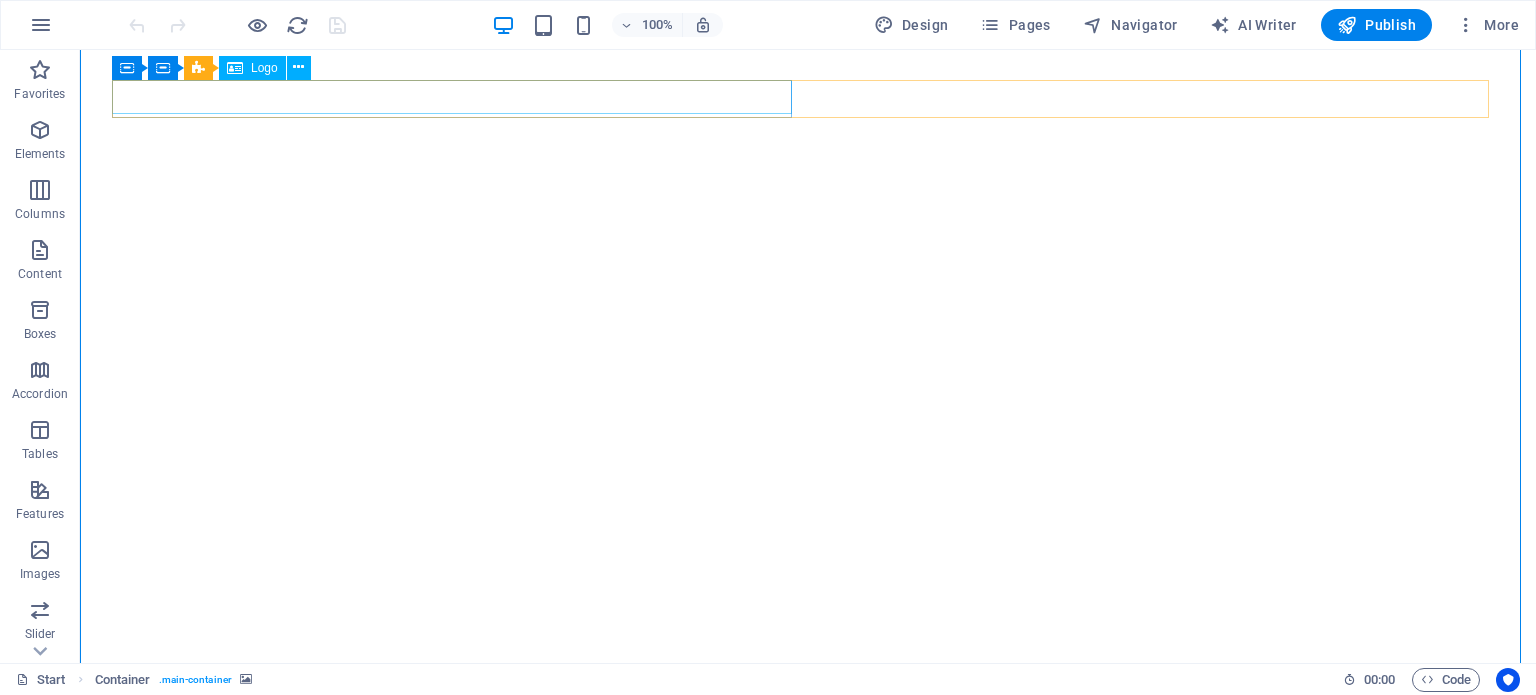 click on "Logo" at bounding box center [264, 68] 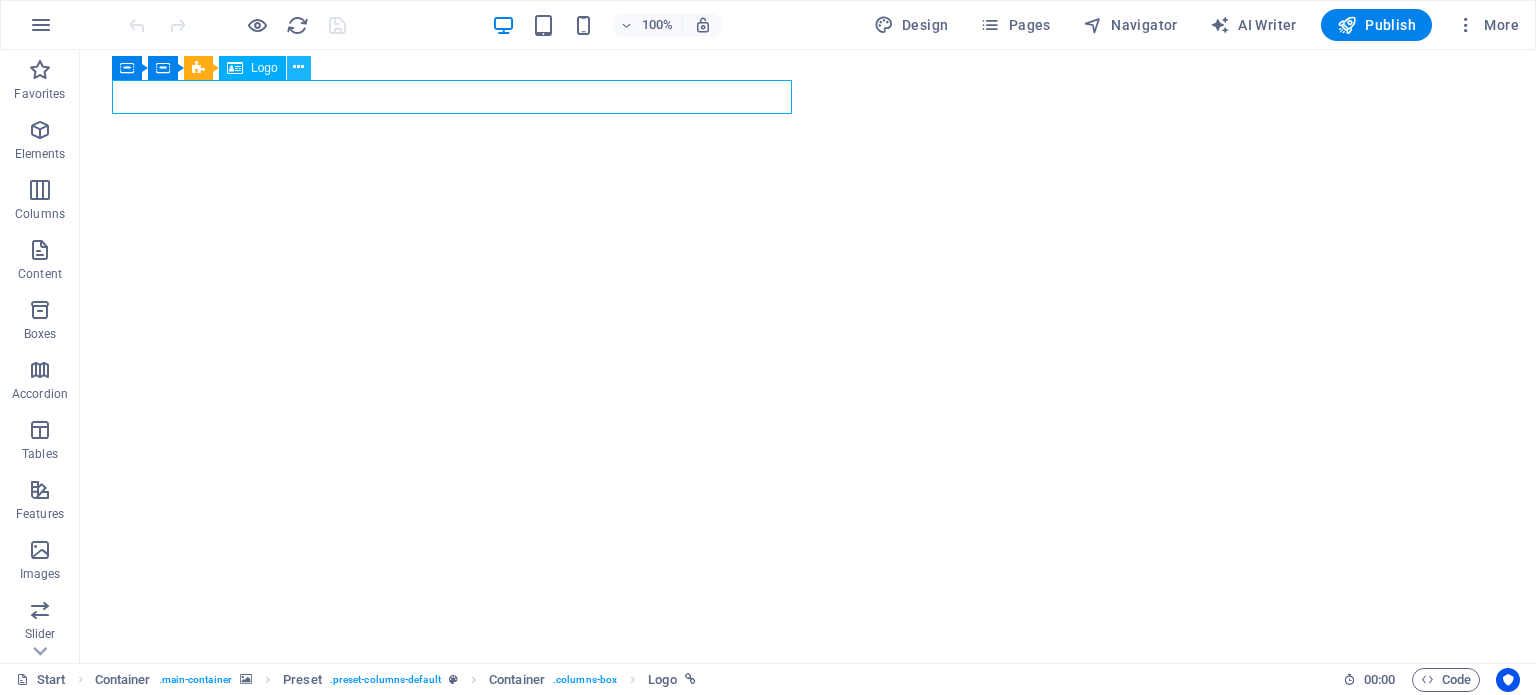 click at bounding box center (298, 67) 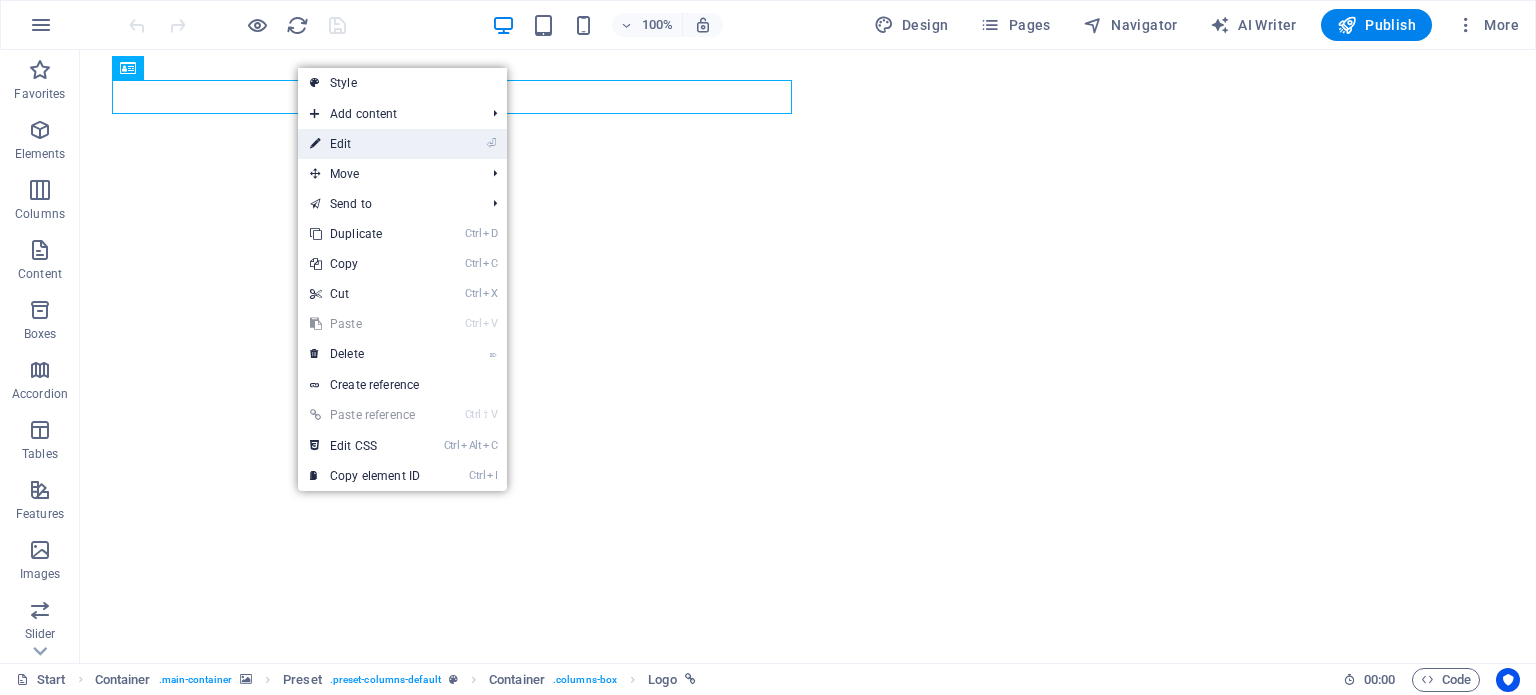 click on "⏎  Edit" at bounding box center (365, 144) 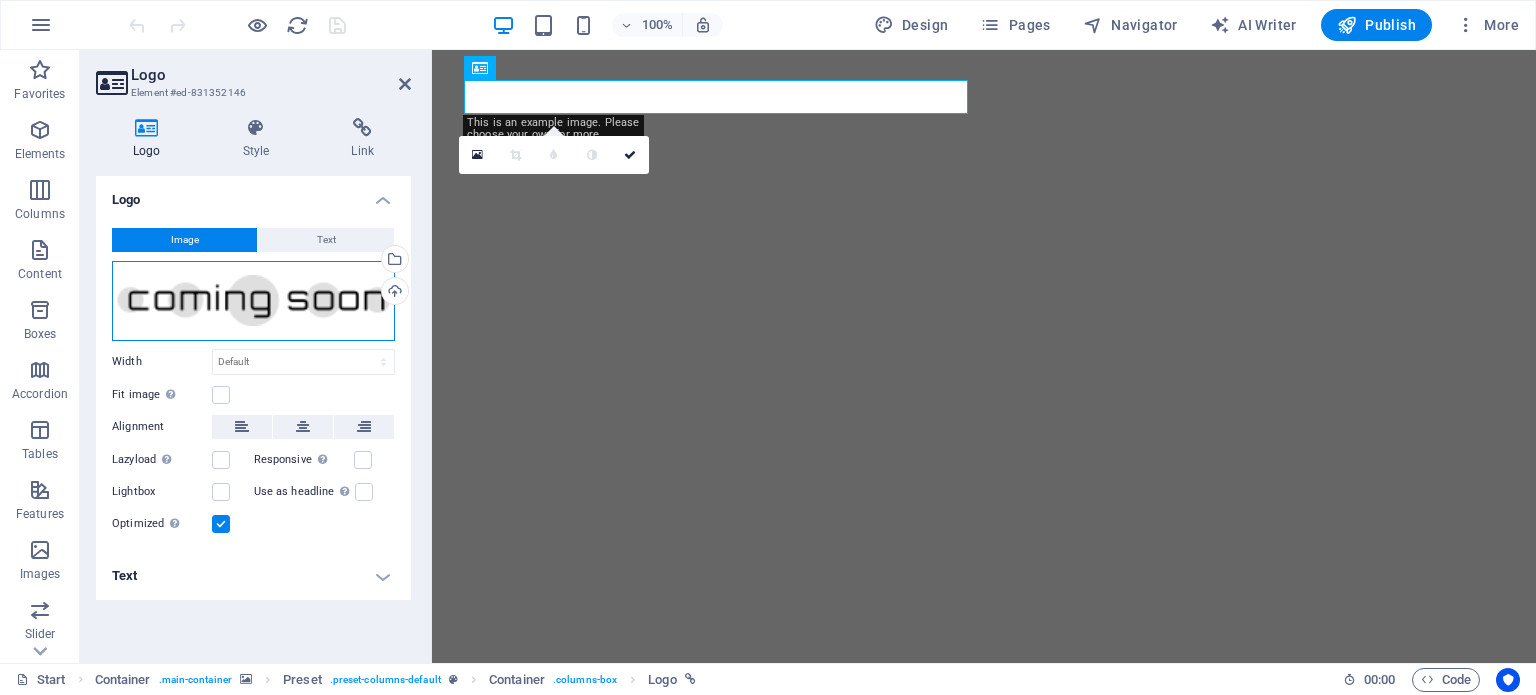 click on "Drag files here, click to choose files or select files from Files or our free stock photos & videos" at bounding box center (253, 301) 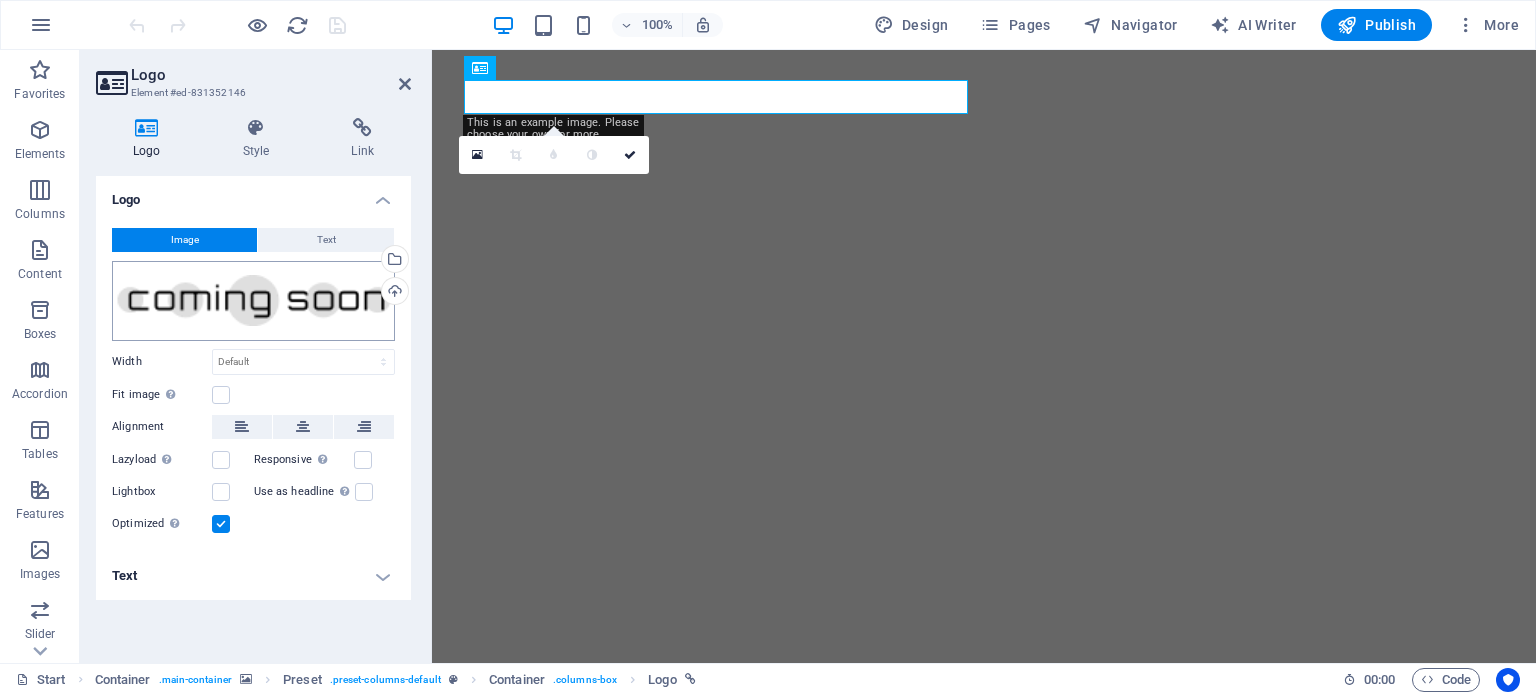 scroll, scrollTop: 0, scrollLeft: 0, axis: both 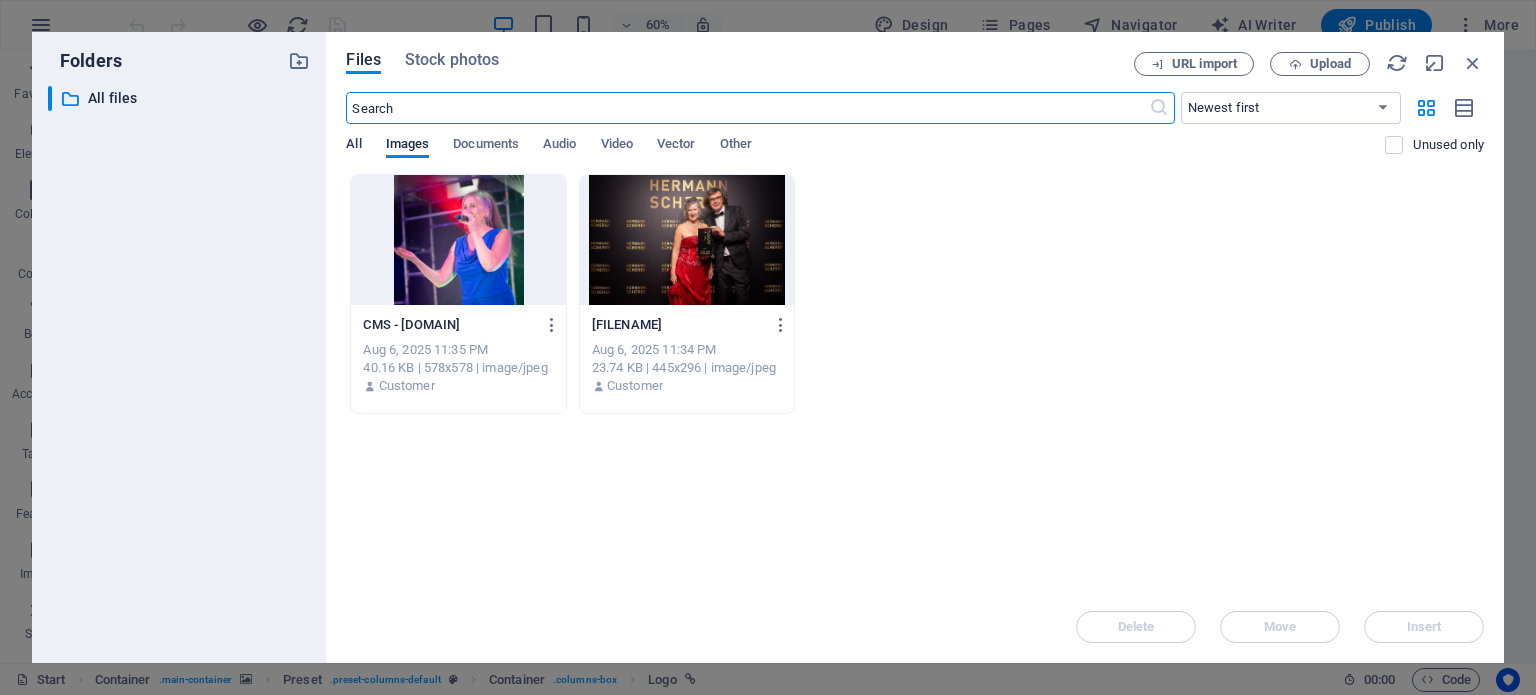 click on "All" at bounding box center [353, 146] 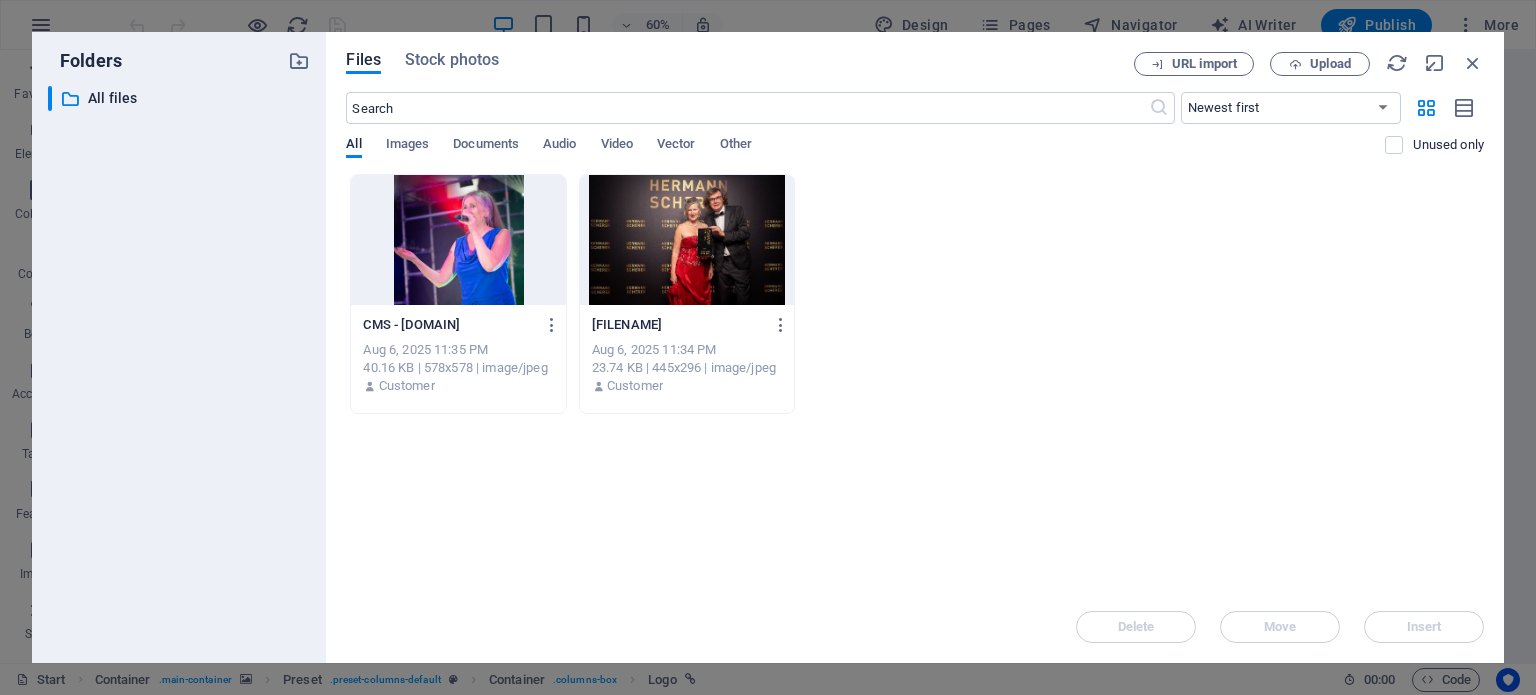 click on "Drop files here to upload them instantly foto_justinbockey_250715_204112nikon_z_8_2x_1x--S79MIFXIzJqldyAUs9vkA.jpg foto_justinbockey_250715_204112nikon_z_8_2x_1x--S79MIFXIzJqldyAUs9vkA.jpg Aug 6, 2025 11:35 PM 40.16 KB | 578x578 | image/jpeg Customer foto_justinbockey_250718_195338nikon_z_8_1x-avrGIHIJkzyMNyB8VHMWFQ.jpg foto_justinbockey_250718_195338nikon_z_8_1x-avrGIHIJkzyMNyB8VHMWFQ.jpg Aug 6, 2025 11:34 PM 23.74 KB | 445x296 | image/jpeg Customer" at bounding box center [915, 382] 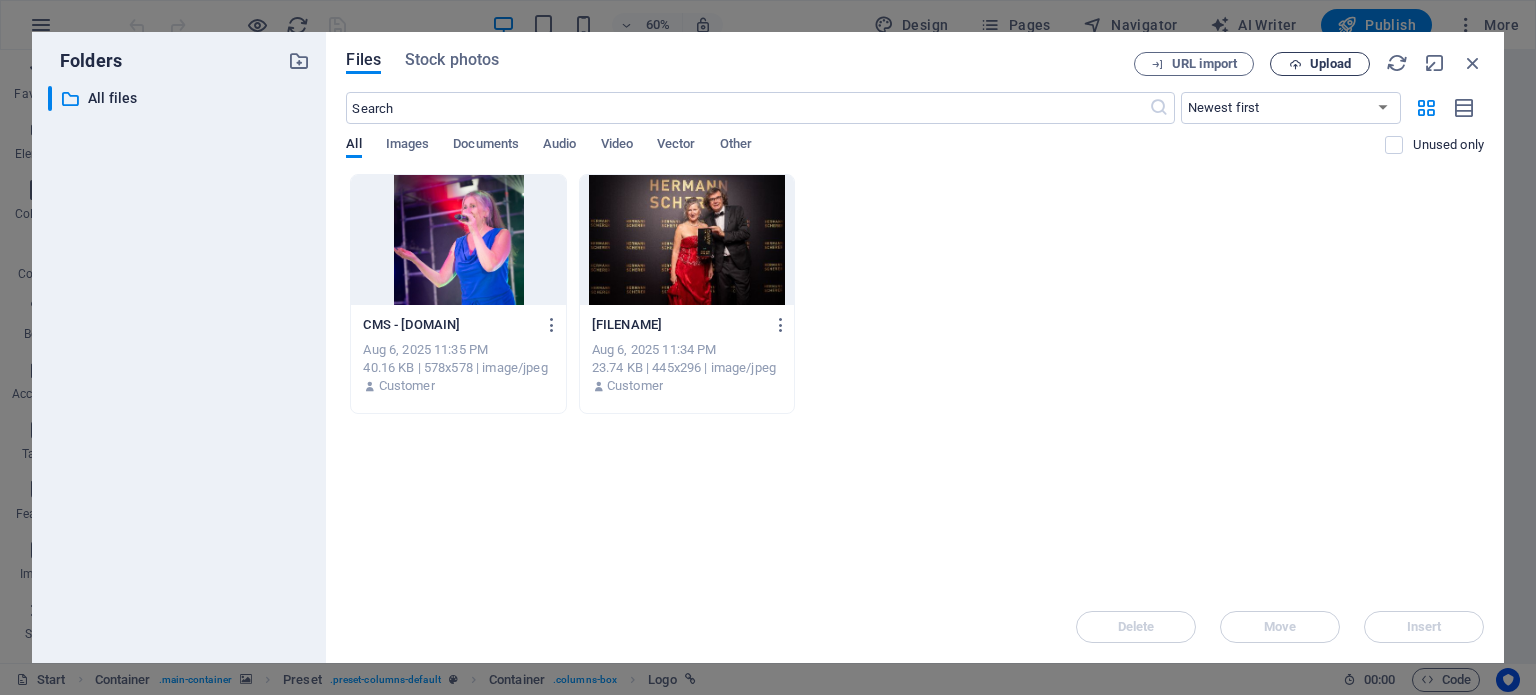 click on "Upload" at bounding box center [1320, 64] 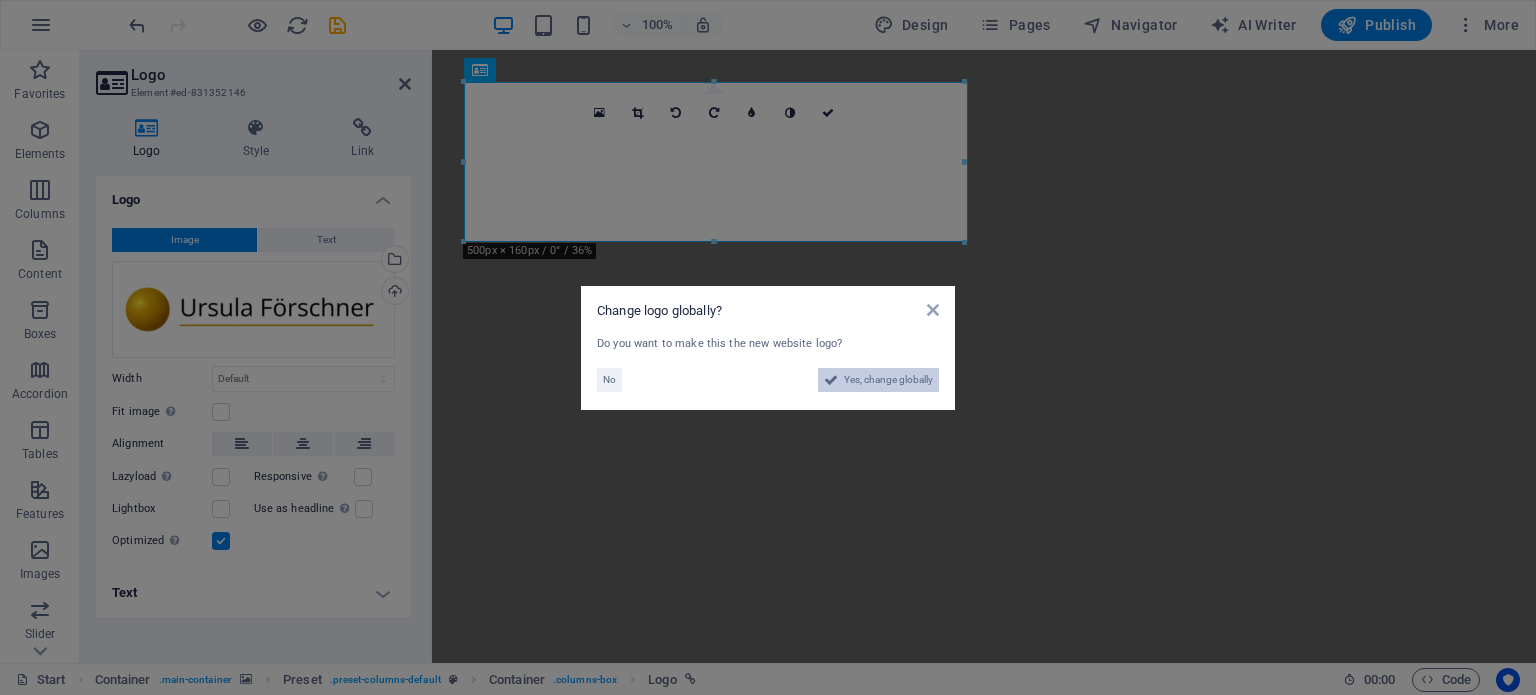 click on "Yes, change globally" at bounding box center [888, 380] 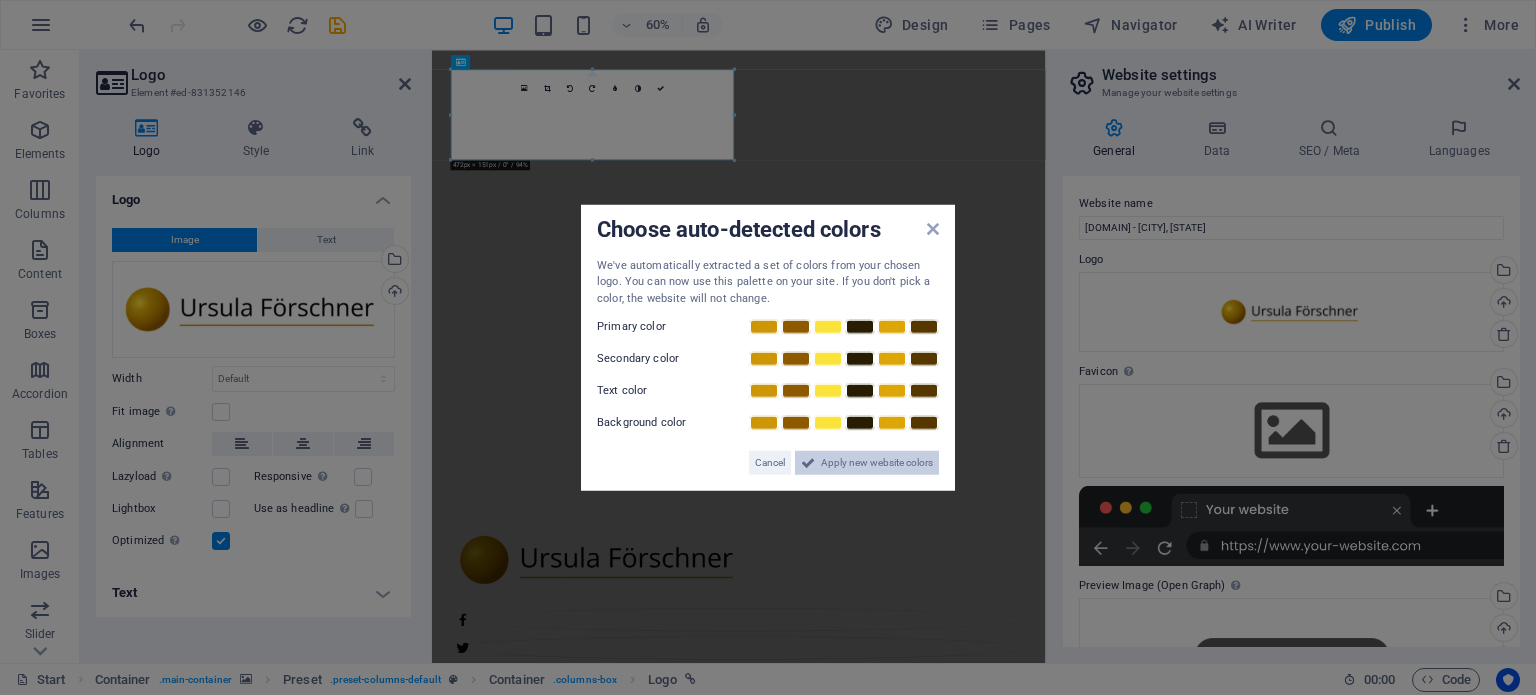 click on "Apply new website colors" at bounding box center [877, 463] 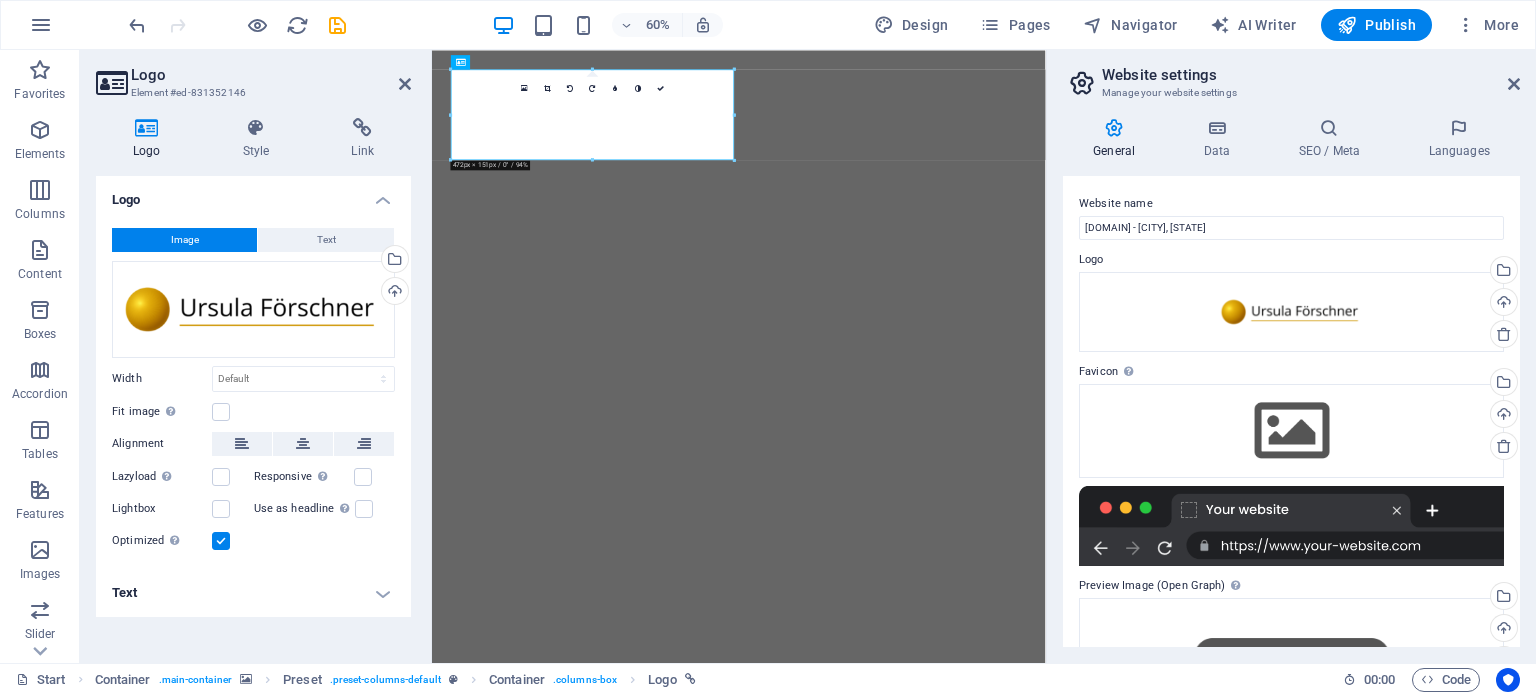 click at bounding box center [-80, 74] 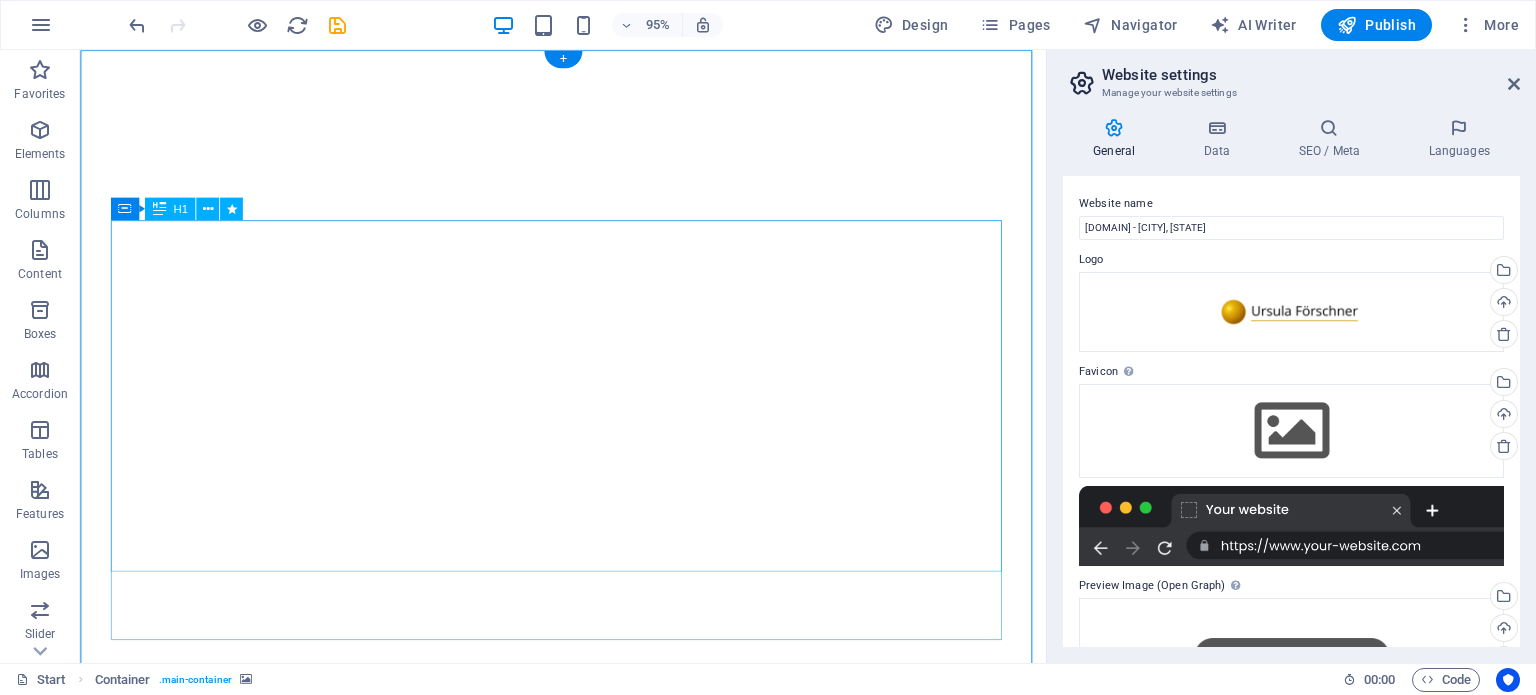click on "The new bride collection is coming" at bounding box center (588, 1573) 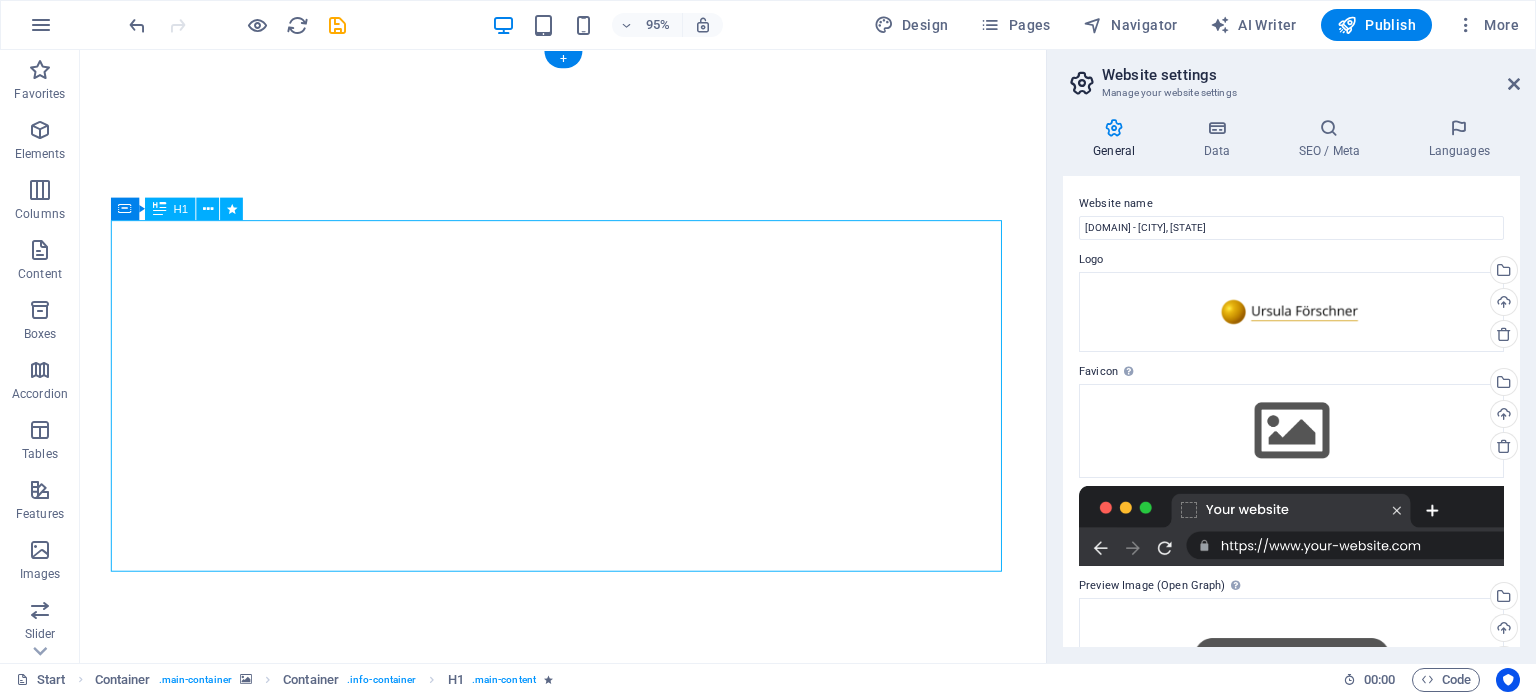 click on "The new bride collection is coming" at bounding box center (588, 1573) 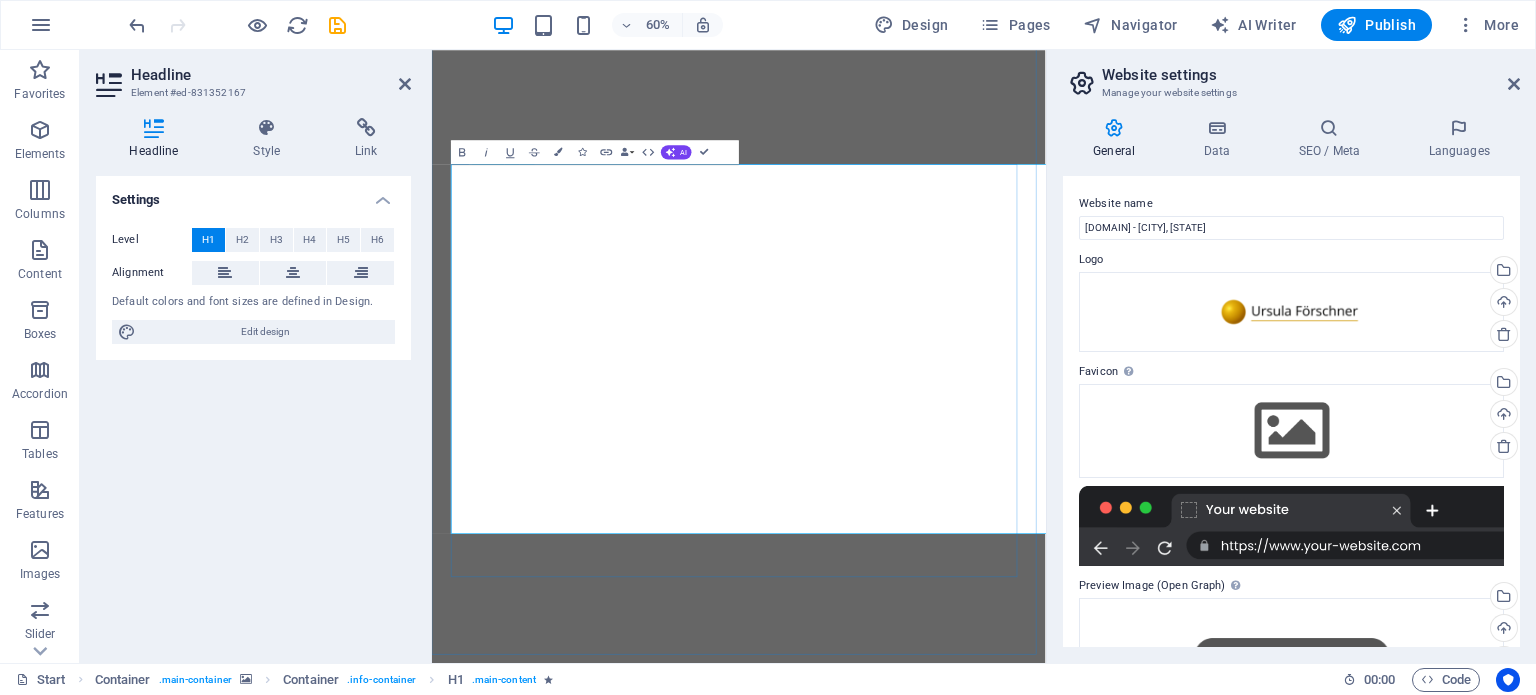 scroll, scrollTop: 0, scrollLeft: 0, axis: both 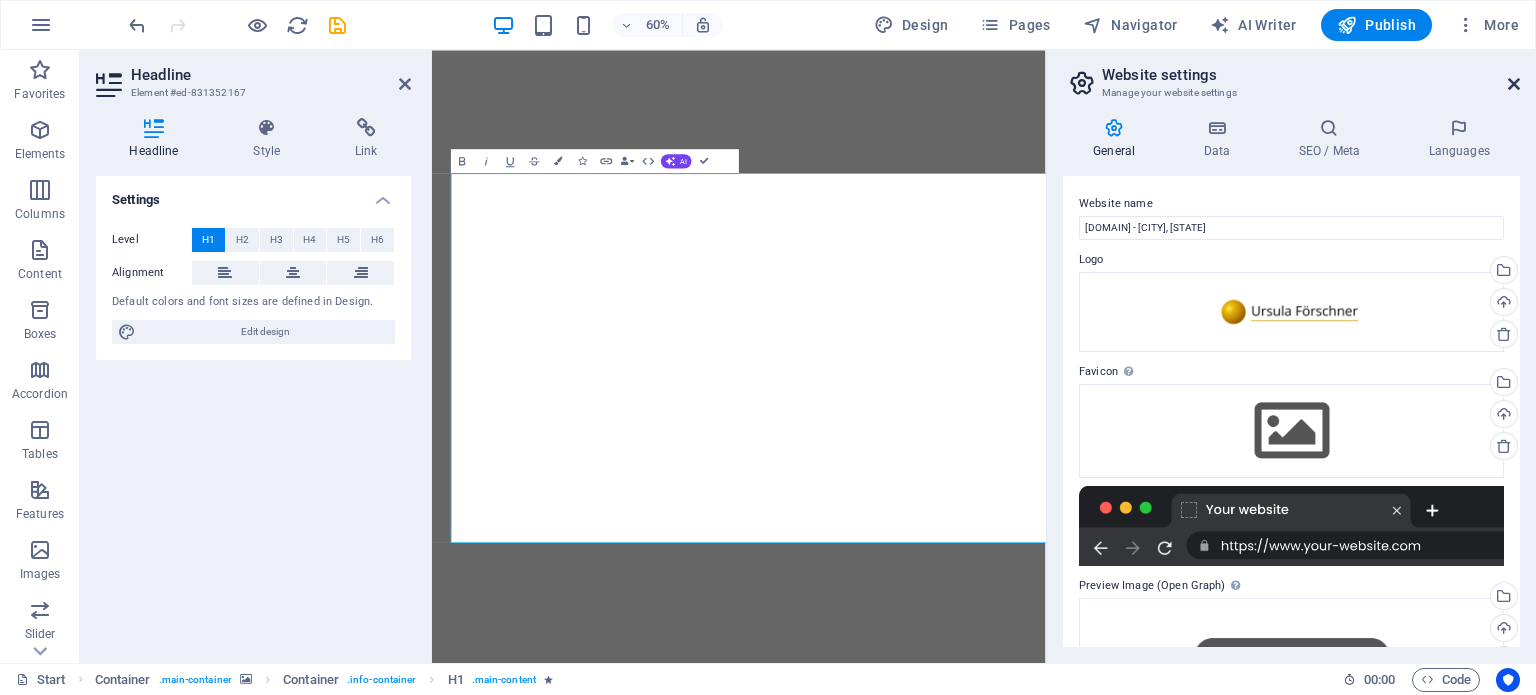 click at bounding box center [1514, 84] 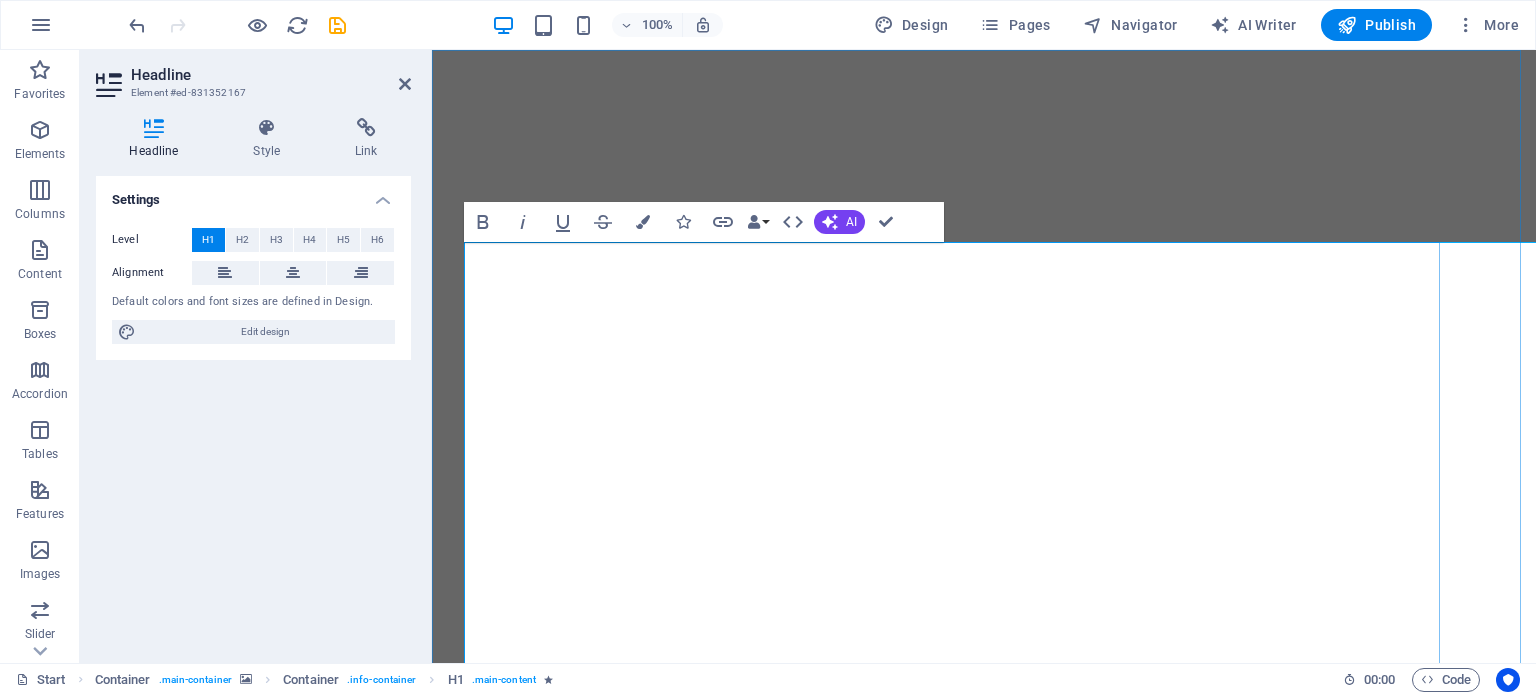 scroll, scrollTop: 385, scrollLeft: 0, axis: vertical 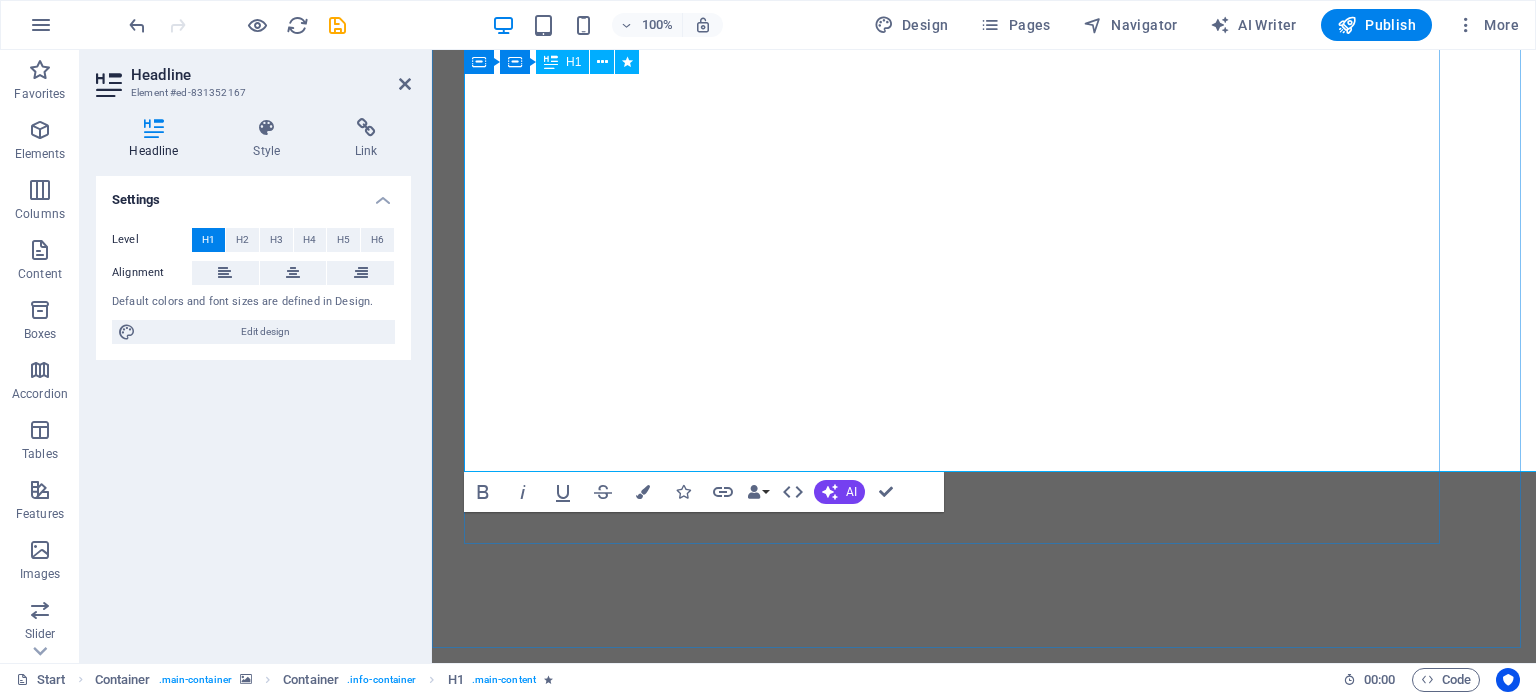 click on "Expertin für Potenzialentfaltung & mentale TransformationUrsula Förschner" at bounding box center (952, 1334) 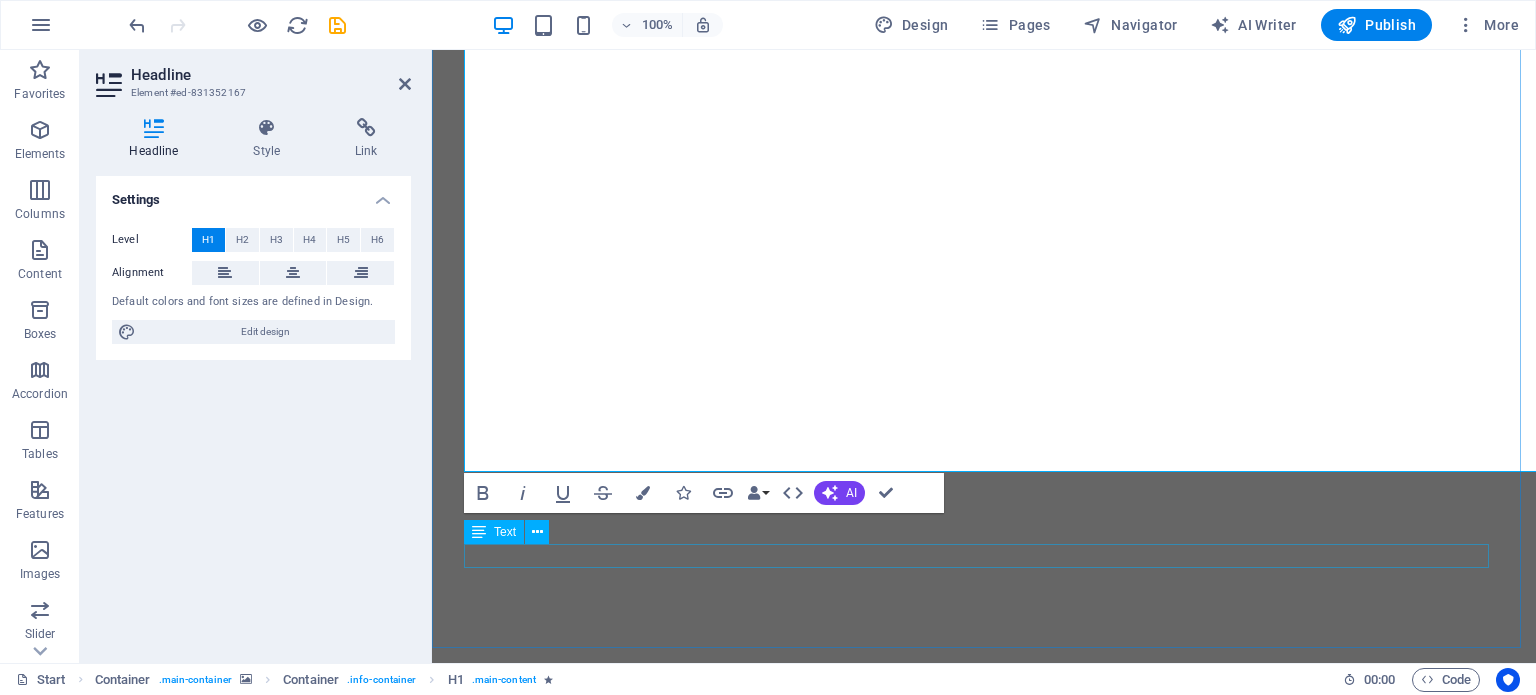 scroll, scrollTop: 0, scrollLeft: 0, axis: both 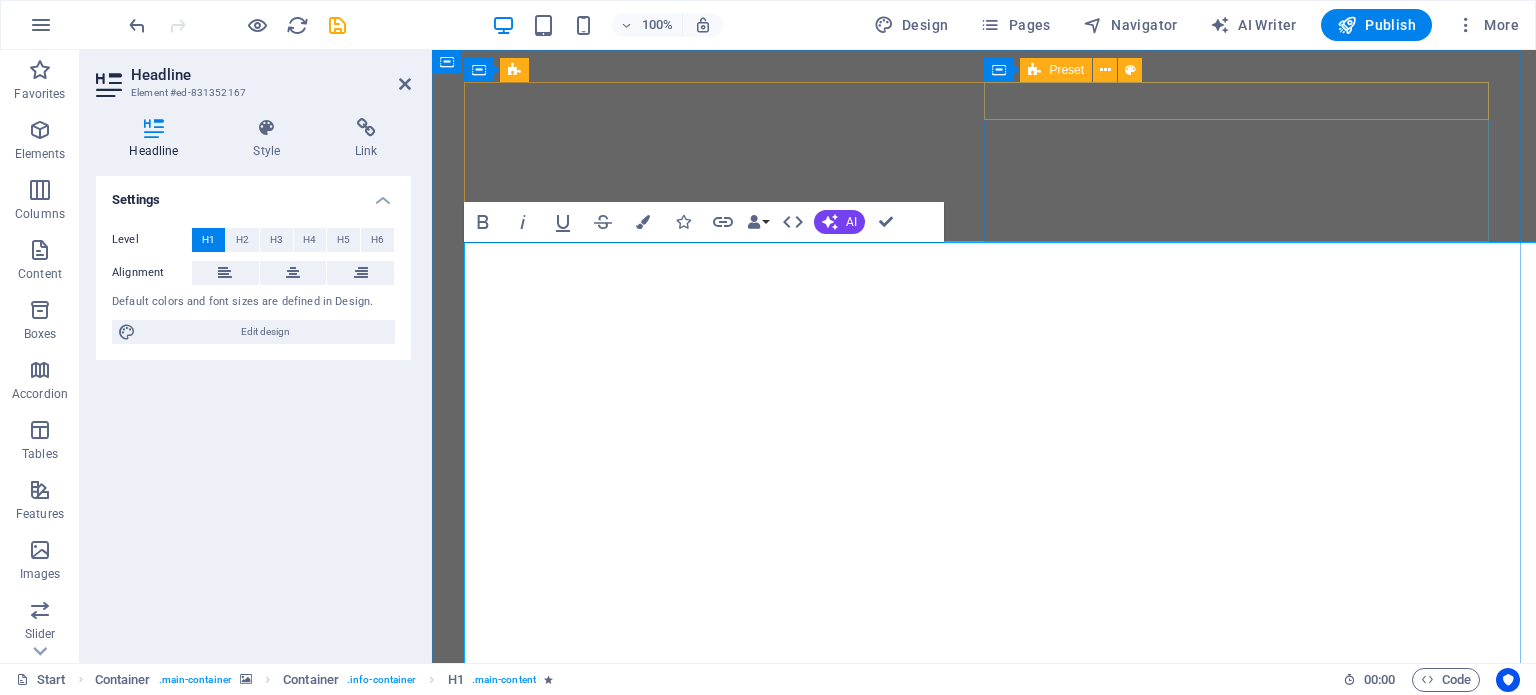 click at bounding box center (984, 1169) 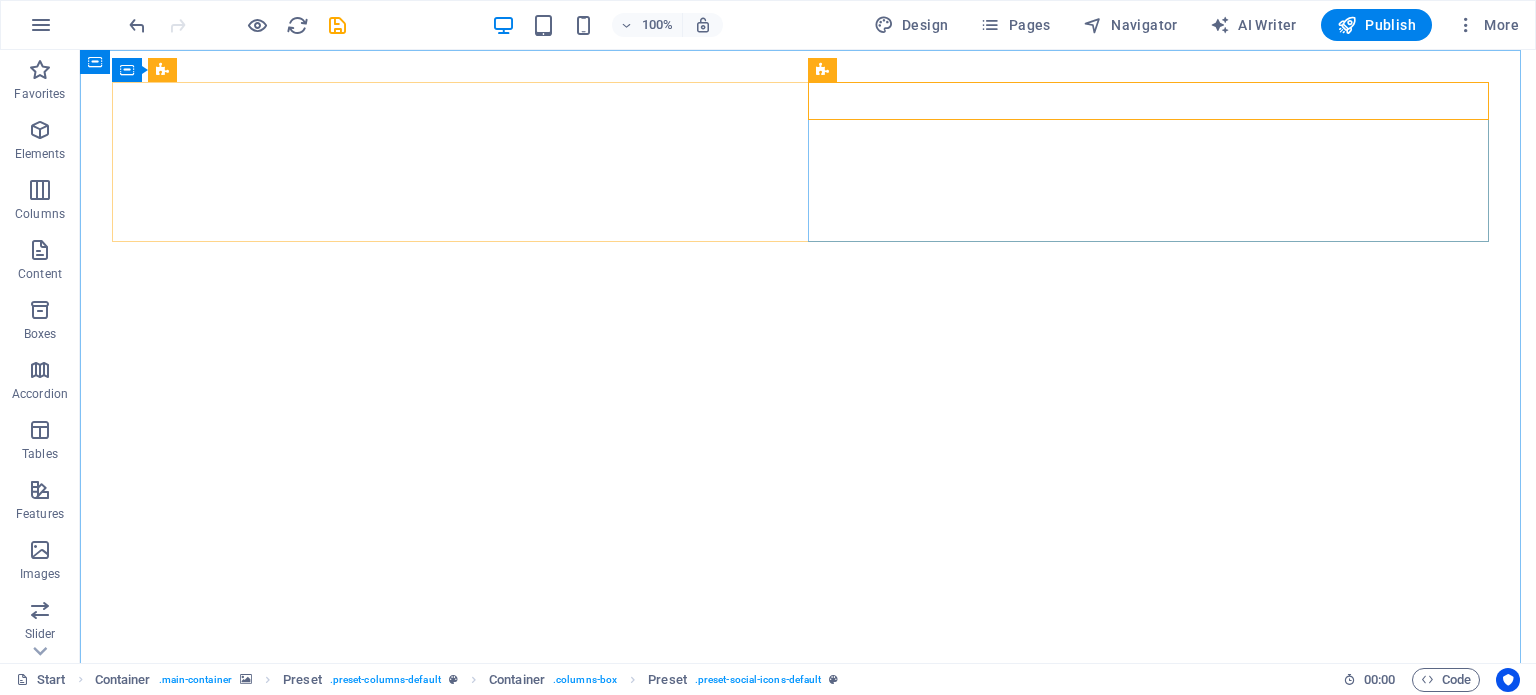 click at bounding box center [808, 1169] 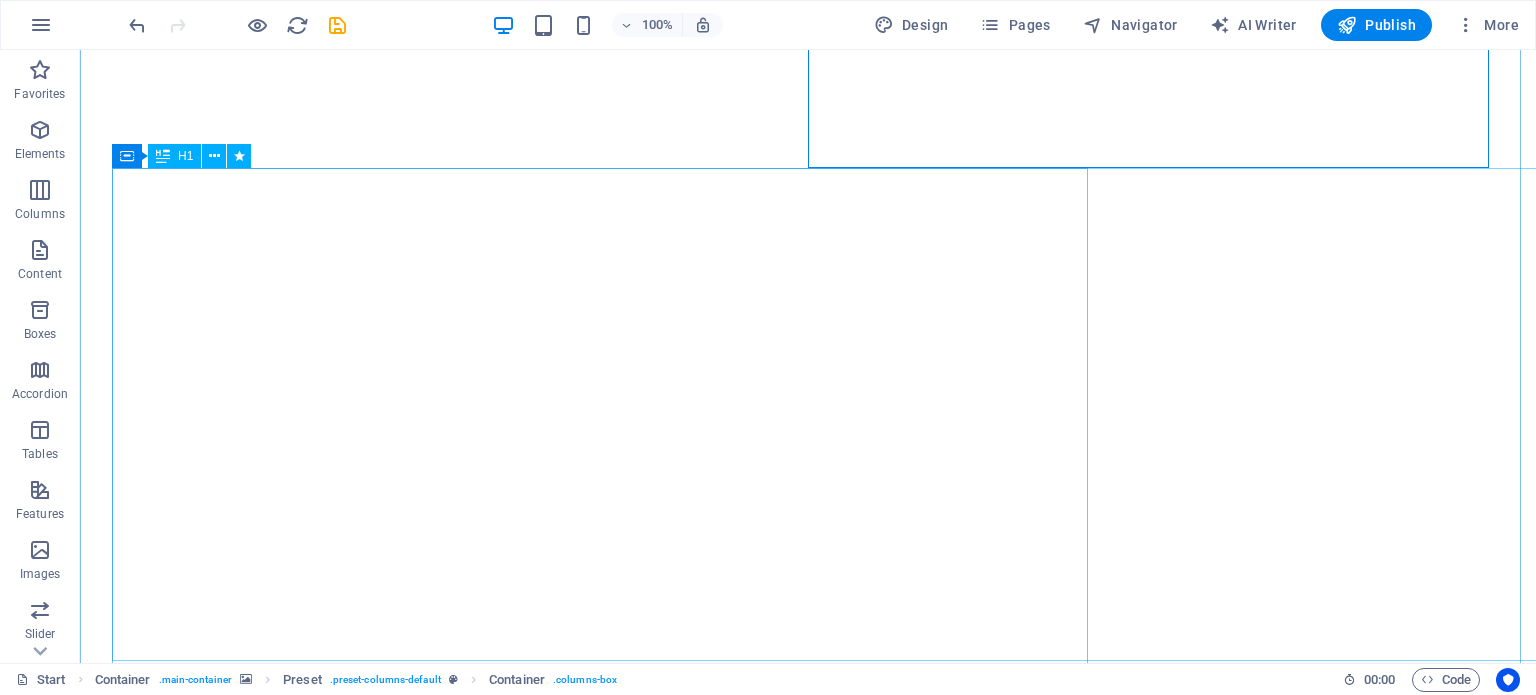 scroll, scrollTop: 200, scrollLeft: 0, axis: vertical 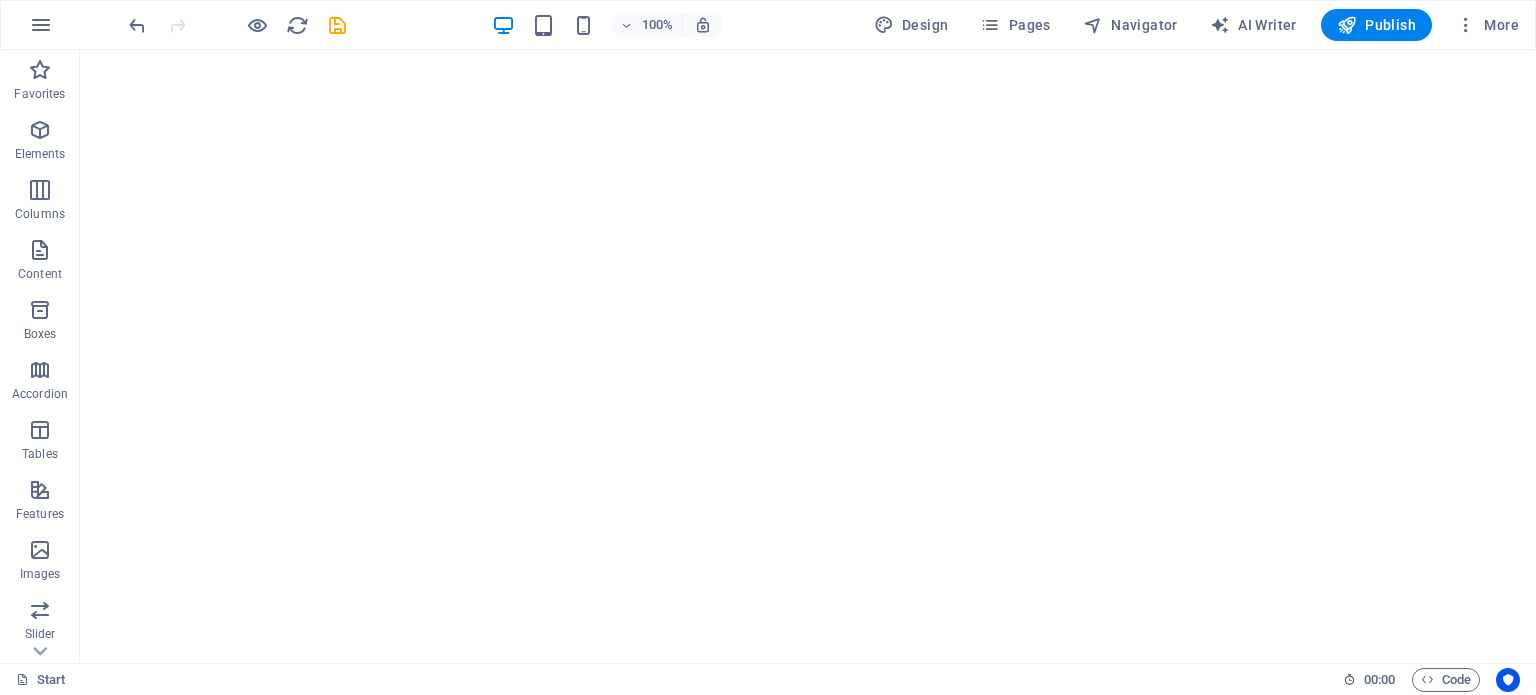click at bounding box center (-3523, -126) 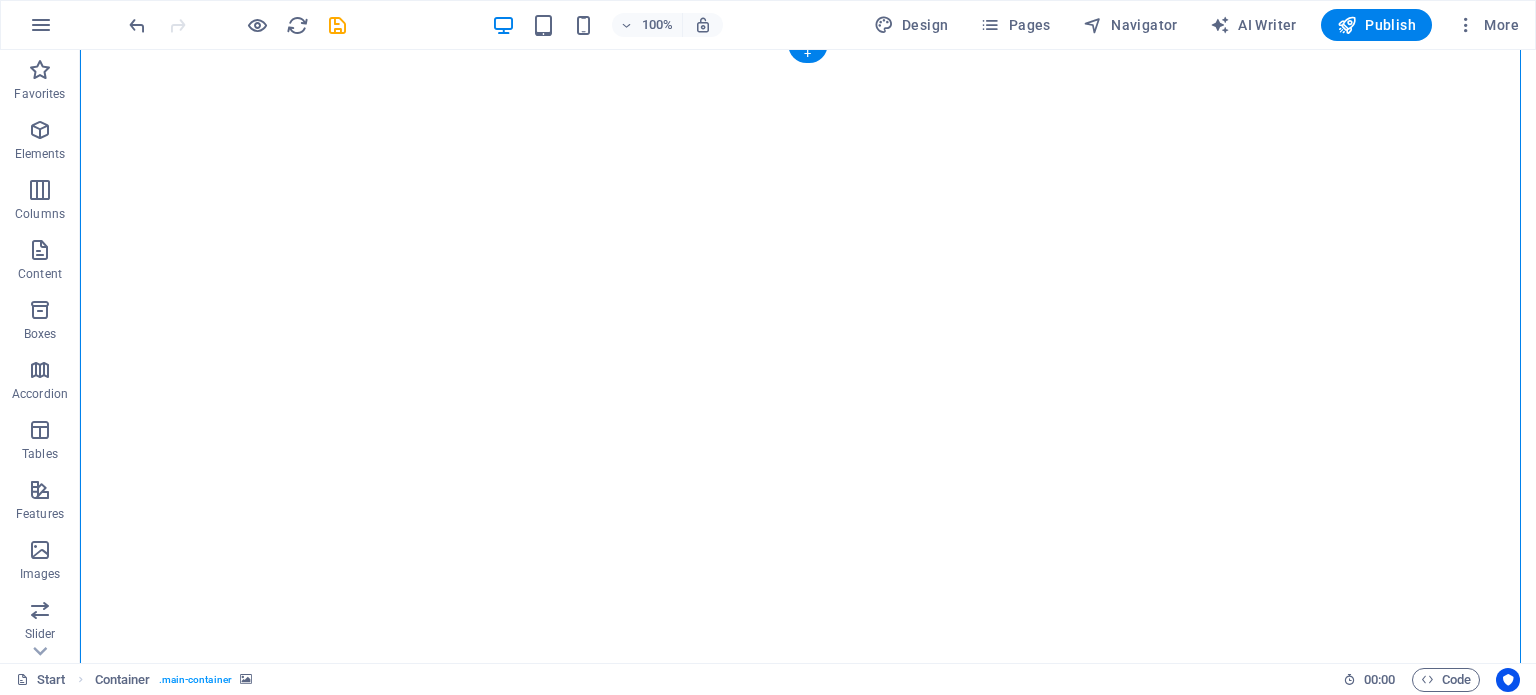 scroll, scrollTop: 0, scrollLeft: 0, axis: both 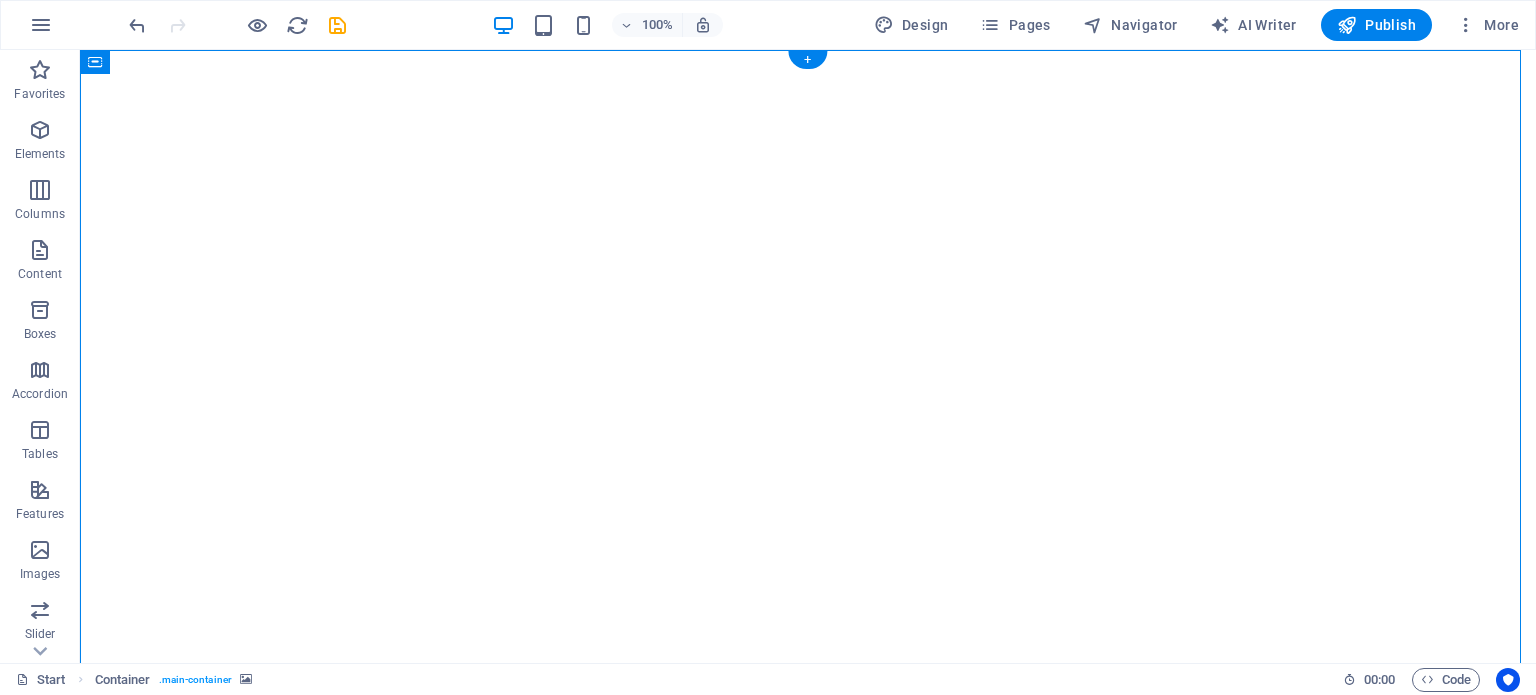 click at bounding box center [-3523, 74] 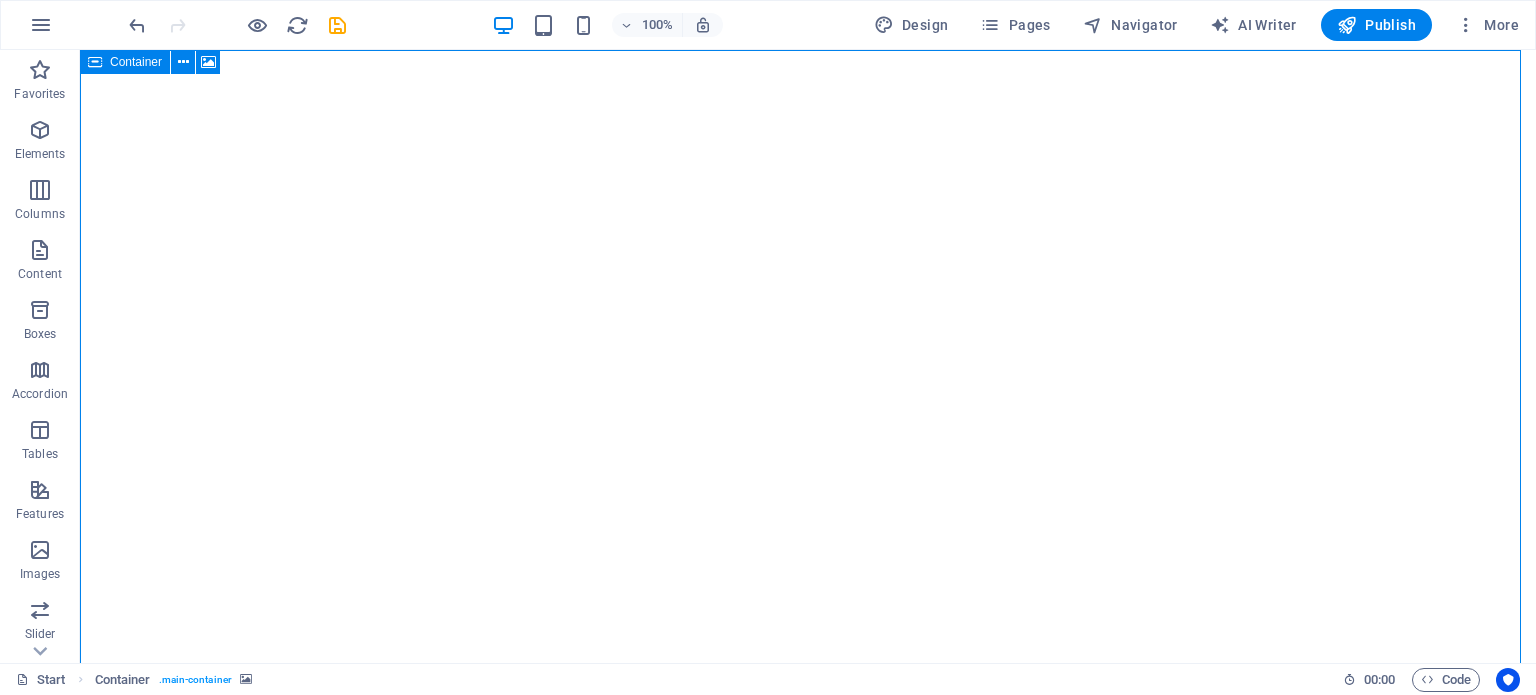 click at bounding box center [95, 62] 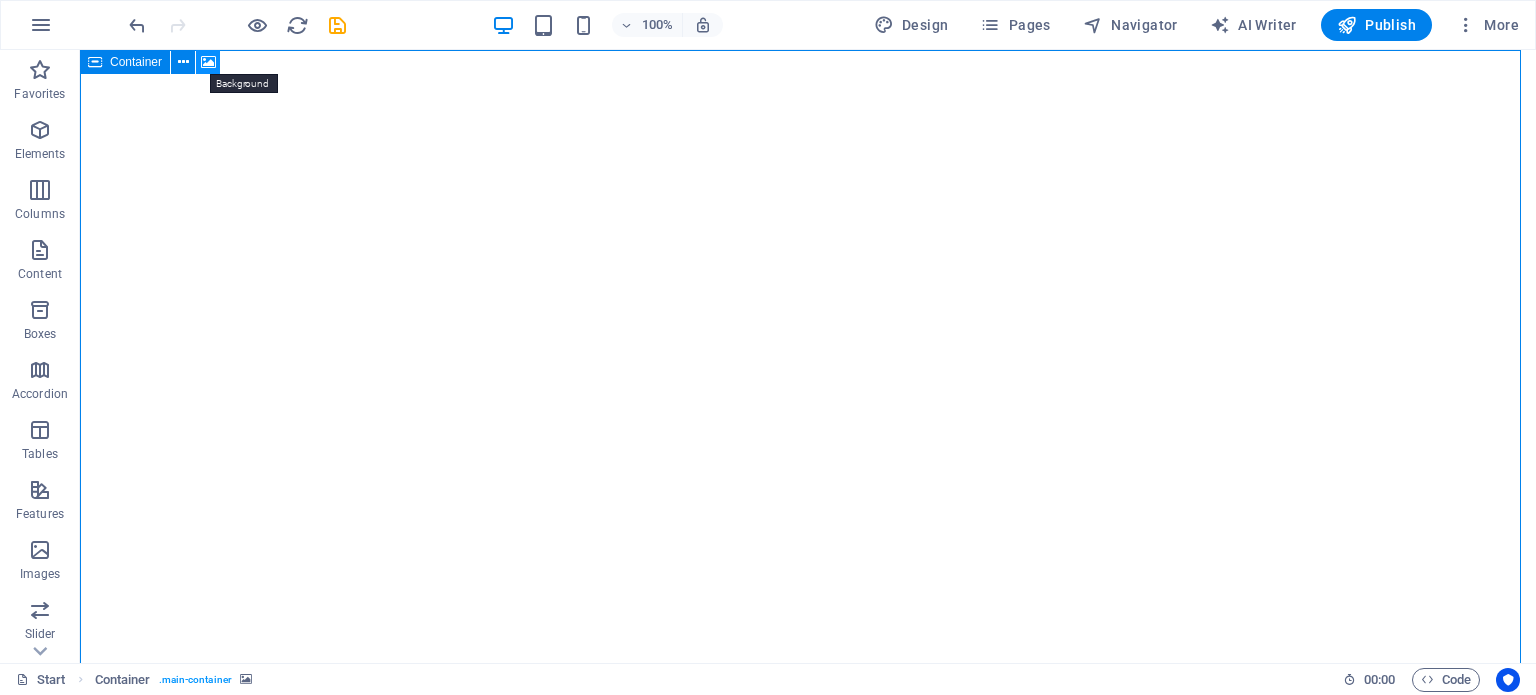 click at bounding box center [208, 62] 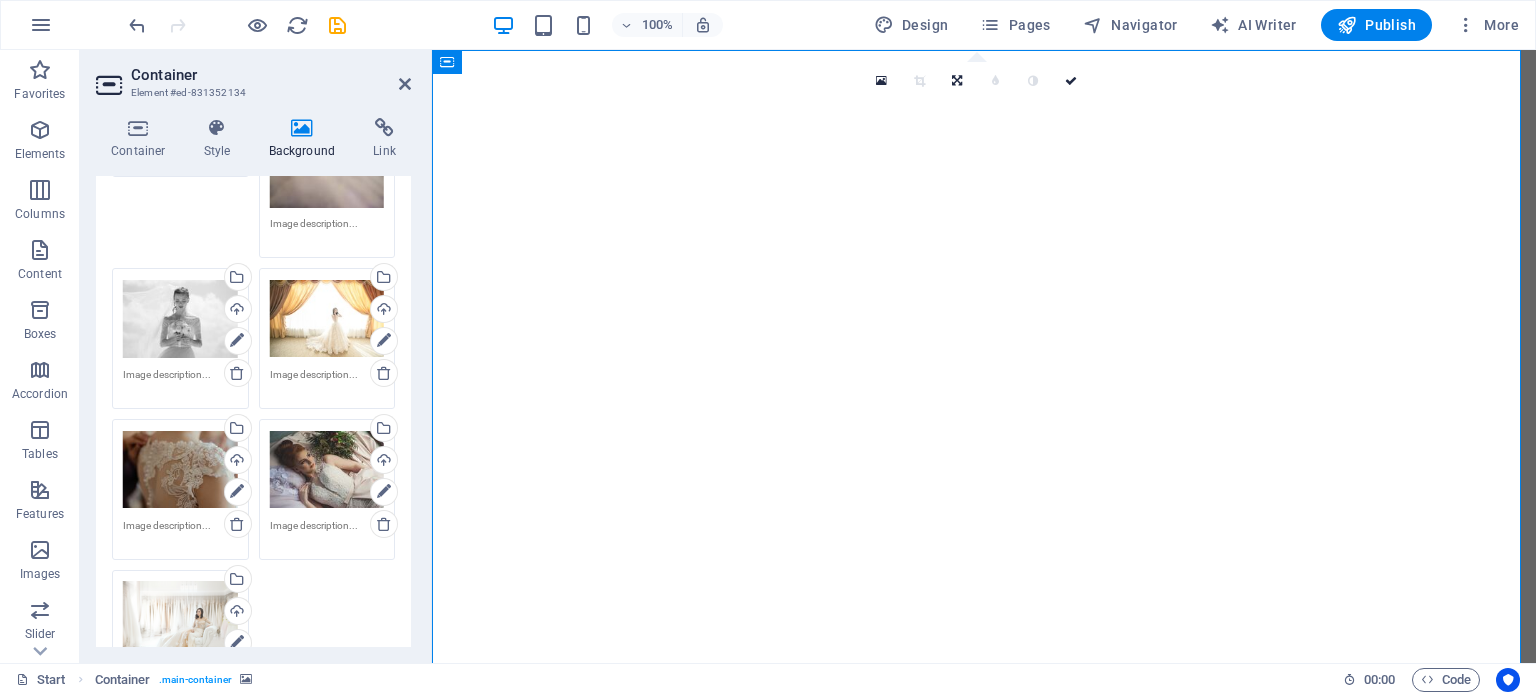 scroll, scrollTop: 200, scrollLeft: 0, axis: vertical 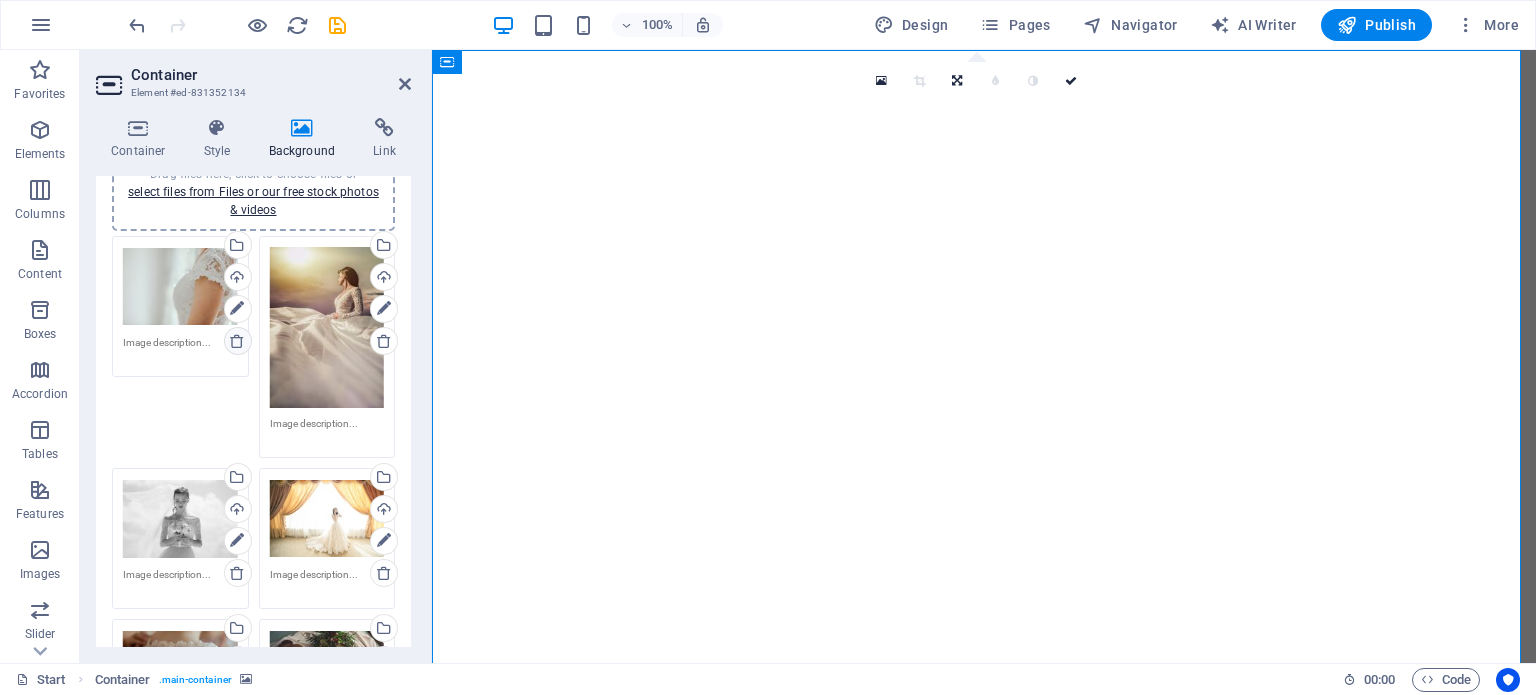 click at bounding box center [237, 341] 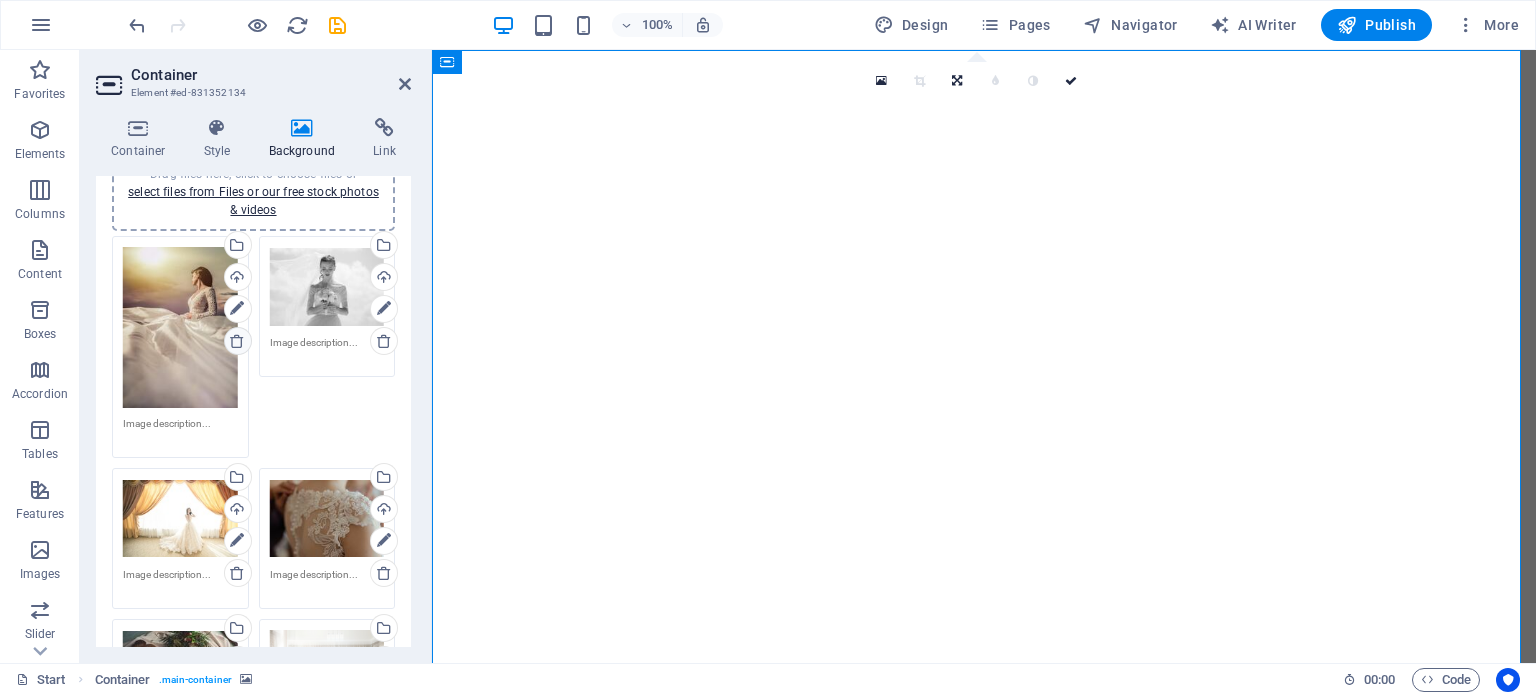 click at bounding box center [237, 341] 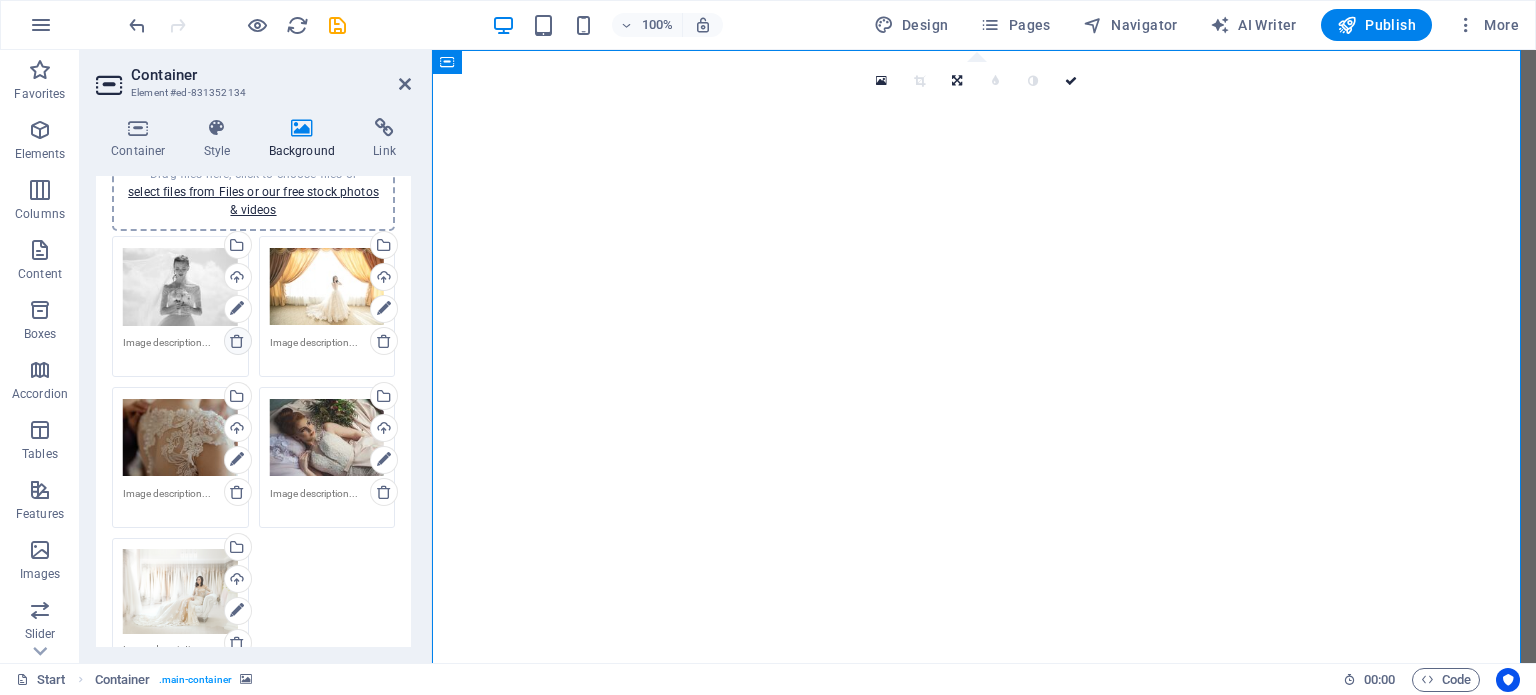 click at bounding box center (237, 341) 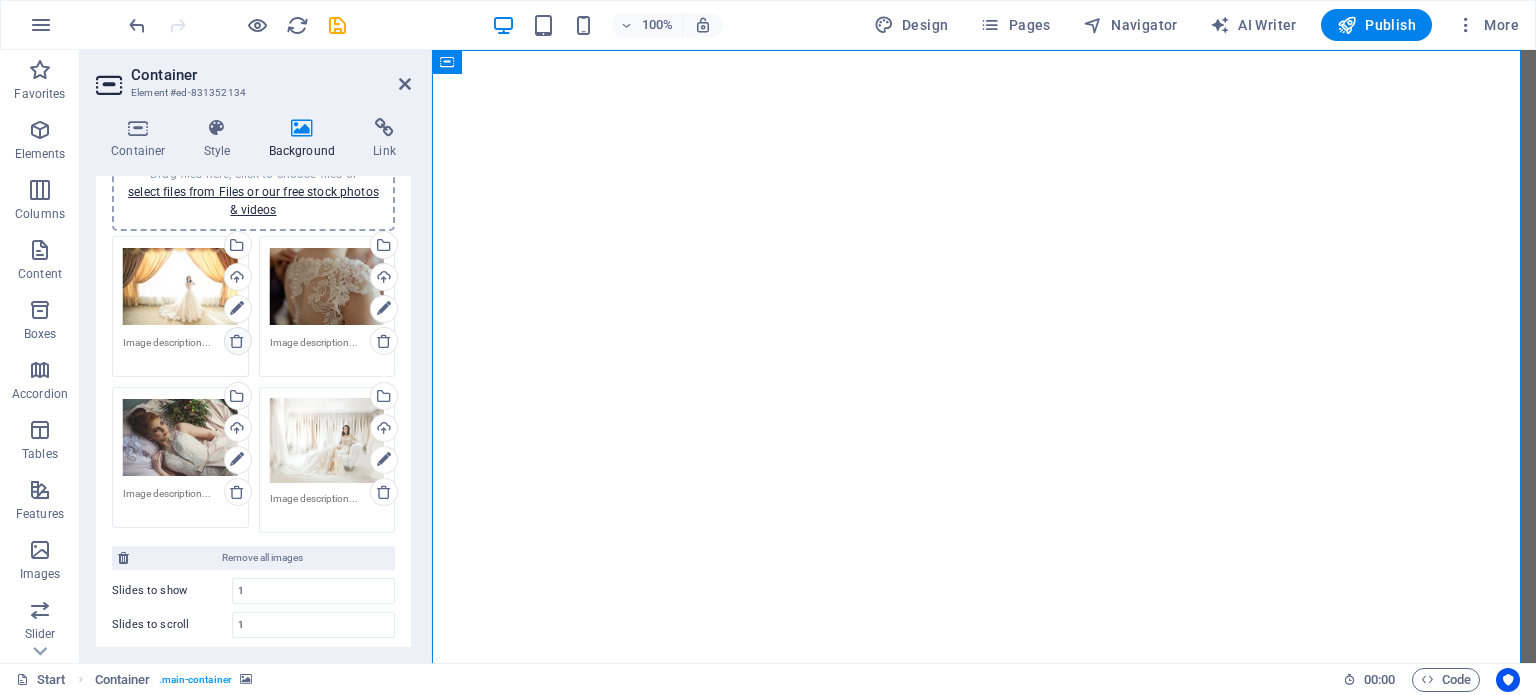 click at bounding box center (237, 341) 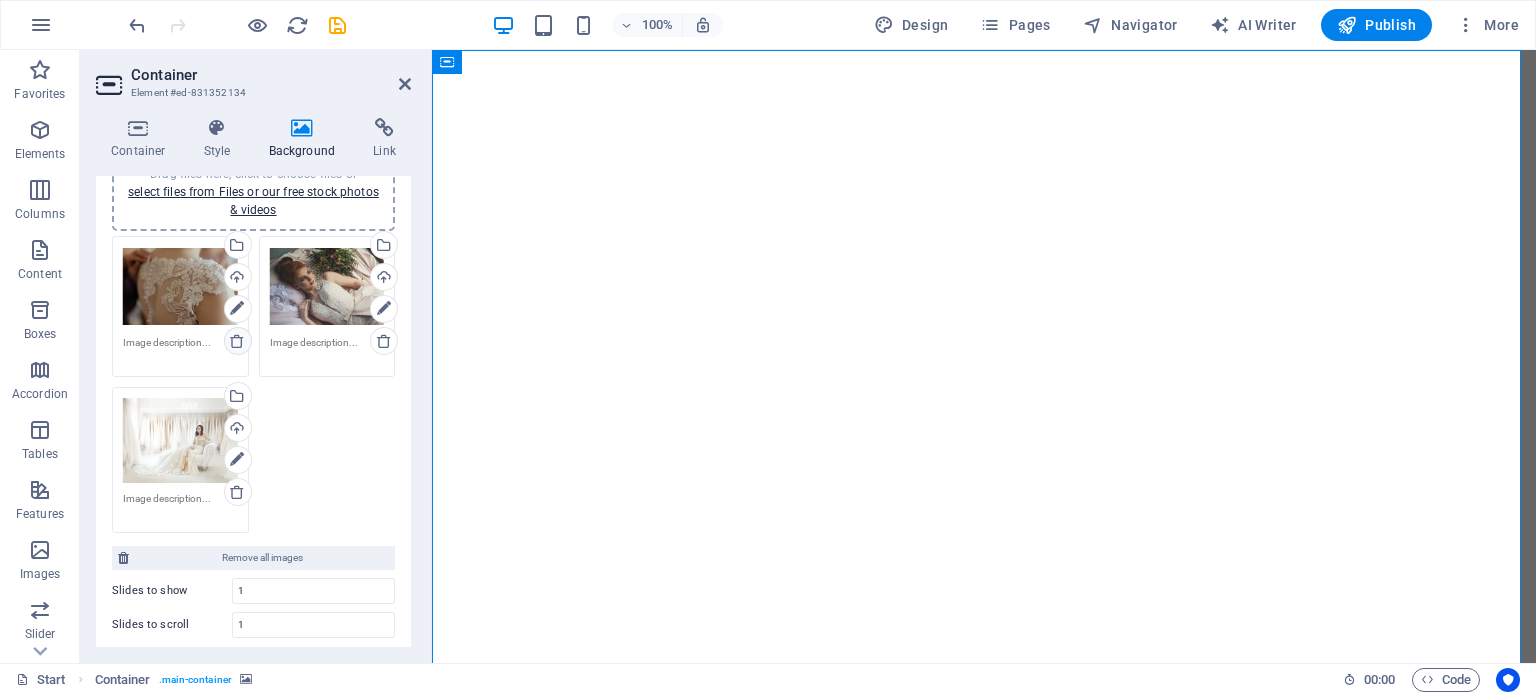click at bounding box center [237, 341] 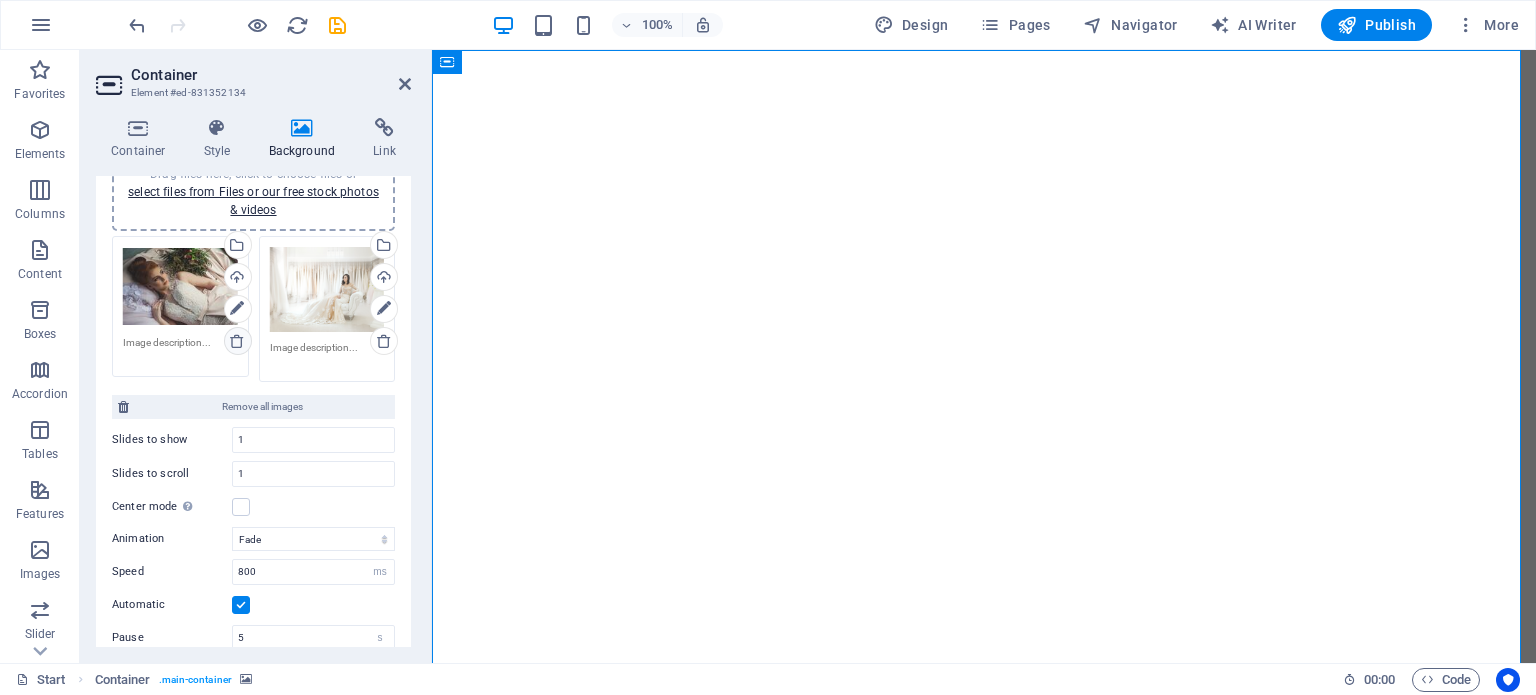 click at bounding box center [237, 341] 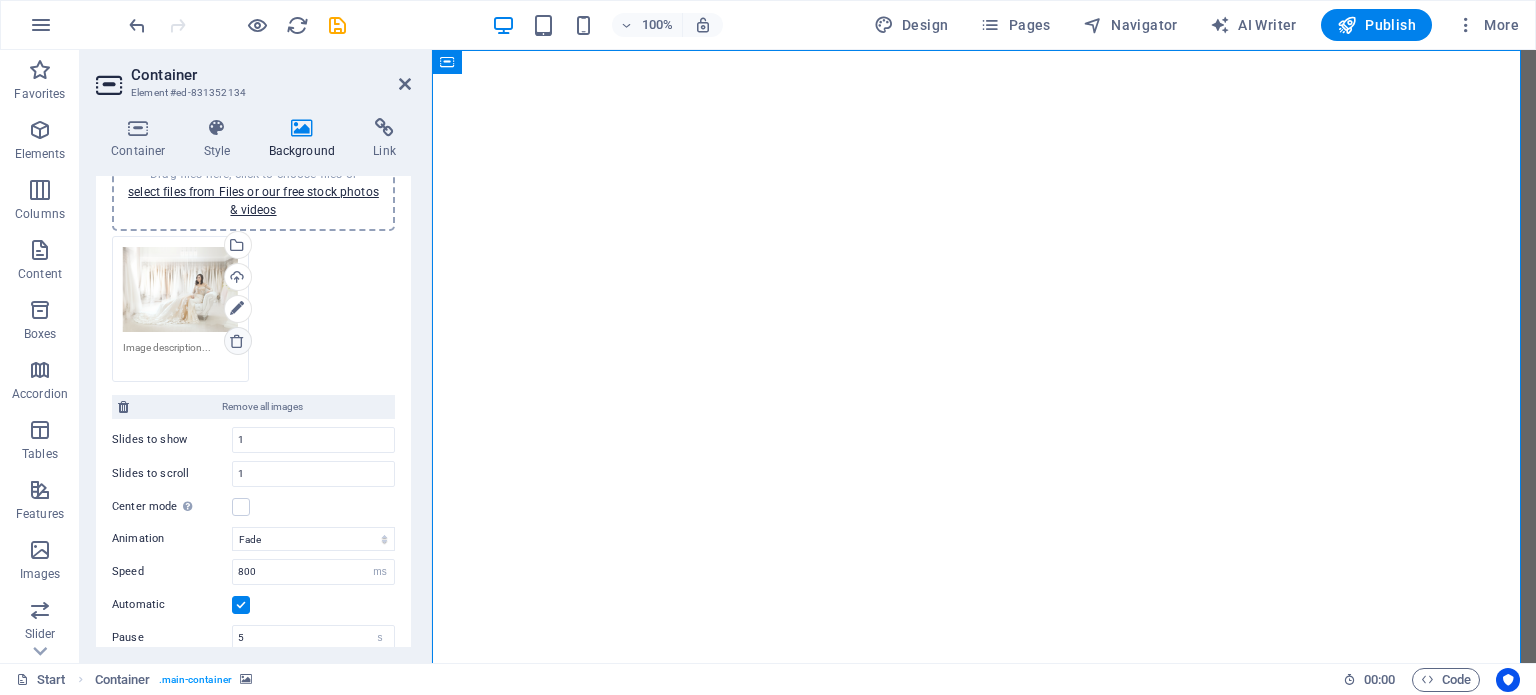 click at bounding box center (237, 341) 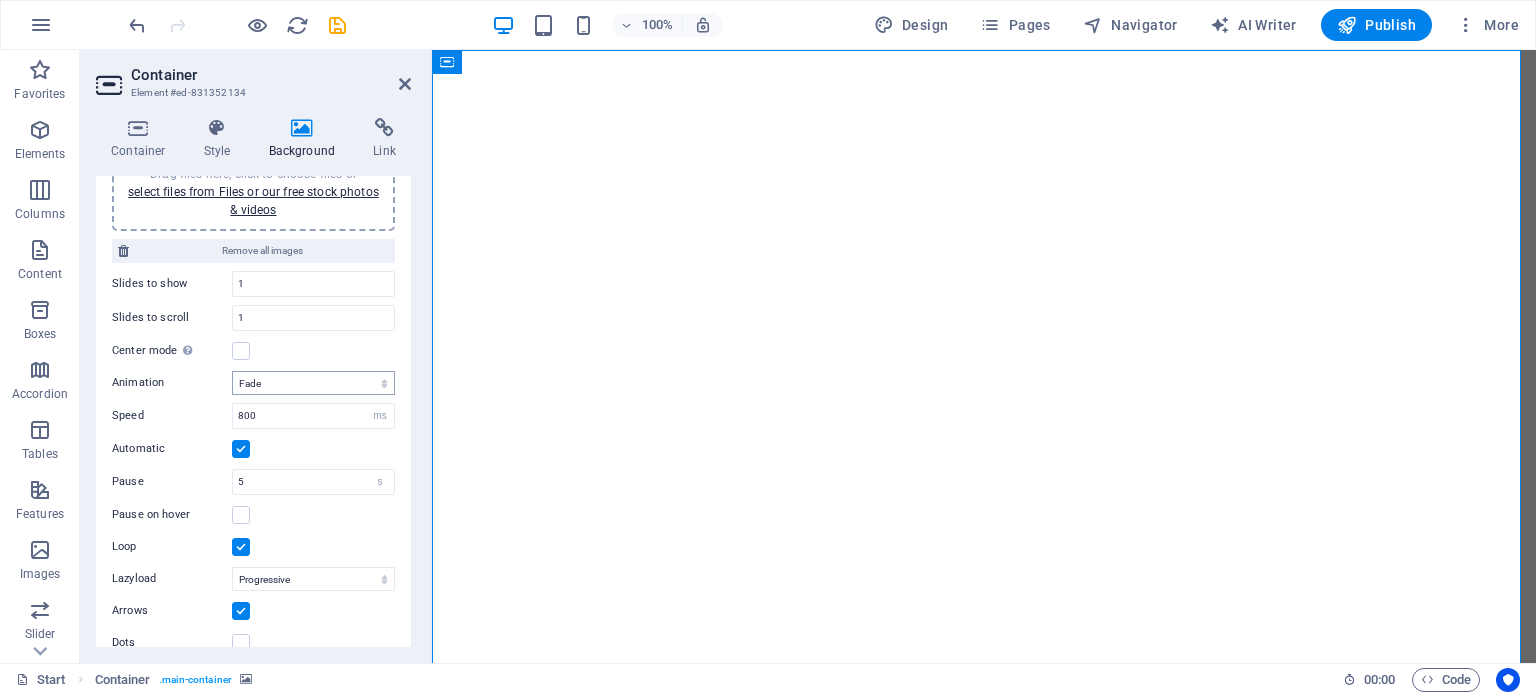 scroll, scrollTop: 0, scrollLeft: 0, axis: both 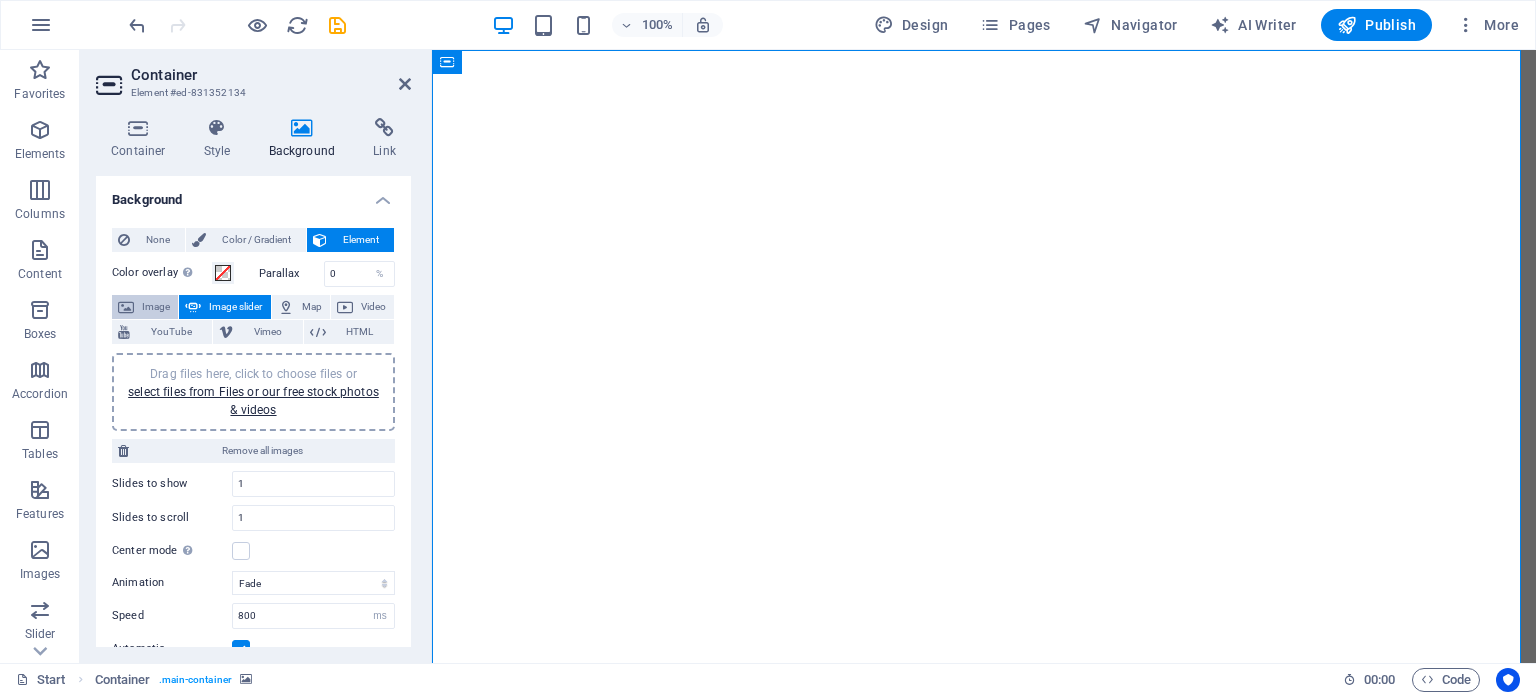 click on "Image" at bounding box center [156, 307] 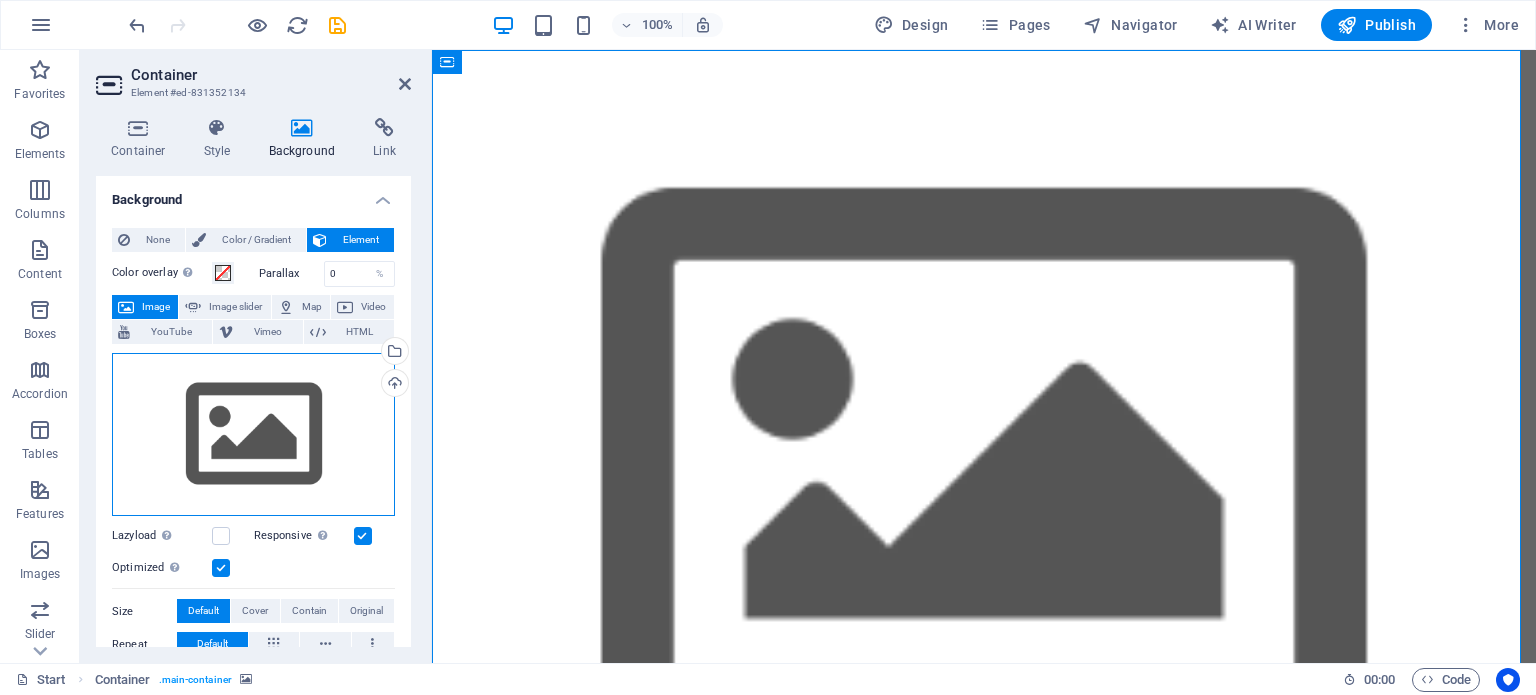 click on "Drag files here, click to choose files or select files from Files or our free stock photos & videos" at bounding box center (253, 435) 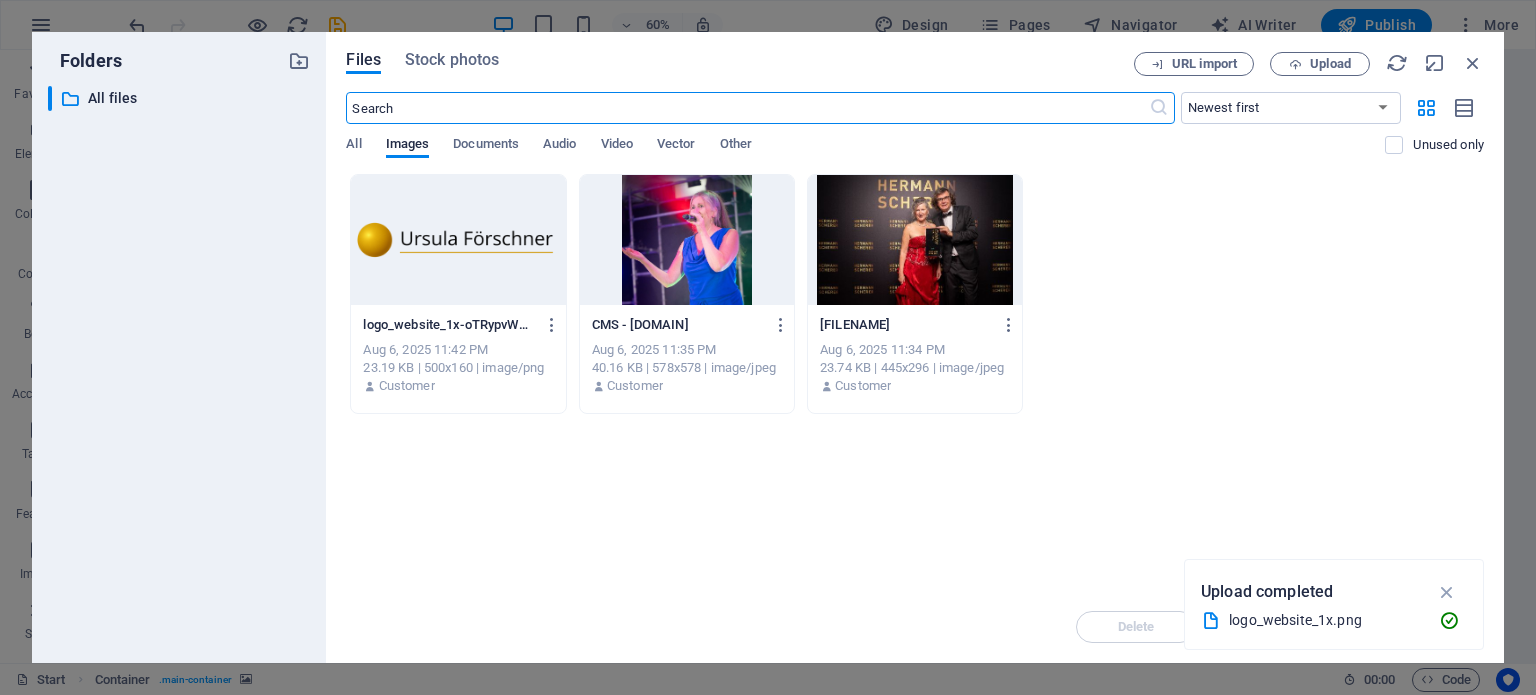 click at bounding box center (915, 240) 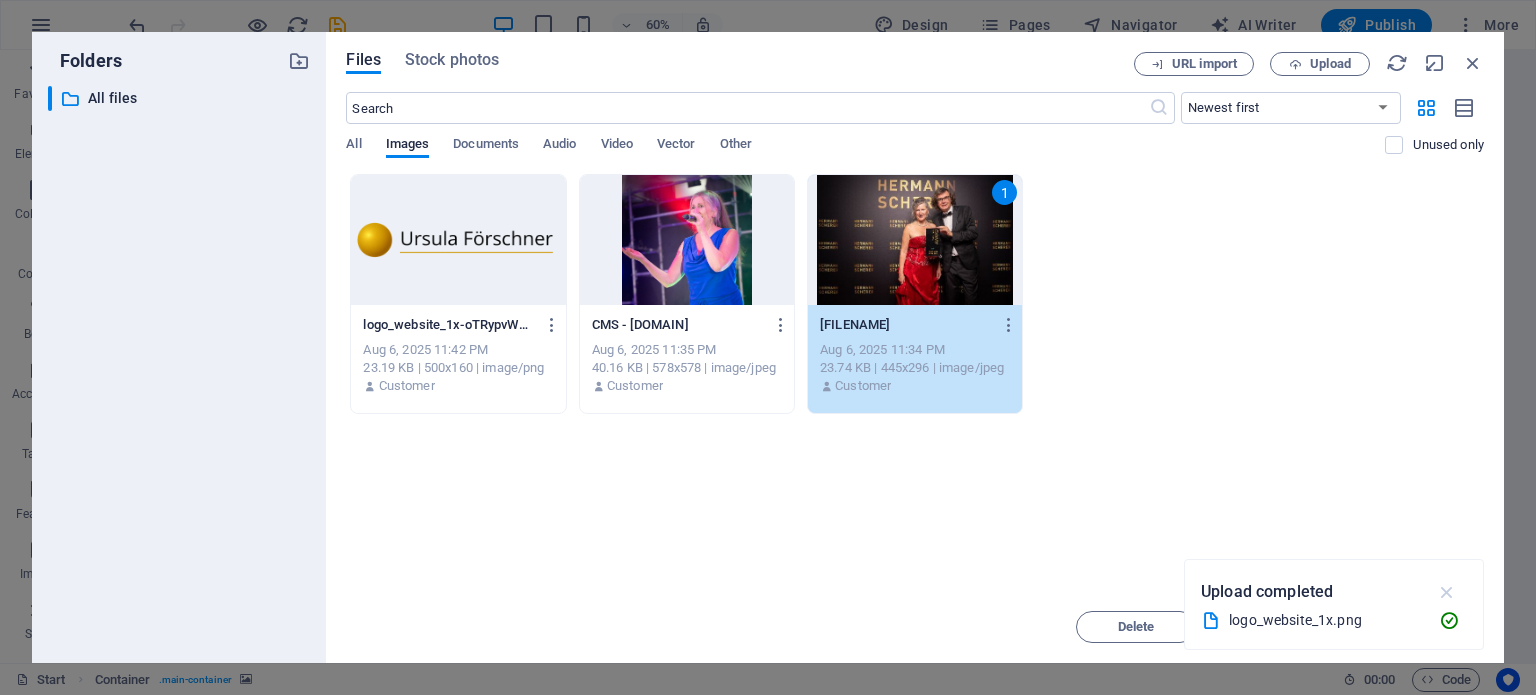 click at bounding box center [1447, 592] 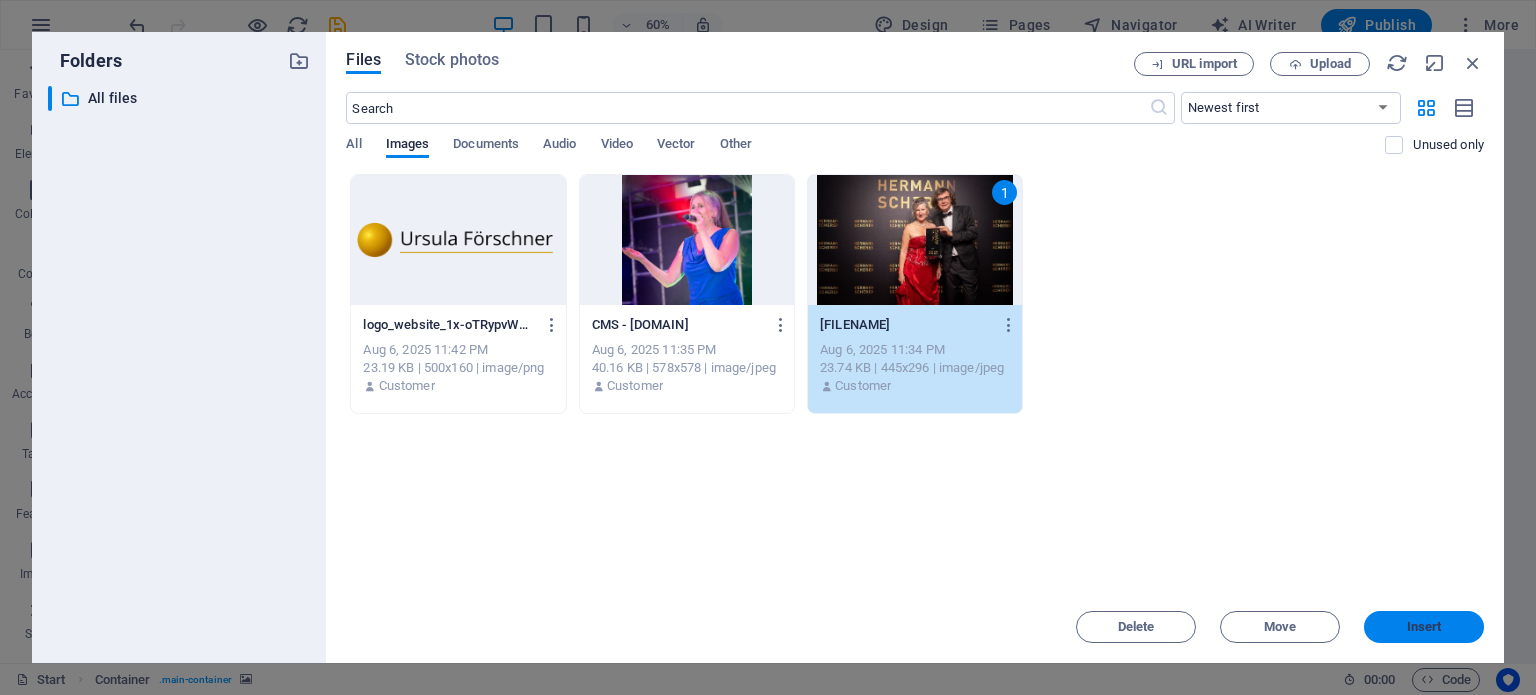 click on "Insert" at bounding box center (1424, 627) 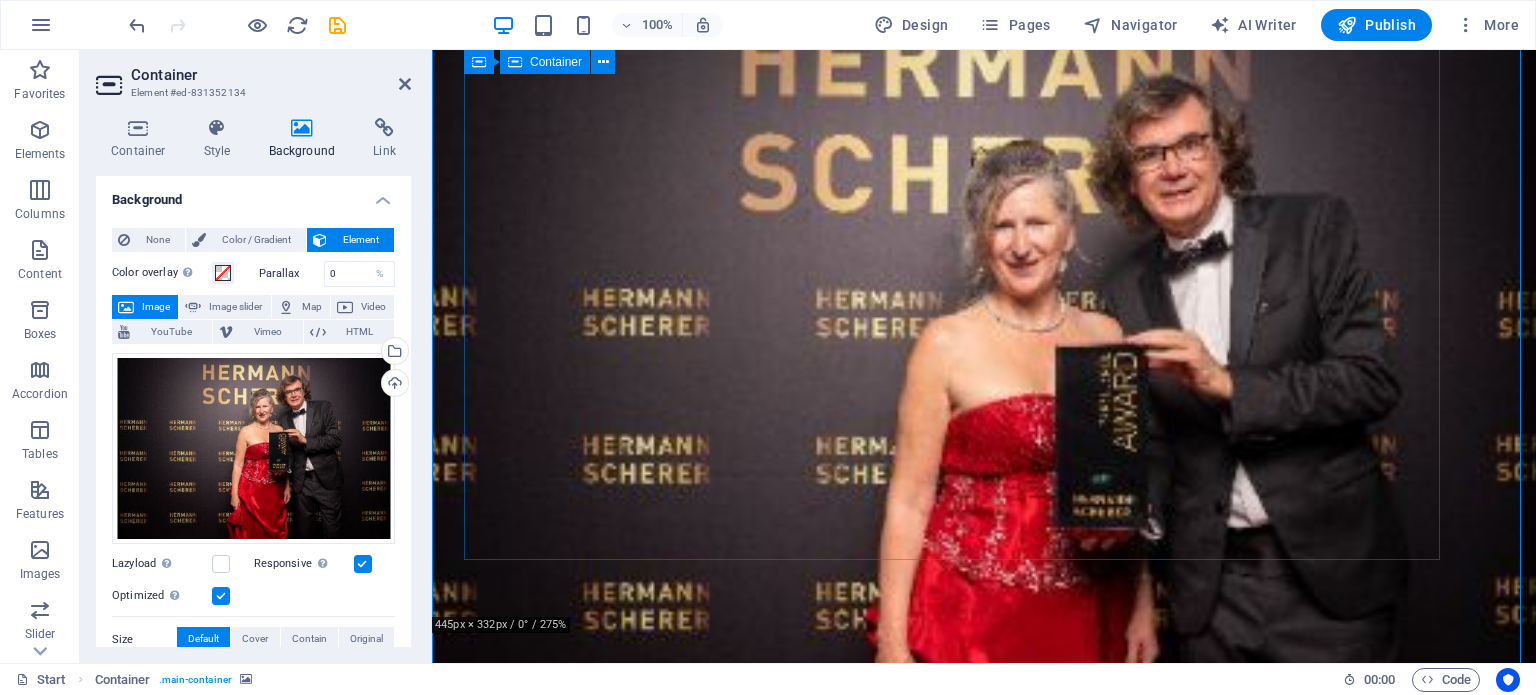 scroll, scrollTop: 0, scrollLeft: 0, axis: both 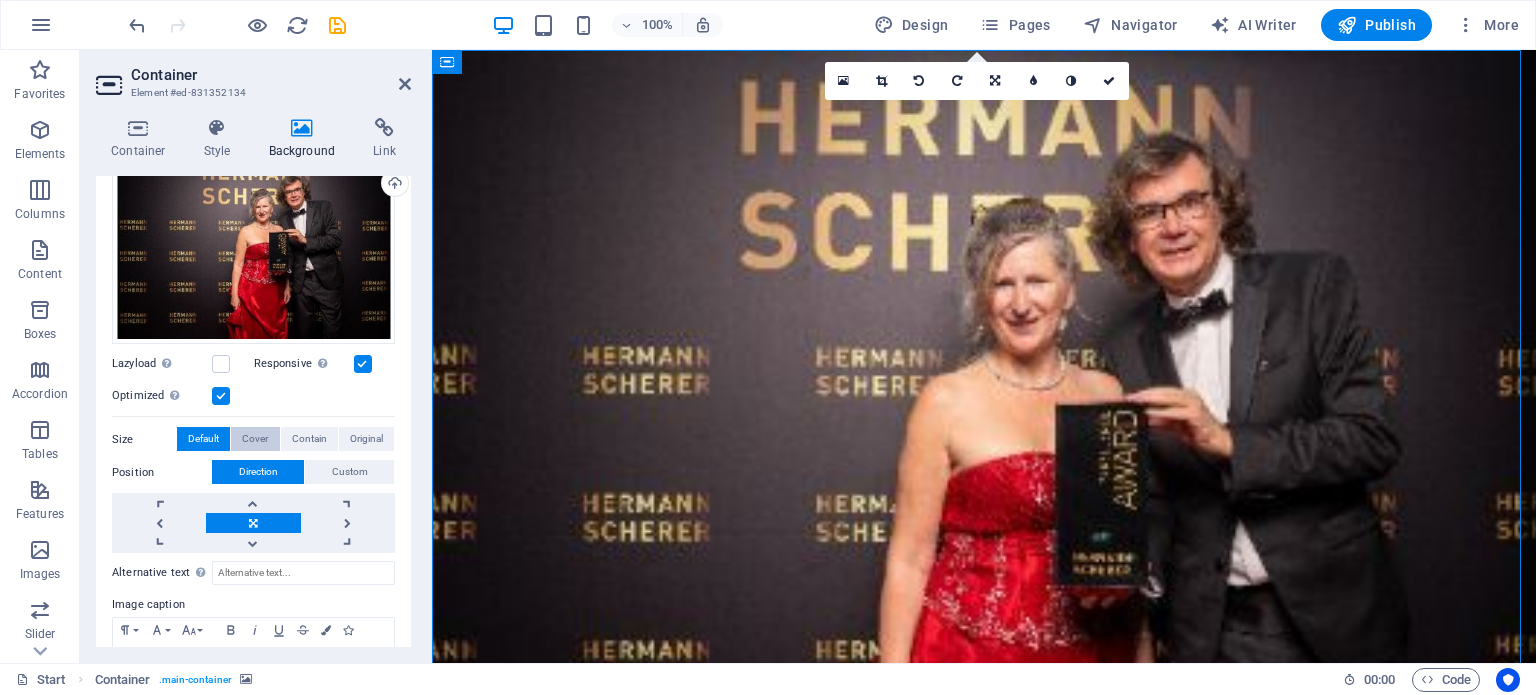 click on "Cover" at bounding box center [255, 439] 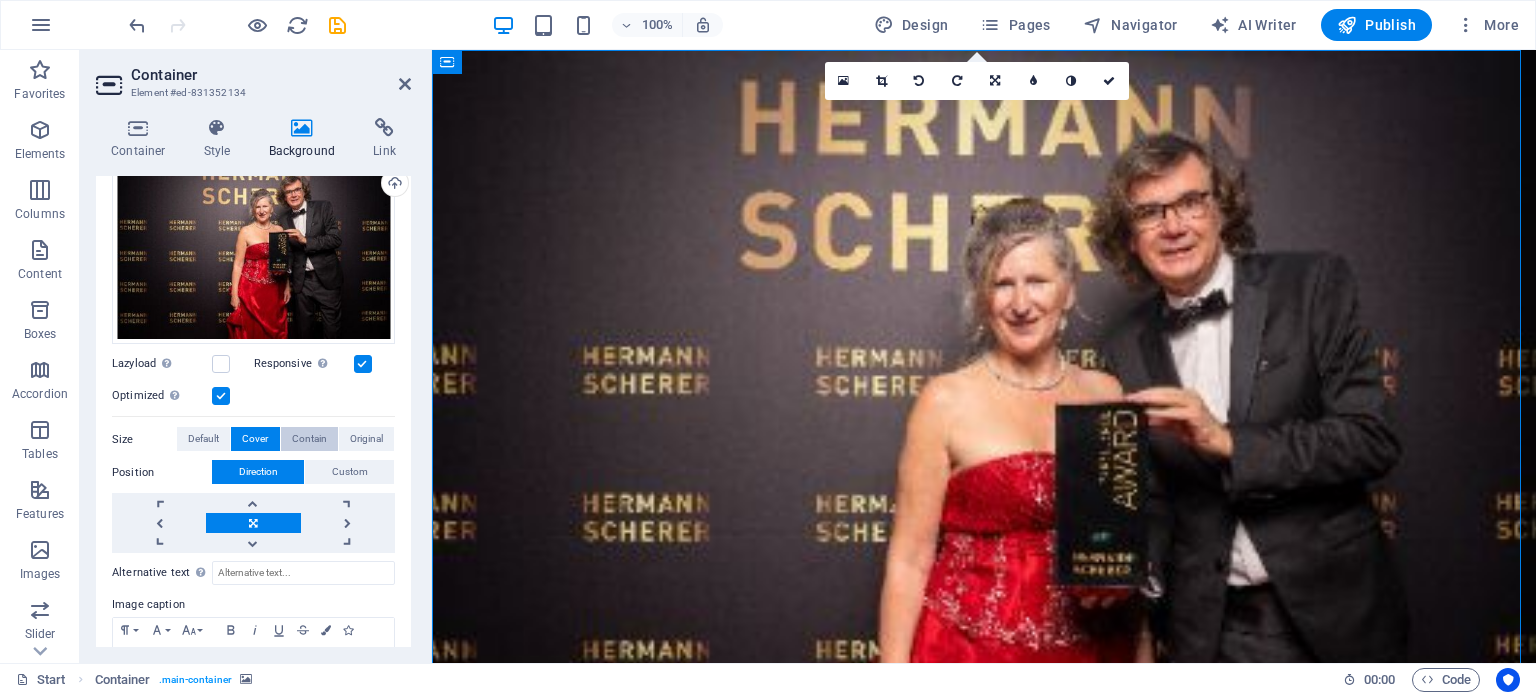 click on "Contain" at bounding box center (309, 439) 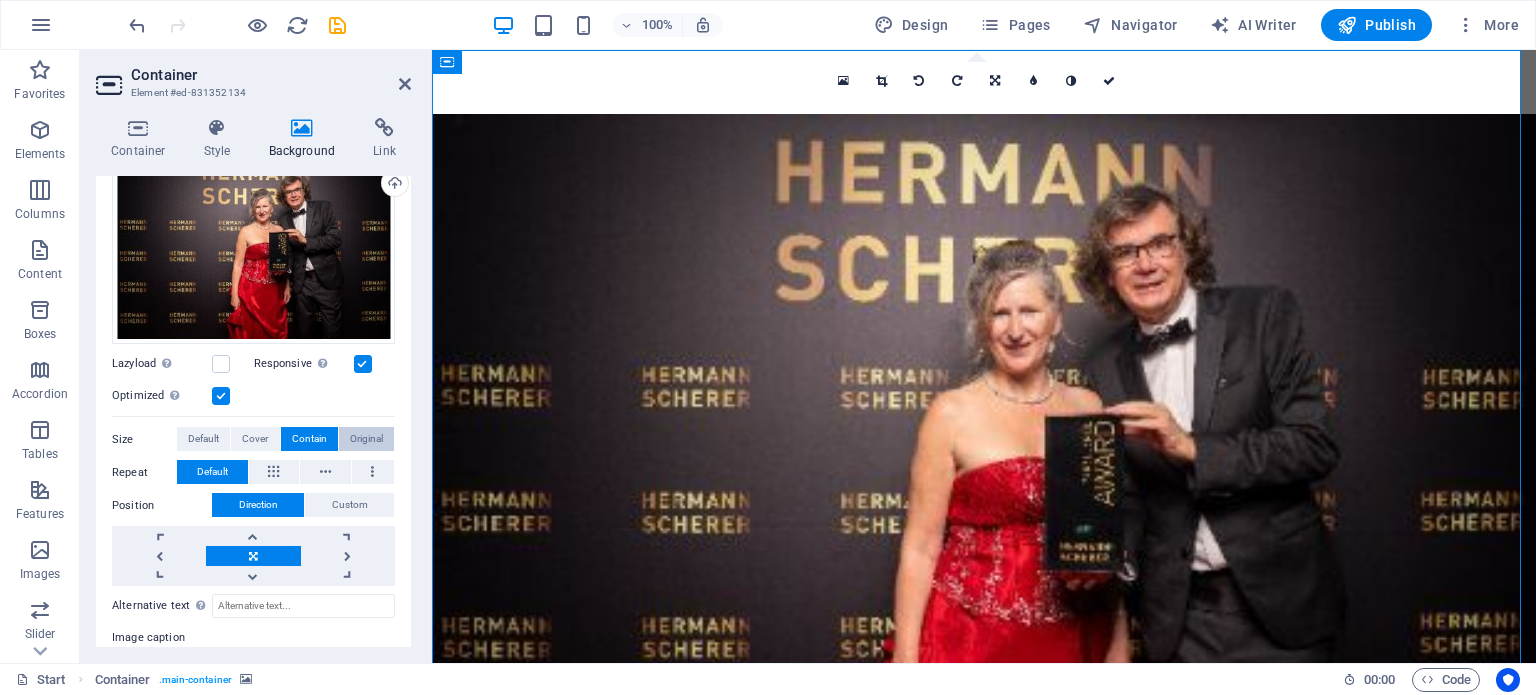click on "Original" at bounding box center (366, 439) 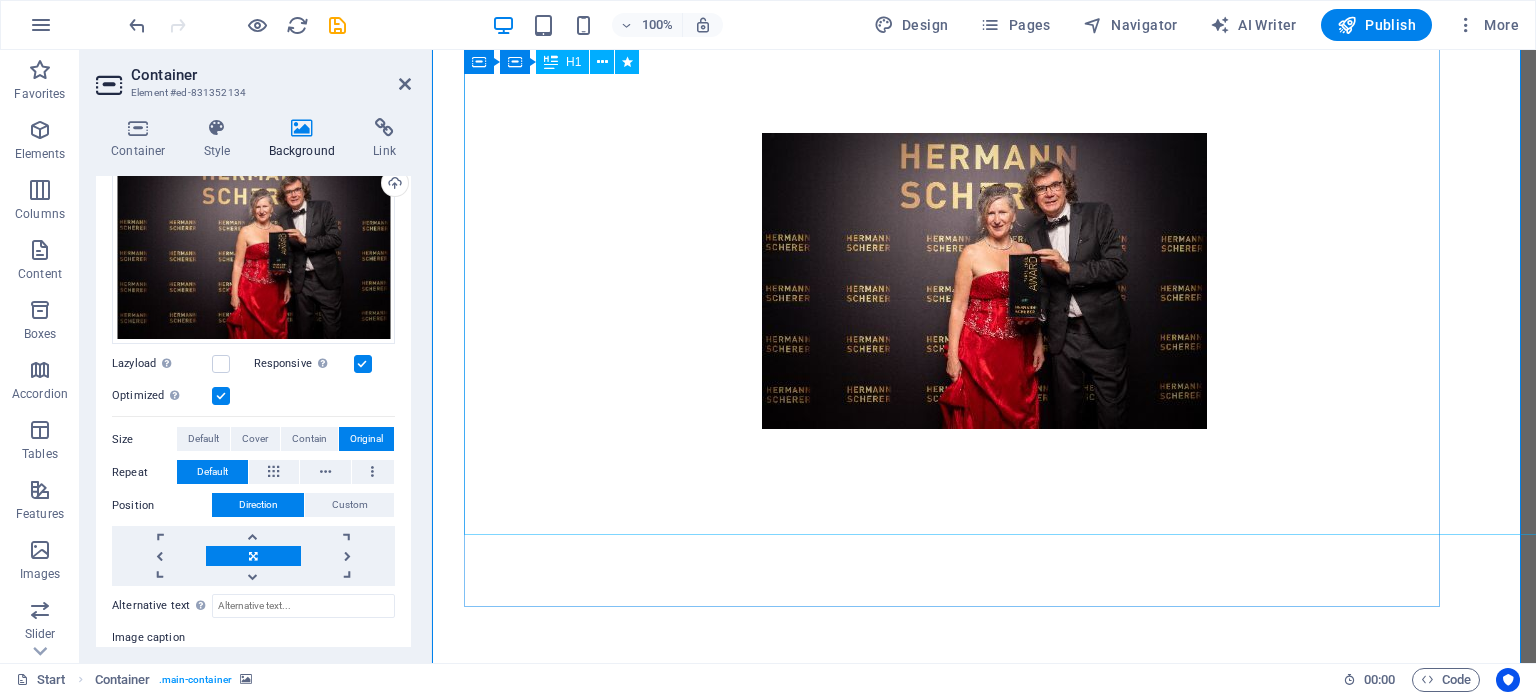 scroll, scrollTop: 0, scrollLeft: 0, axis: both 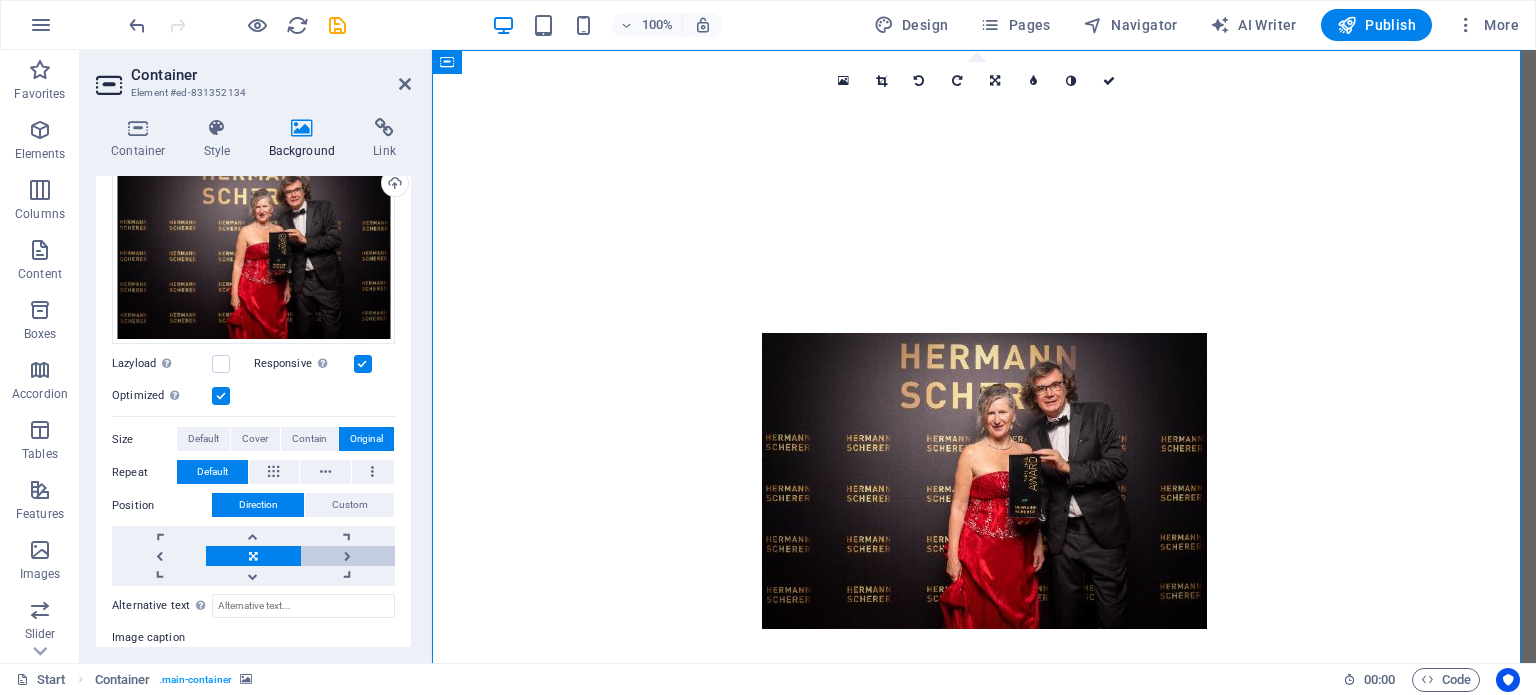 click at bounding box center [348, 556] 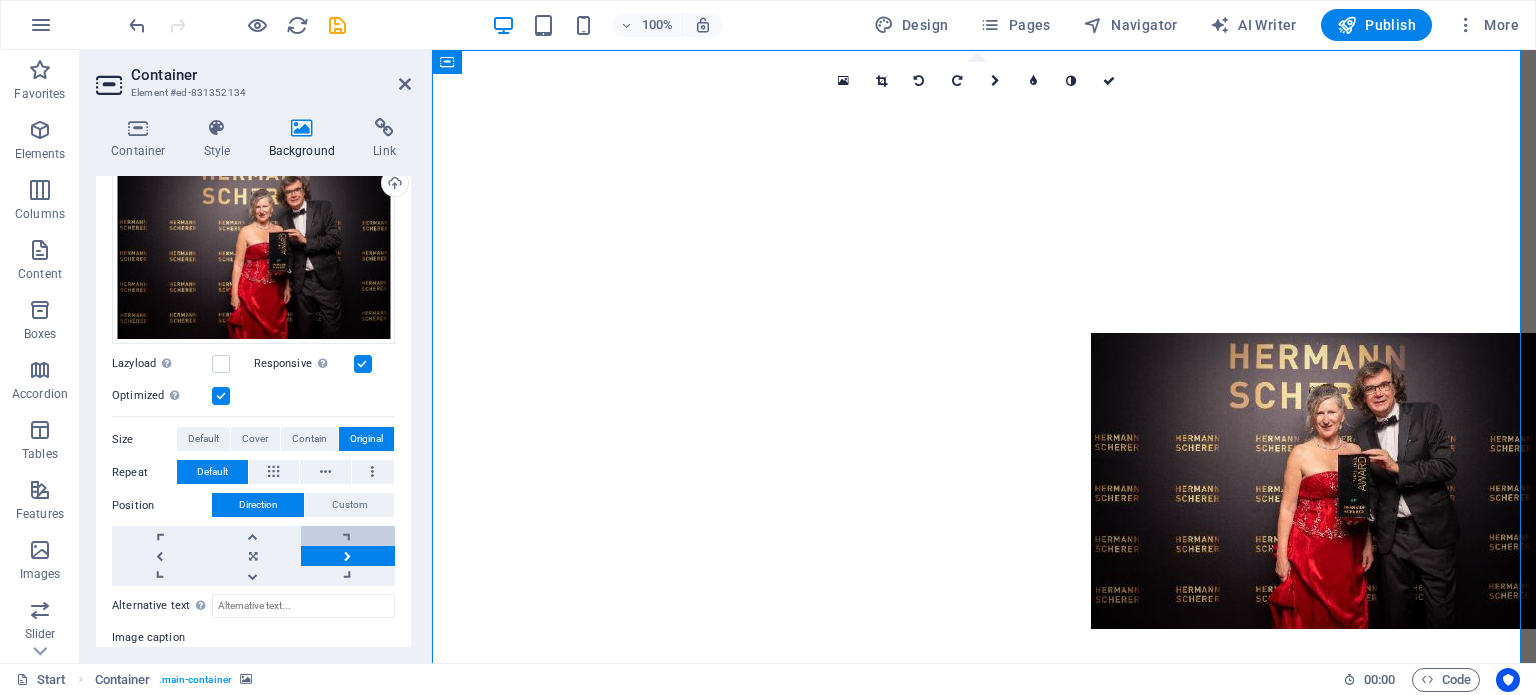 click at bounding box center [348, 536] 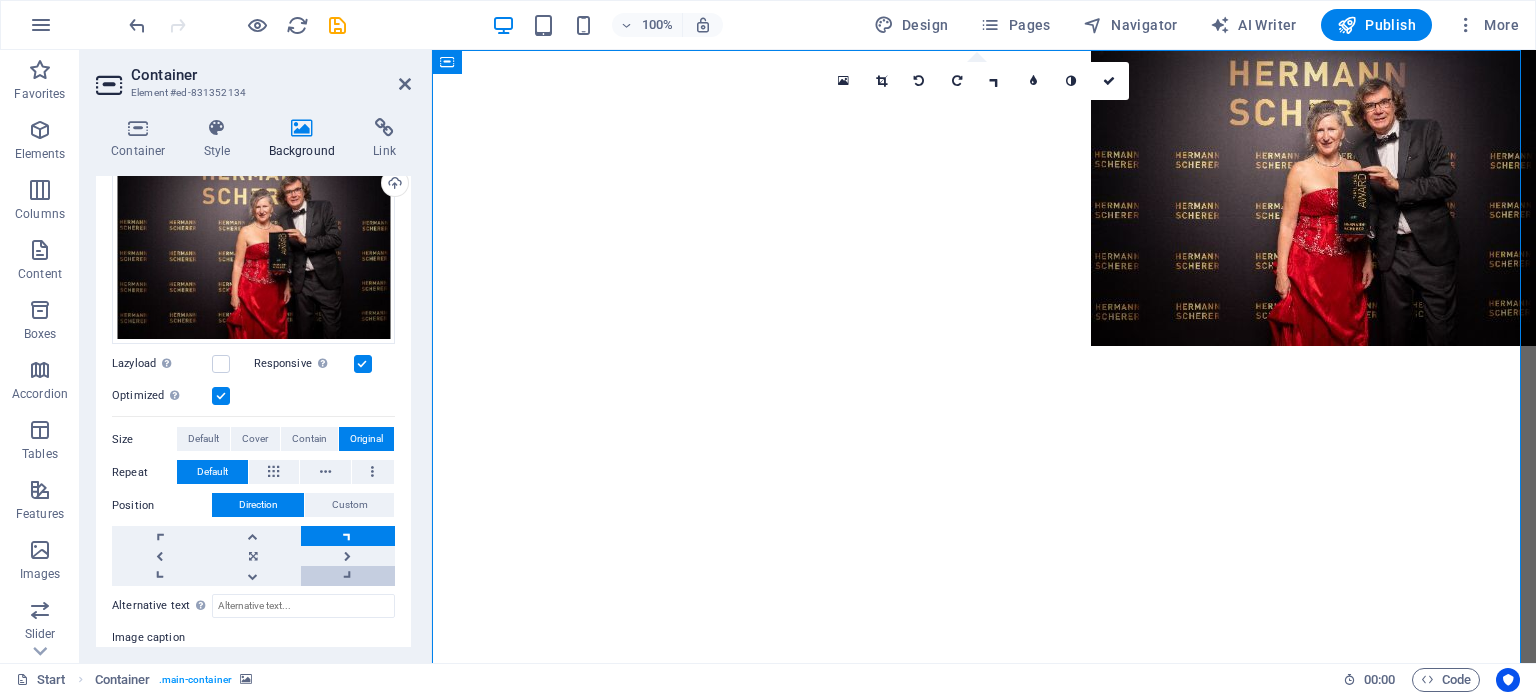 click at bounding box center (348, 576) 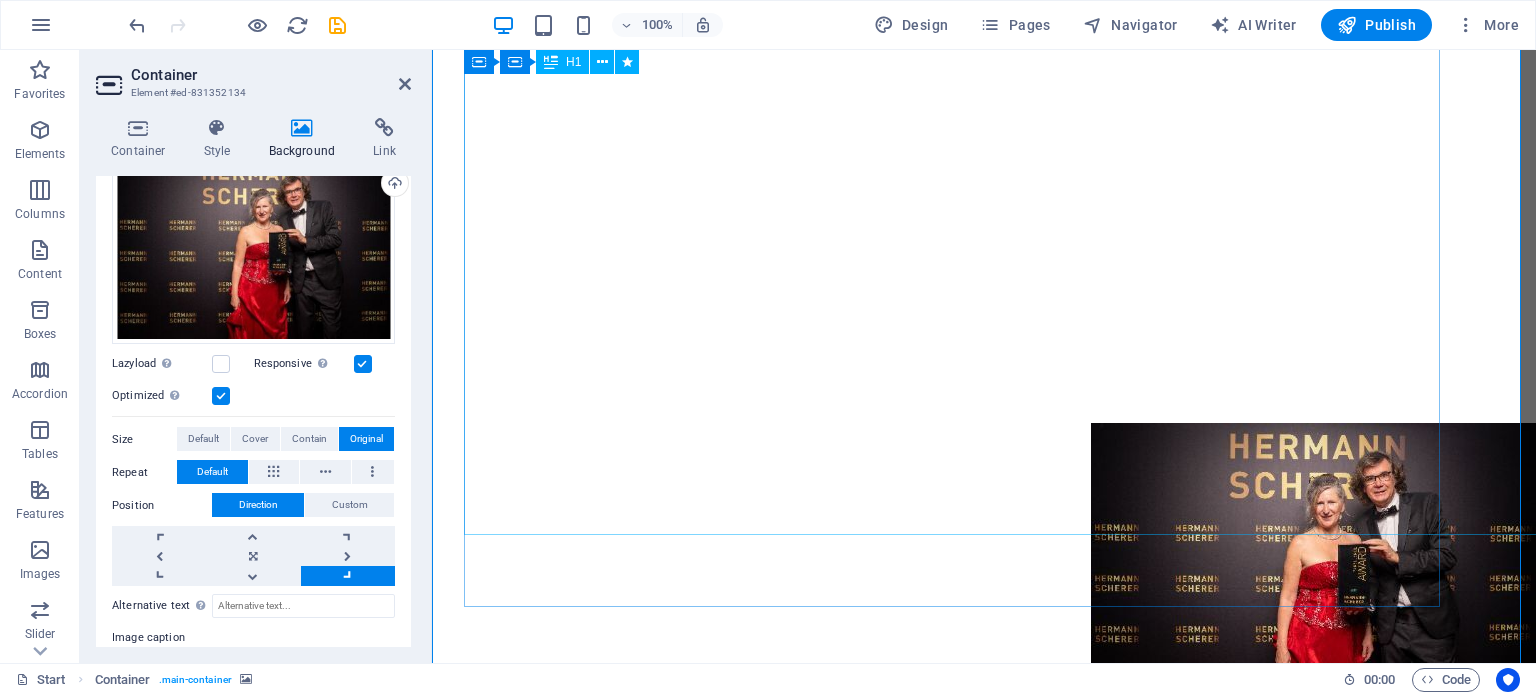 scroll, scrollTop: 200, scrollLeft: 0, axis: vertical 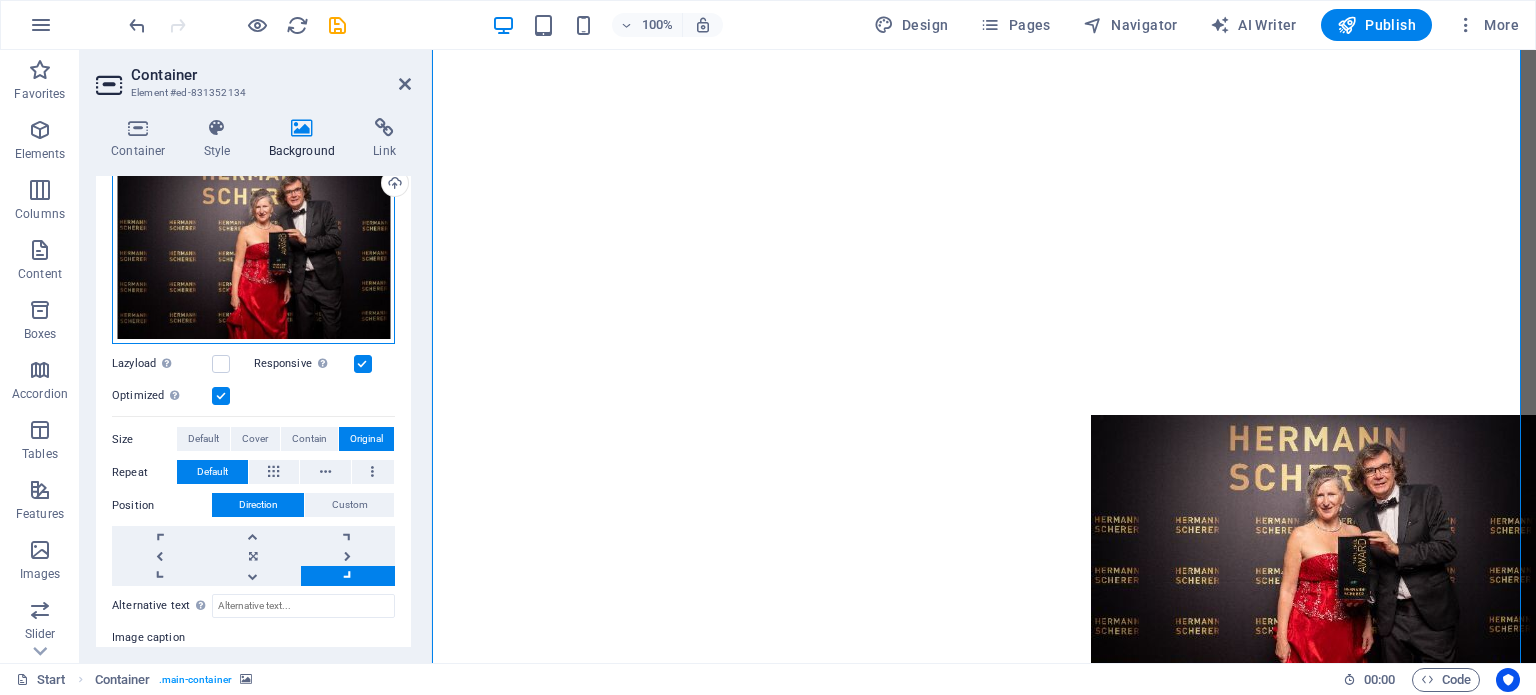 click on "Drag files here, click to choose files or select files from Files or our free stock photos & videos" at bounding box center [253, 249] 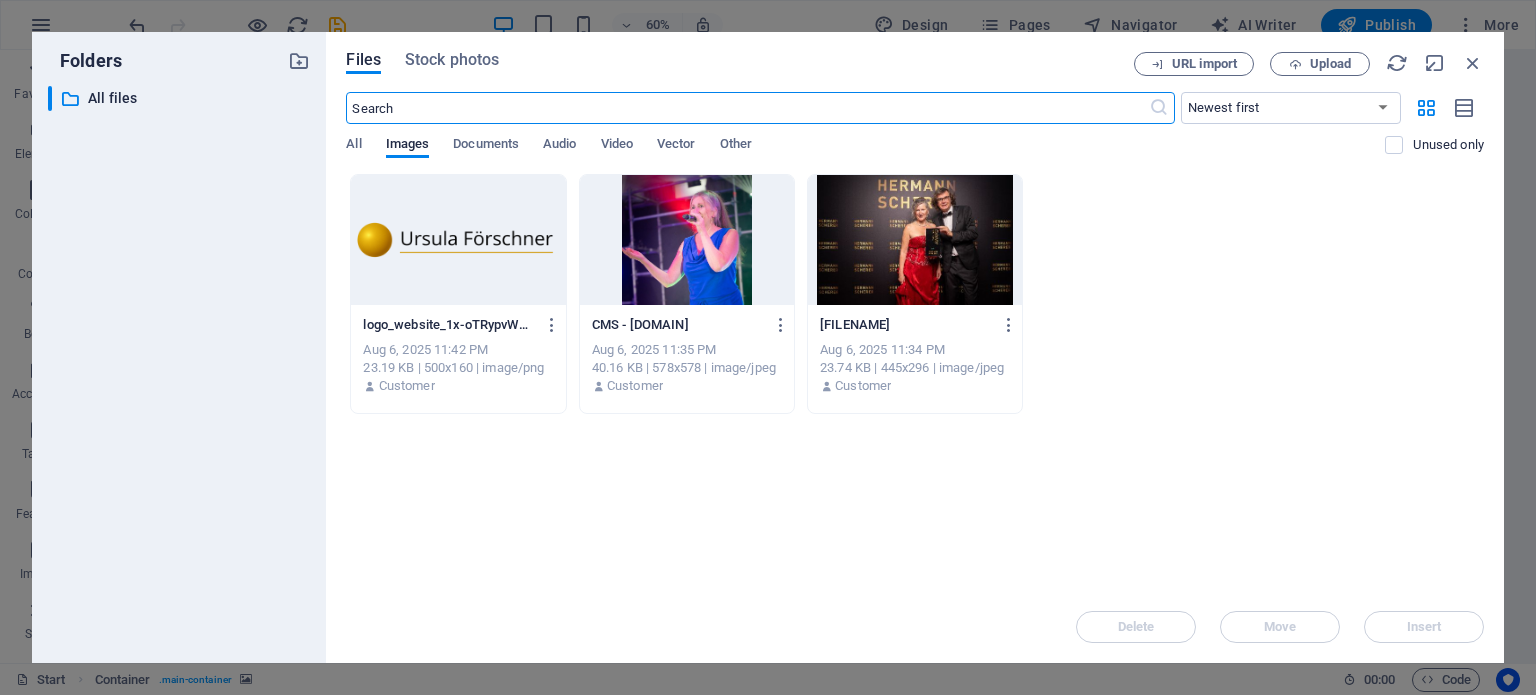 scroll, scrollTop: 0, scrollLeft: 0, axis: both 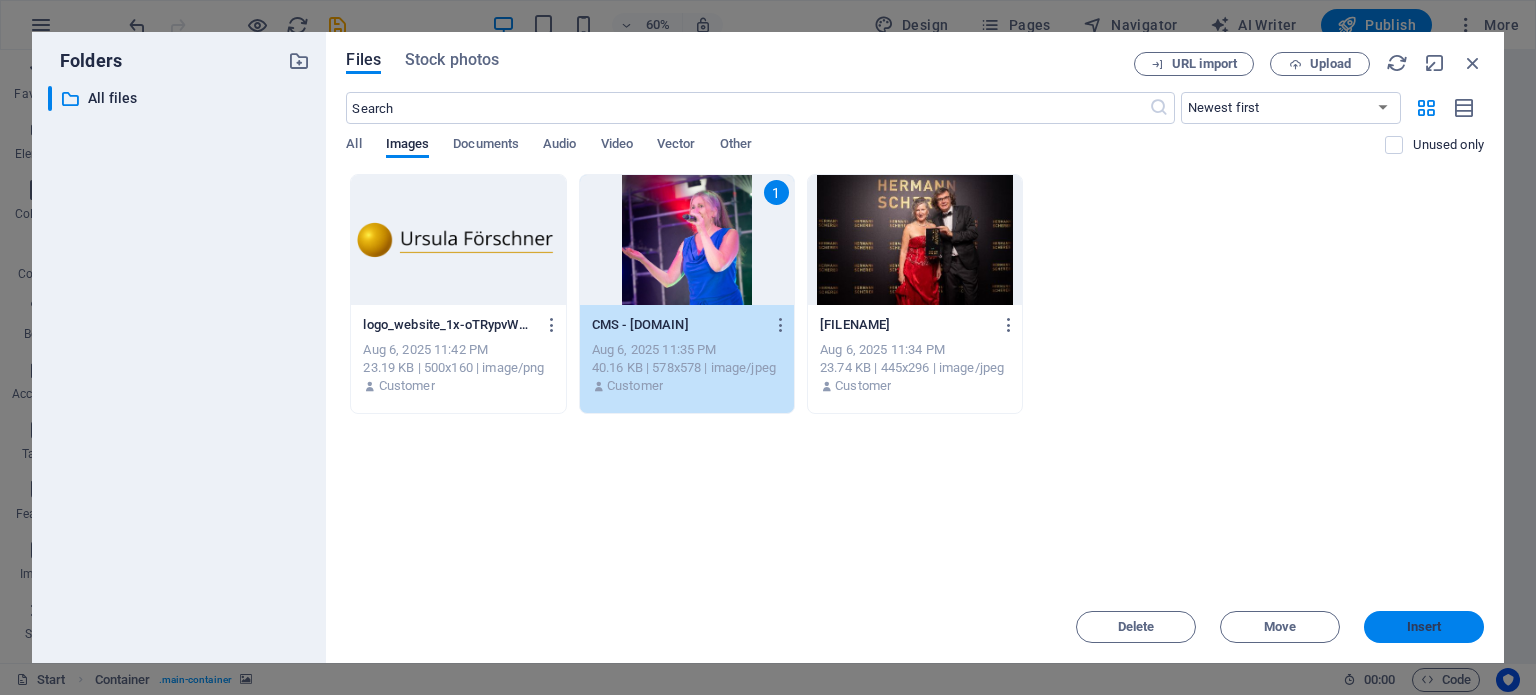 click on "Insert" at bounding box center [1424, 627] 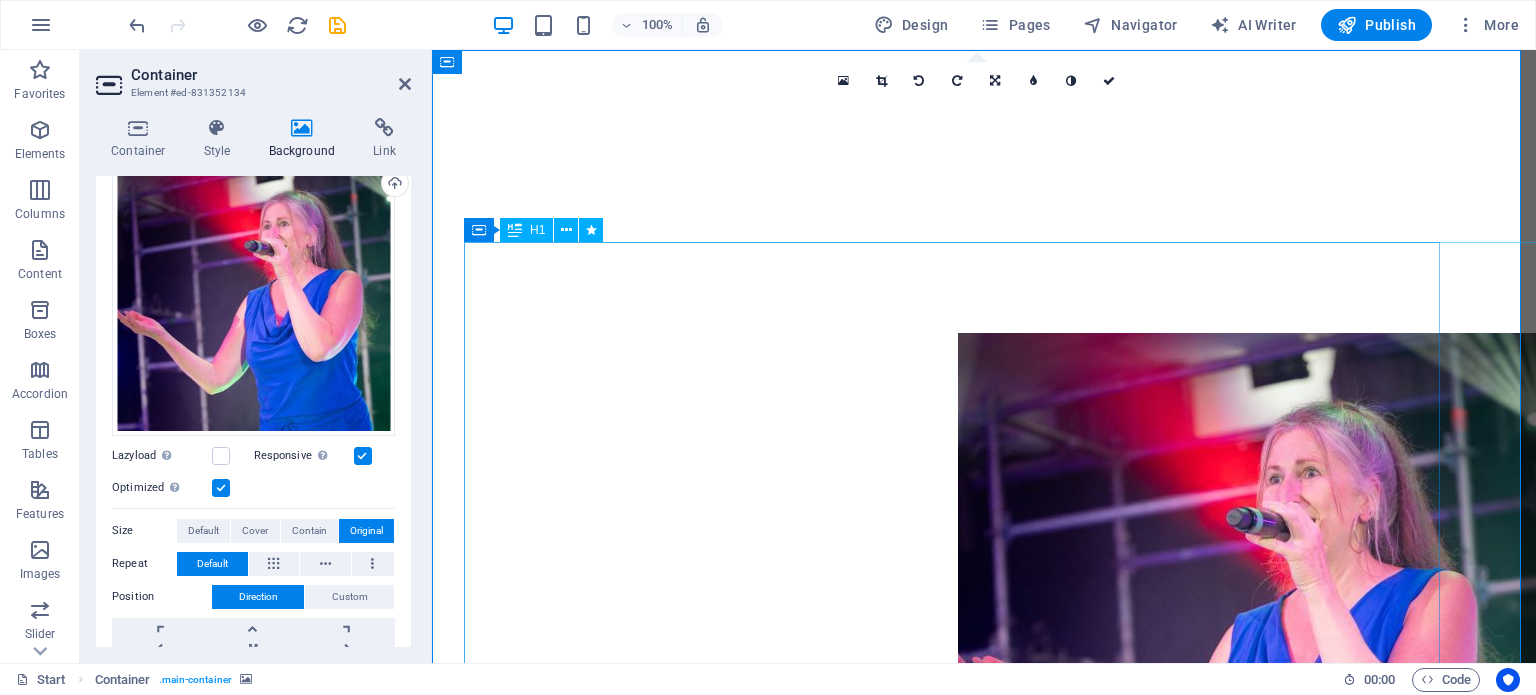 click on "Expertin für Potenzialentfaltung & mentale TransformationUrsula" at bounding box center [952, 1473] 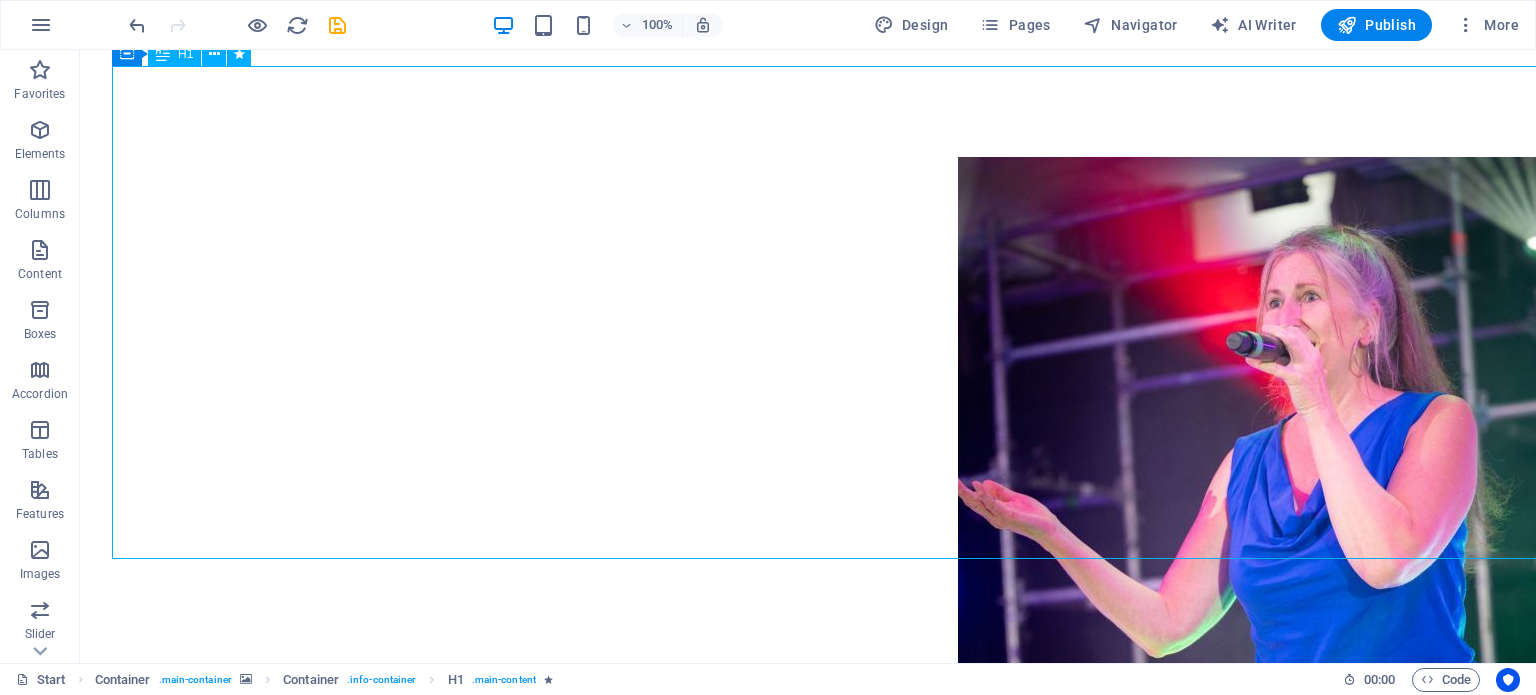 scroll, scrollTop: 247, scrollLeft: 0, axis: vertical 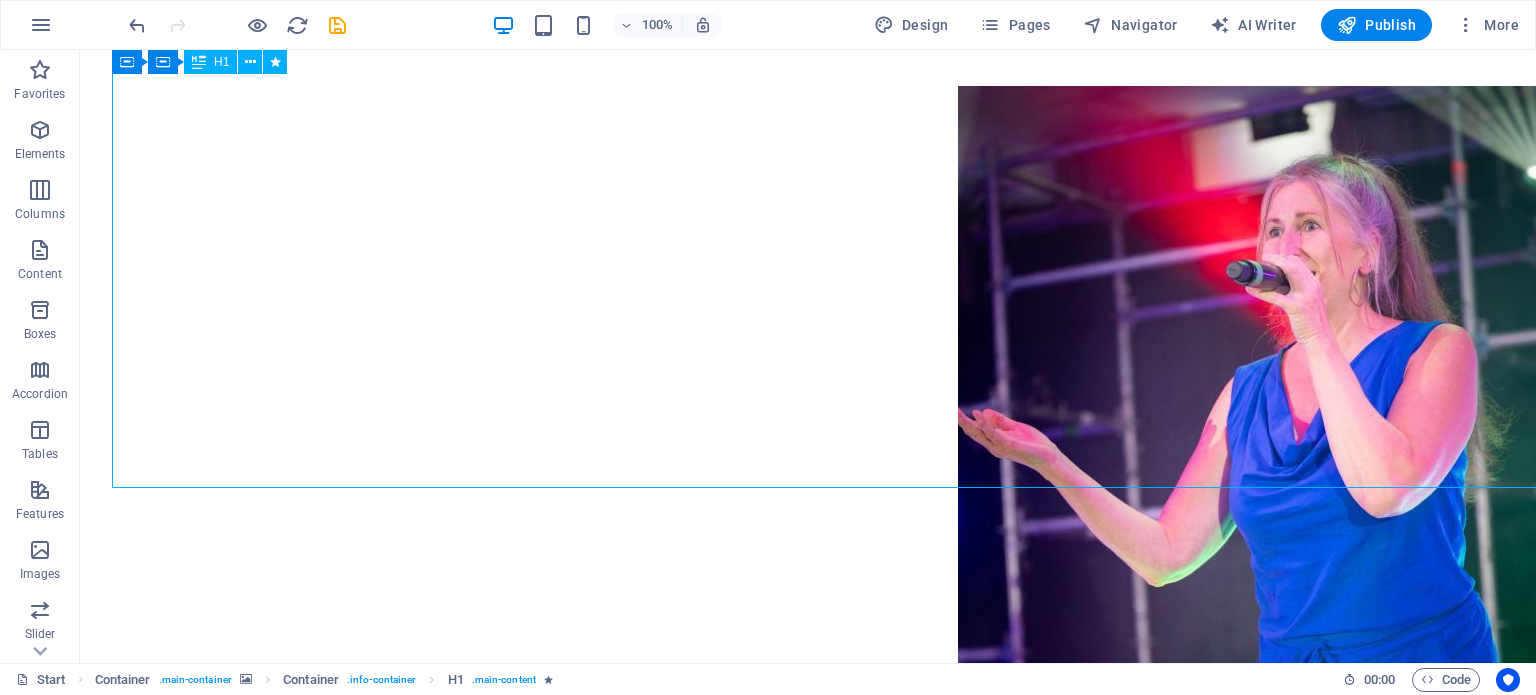 click on "Expertin für Potenzialentfaltung & mentale TransformationUrsula" at bounding box center [600, 1226] 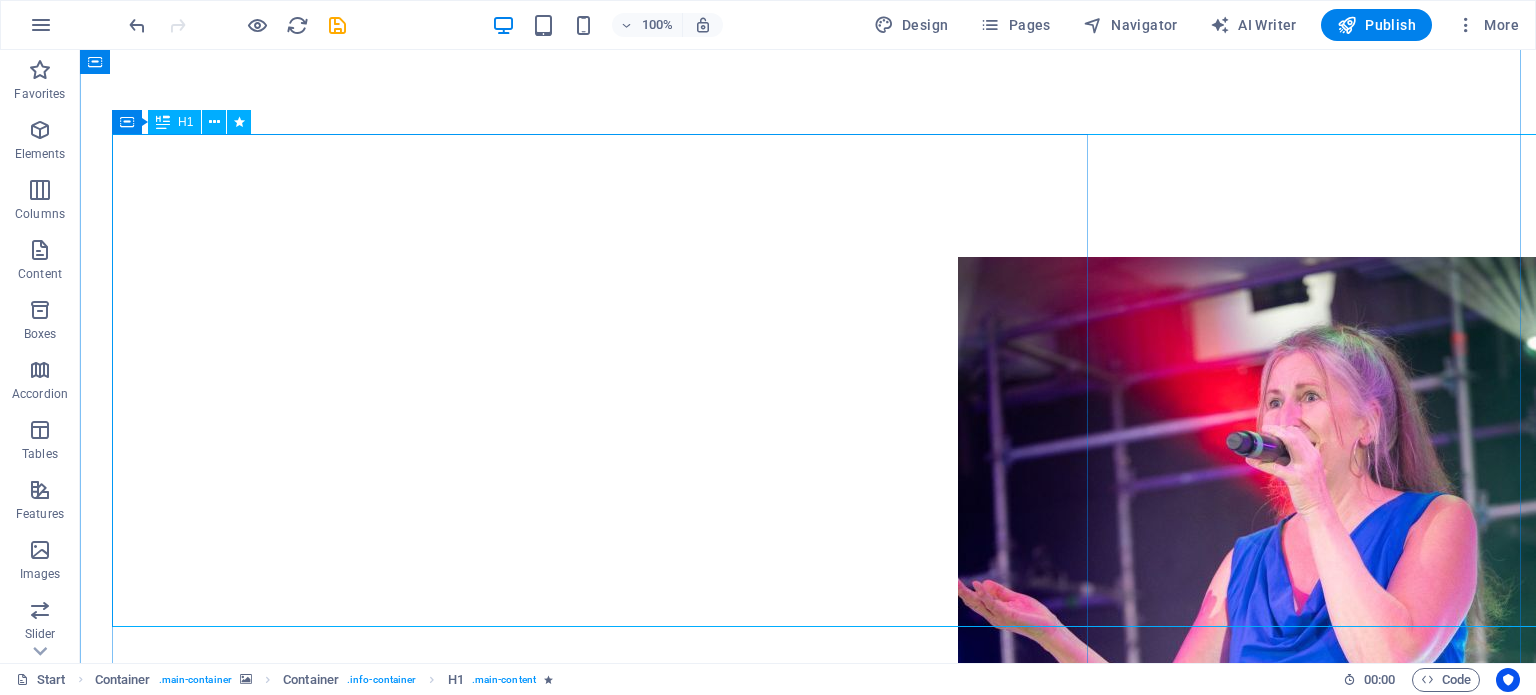 scroll, scrollTop: 0, scrollLeft: 0, axis: both 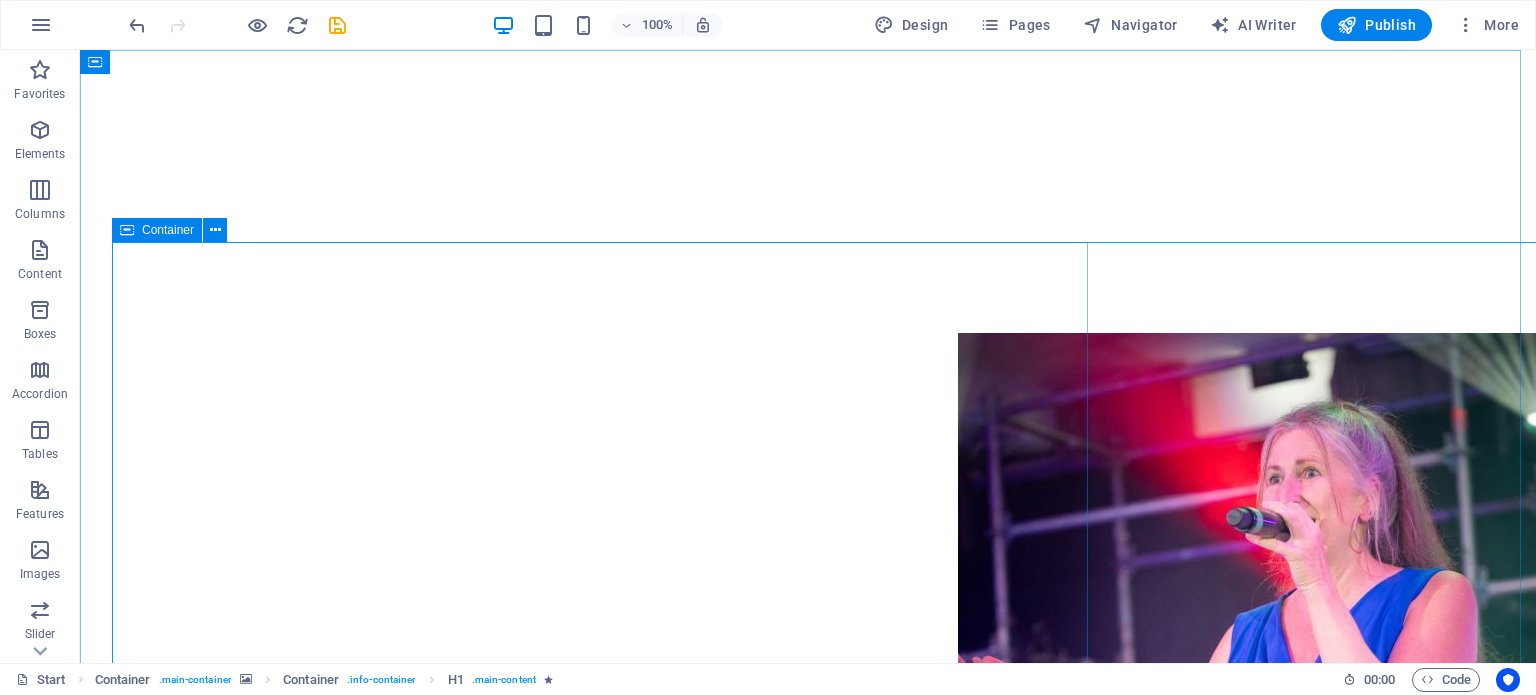 click on "Container" at bounding box center (168, 230) 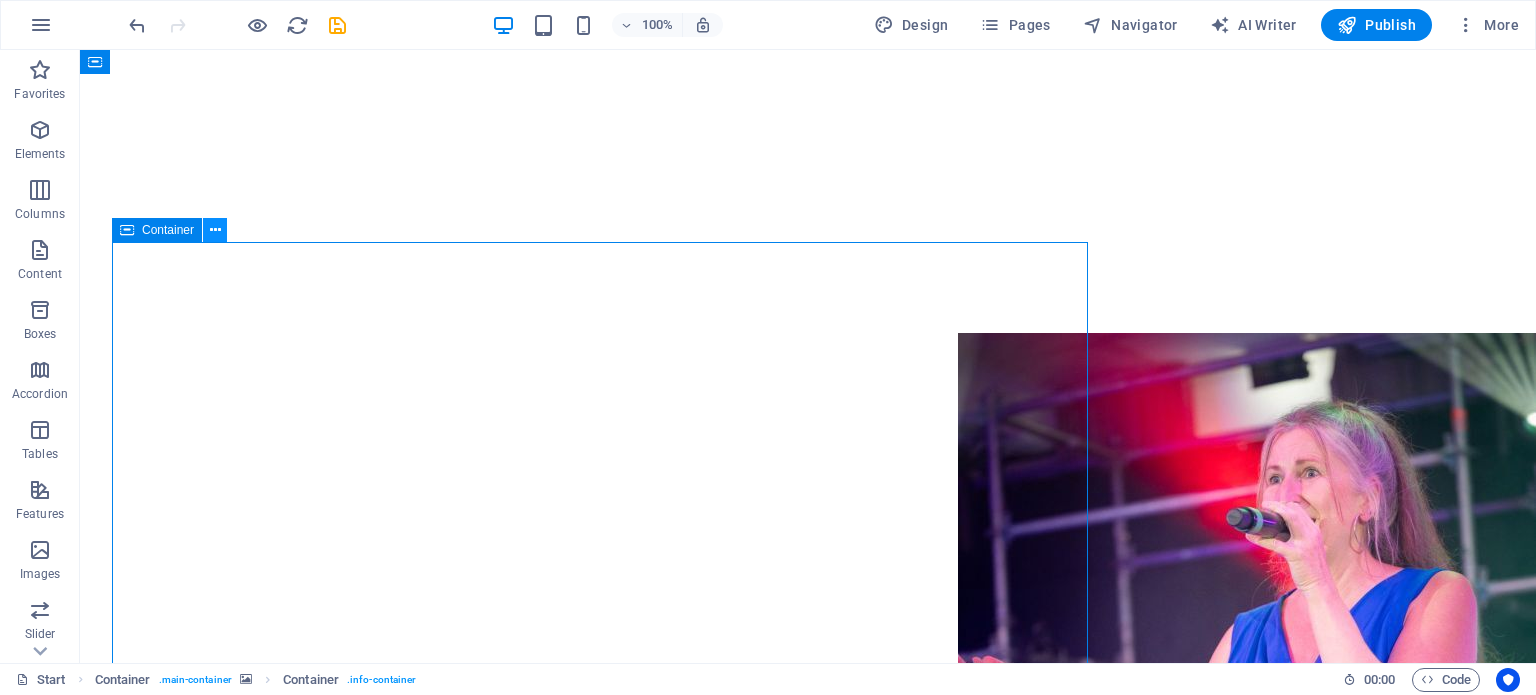click at bounding box center [215, 230] 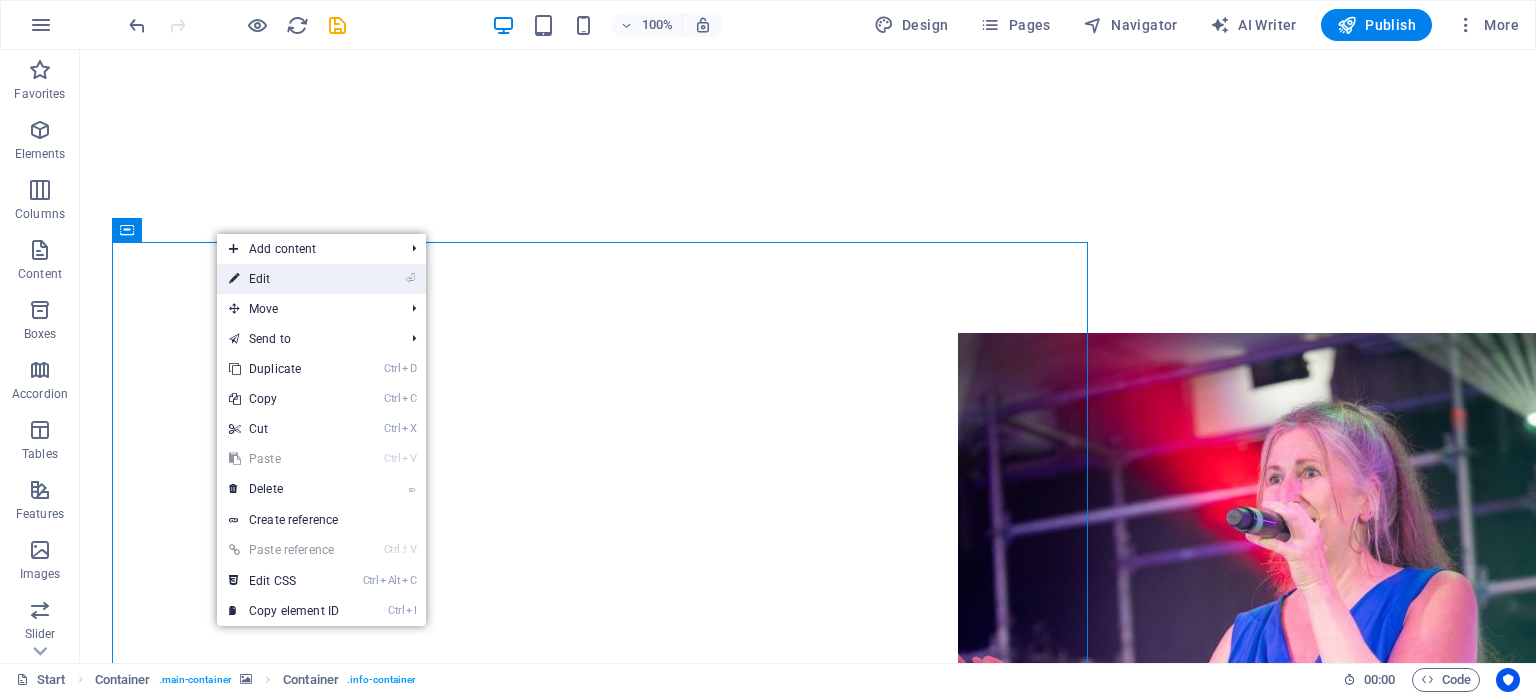 click on "⏎  Edit" at bounding box center (284, 279) 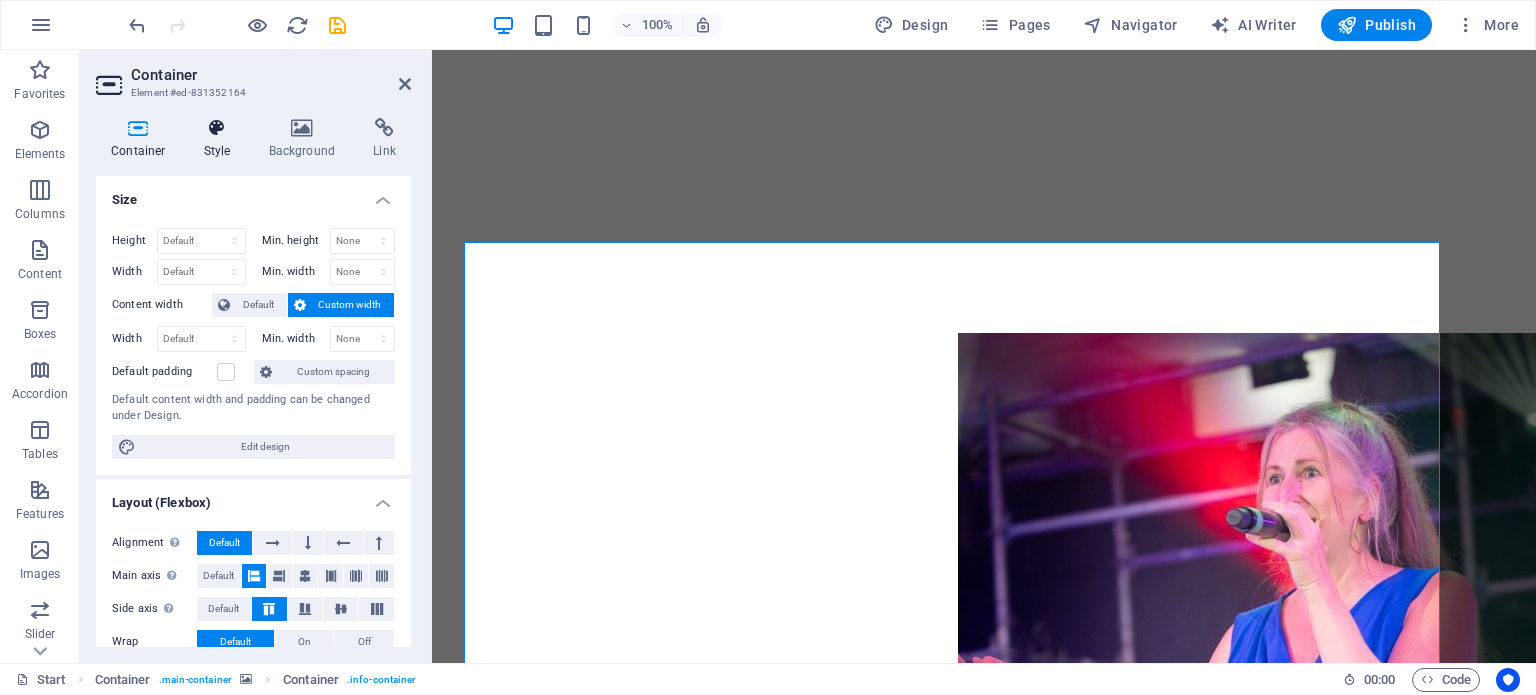click on "Style" at bounding box center [221, 139] 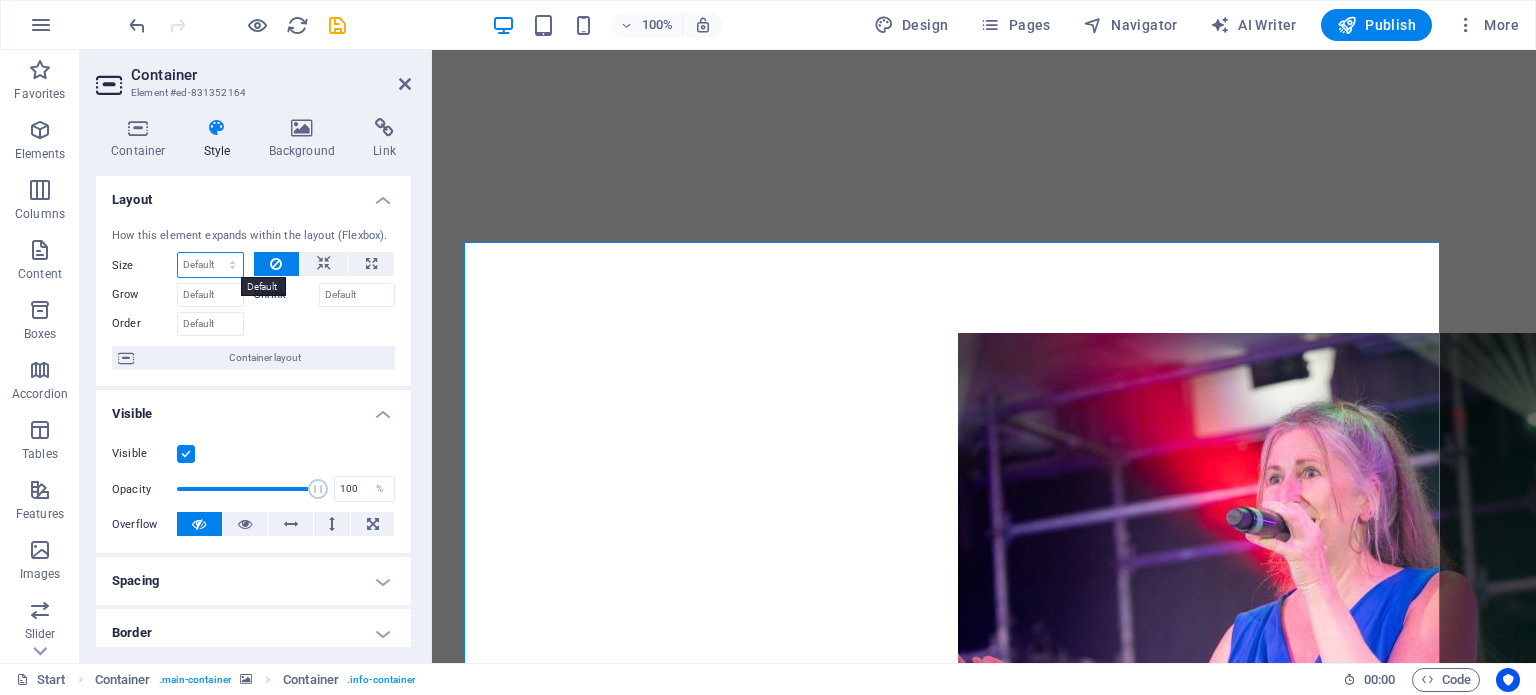 click on "Default auto px % 1/1 1/2 1/3 1/4 1/5 1/6 1/7 1/8 1/9 1/10" at bounding box center (210, 265) 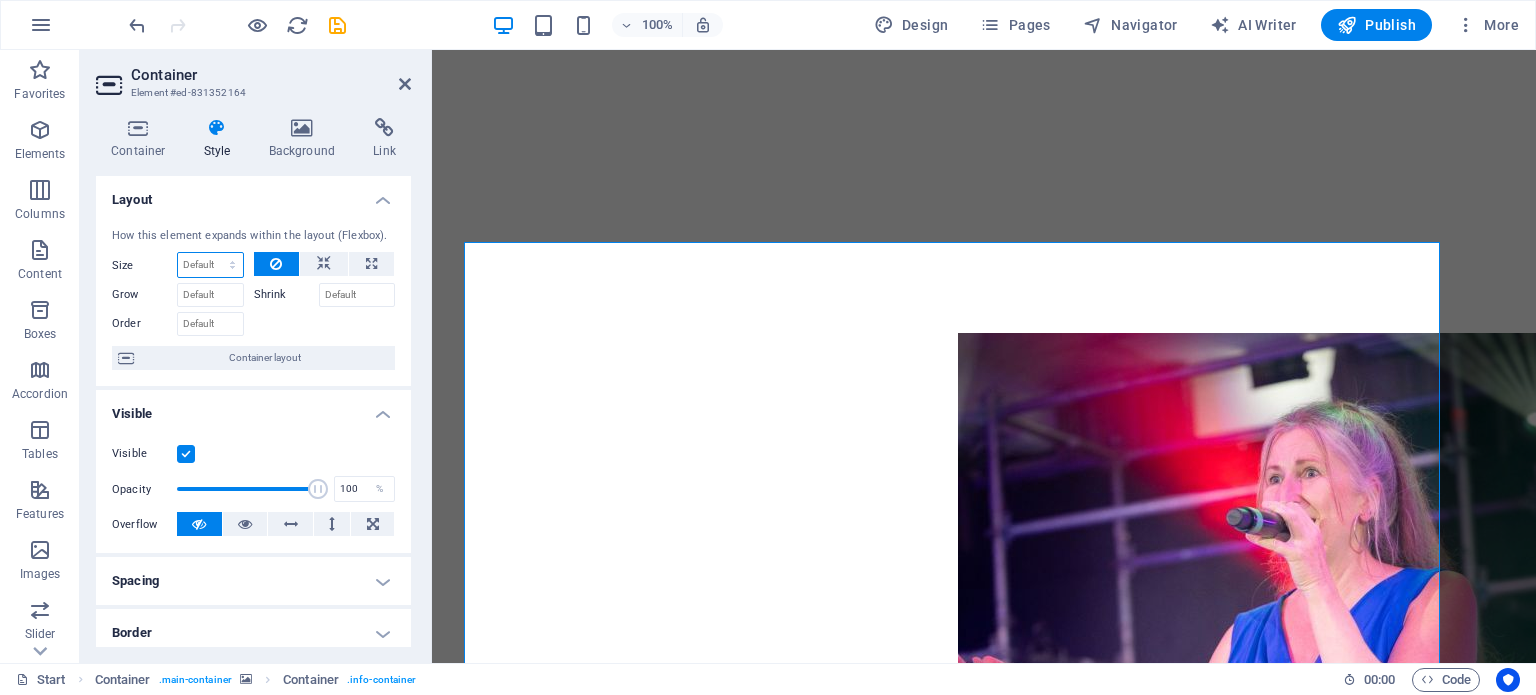 select on "1/2" 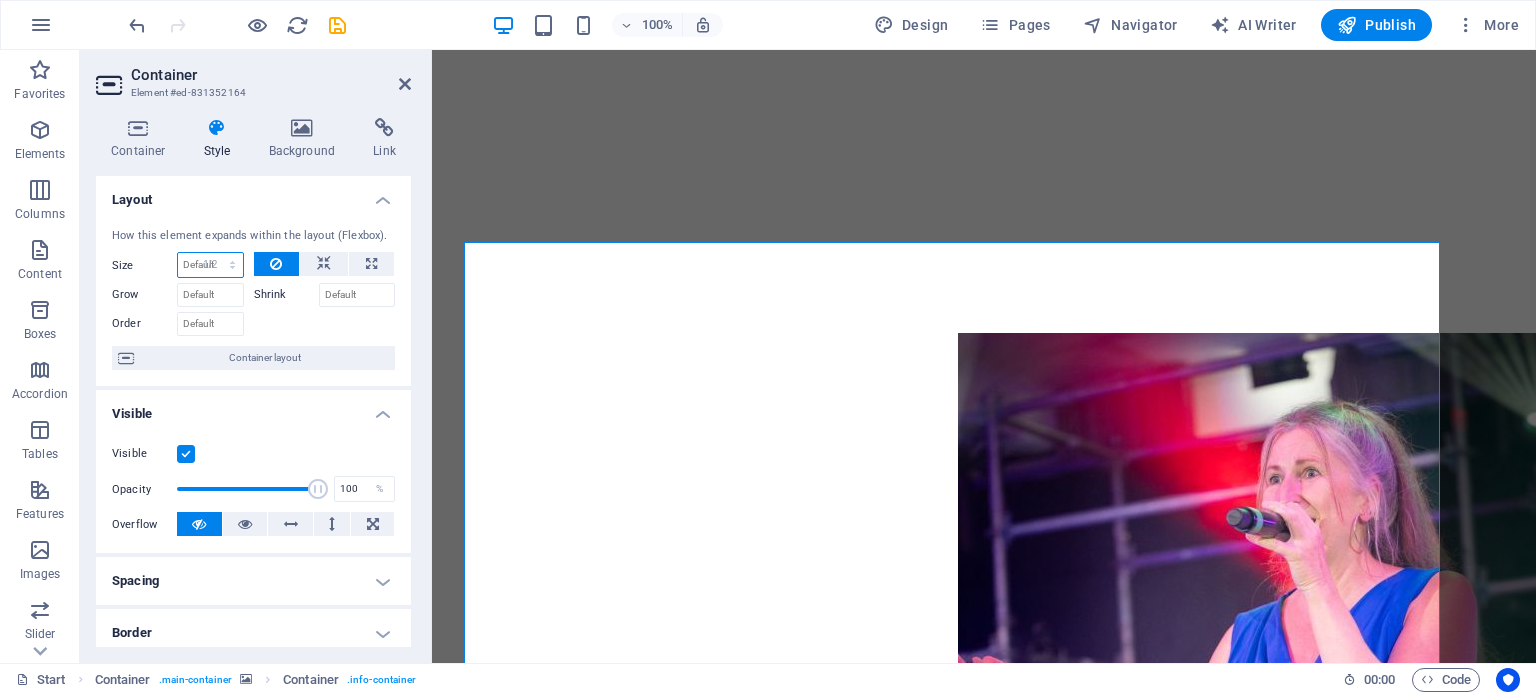 click on "Default auto px % 1/1 1/2 1/3 1/4 1/5 1/6 1/7 1/8 1/9 1/10" at bounding box center (210, 265) 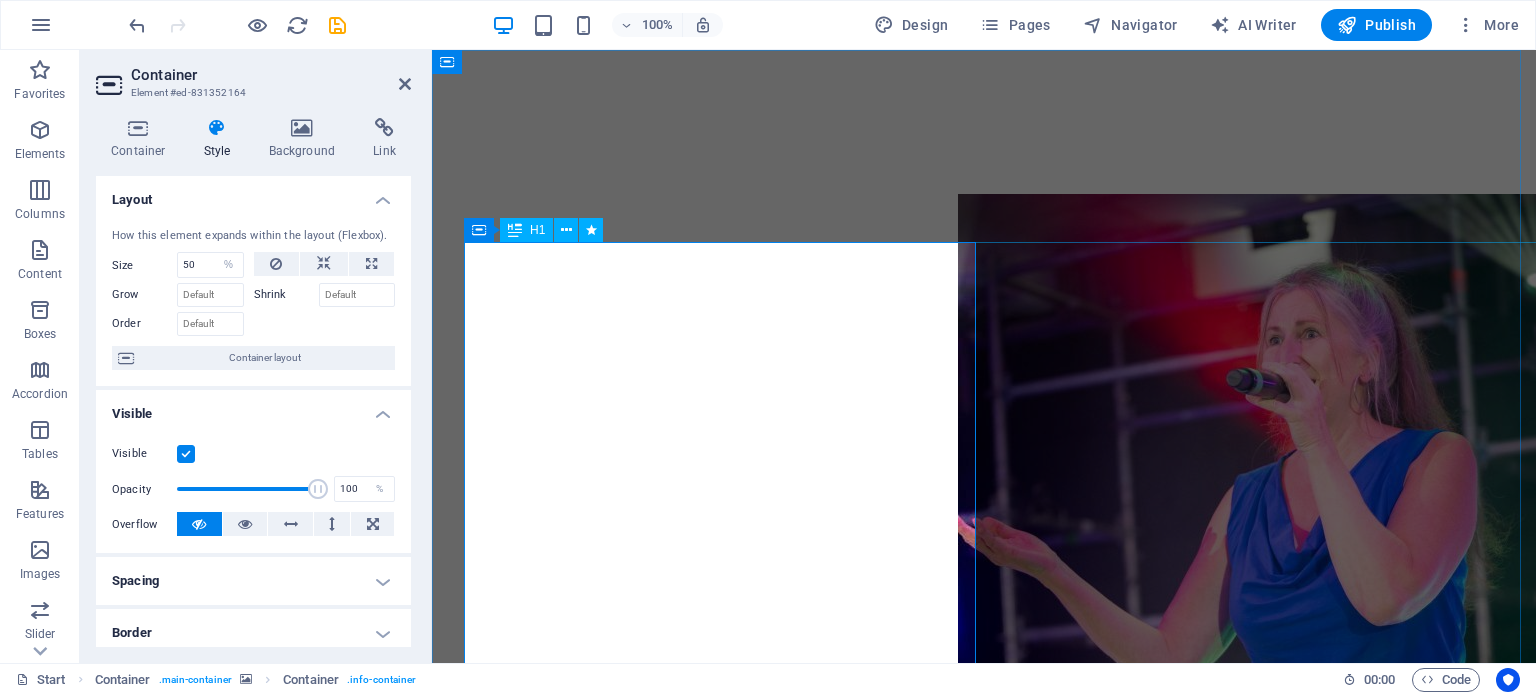 scroll, scrollTop: 200, scrollLeft: 0, axis: vertical 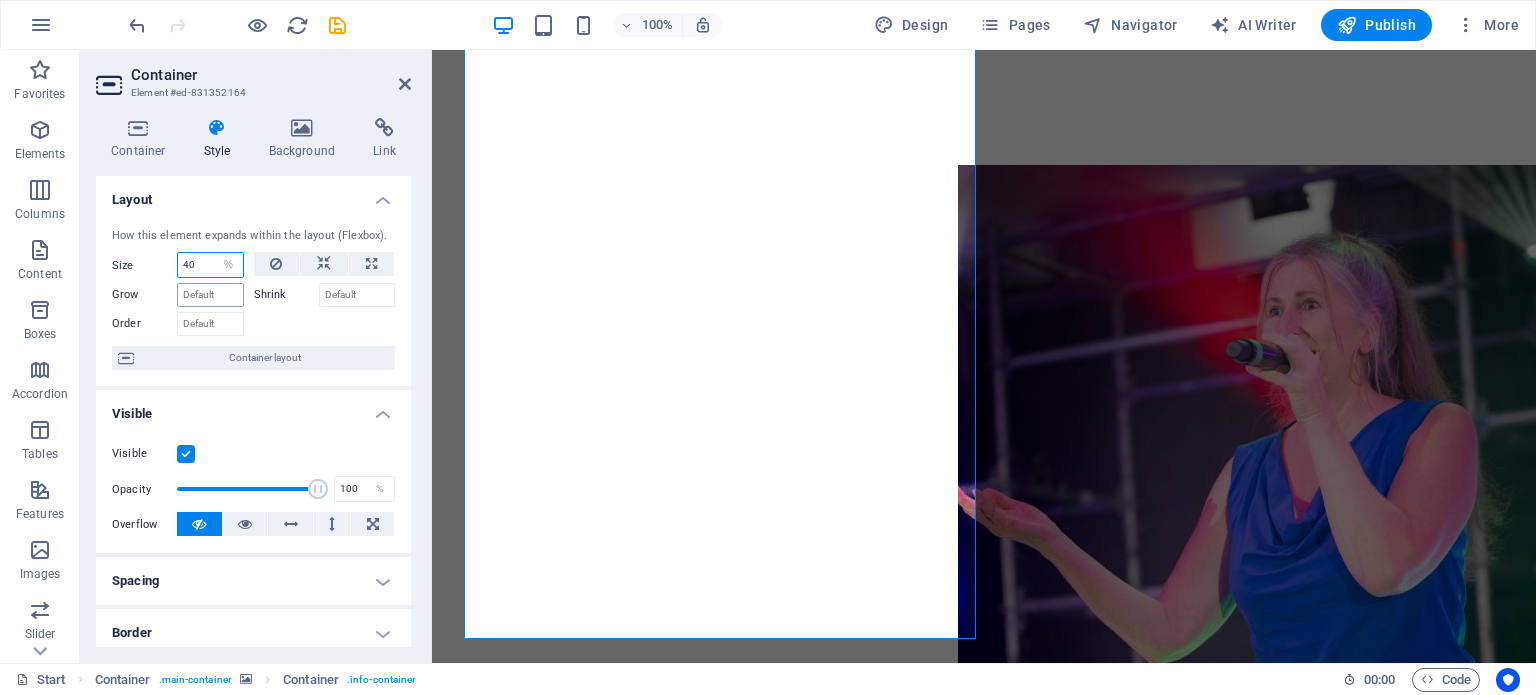 type on "40" 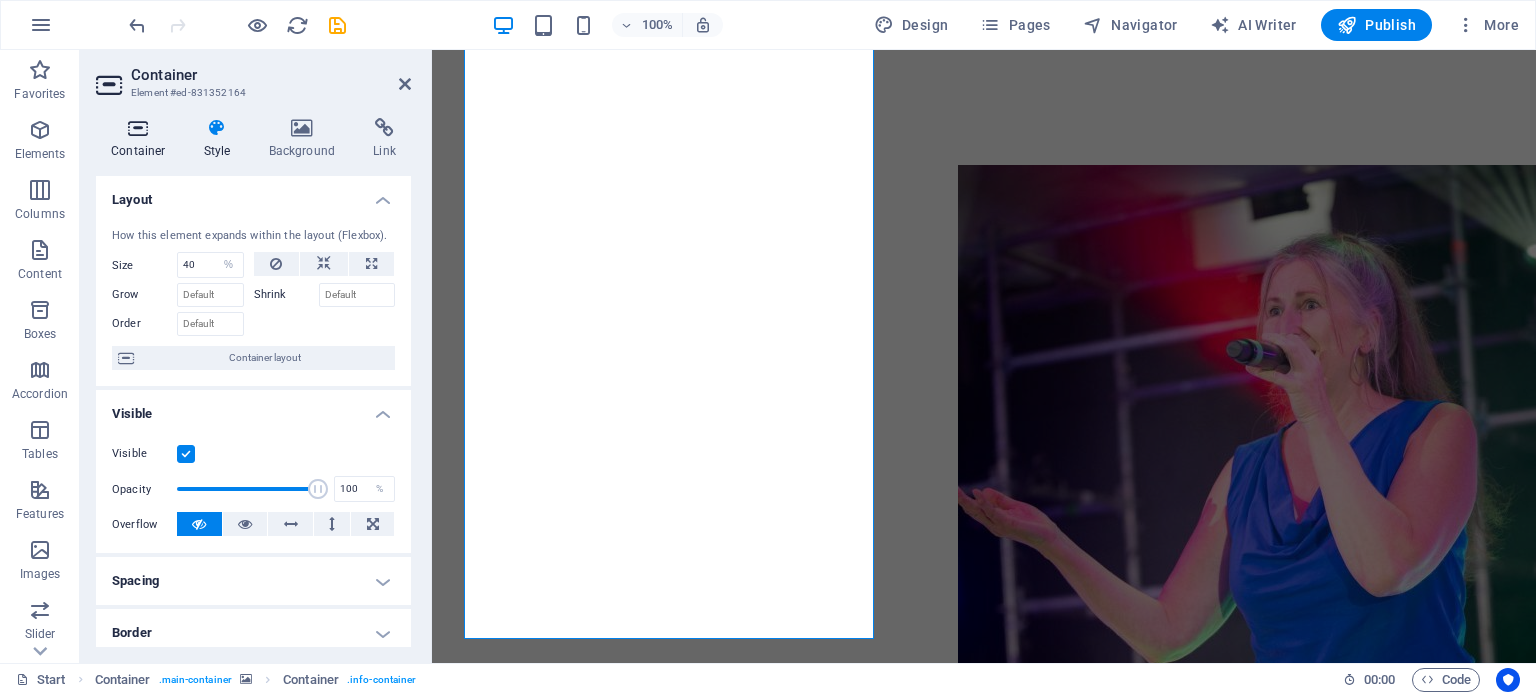 click at bounding box center (138, 128) 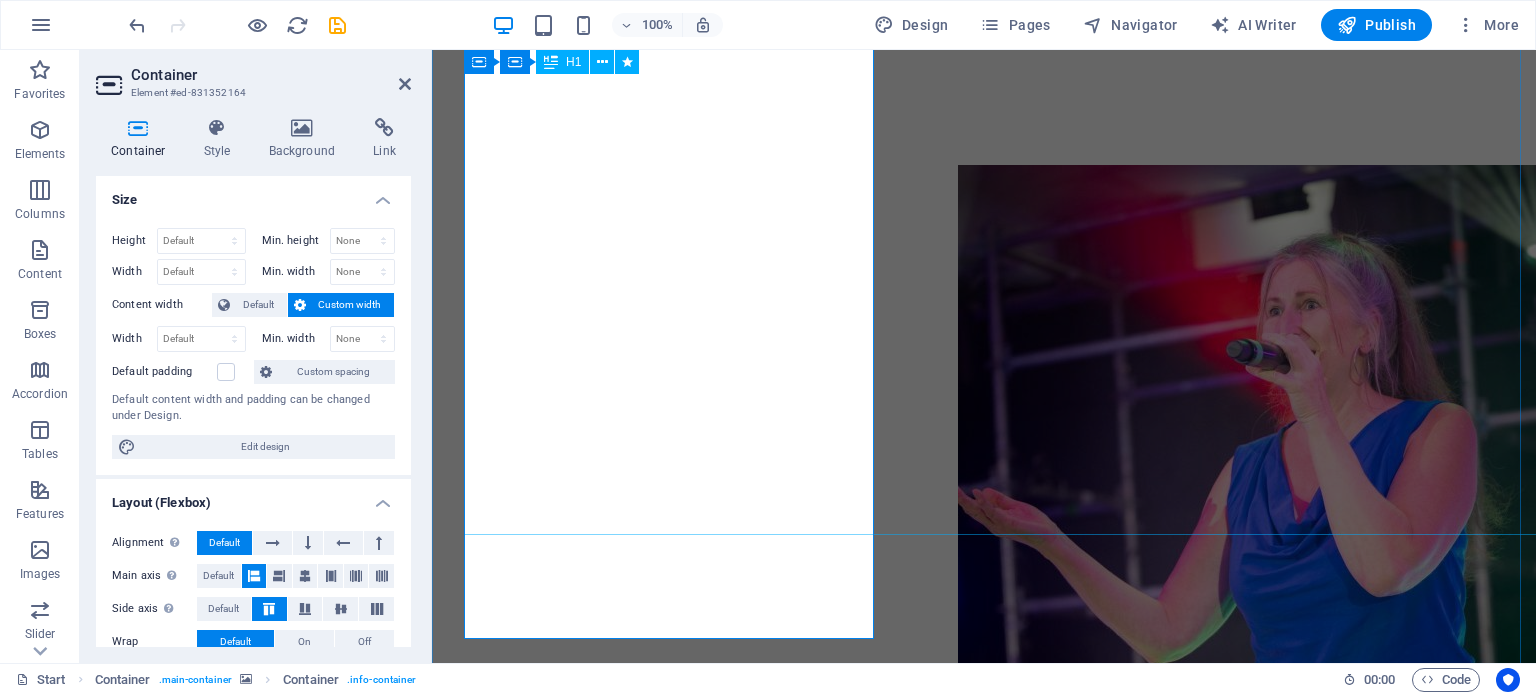 click on "Expertin für Potenzialentfaltung & mentale TransformationUrsula" at bounding box center [952, 1305] 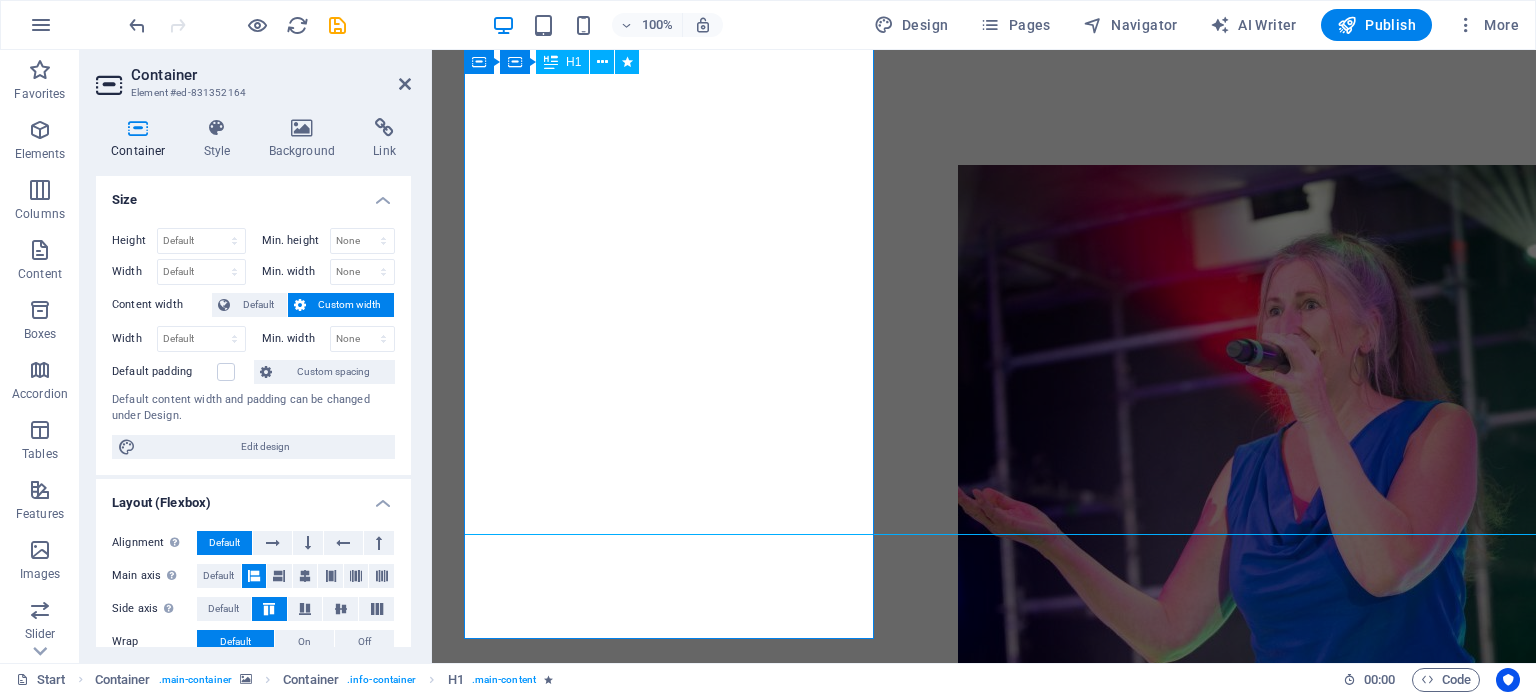 click on "Expertin für Potenzialentfaltung & mentale TransformationUrsula" at bounding box center [952, 1305] 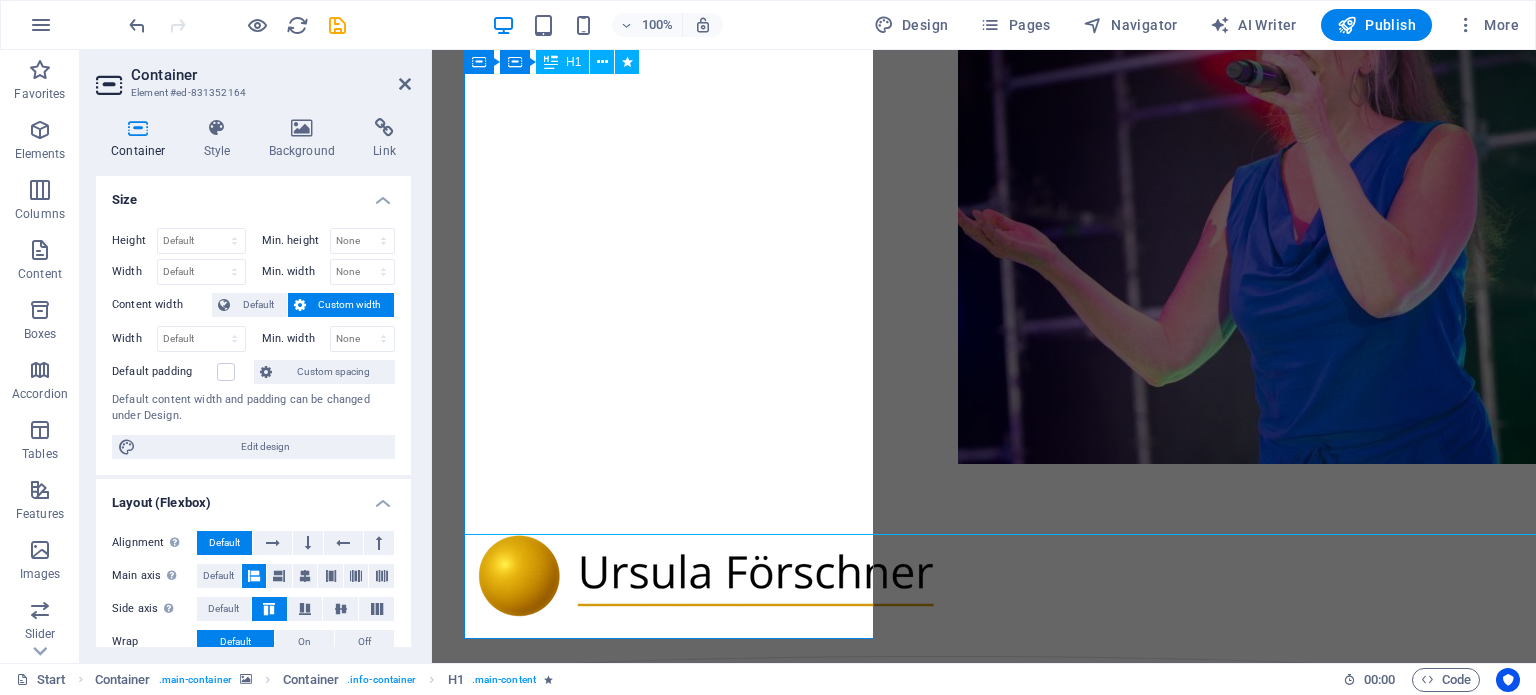 scroll, scrollTop: 0, scrollLeft: 0, axis: both 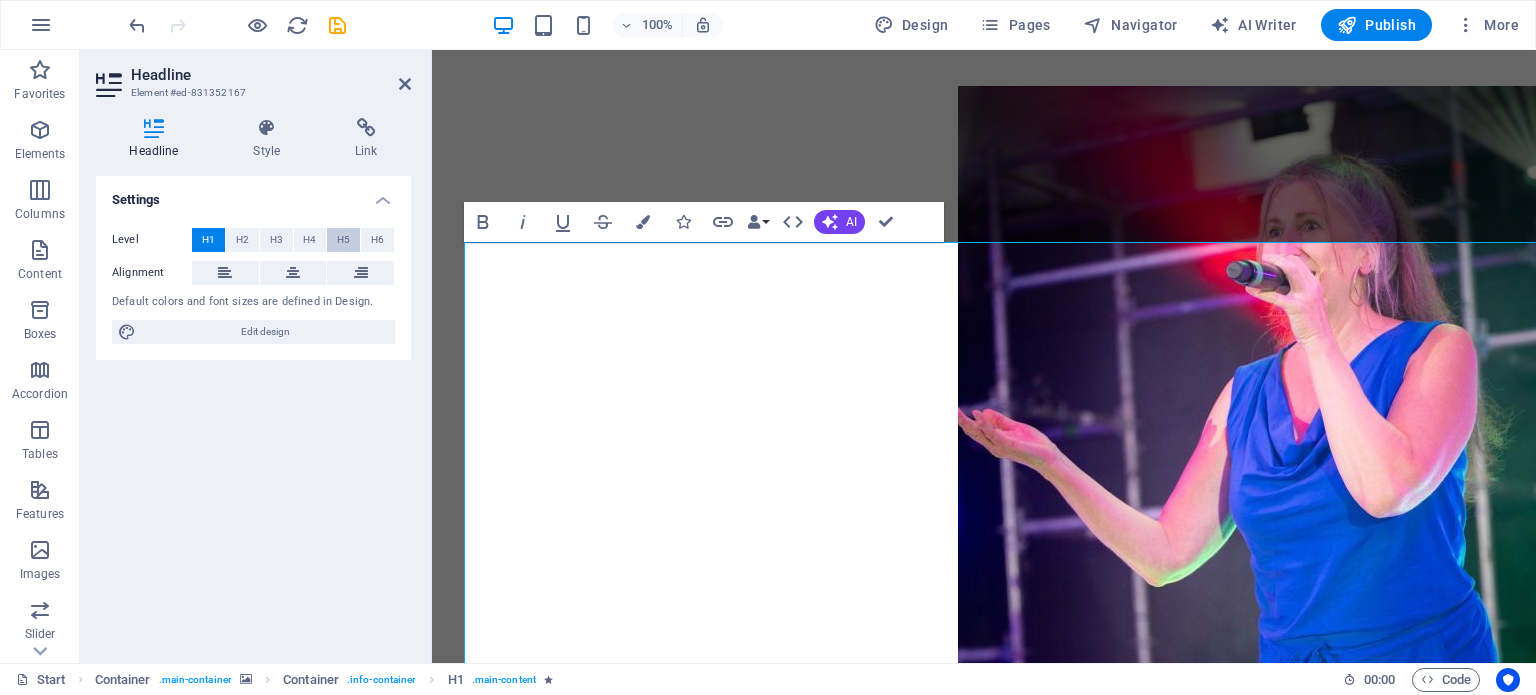 click on "H5" at bounding box center (343, 240) 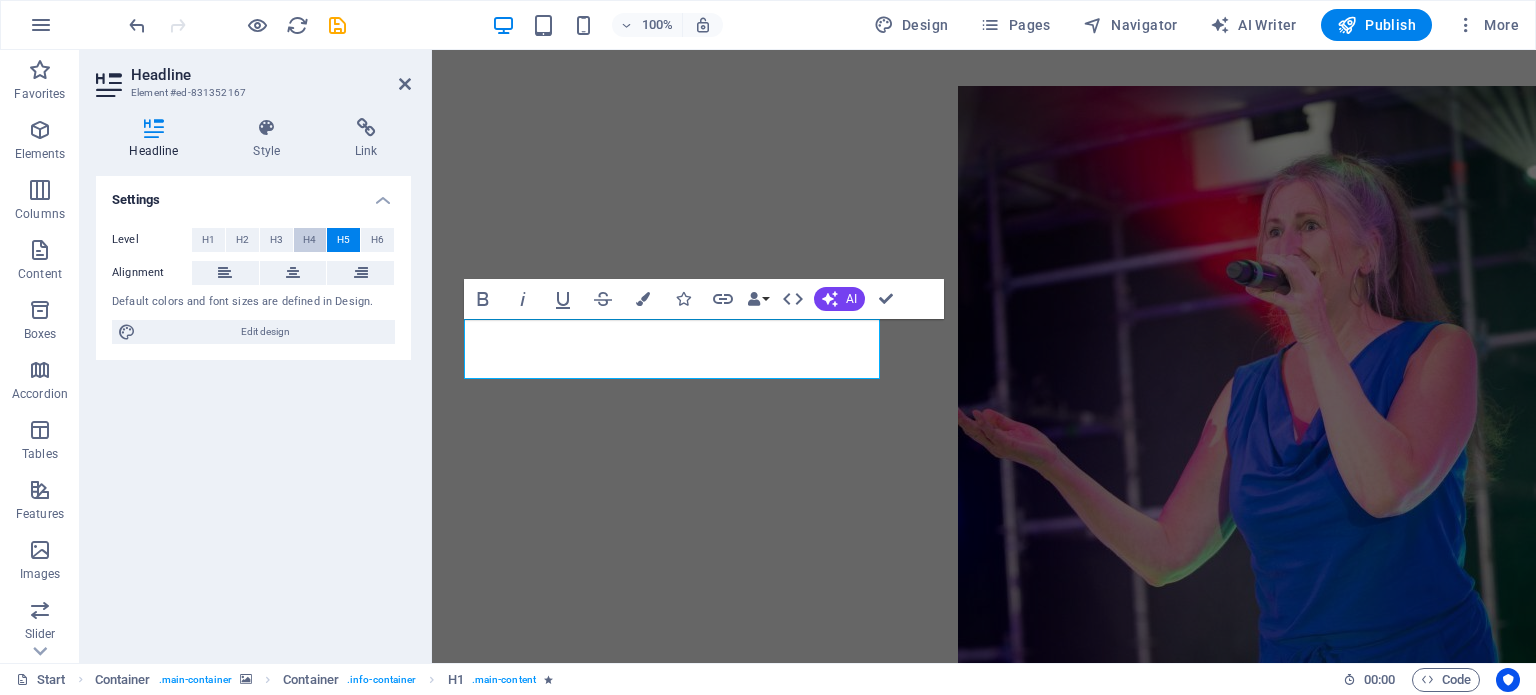 click on "H4" at bounding box center (309, 240) 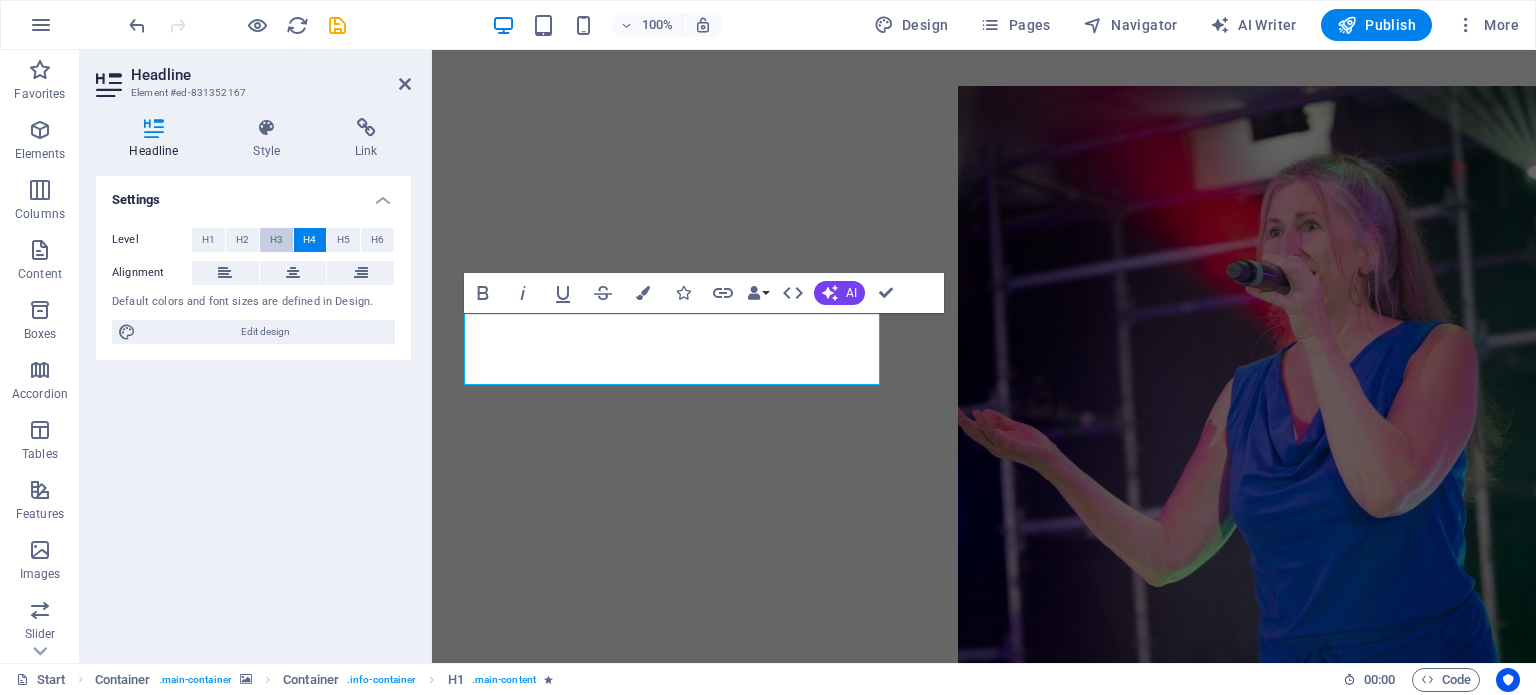 click on "H3" at bounding box center [276, 240] 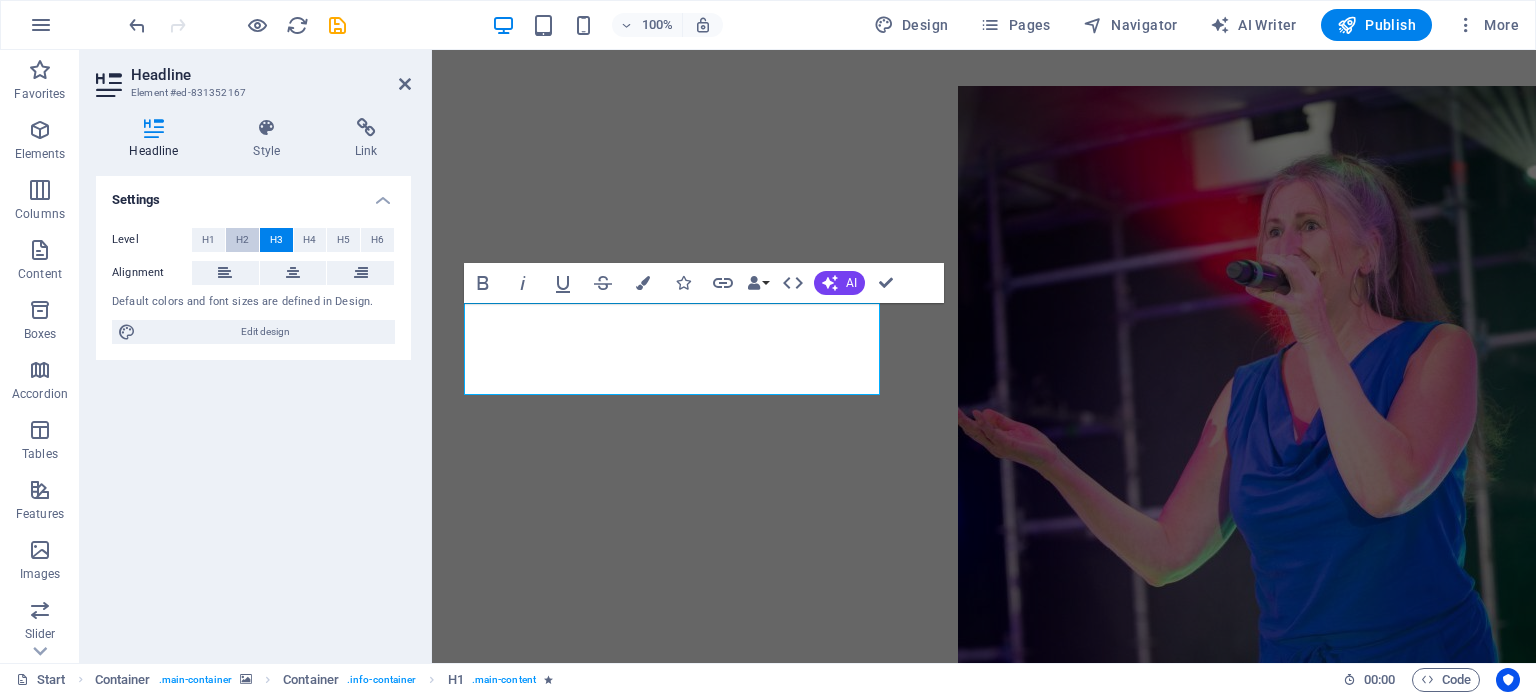 click on "H2" at bounding box center (242, 240) 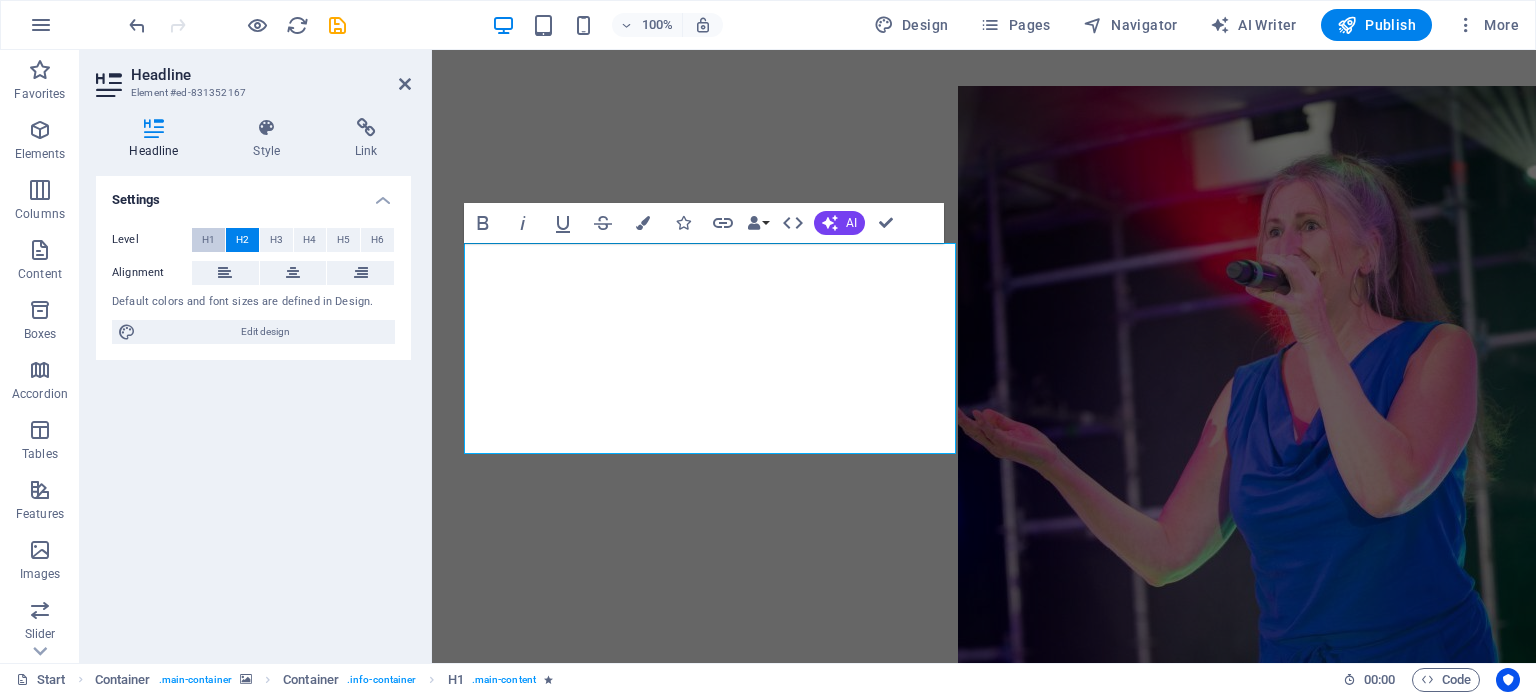 click on "H1" at bounding box center [208, 240] 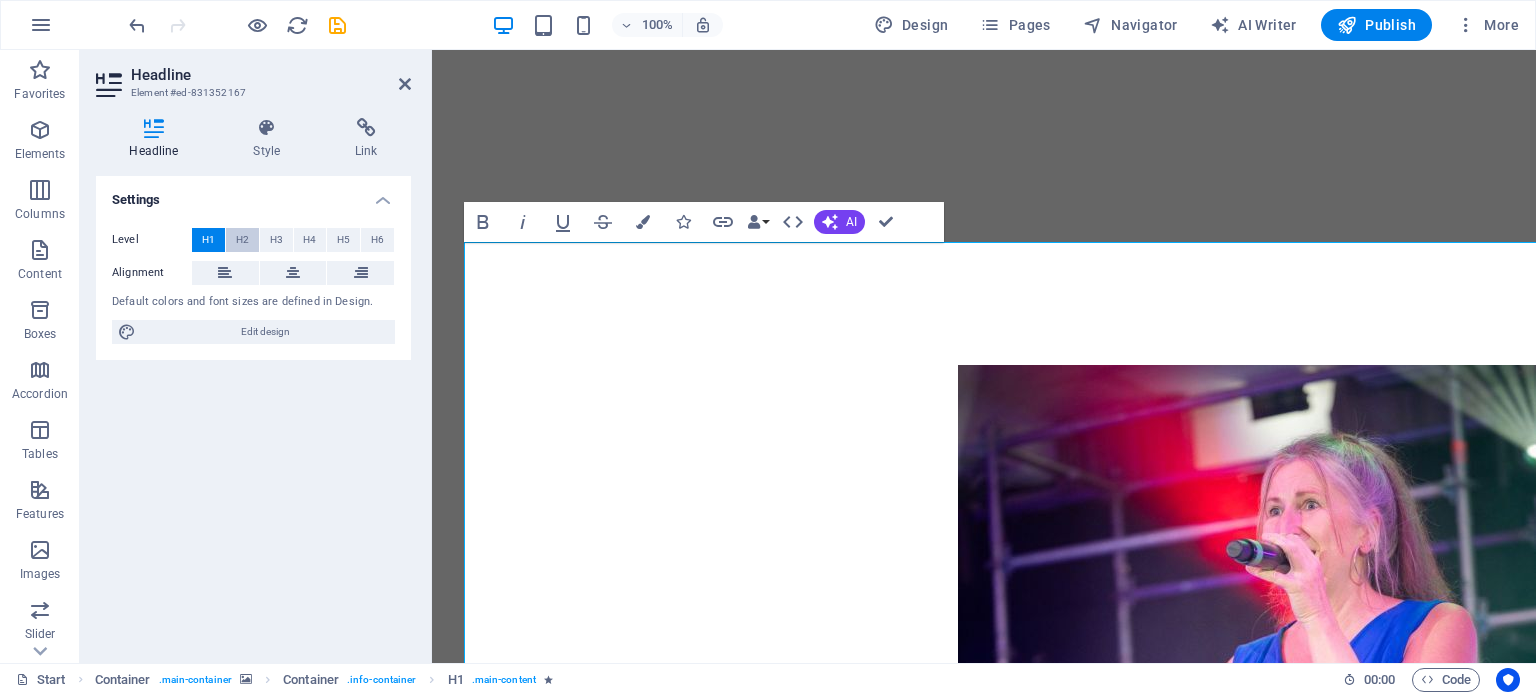 click on "H2" at bounding box center [242, 240] 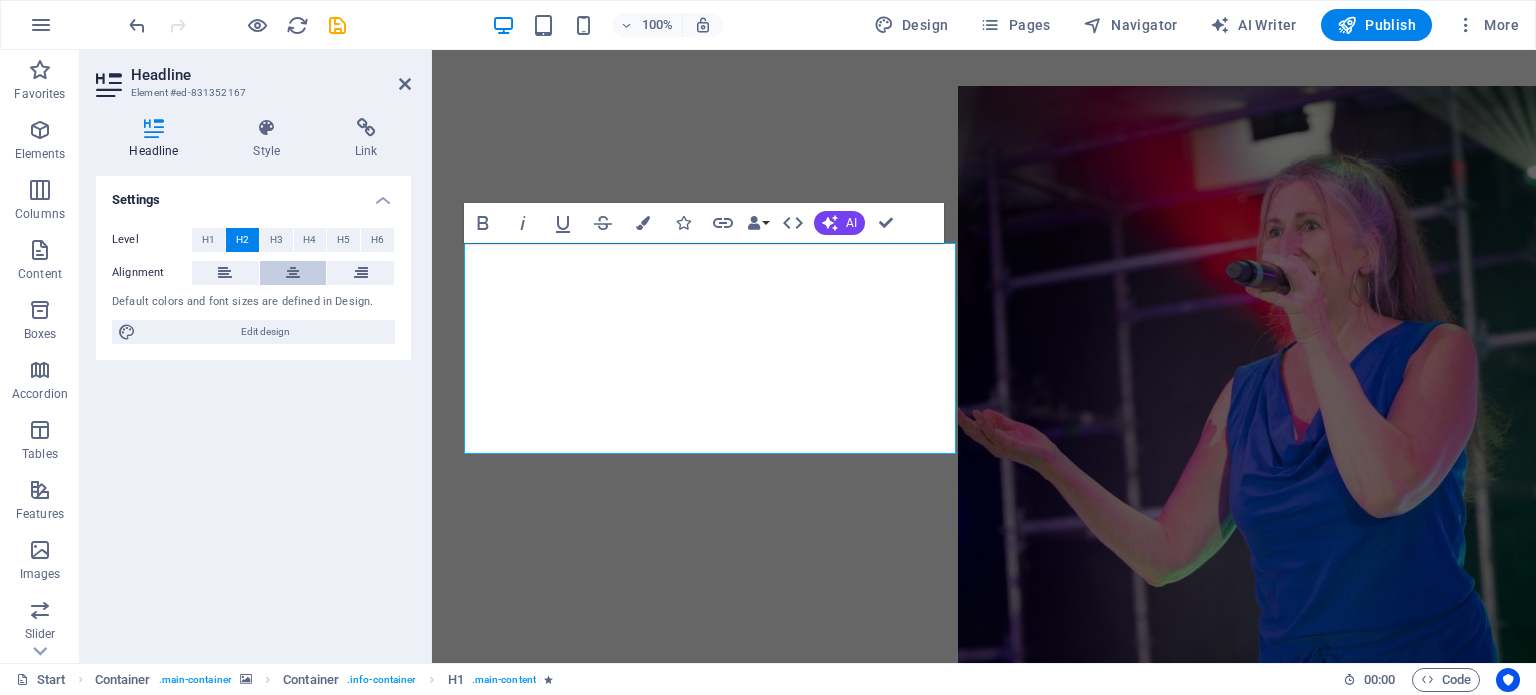 click at bounding box center (293, 273) 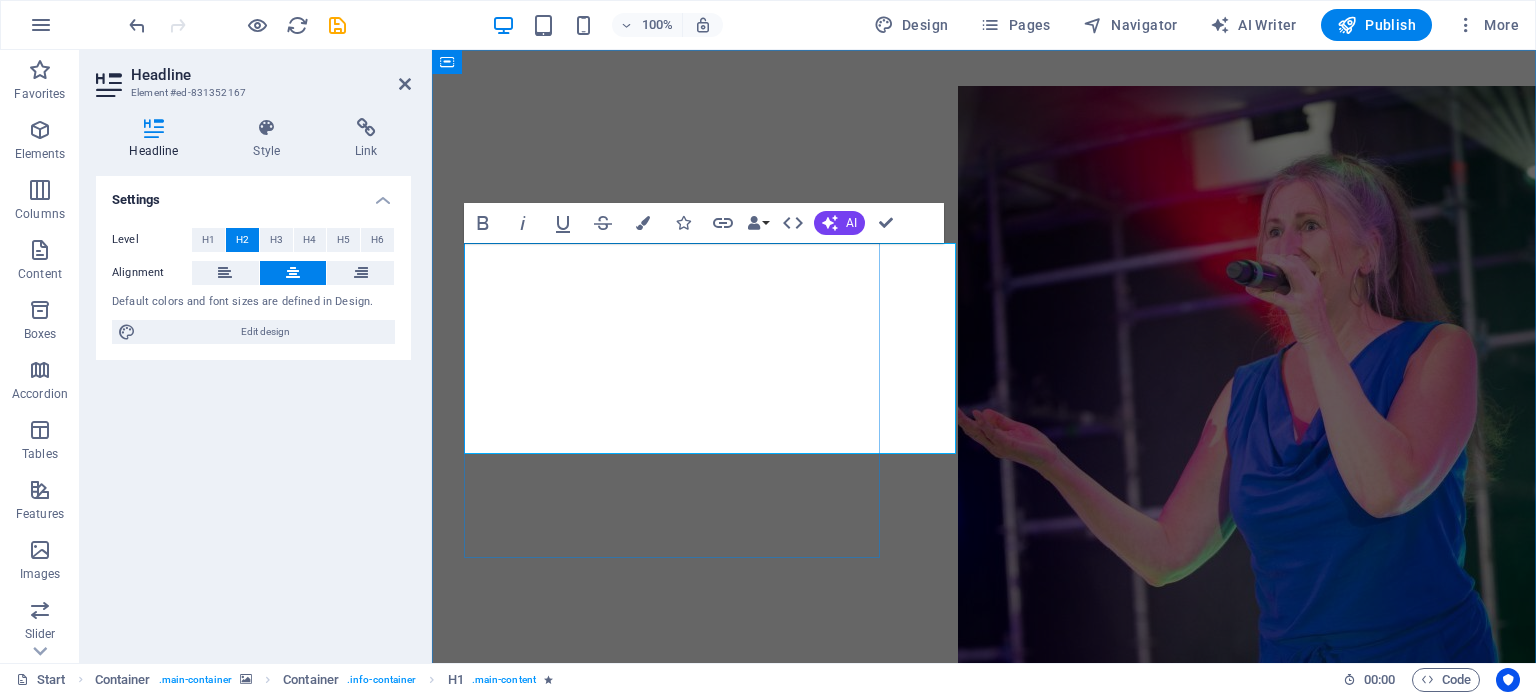 drag, startPoint x: 809, startPoint y: 426, endPoint x: 876, endPoint y: 428, distance: 67.02985 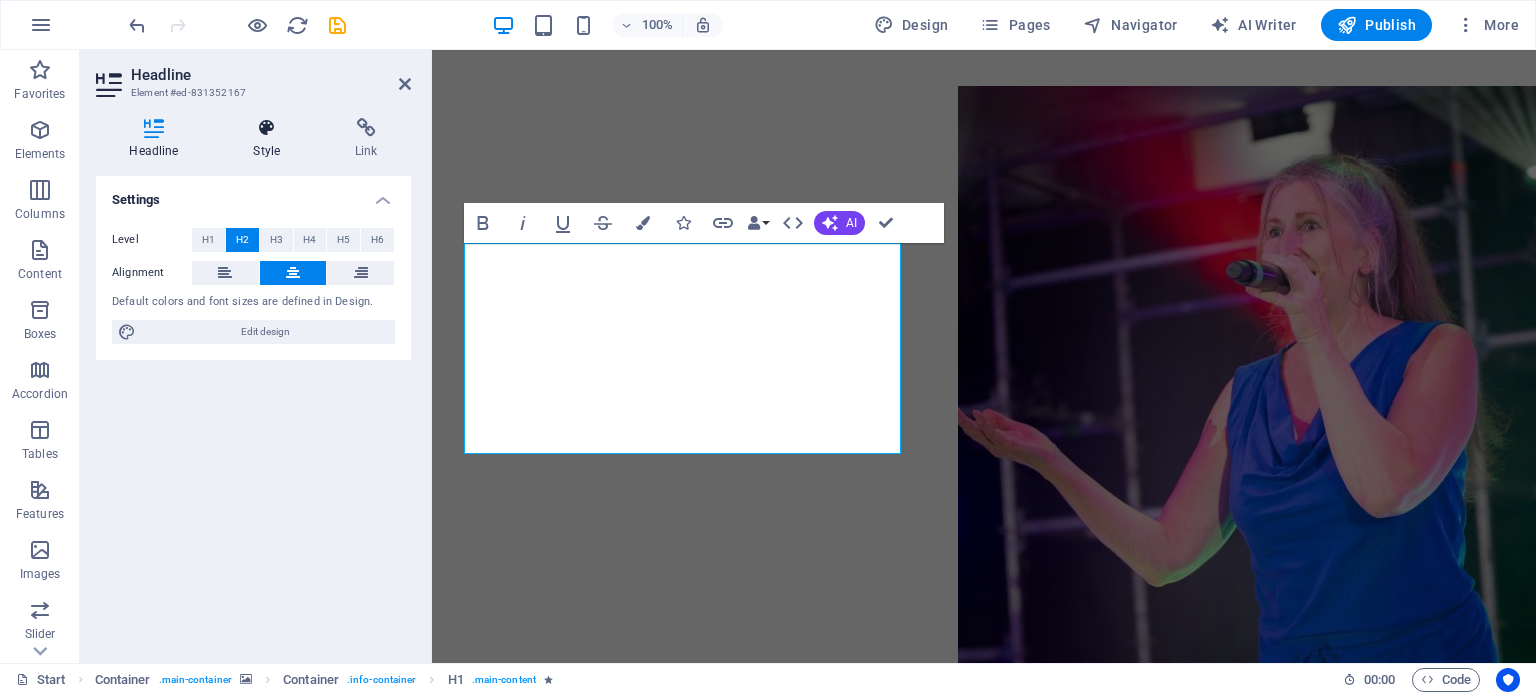 click on "Style" at bounding box center (271, 139) 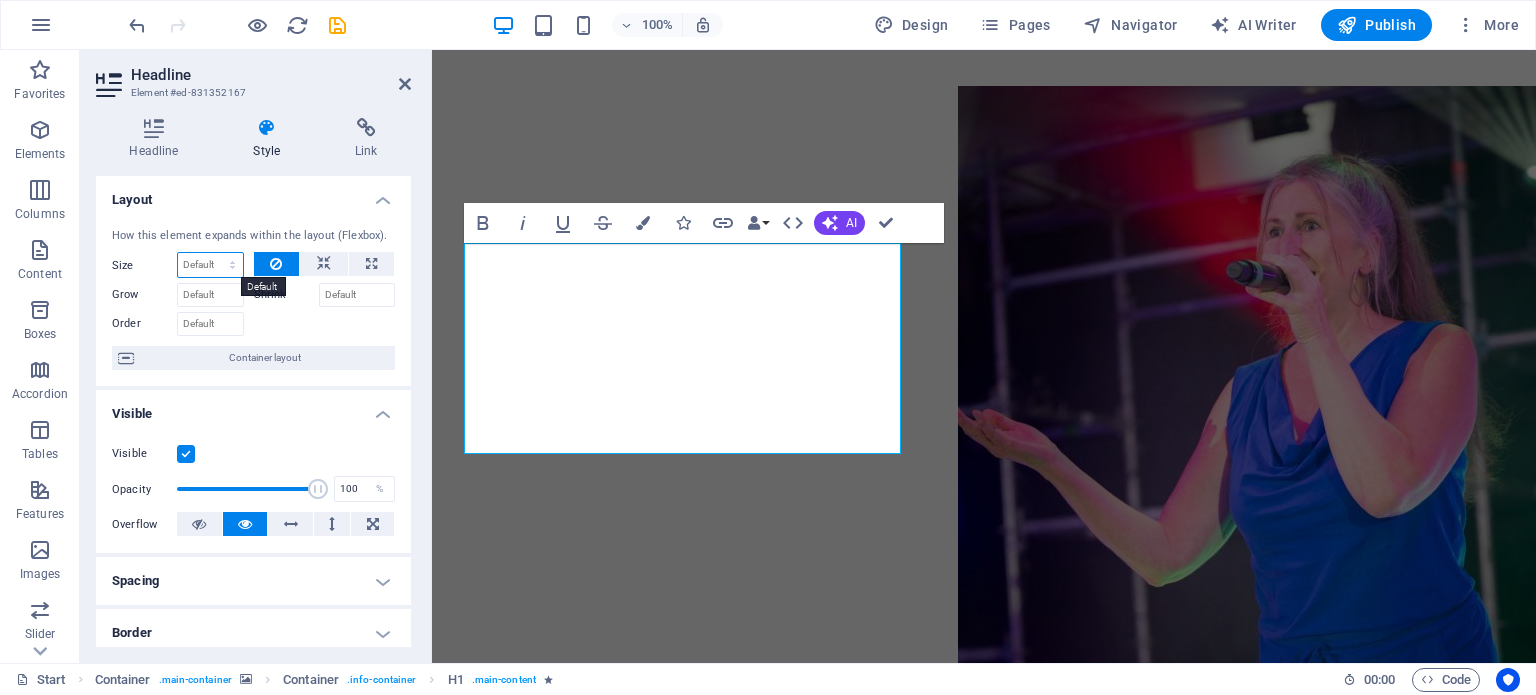 click on "Default auto px % 1/1 1/2 1/3 1/4 1/5 1/6 1/7 1/8 1/9 1/10" at bounding box center (210, 265) 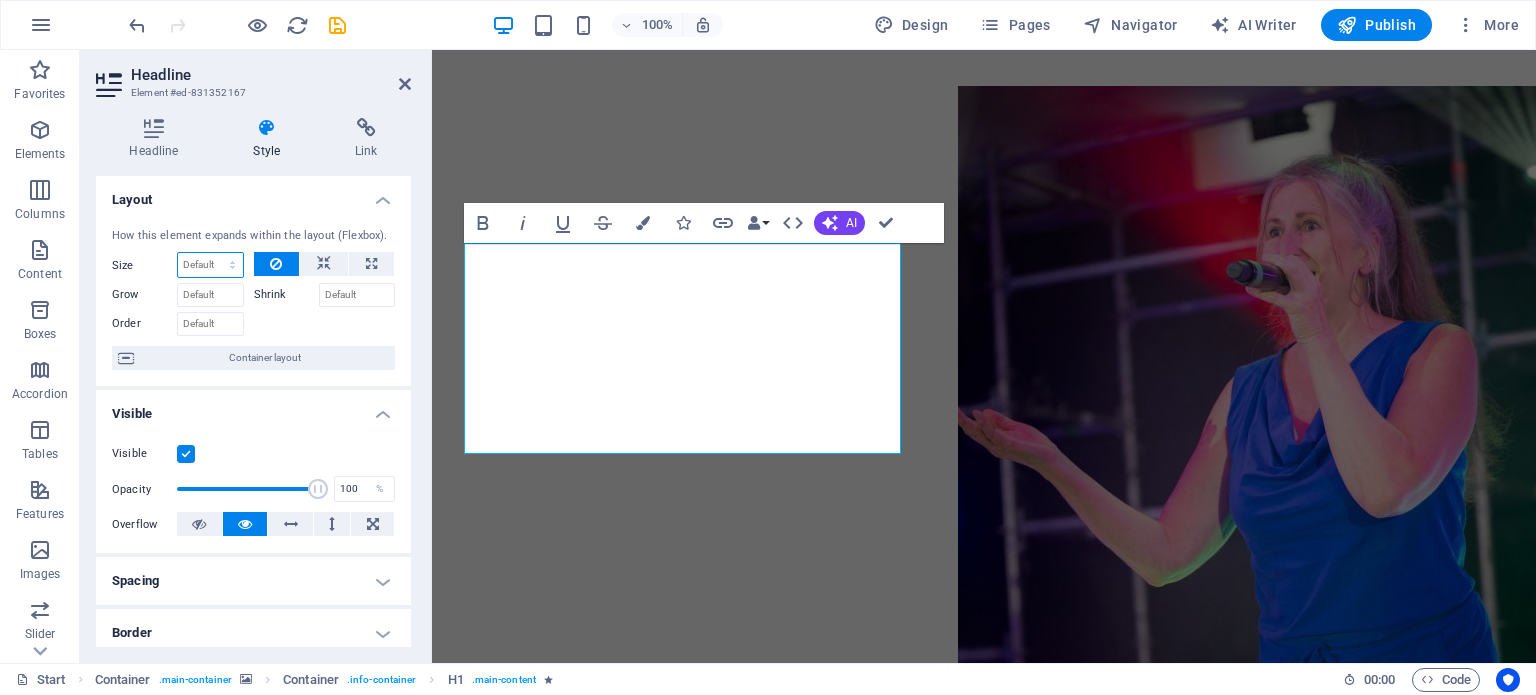 select on "1/8" 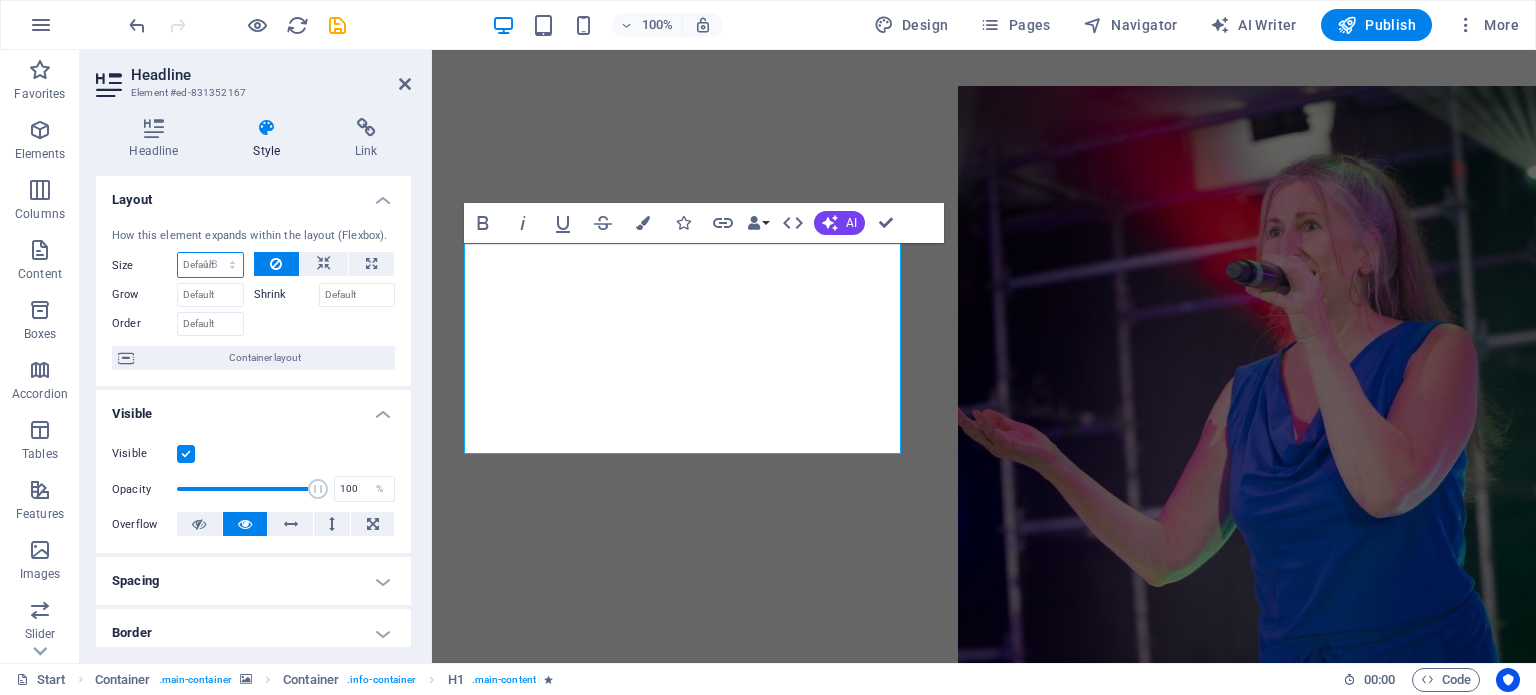click on "Default auto px % 1/1 1/2 1/3 1/4 1/5 1/6 1/7 1/8 1/9 1/10" at bounding box center [210, 265] 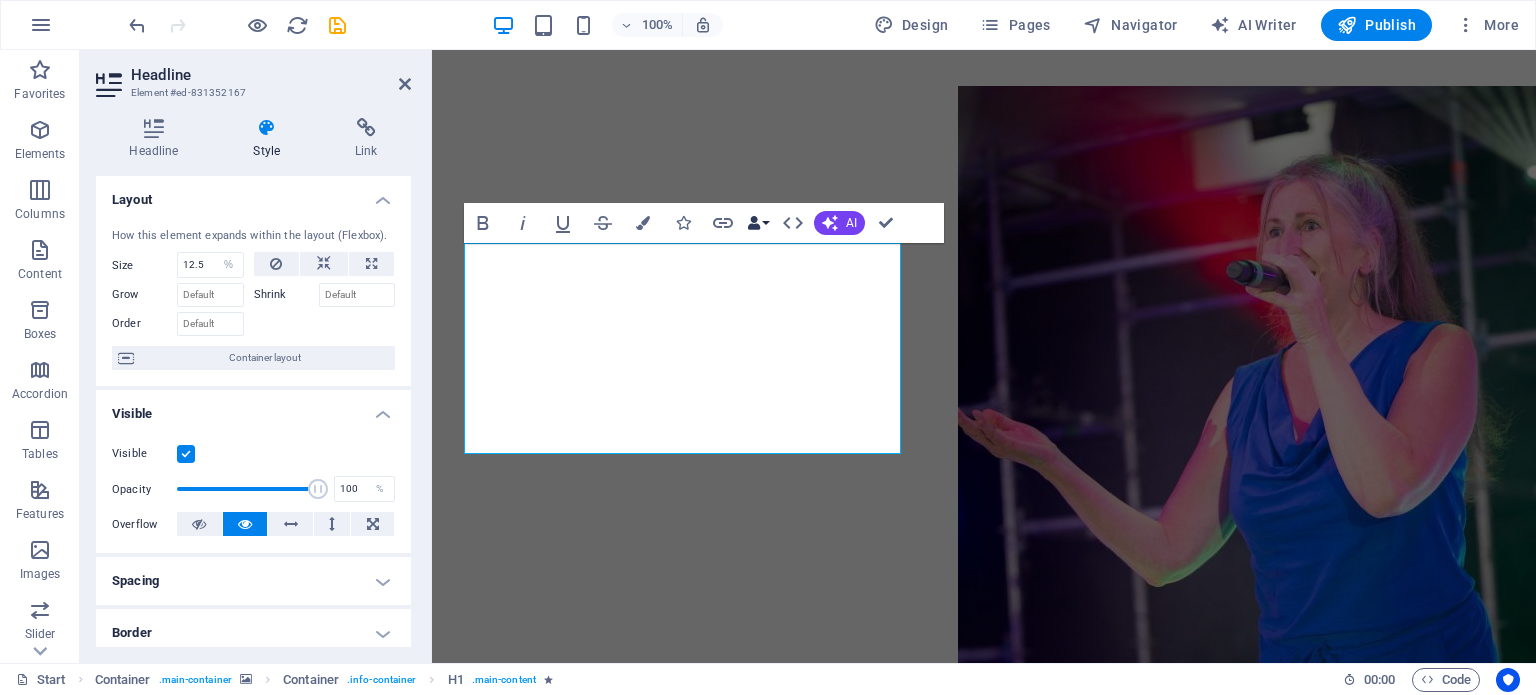 click on "Data Bindings" at bounding box center [758, 223] 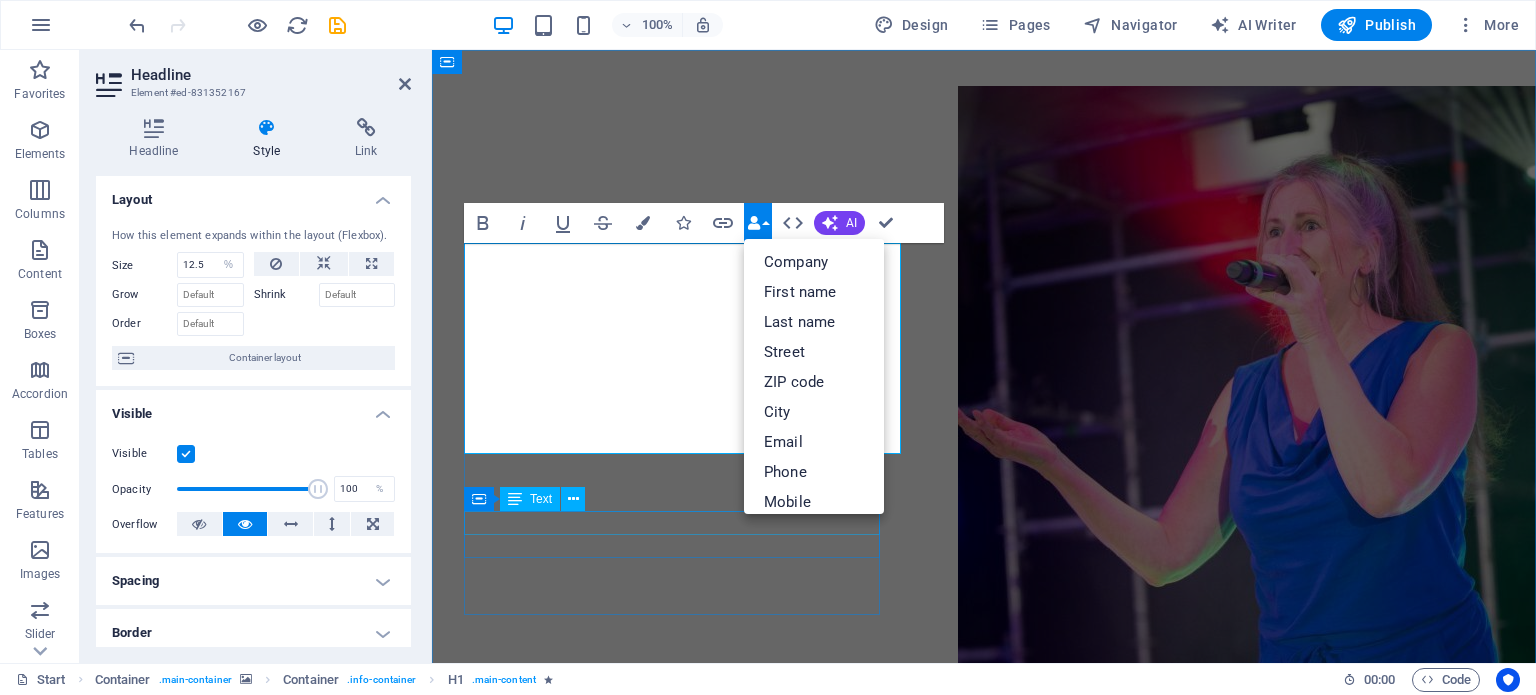 click on "Coming out in" at bounding box center (952, 1155) 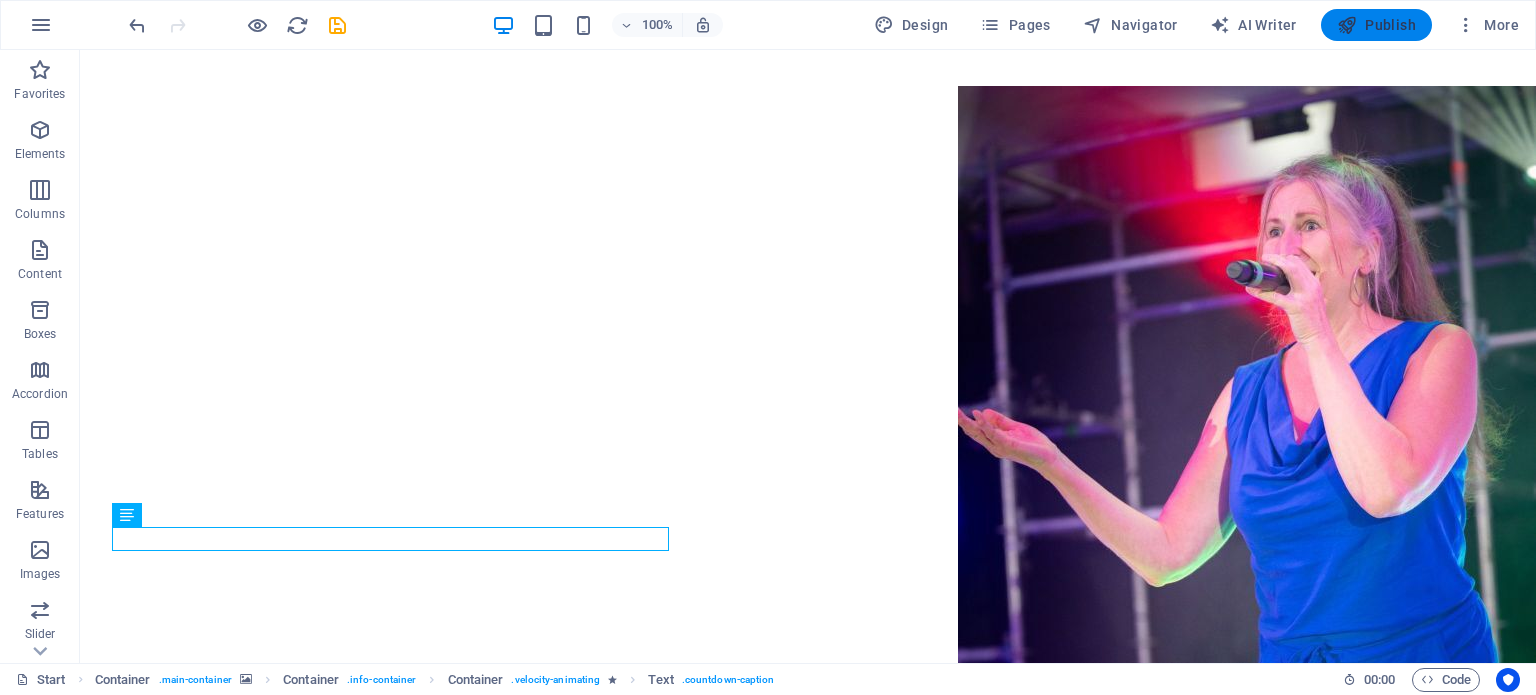 click on "Publish" at bounding box center [1376, 25] 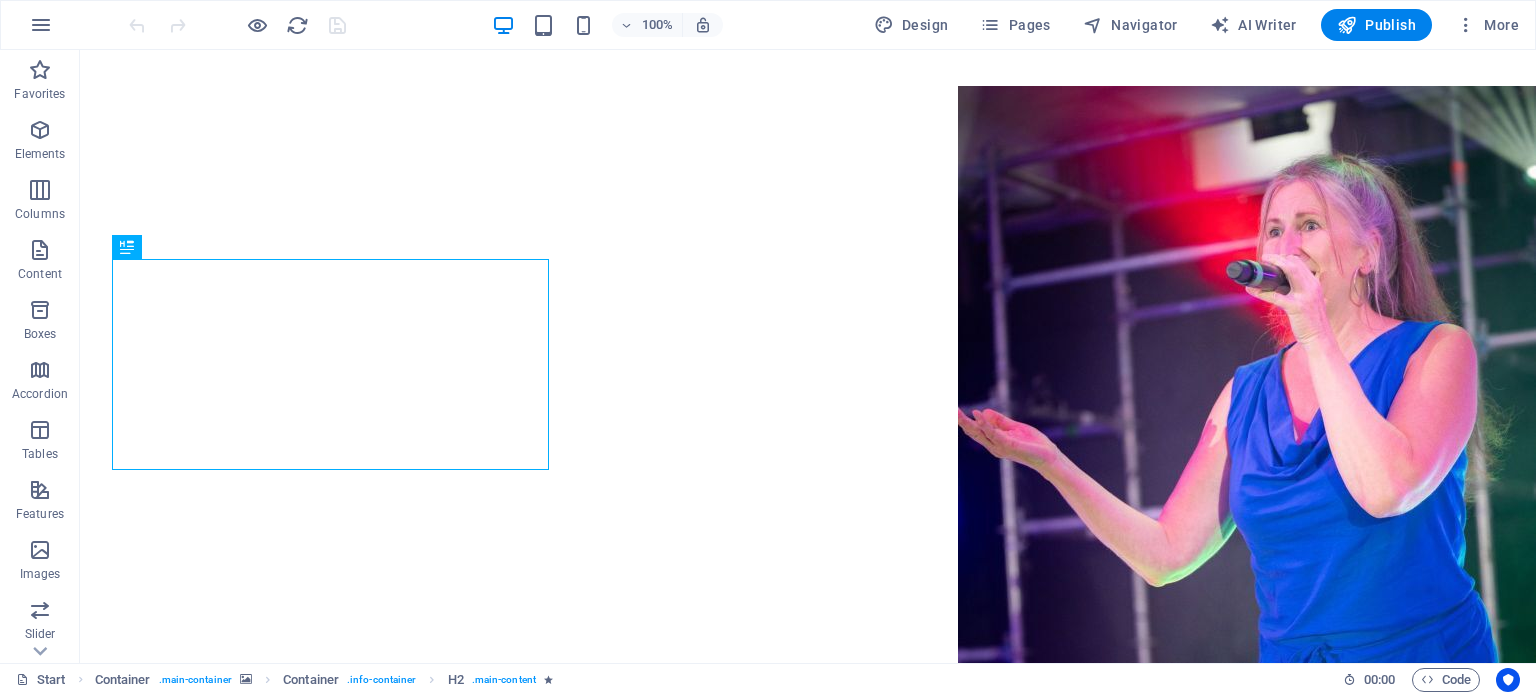 scroll, scrollTop: 0, scrollLeft: 0, axis: both 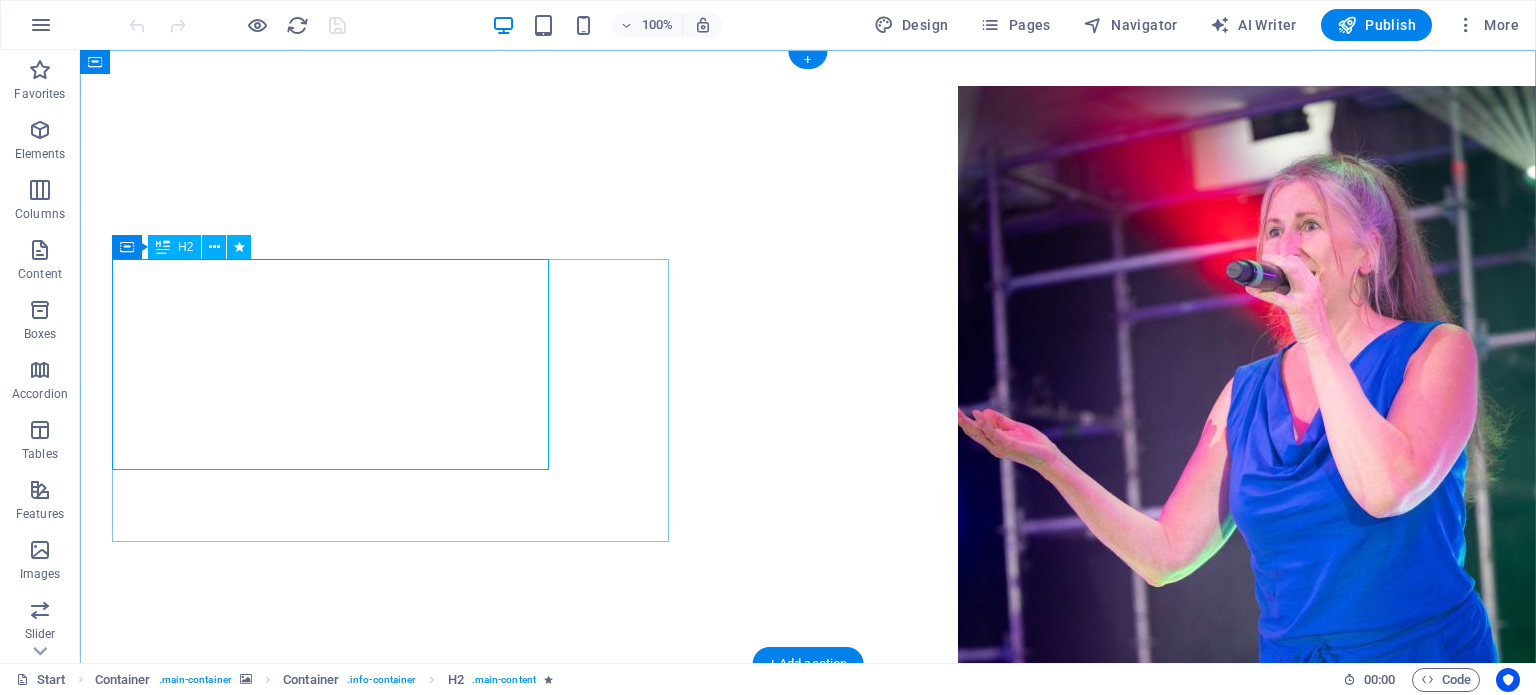 click on "Expertin für Potenzialentfaltung & mentale Transformation" at bounding box center (600, 1033) 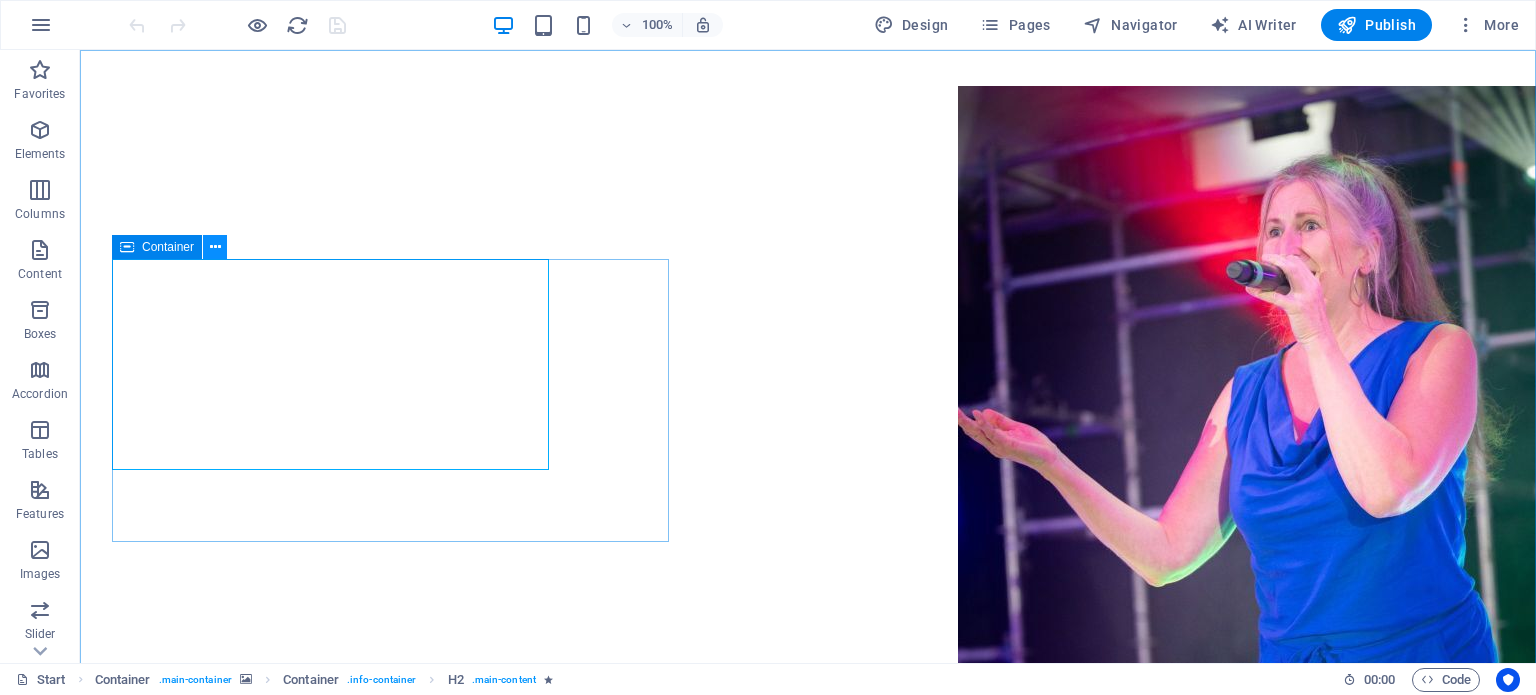click at bounding box center (215, 247) 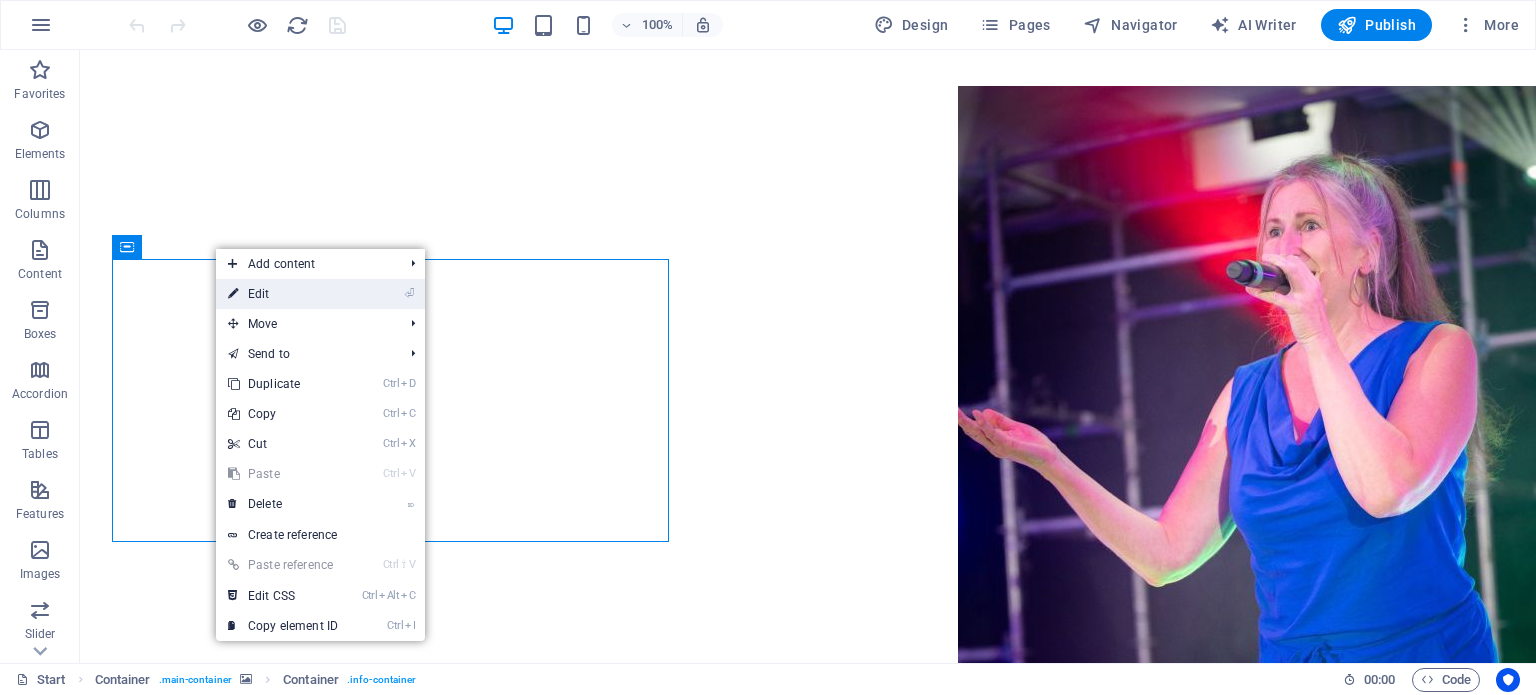 click on "⏎  Edit" at bounding box center [283, 294] 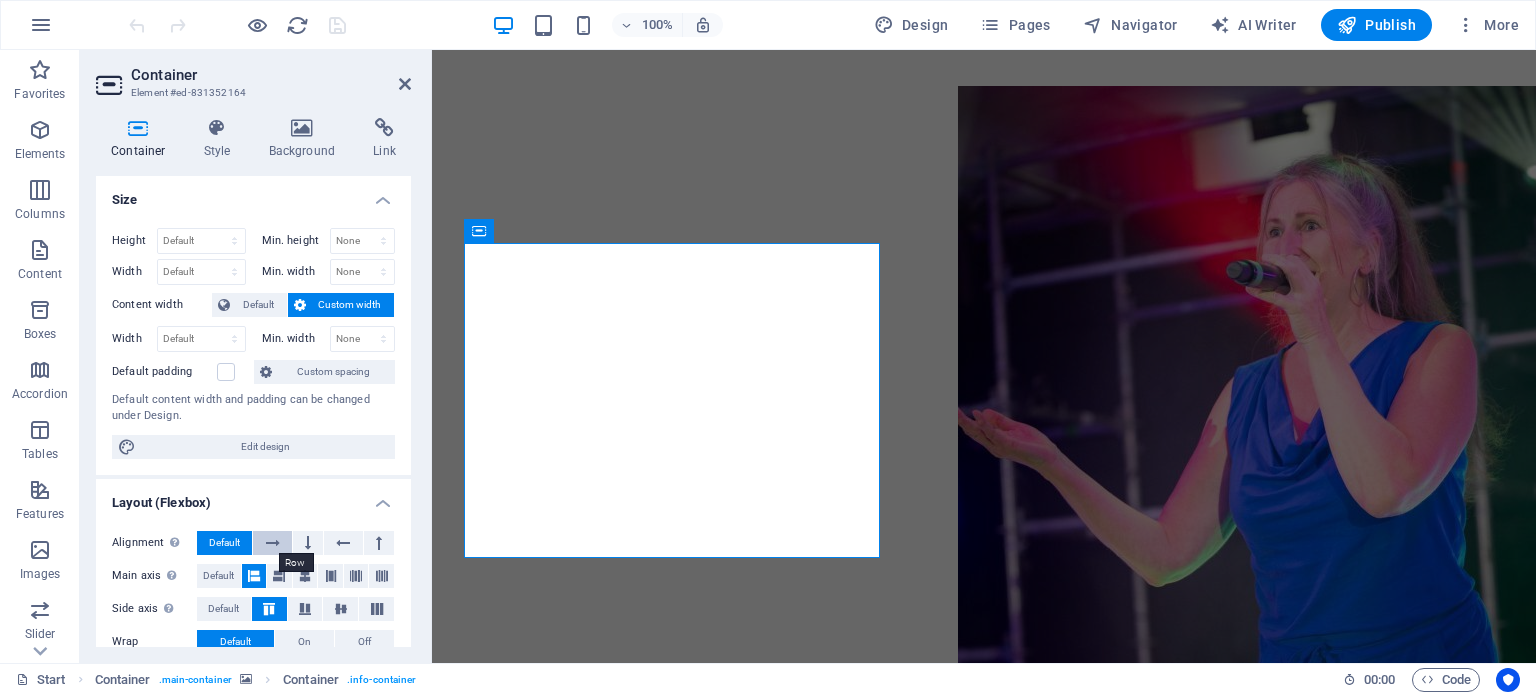click at bounding box center [272, 543] 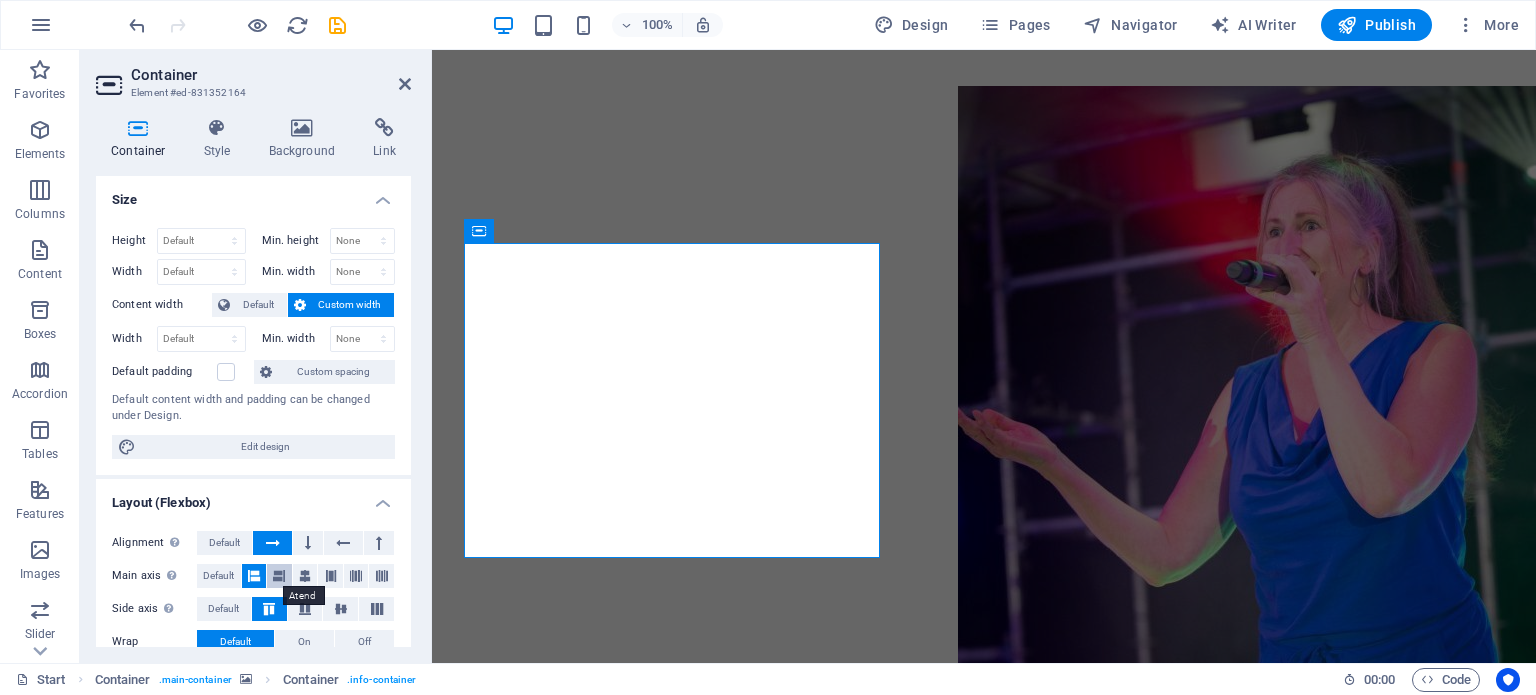 click at bounding box center [279, 576] 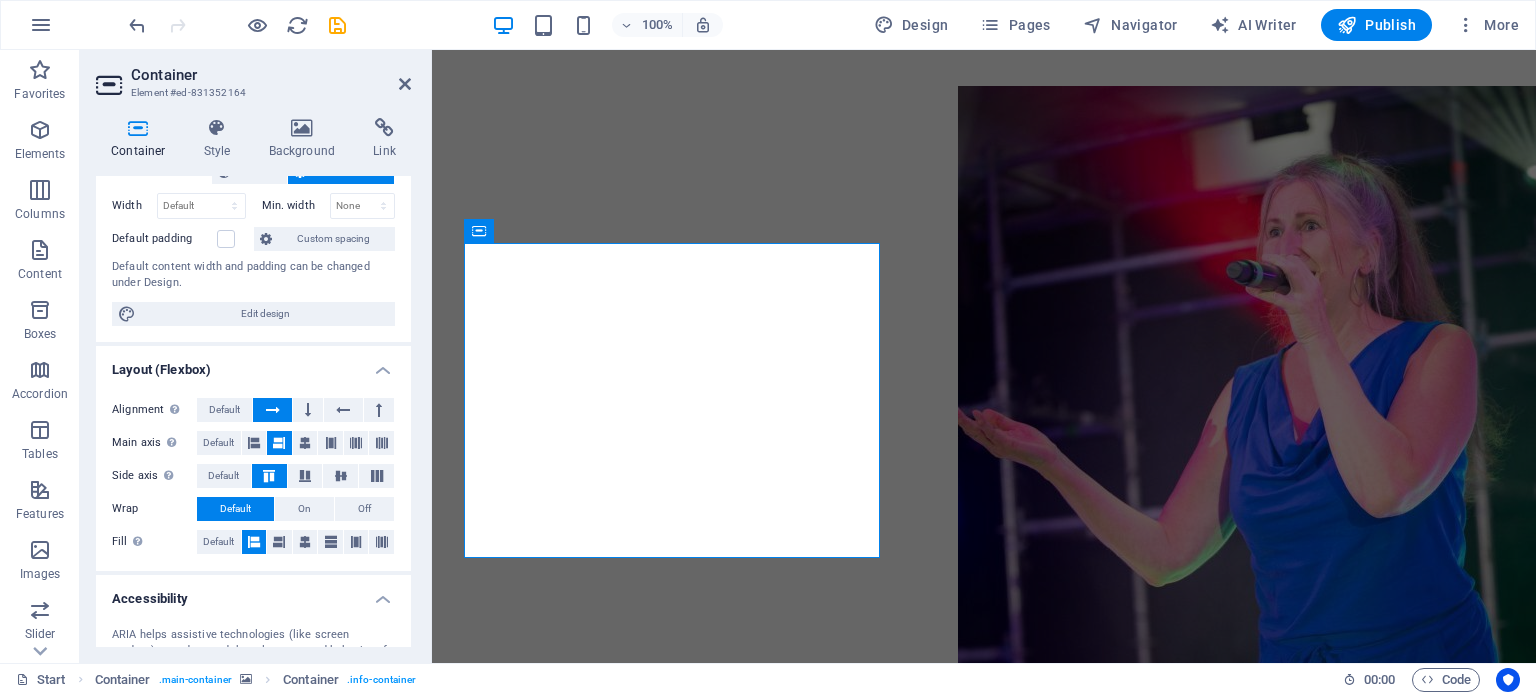 scroll, scrollTop: 0, scrollLeft: 0, axis: both 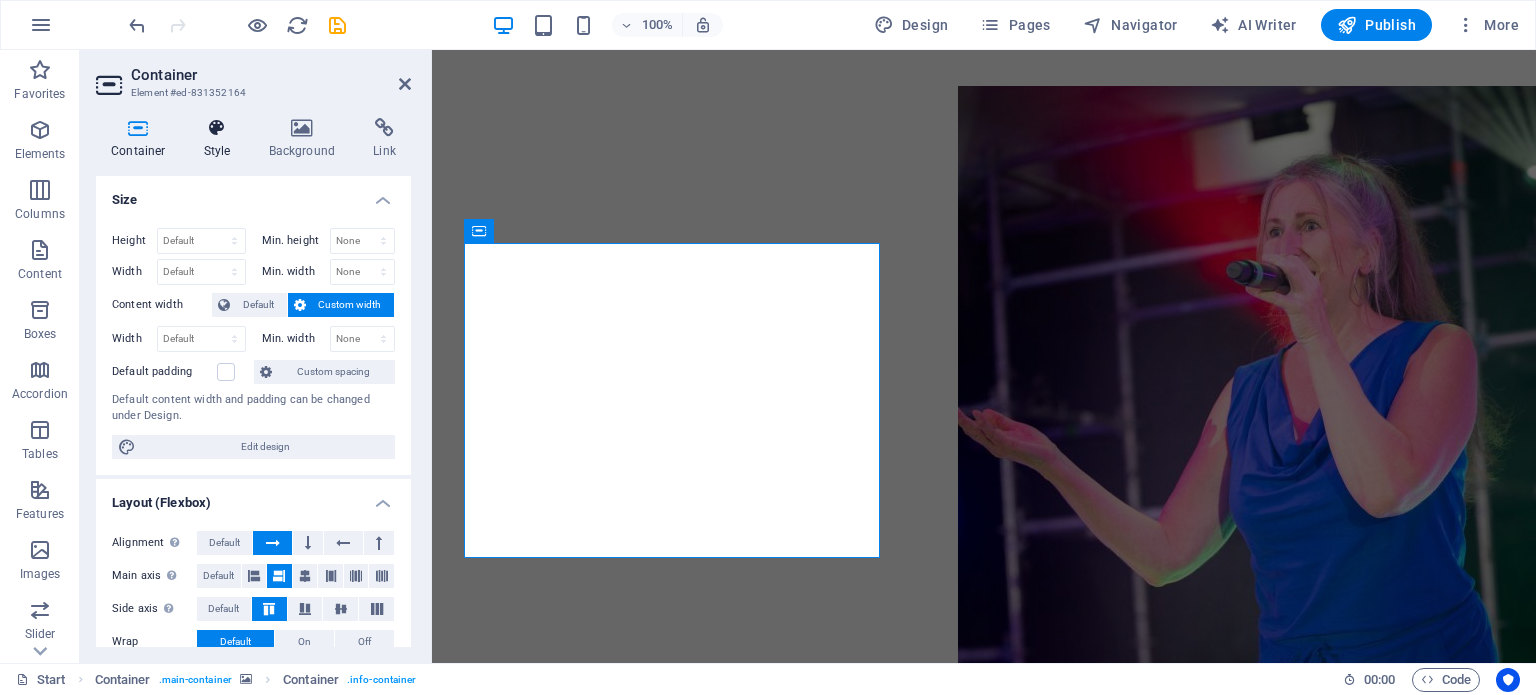 click on "Style" at bounding box center (221, 139) 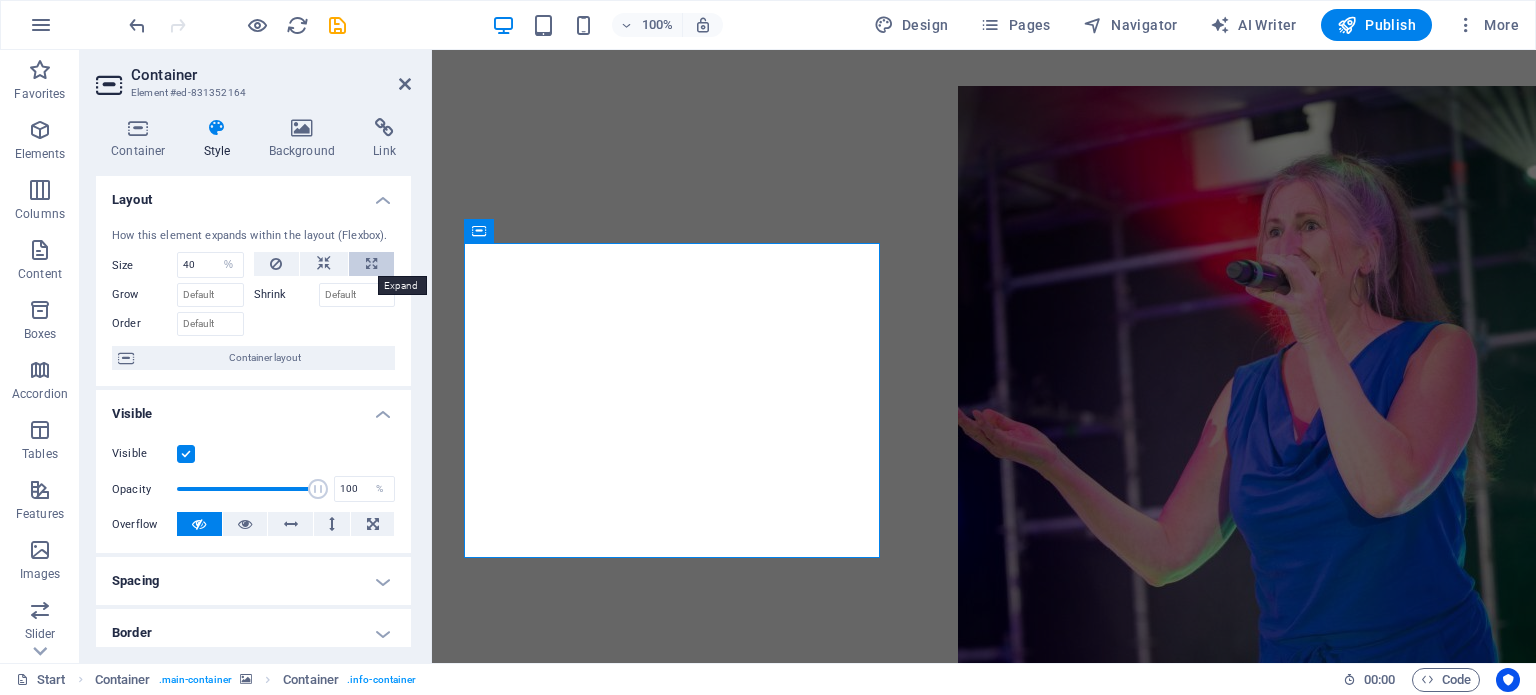 click at bounding box center [371, 264] 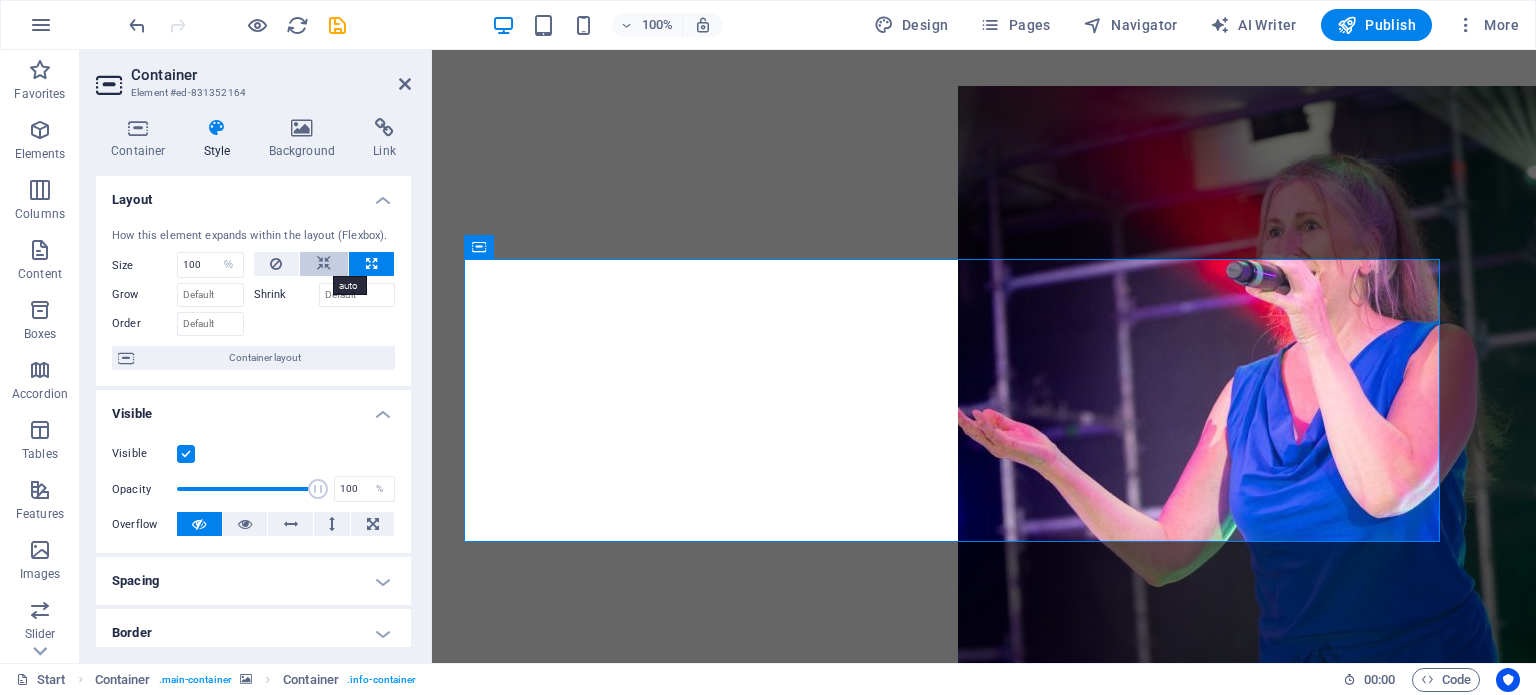 click at bounding box center (324, 264) 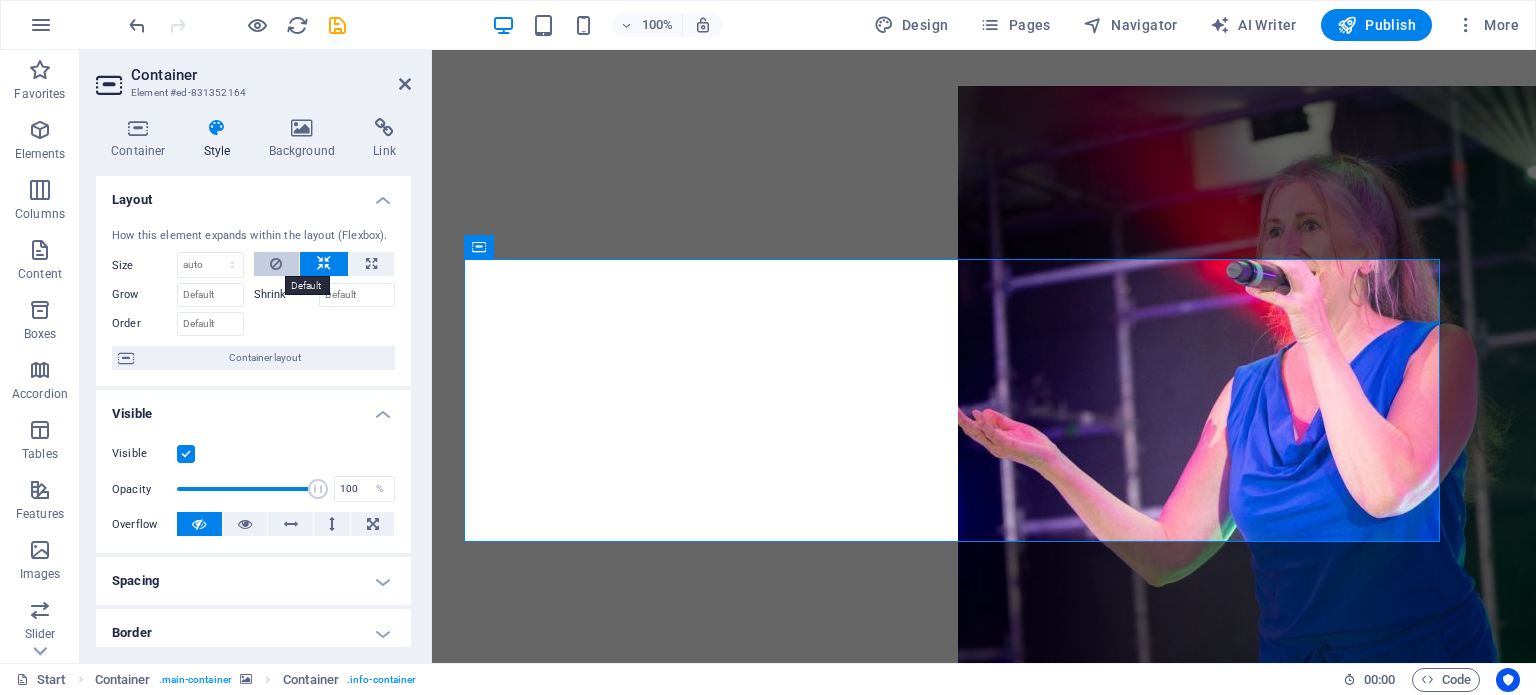 click at bounding box center (277, 264) 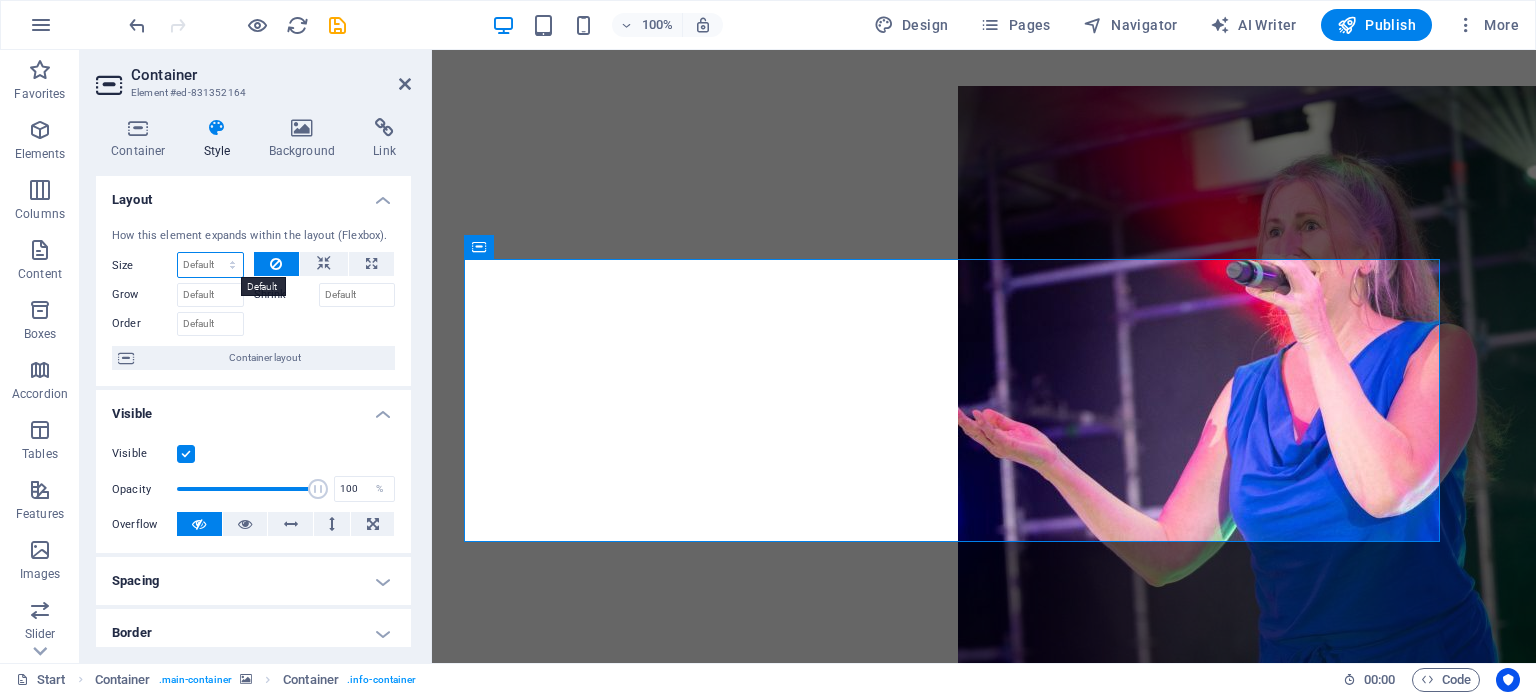 click on "Default auto px % 1/1 1/2 1/3 1/4 1/5 1/6 1/7 1/8 1/9 1/10" at bounding box center (210, 265) 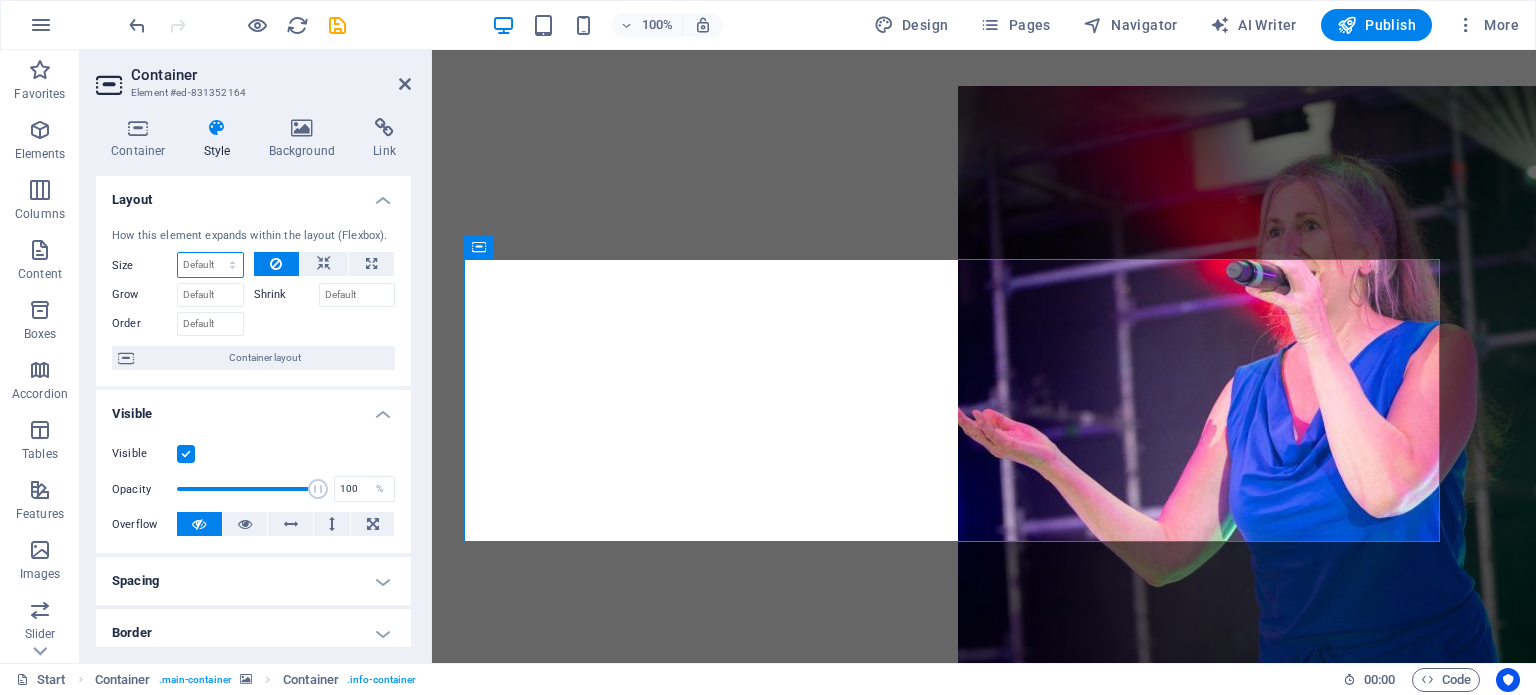 select on "1/3" 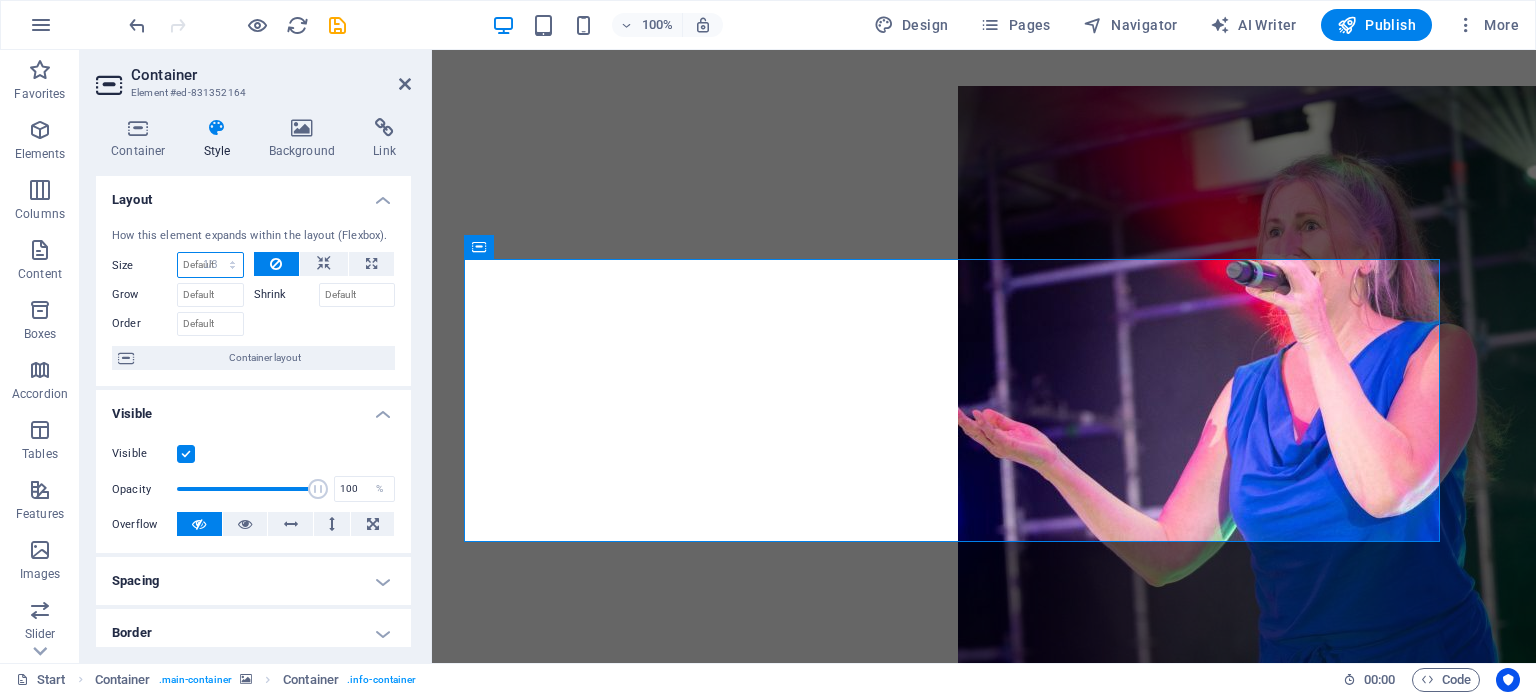 click on "Default auto px % 1/1 1/2 1/3 1/4 1/5 1/6 1/7 1/8 1/9 1/10" at bounding box center [210, 265] 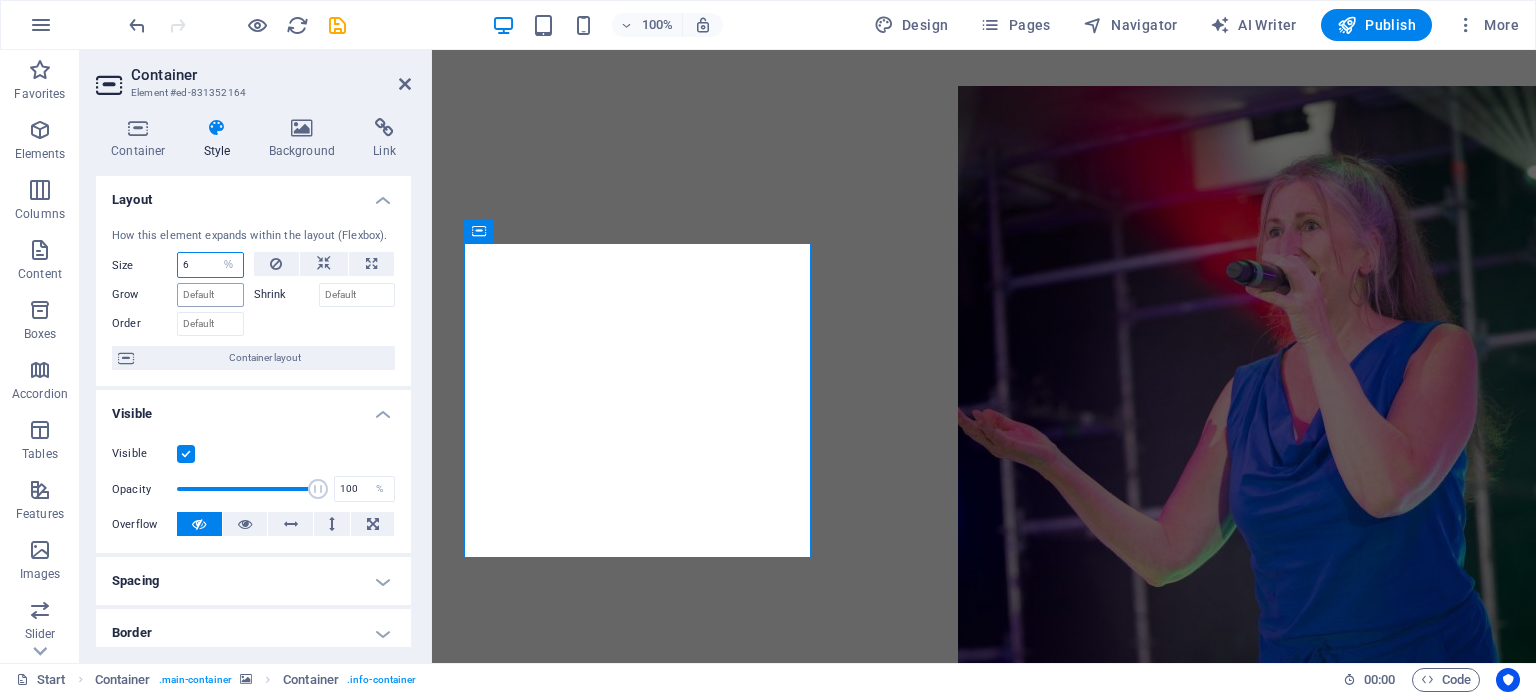 type on "60" 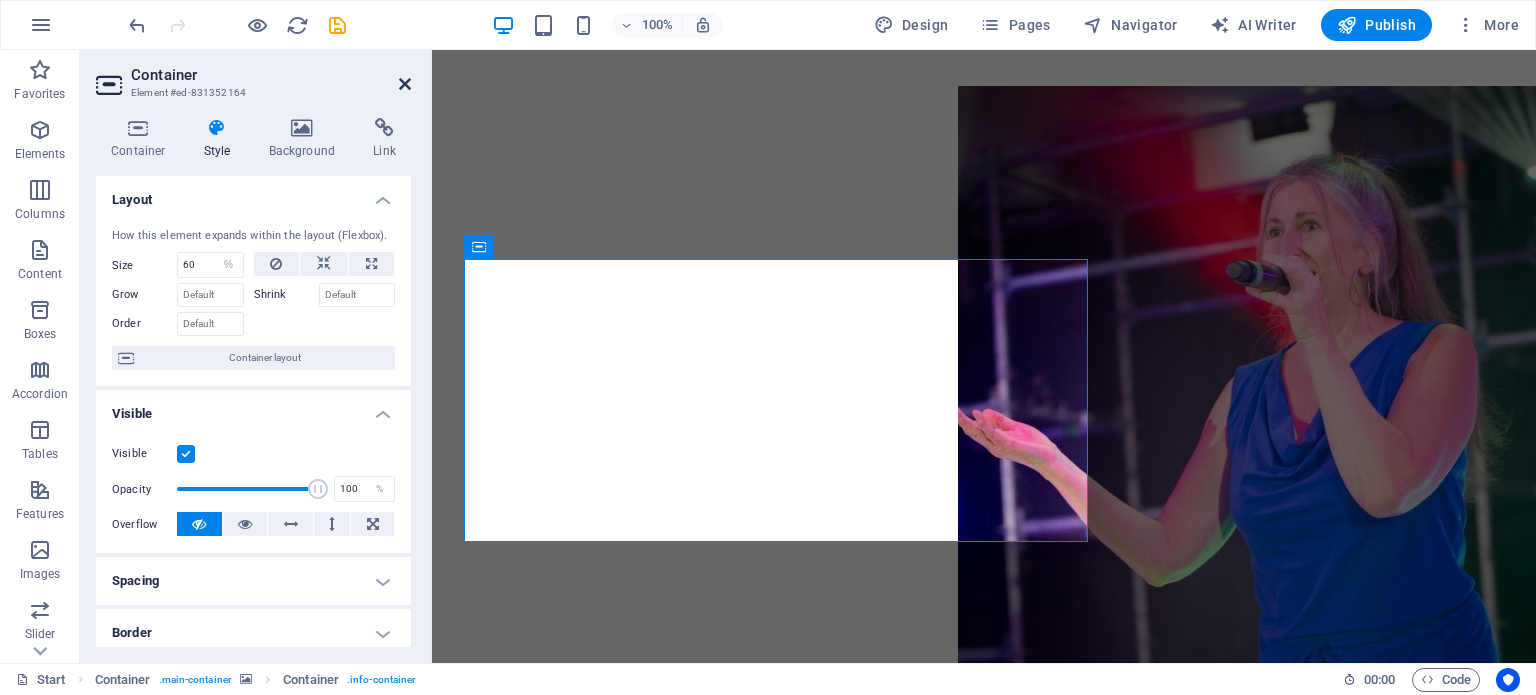 click at bounding box center (405, 84) 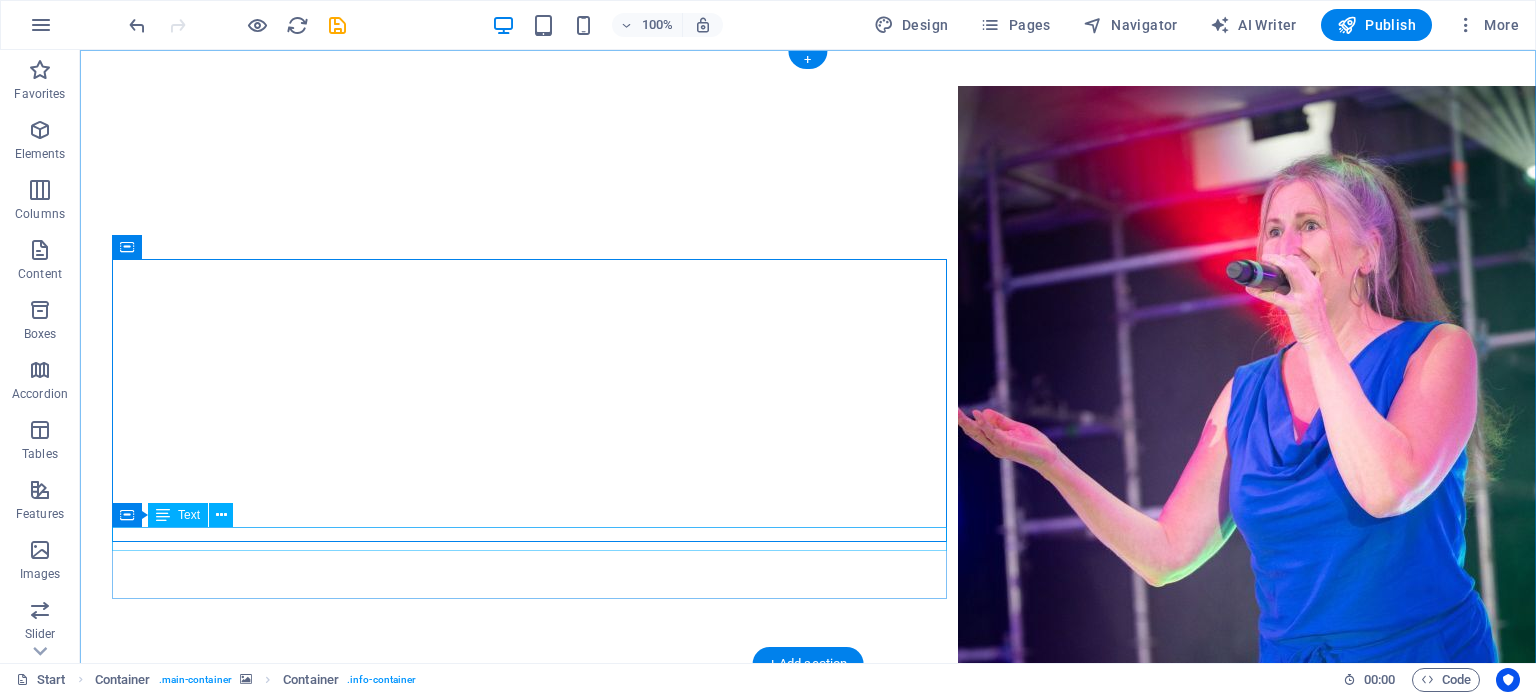 click on "Coming out in" at bounding box center (600, 1155) 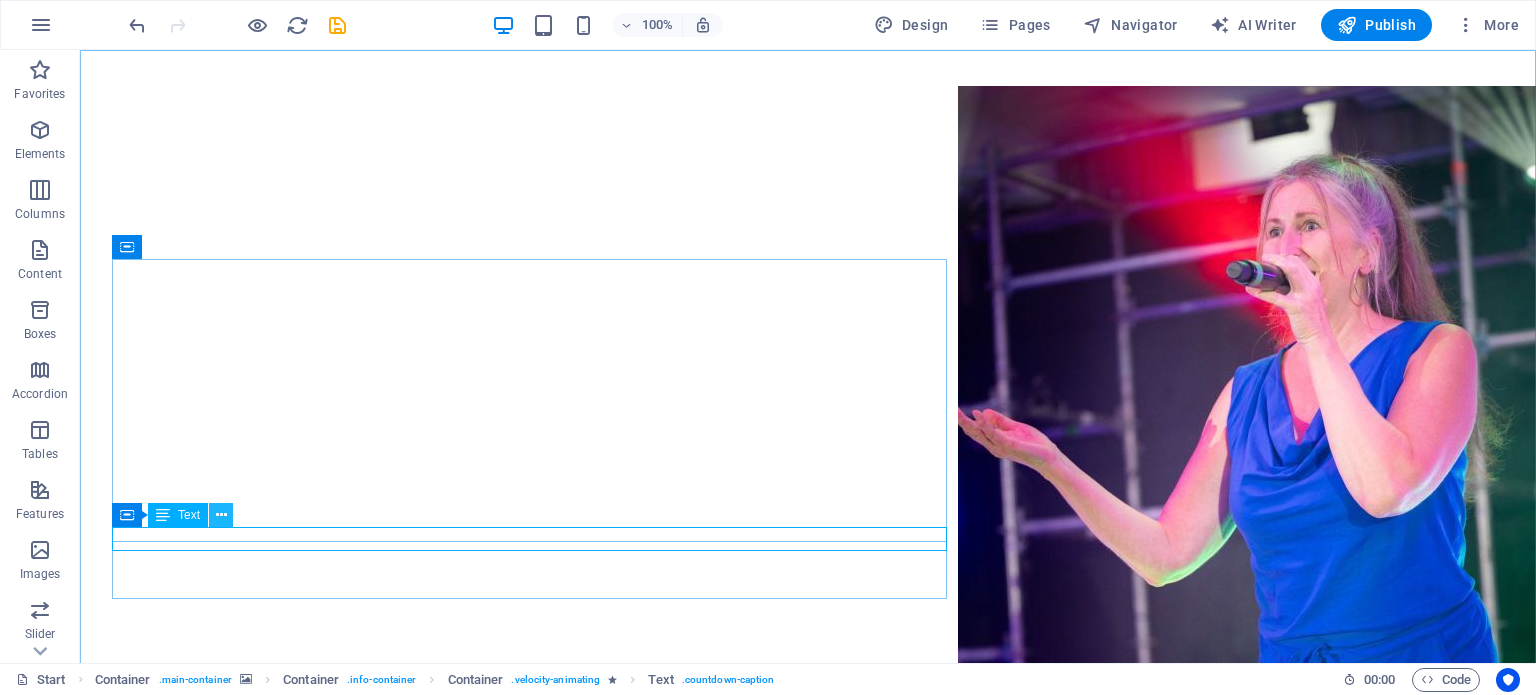 click at bounding box center [221, 515] 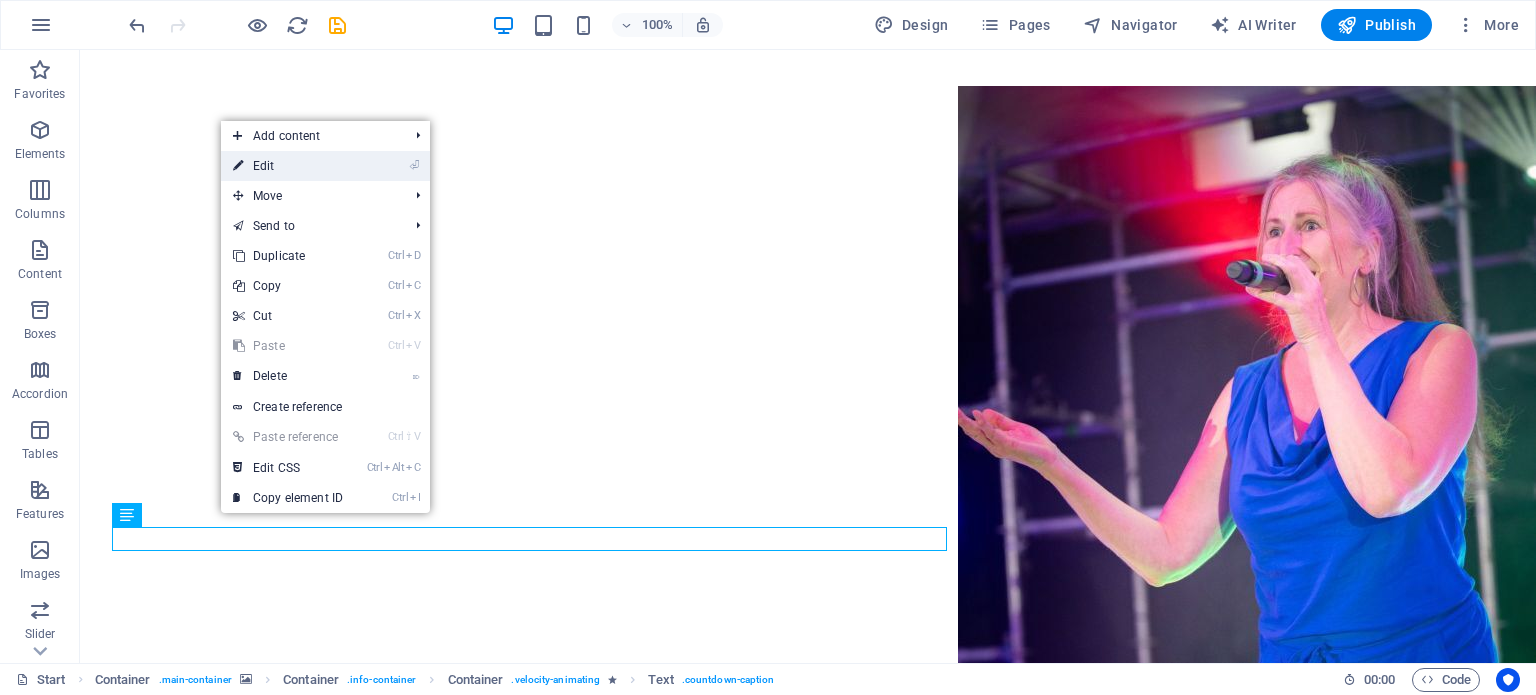 click on "⏎  Edit" at bounding box center (288, 166) 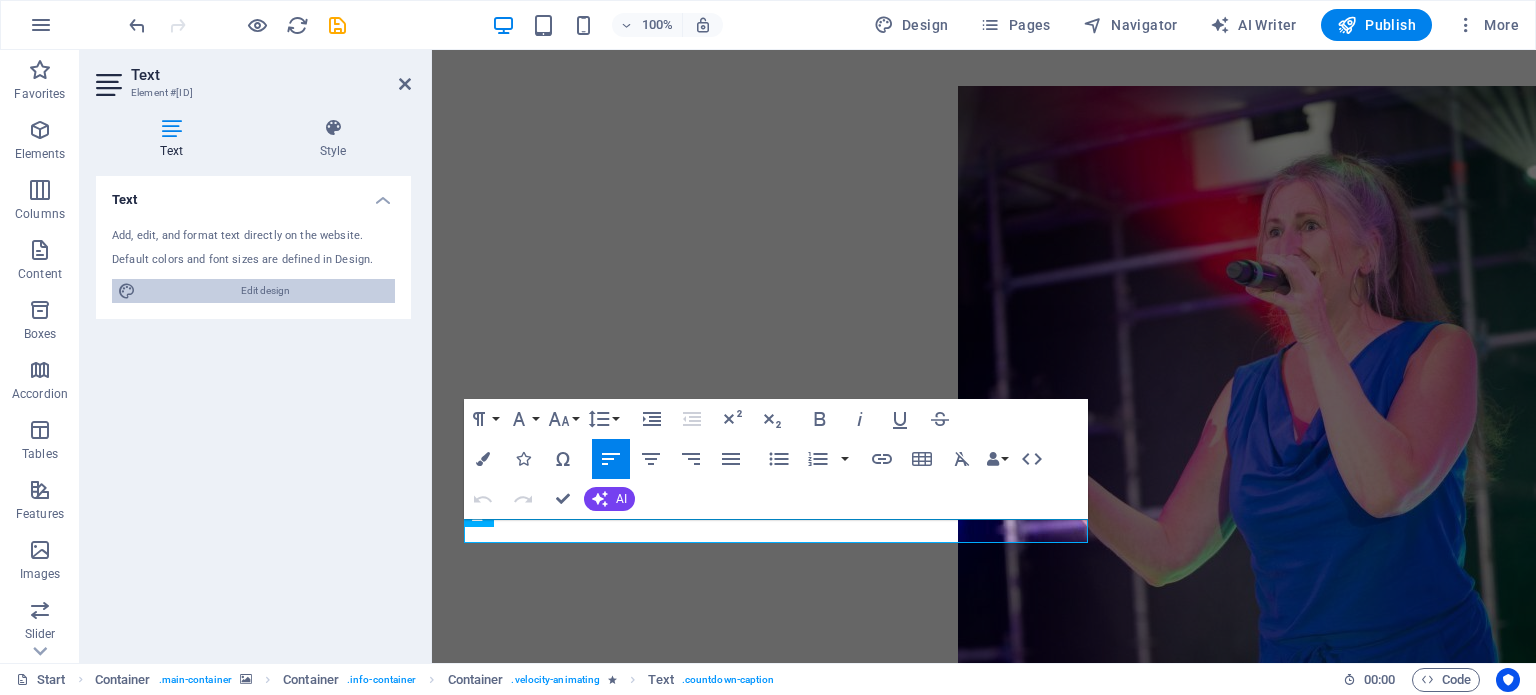 scroll, scrollTop: 8, scrollLeft: 0, axis: vertical 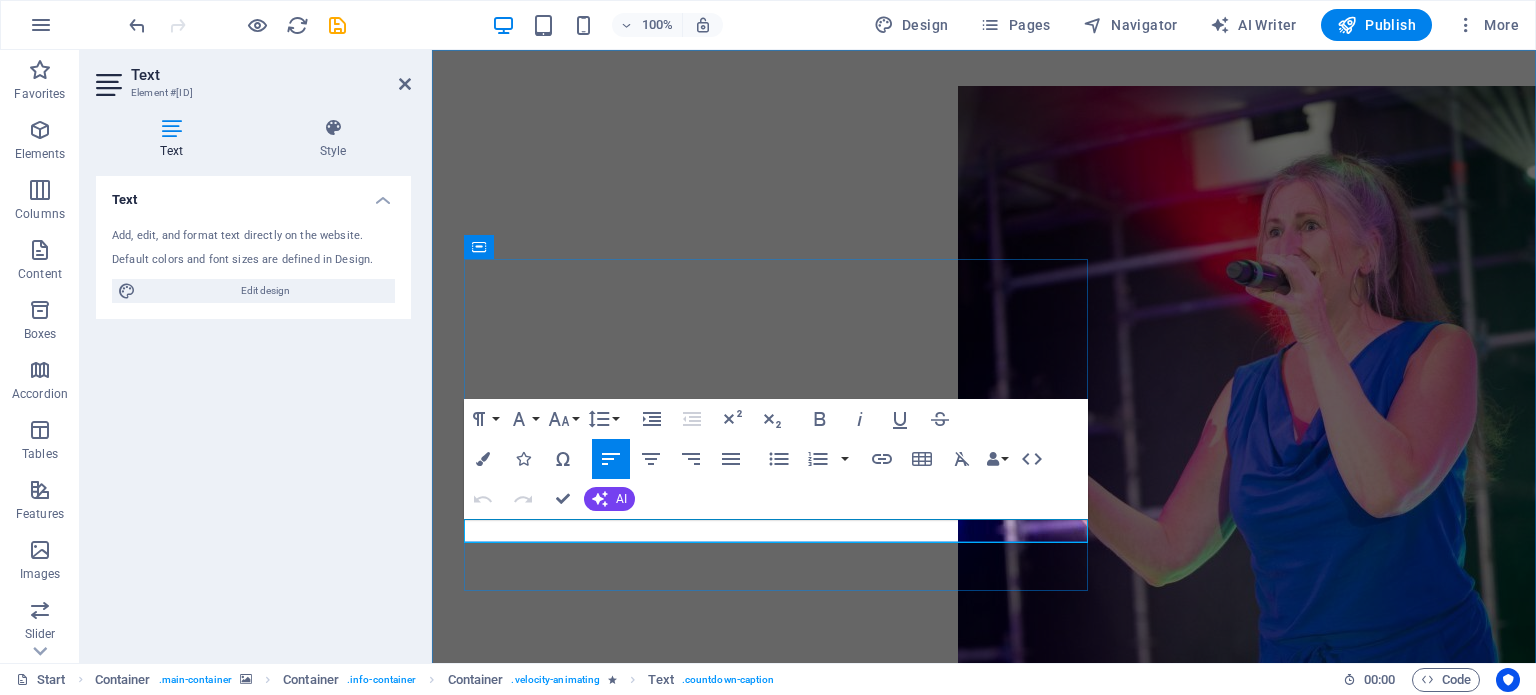 click on "Coming out in" at bounding box center [952, 1155] 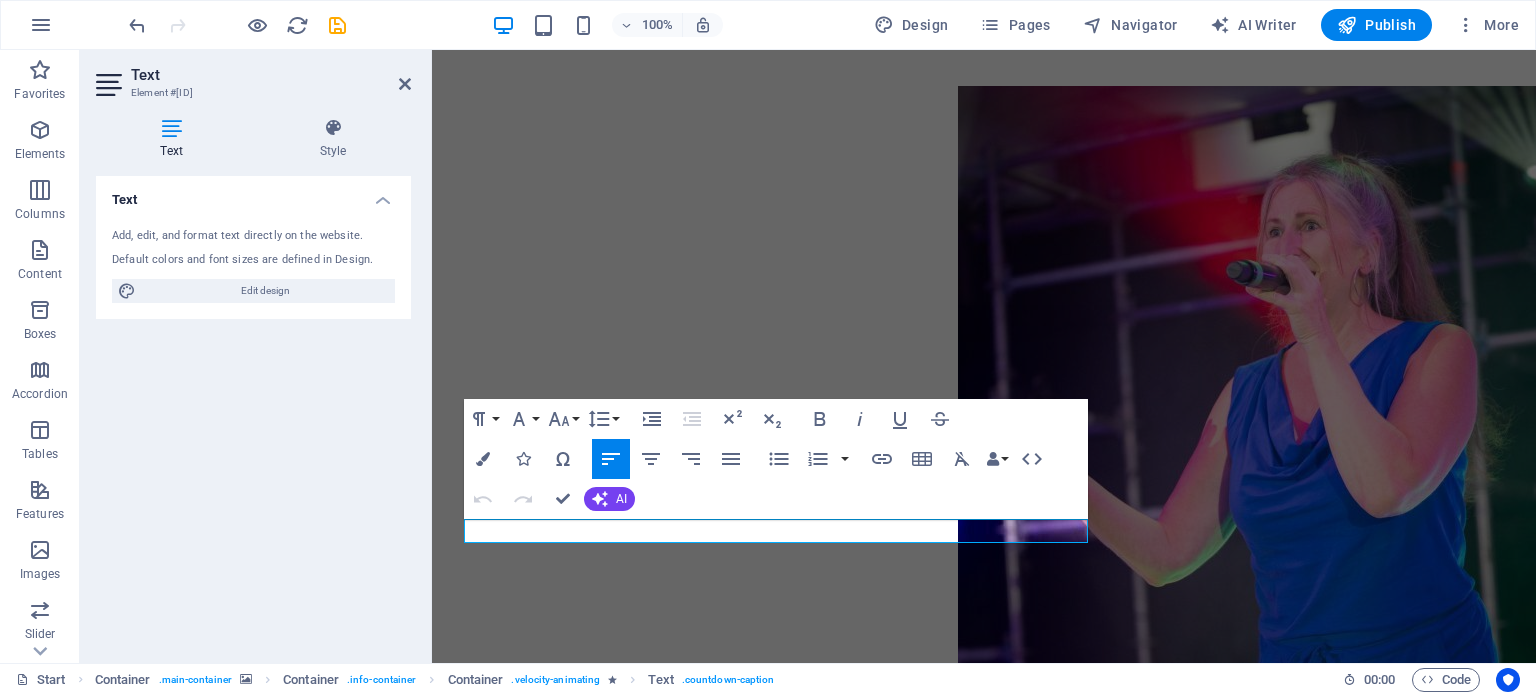click on "Text Add, edit, and format text directly on the website. Default colors and font sizes are defined in Design. Edit design Alignment Left aligned Centered Right aligned" at bounding box center [253, 411] 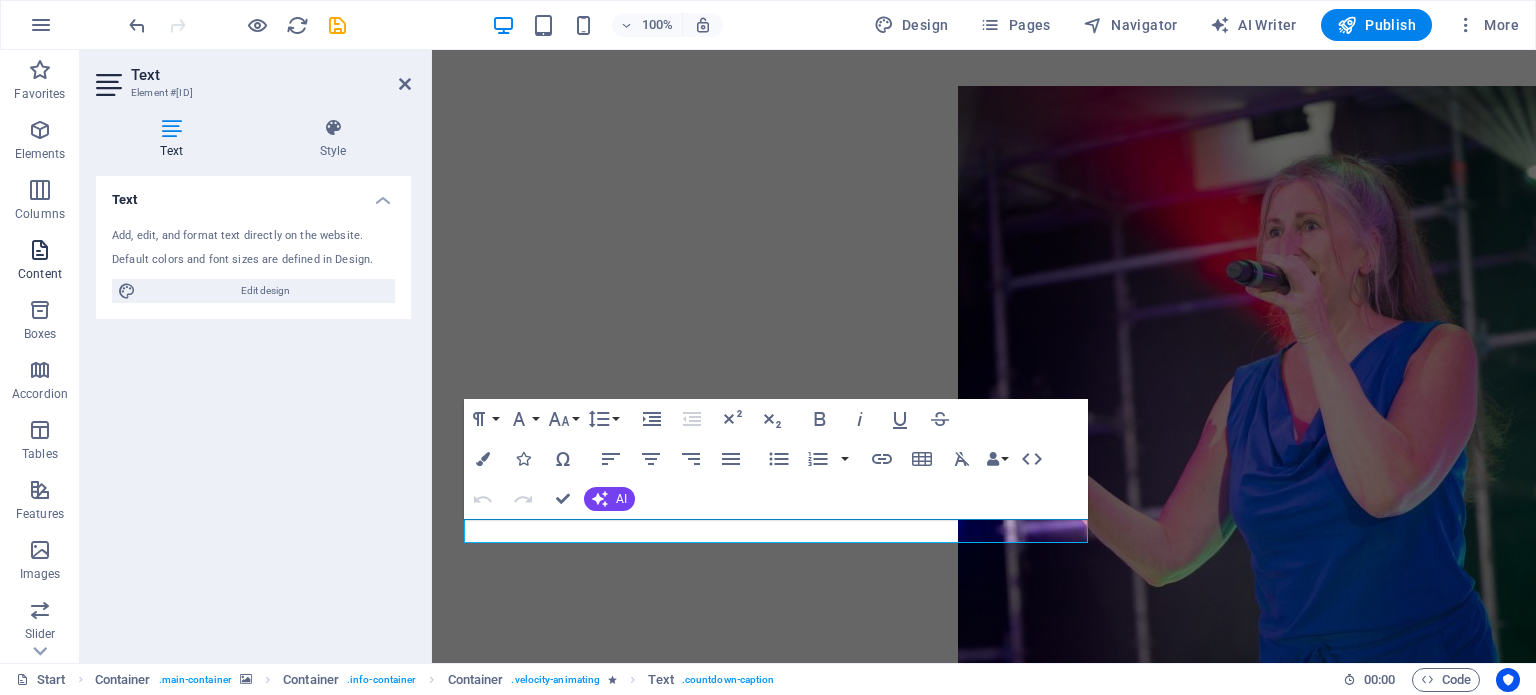 click on "Content" at bounding box center (40, 274) 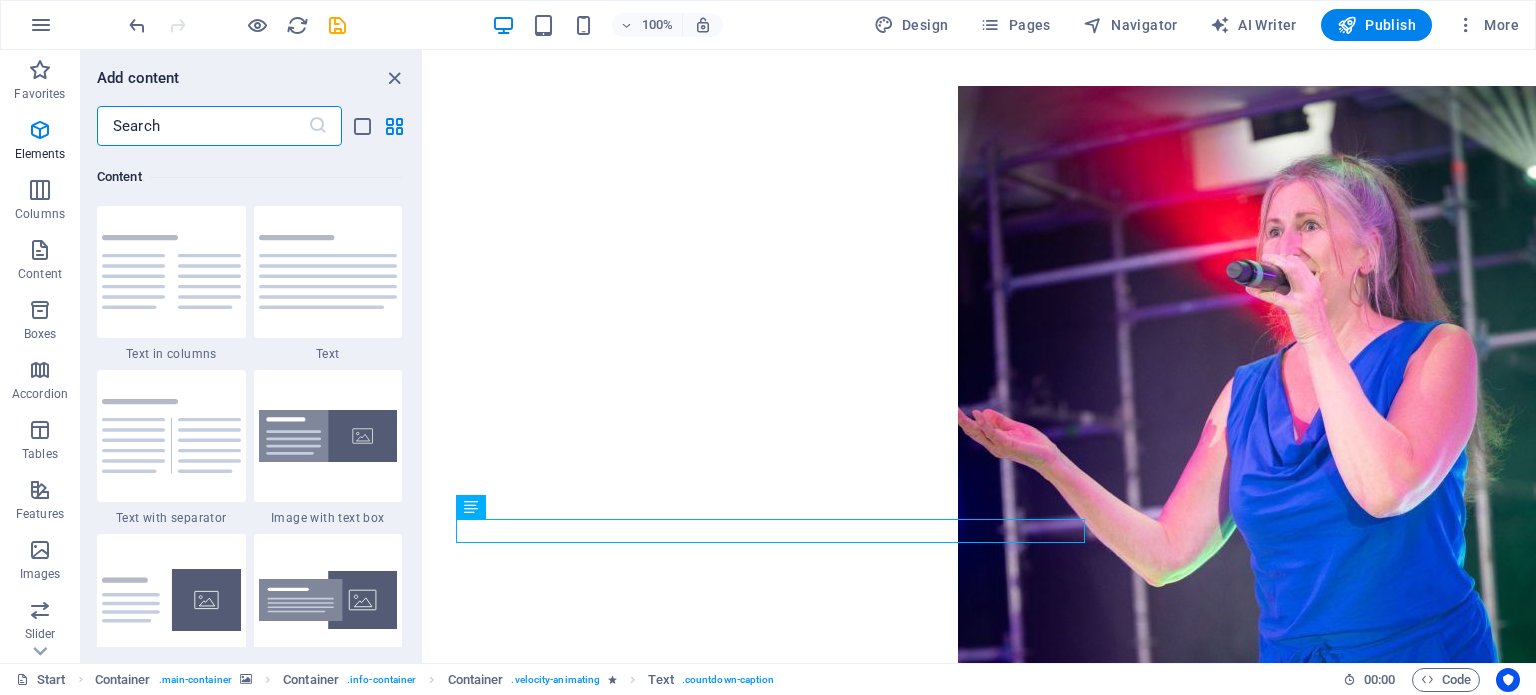 scroll, scrollTop: 3499, scrollLeft: 0, axis: vertical 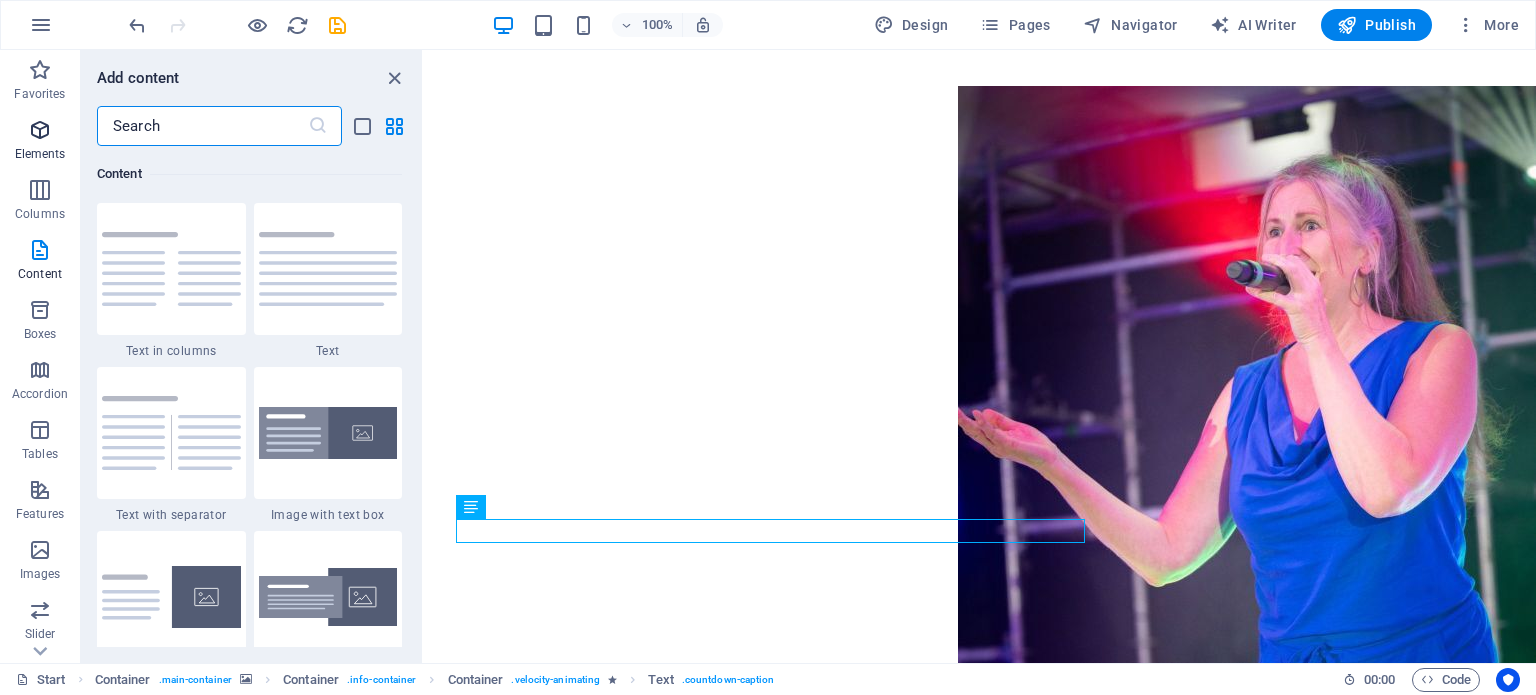 click on "Elements" at bounding box center (40, 142) 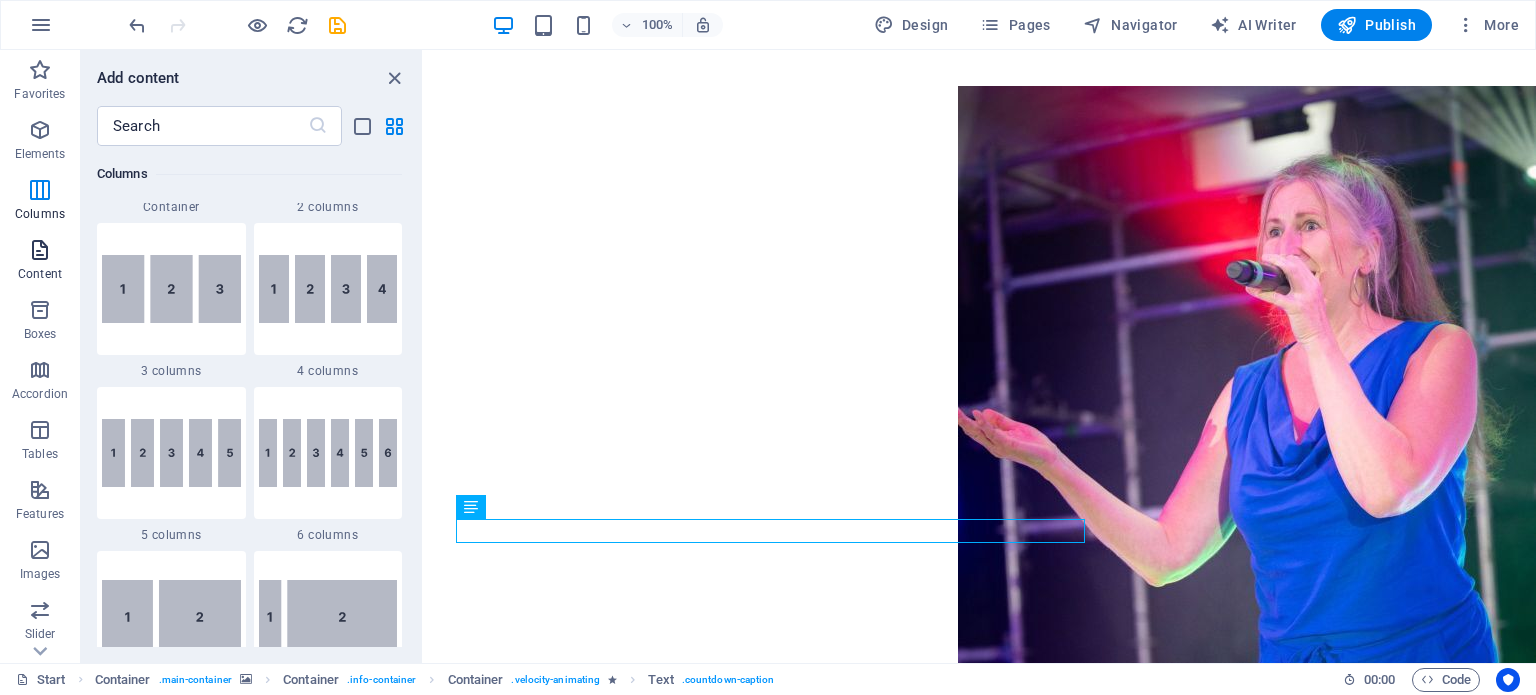scroll, scrollTop: 212, scrollLeft: 0, axis: vertical 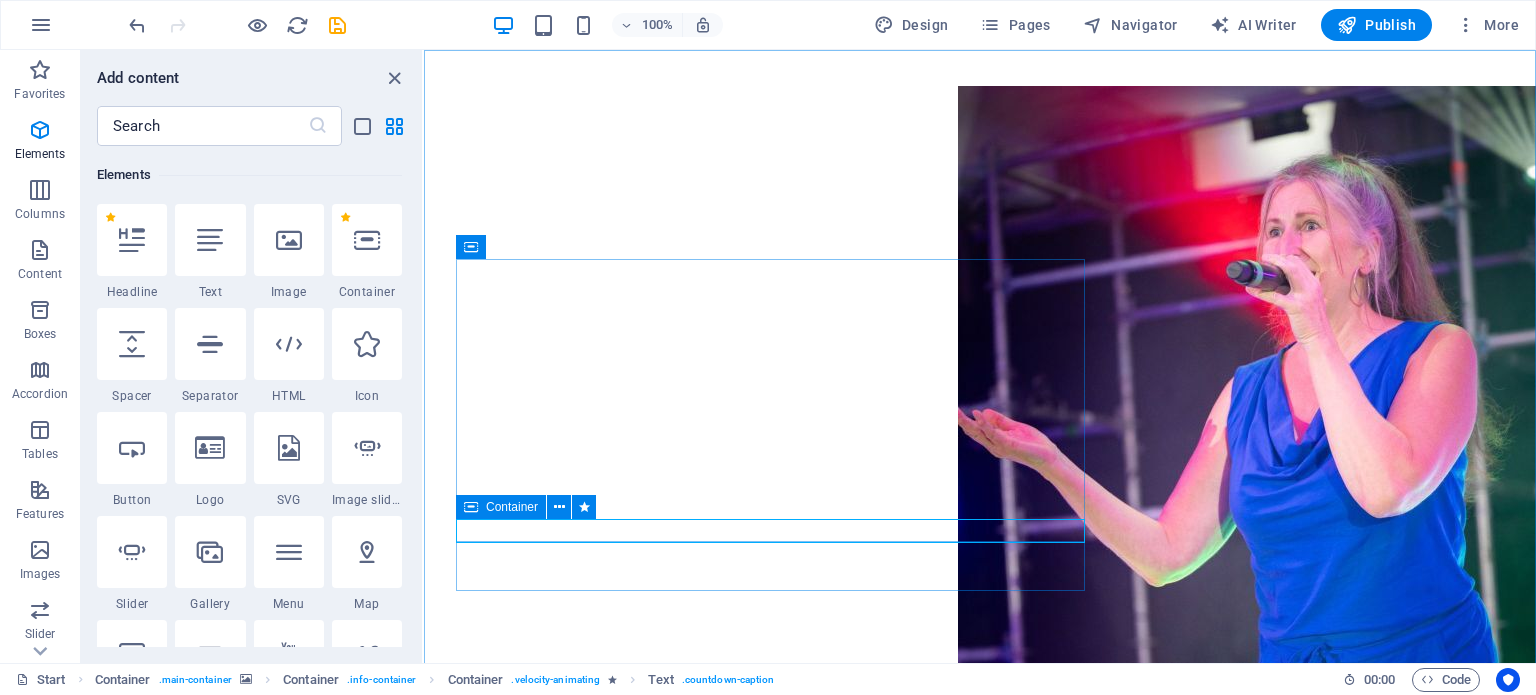 click on "Container" at bounding box center (501, 507) 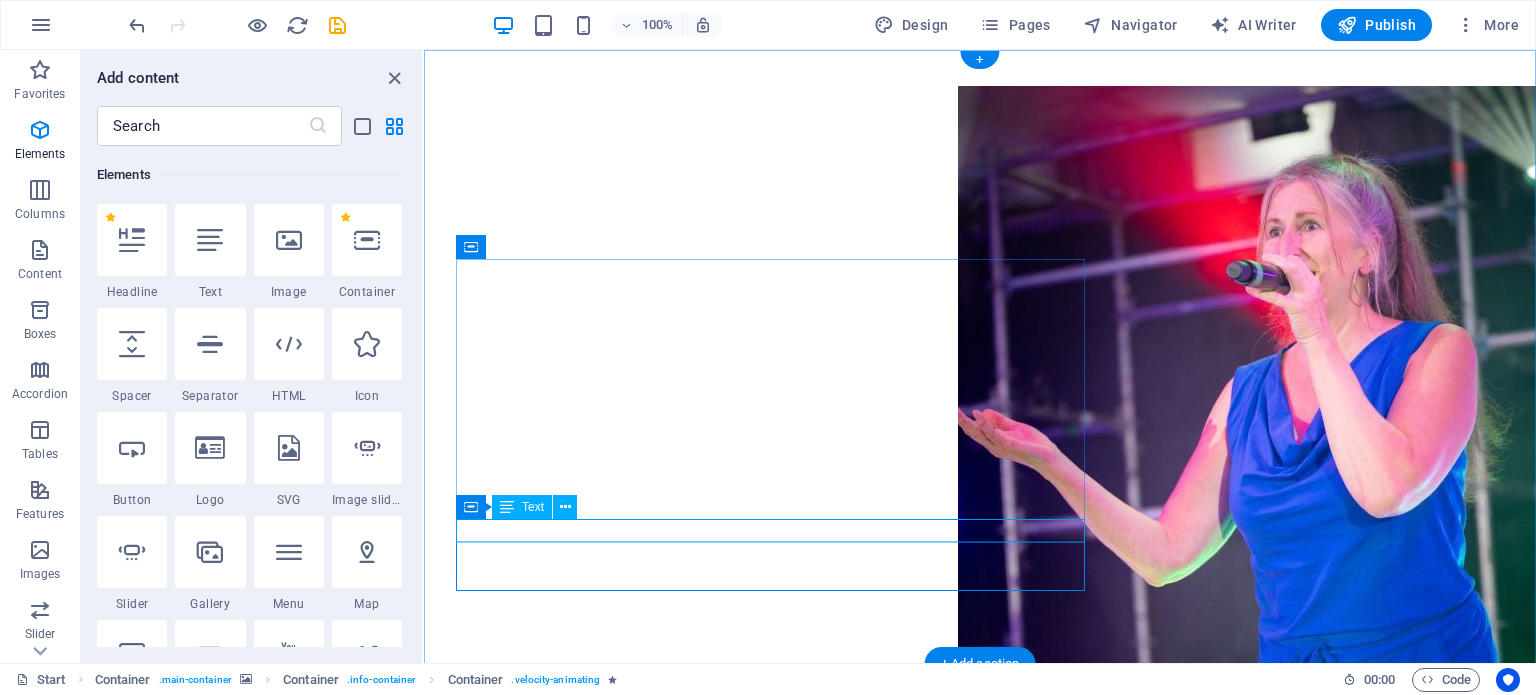 click on "Coming out in" at bounding box center [944, 1155] 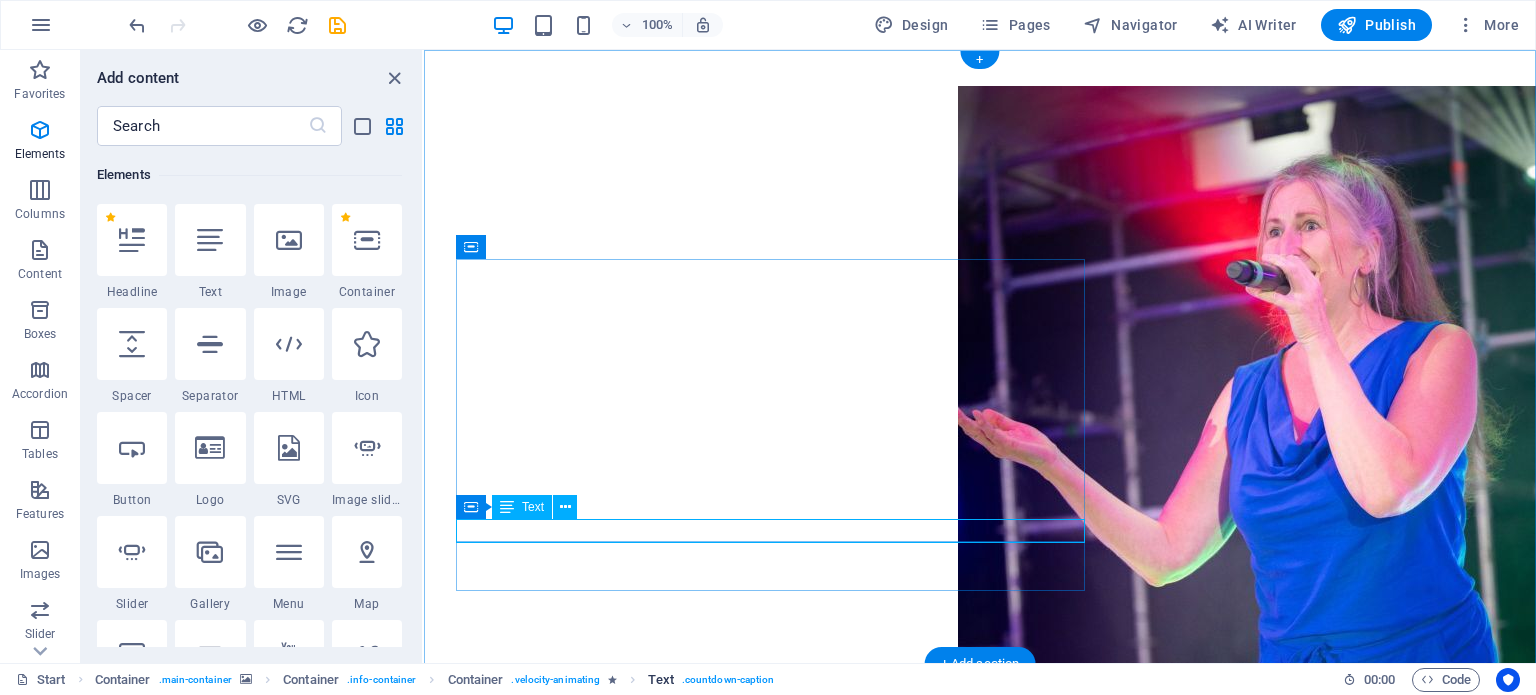 click on ". countdown-caption" at bounding box center (728, 680) 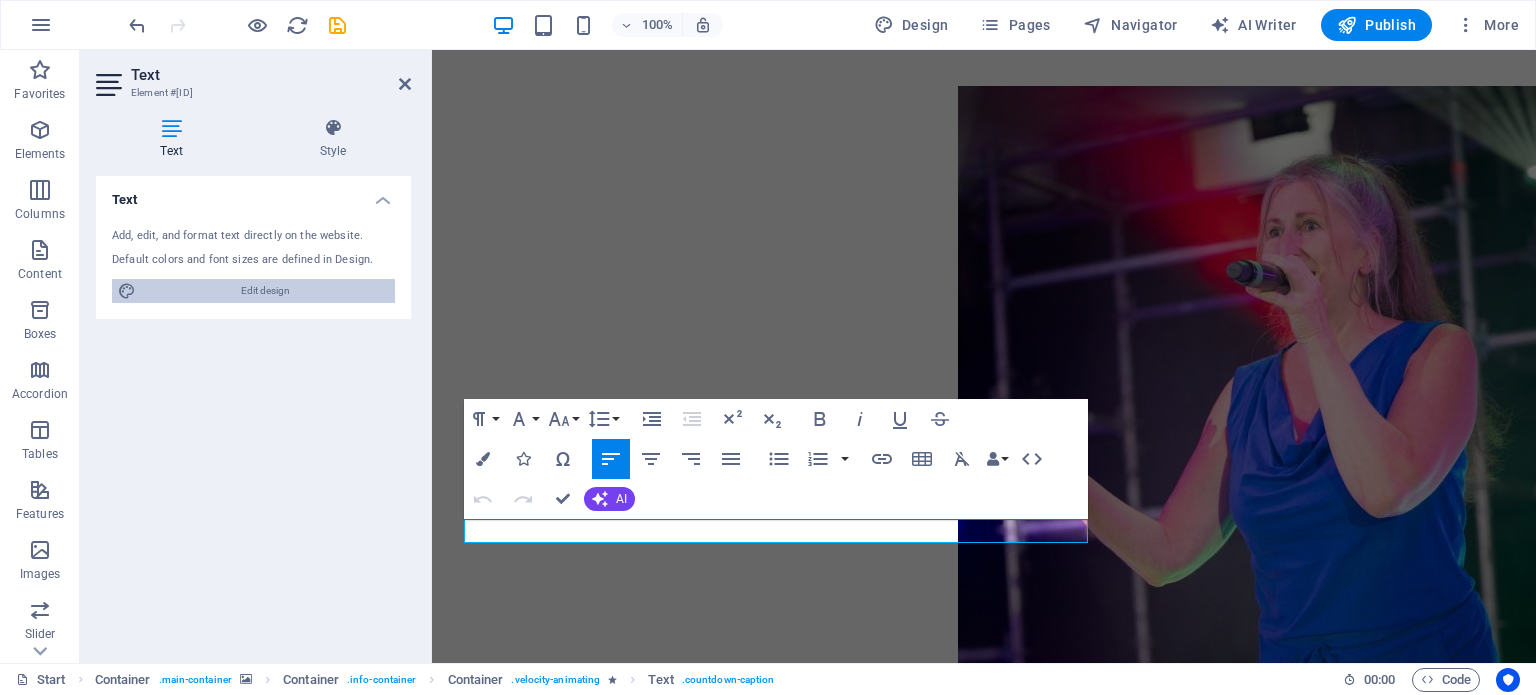 drag, startPoint x: 243, startPoint y: 291, endPoint x: 805, endPoint y: 672, distance: 678.9735 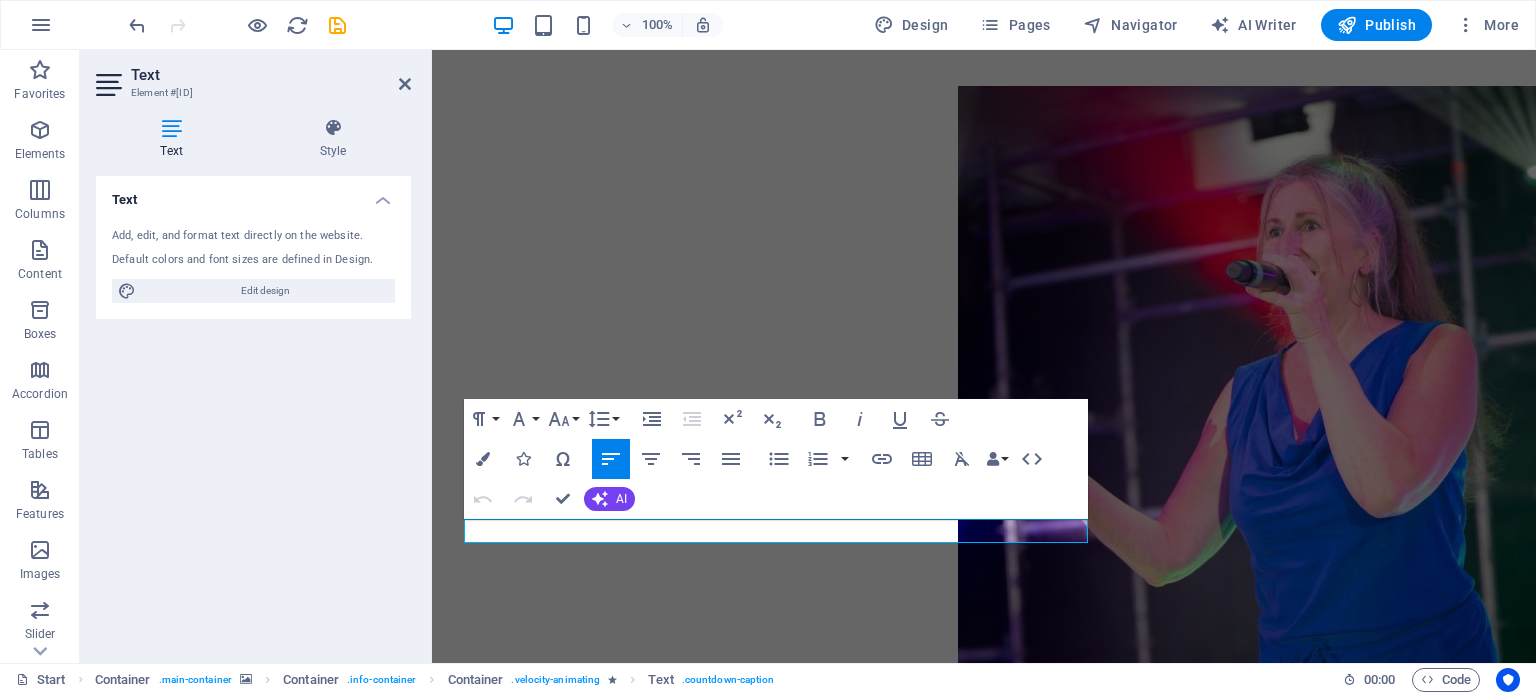 select on "px" 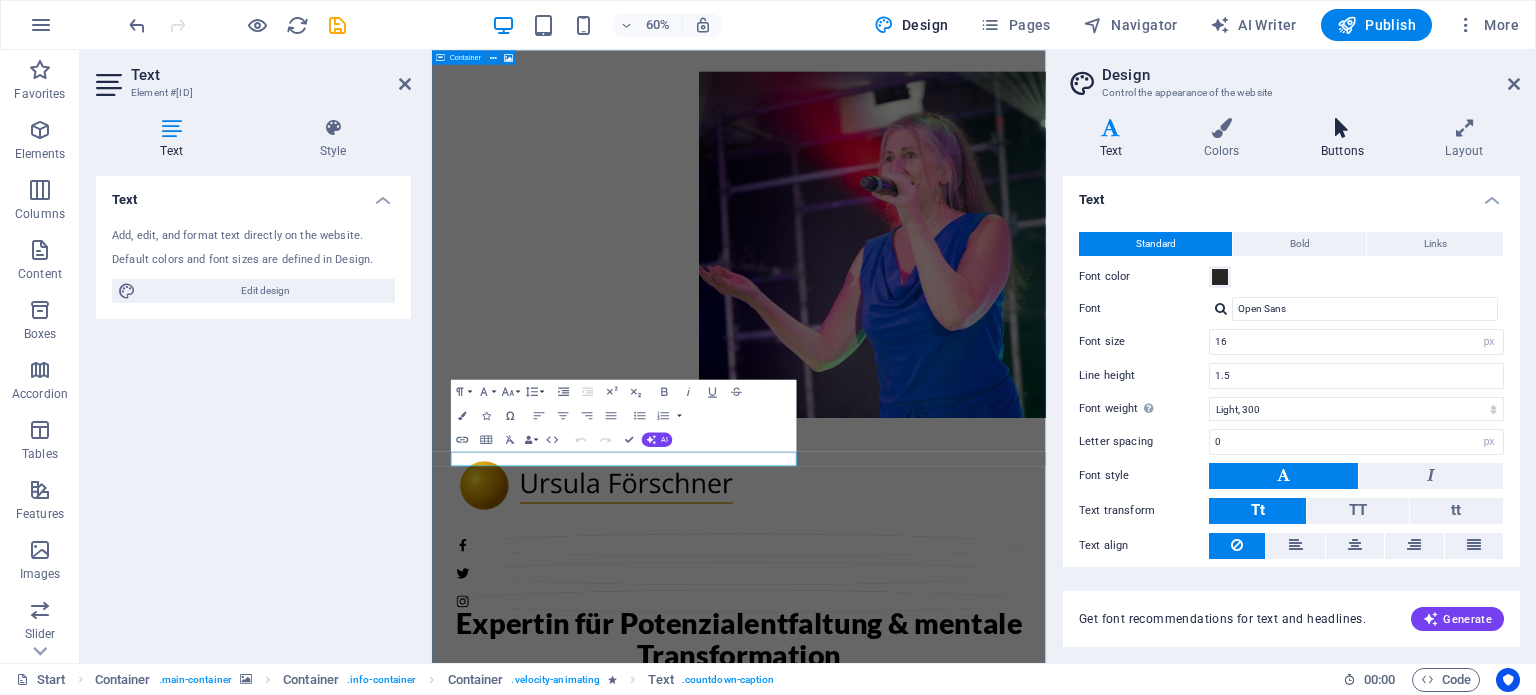 click on "Buttons" at bounding box center (1346, 139) 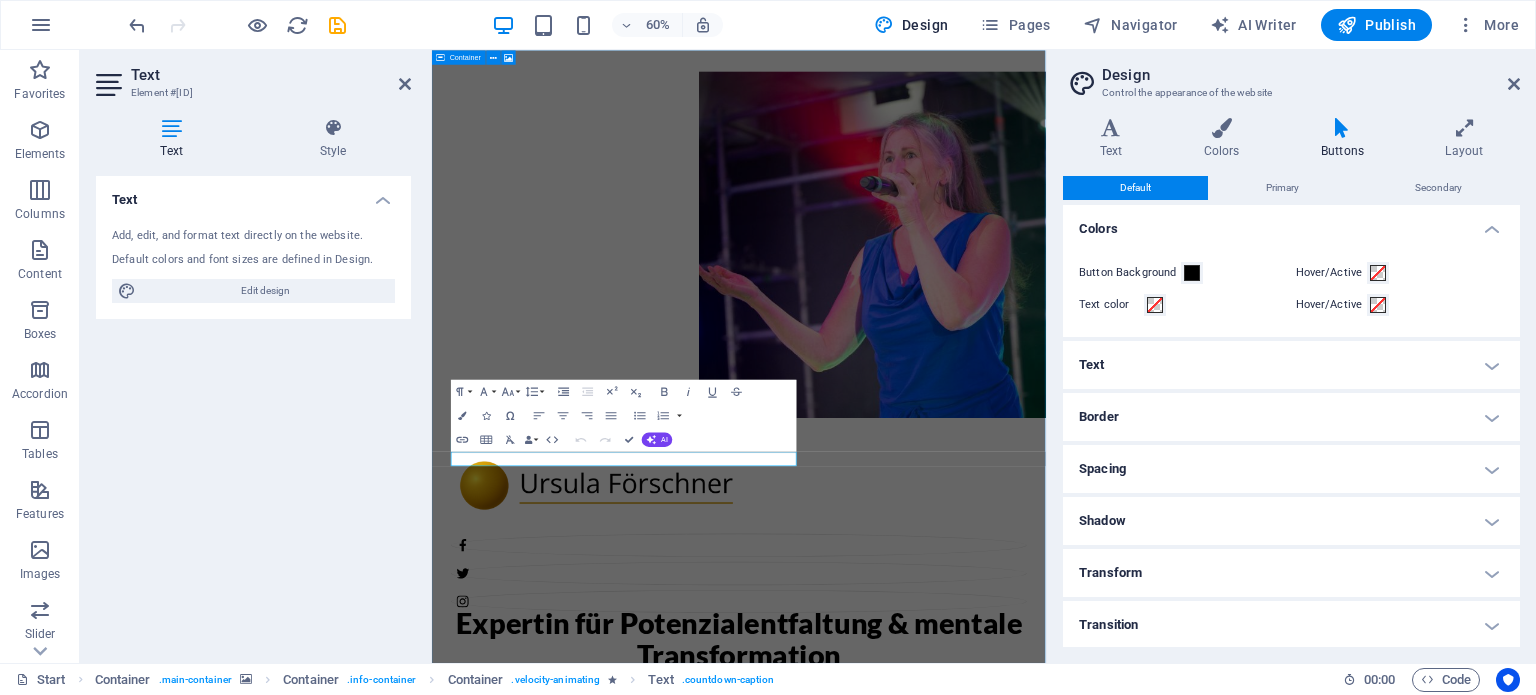 scroll, scrollTop: 0, scrollLeft: 0, axis: both 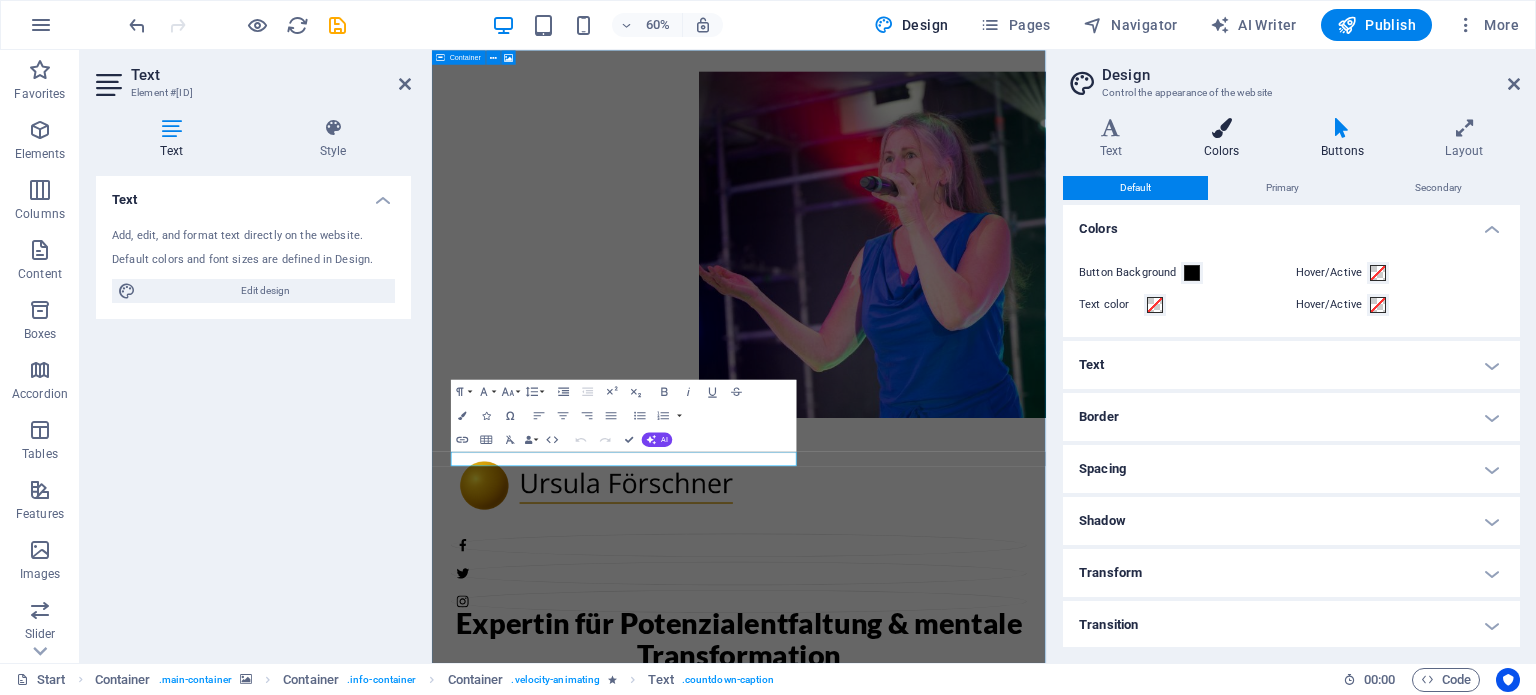 click on "Colors" at bounding box center [1225, 139] 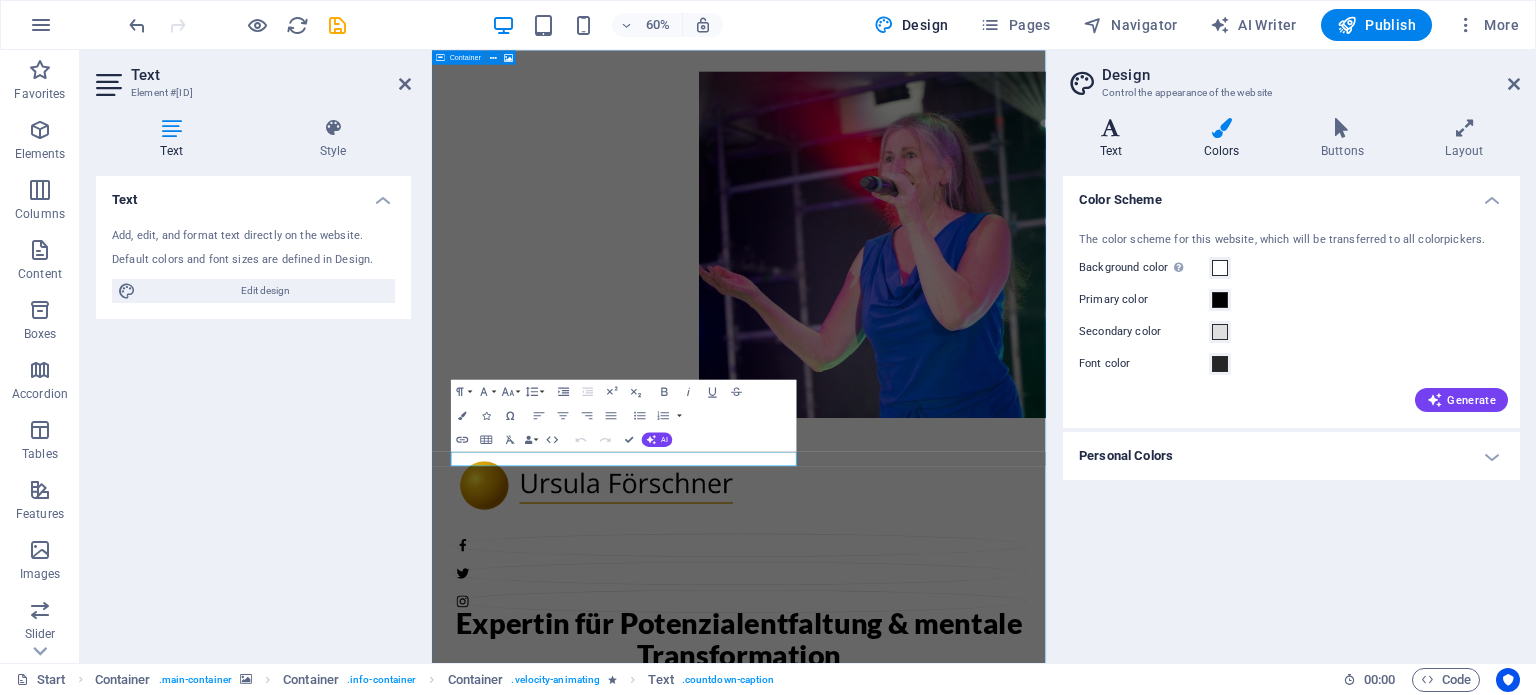 click on "Text" at bounding box center [1115, 139] 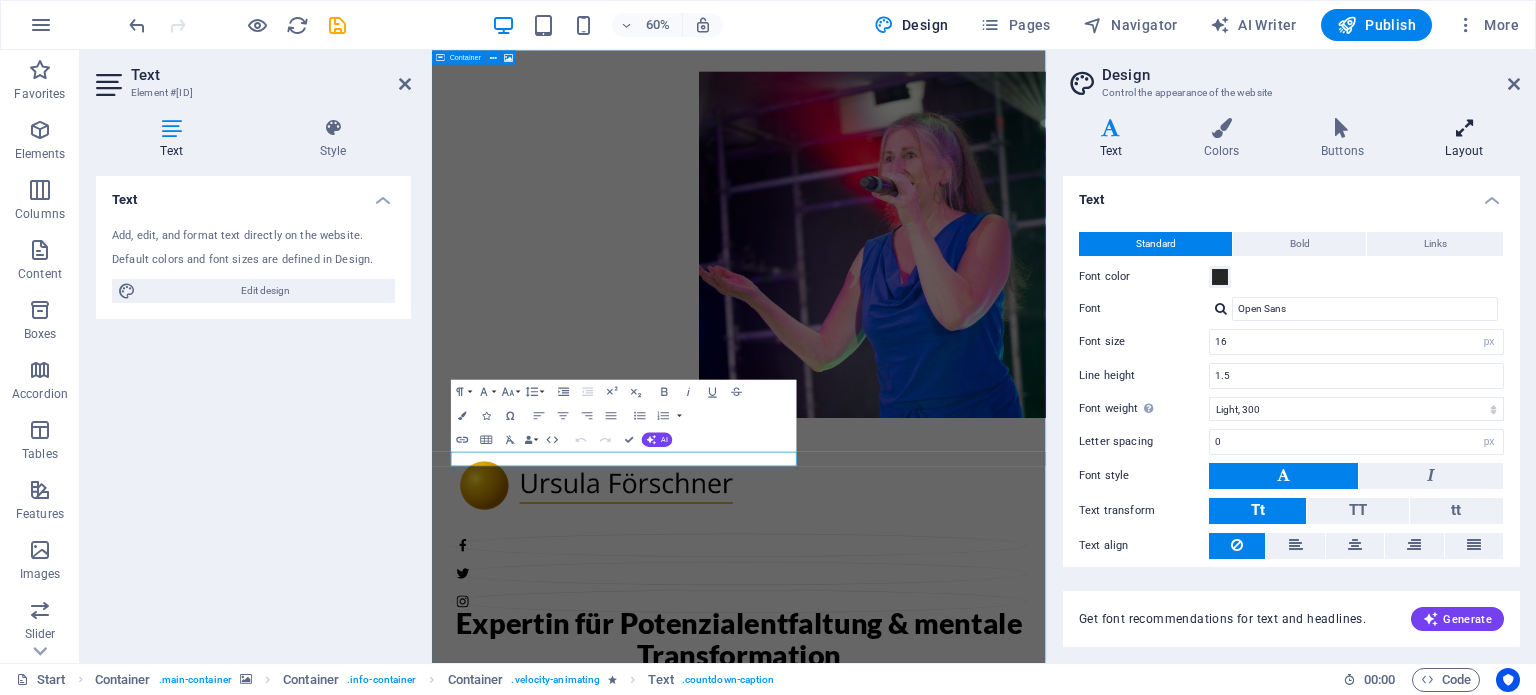 click at bounding box center [1464, 128] 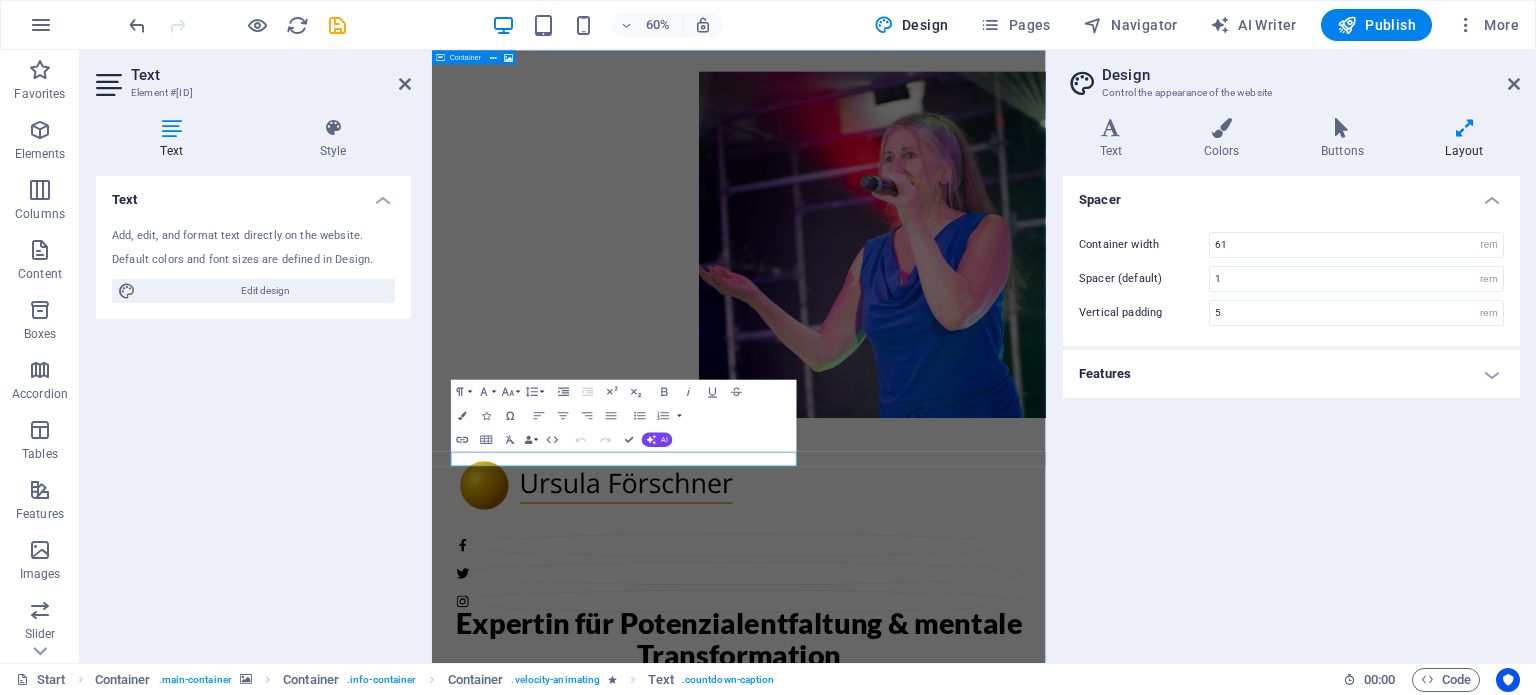 click on "Features" at bounding box center [1291, 374] 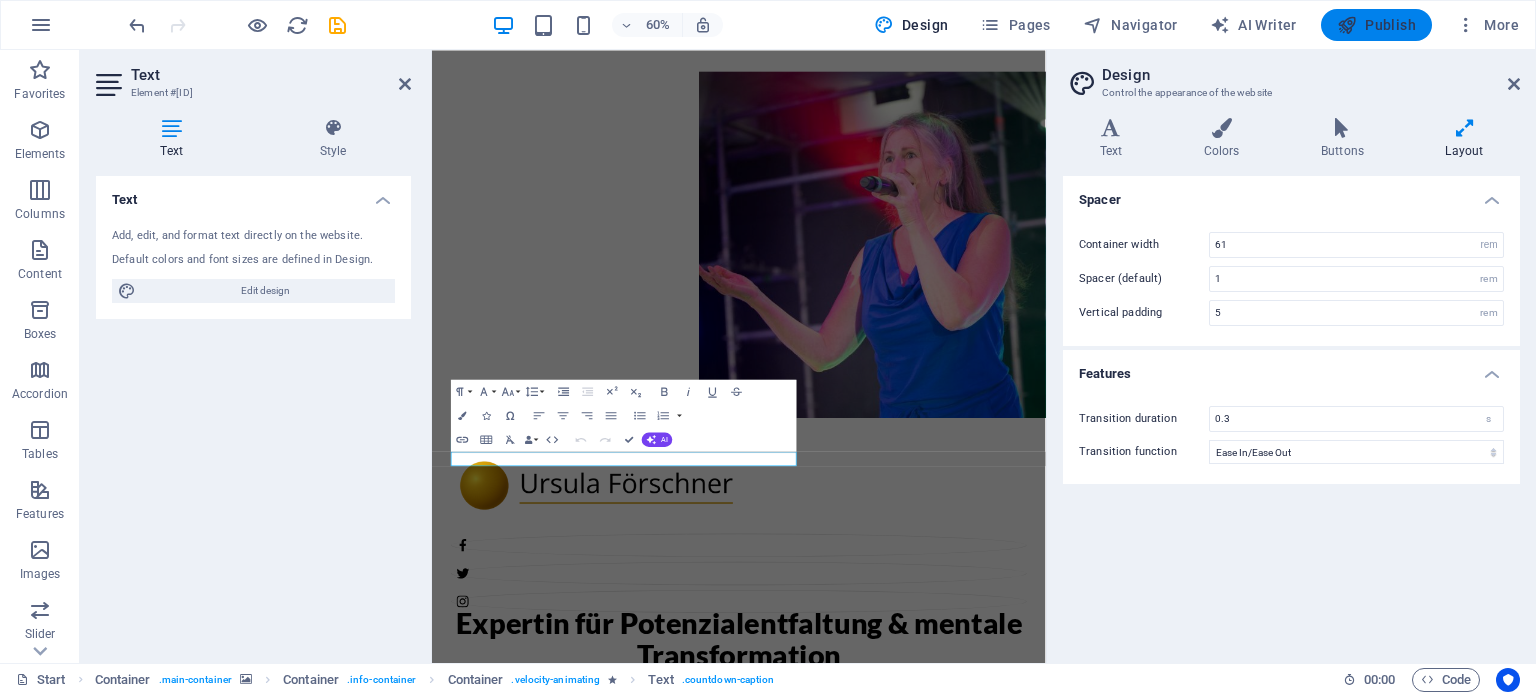 click at bounding box center (1347, 25) 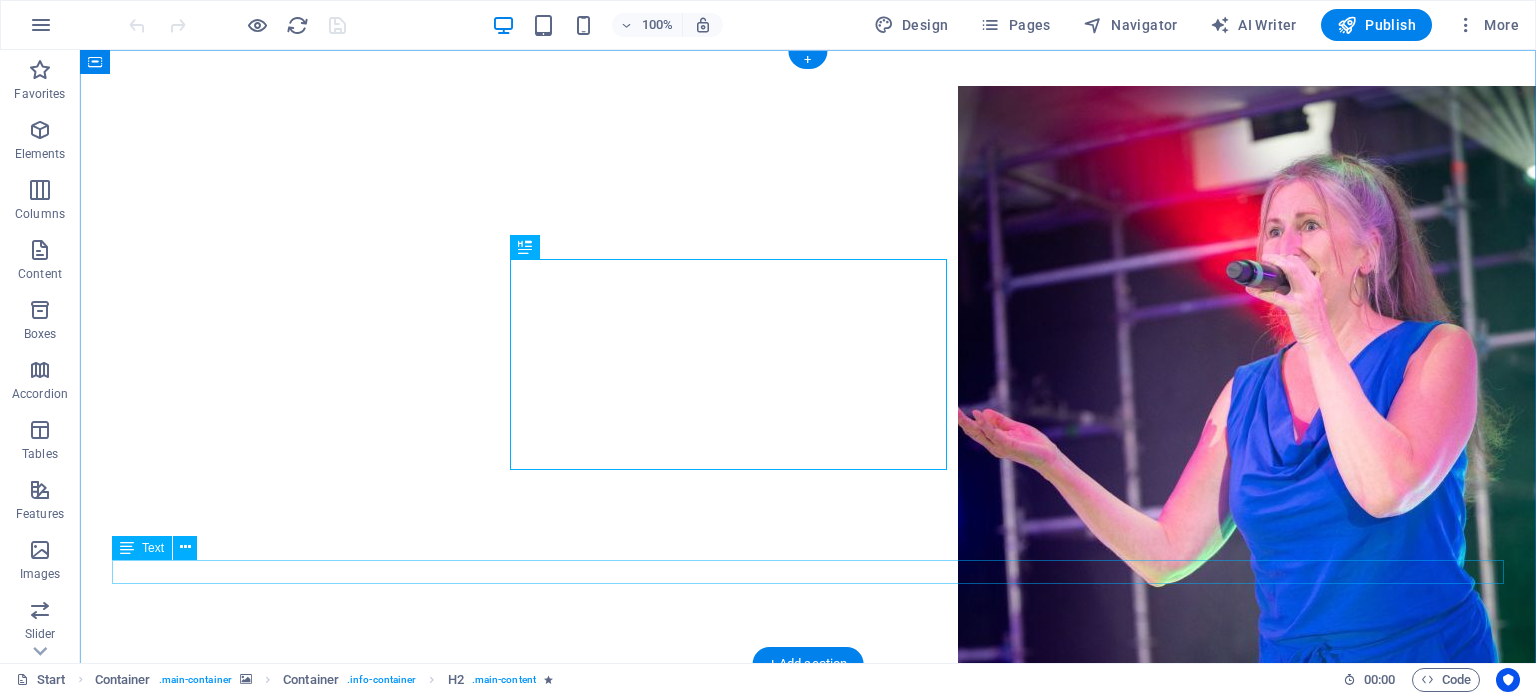 scroll, scrollTop: 0, scrollLeft: 0, axis: both 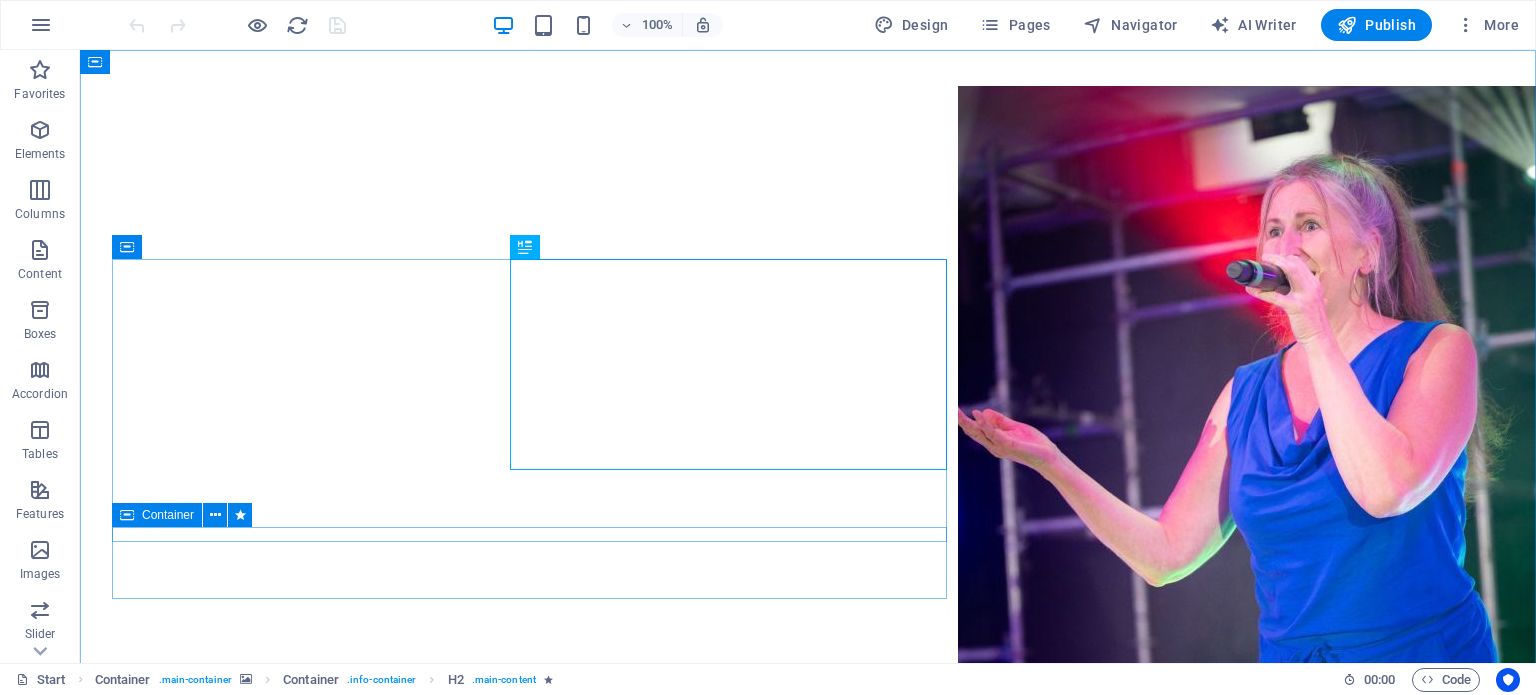 click at bounding box center [127, 515] 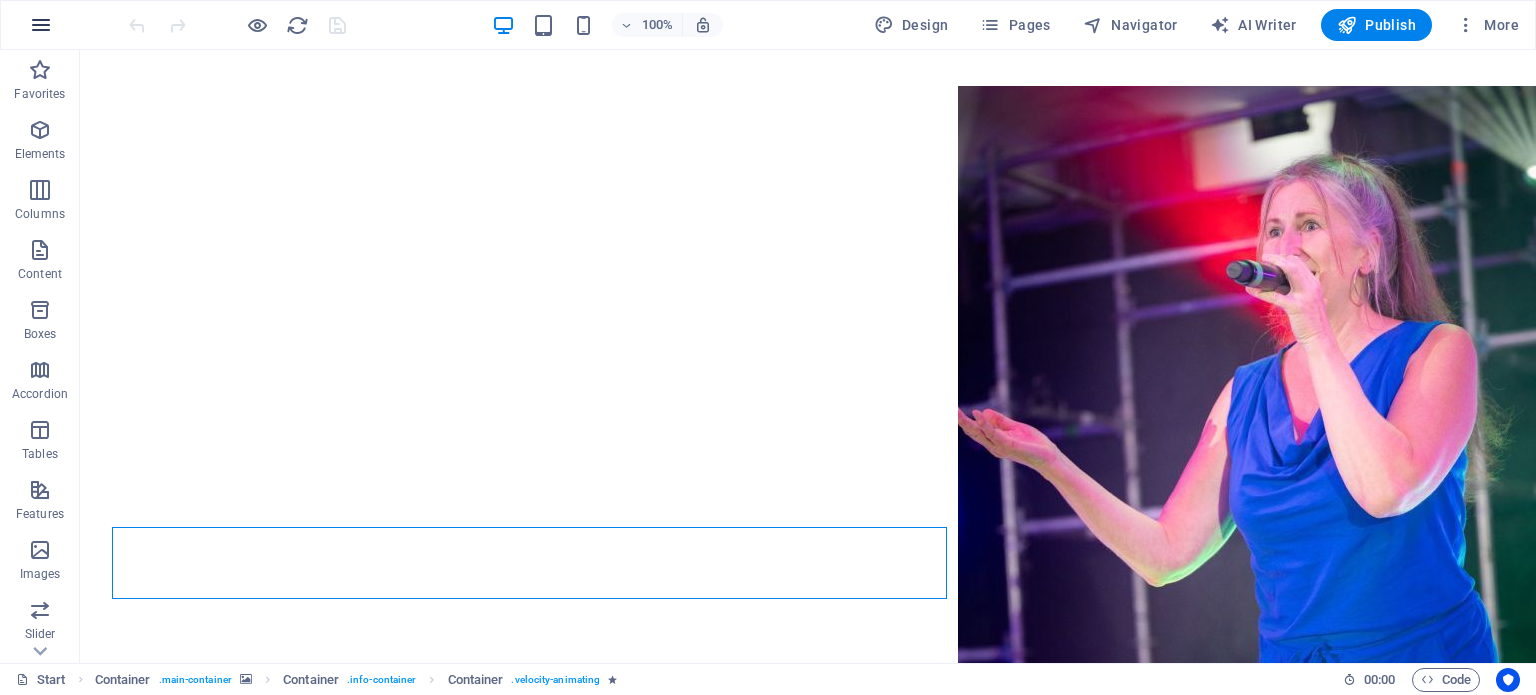click at bounding box center (41, 25) 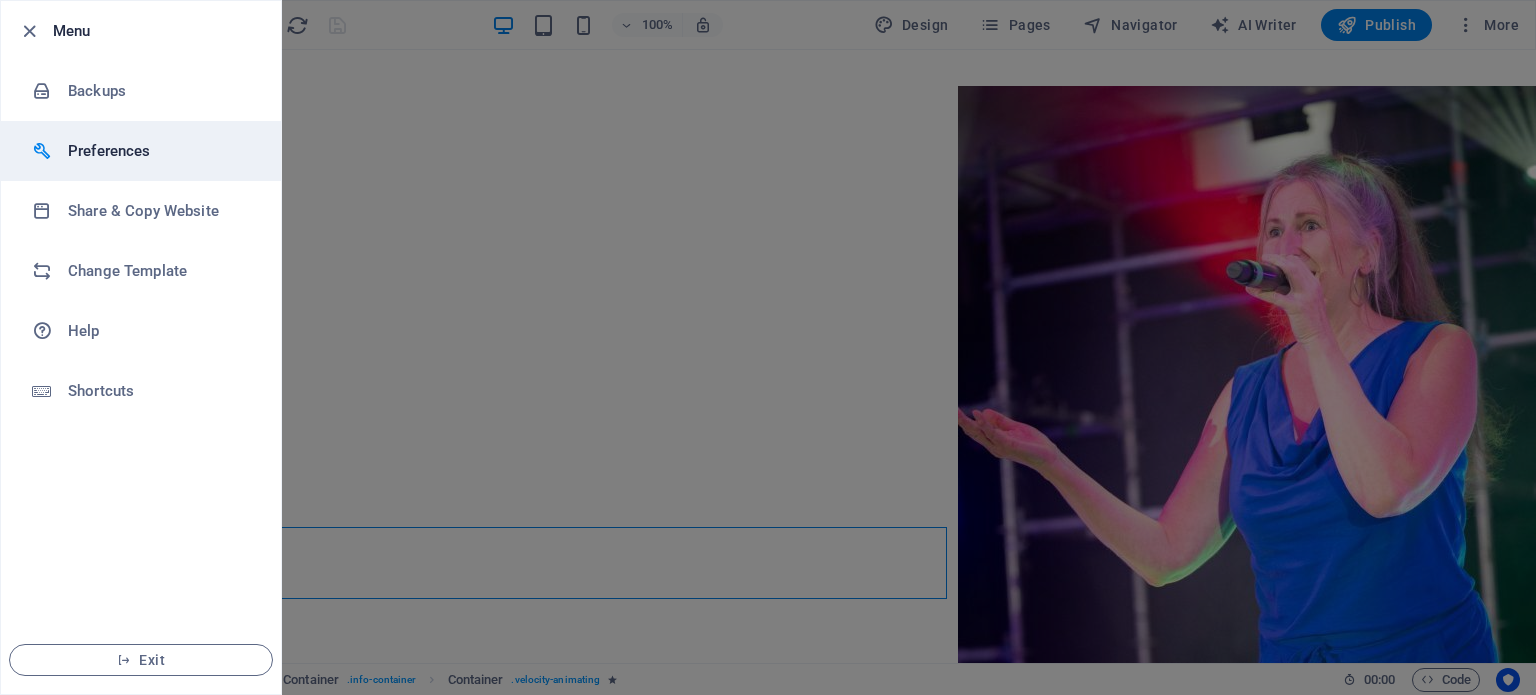 click on "Preferences" at bounding box center (160, 151) 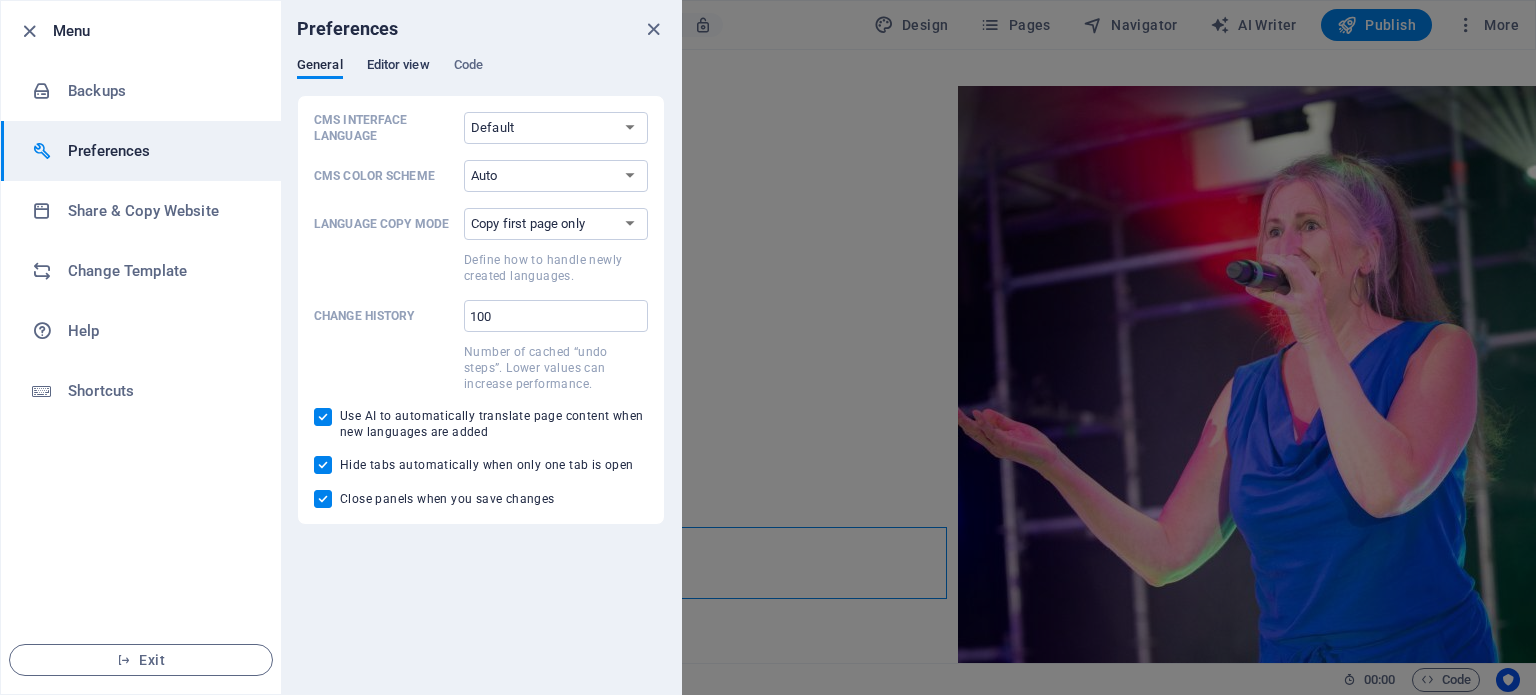 click on "Editor view" at bounding box center [398, 67] 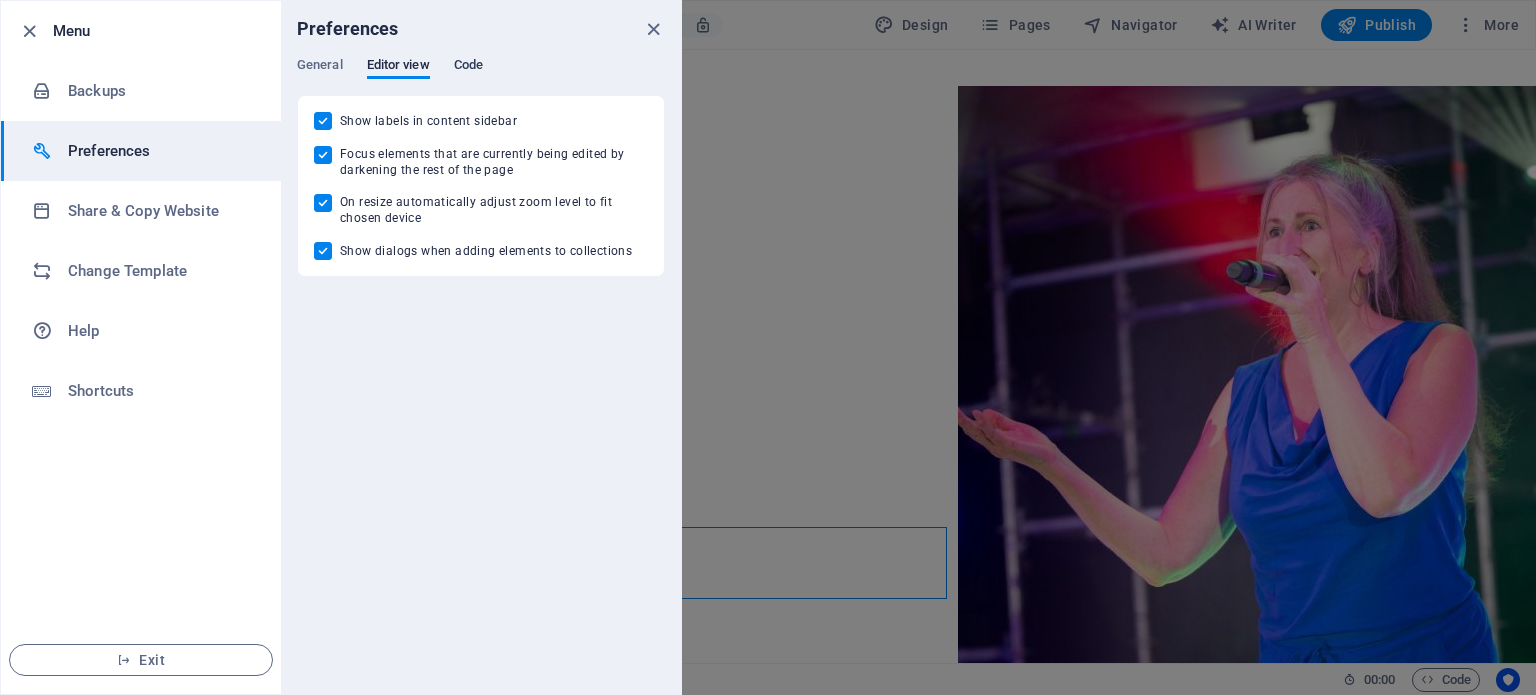 click on "Code" at bounding box center [468, 67] 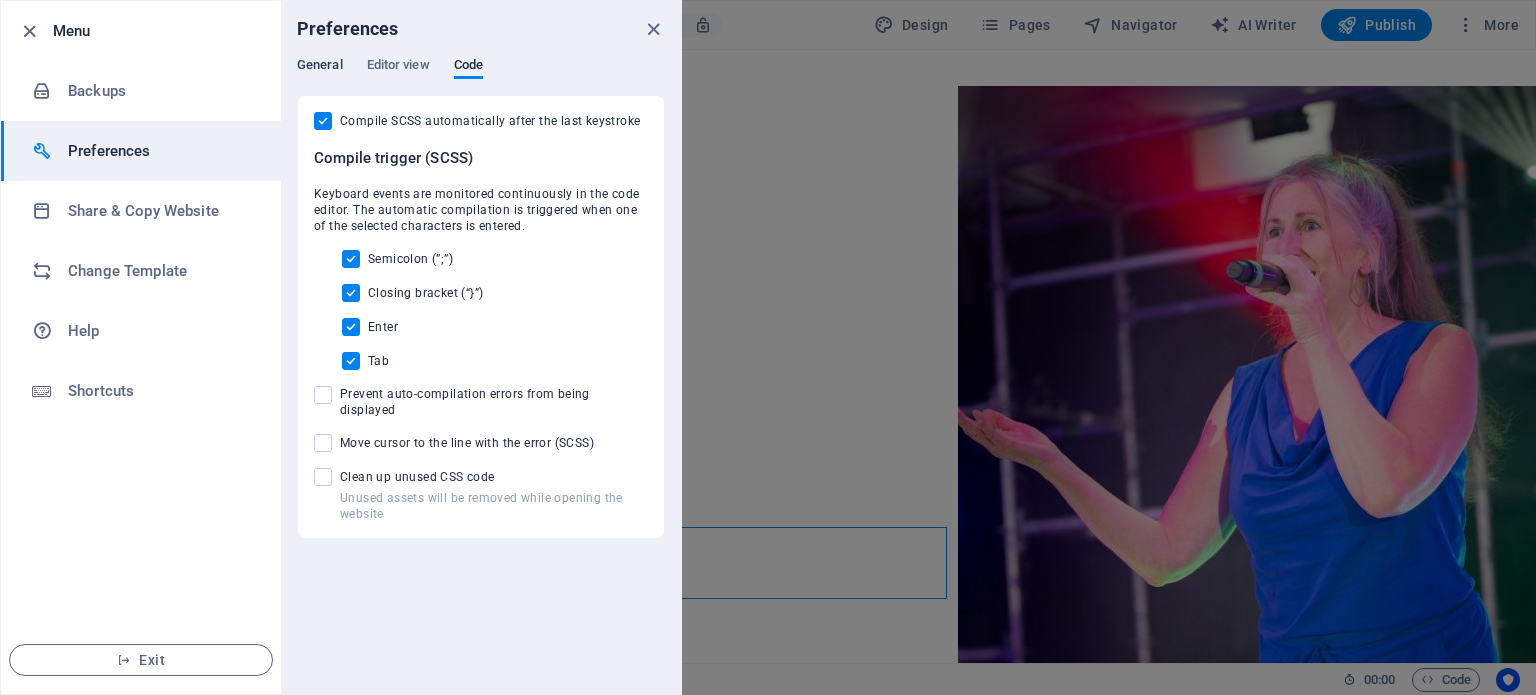 click on "General" at bounding box center (320, 67) 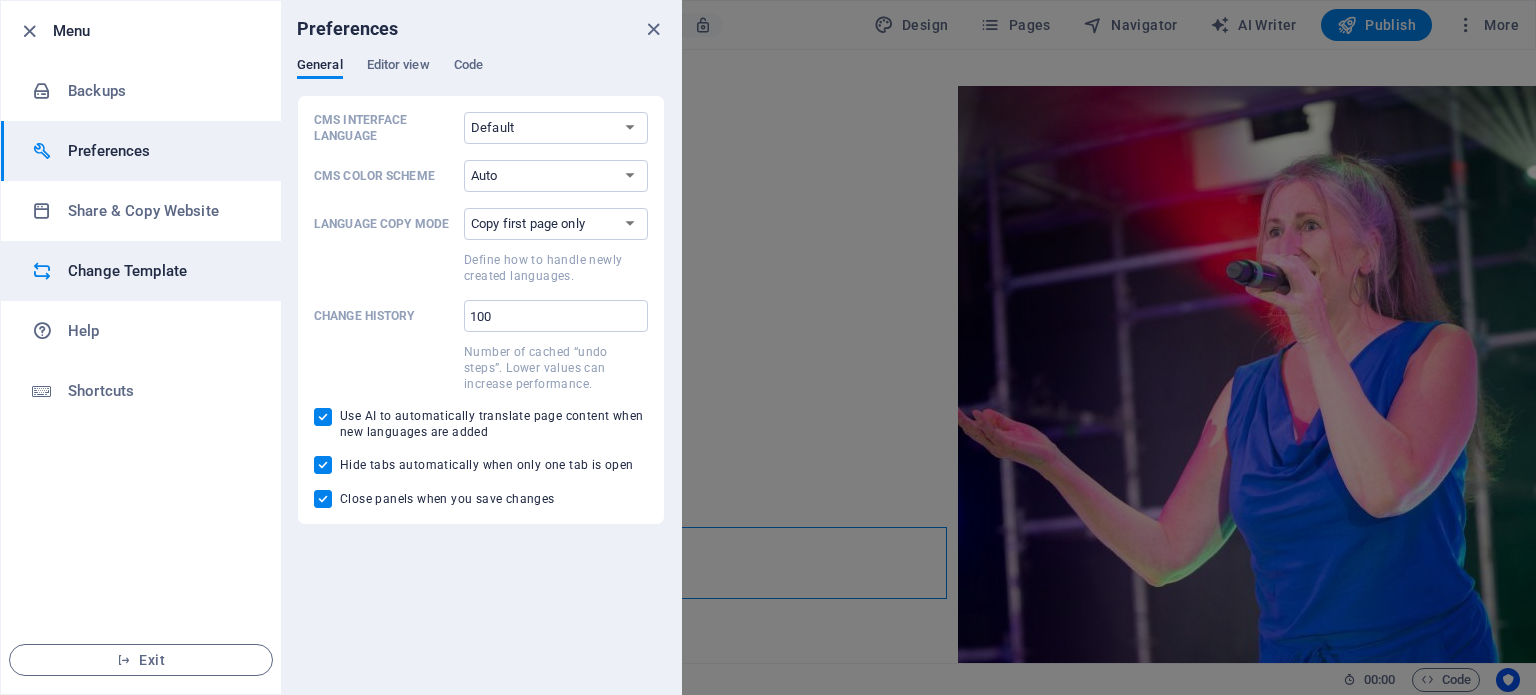 click on "Change Template" at bounding box center (141, 271) 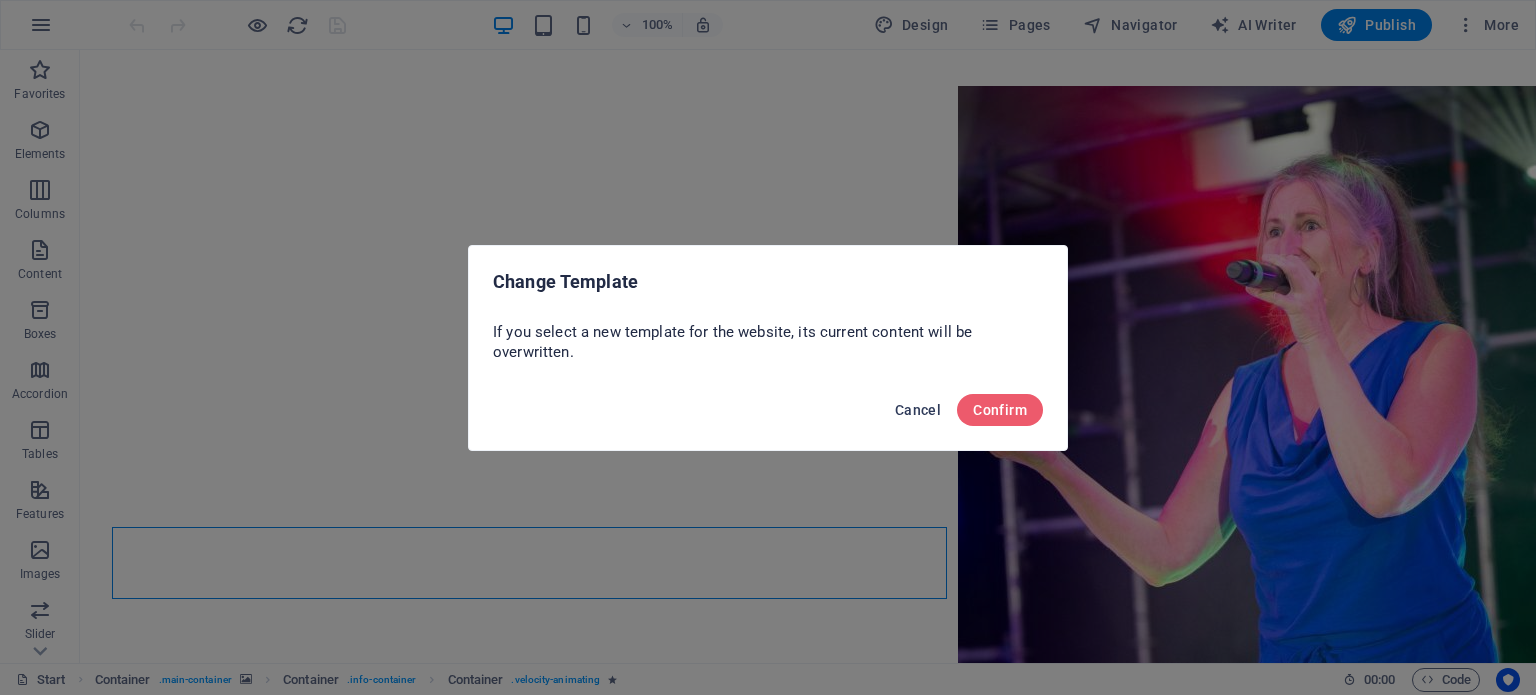 click on "Cancel" at bounding box center (918, 410) 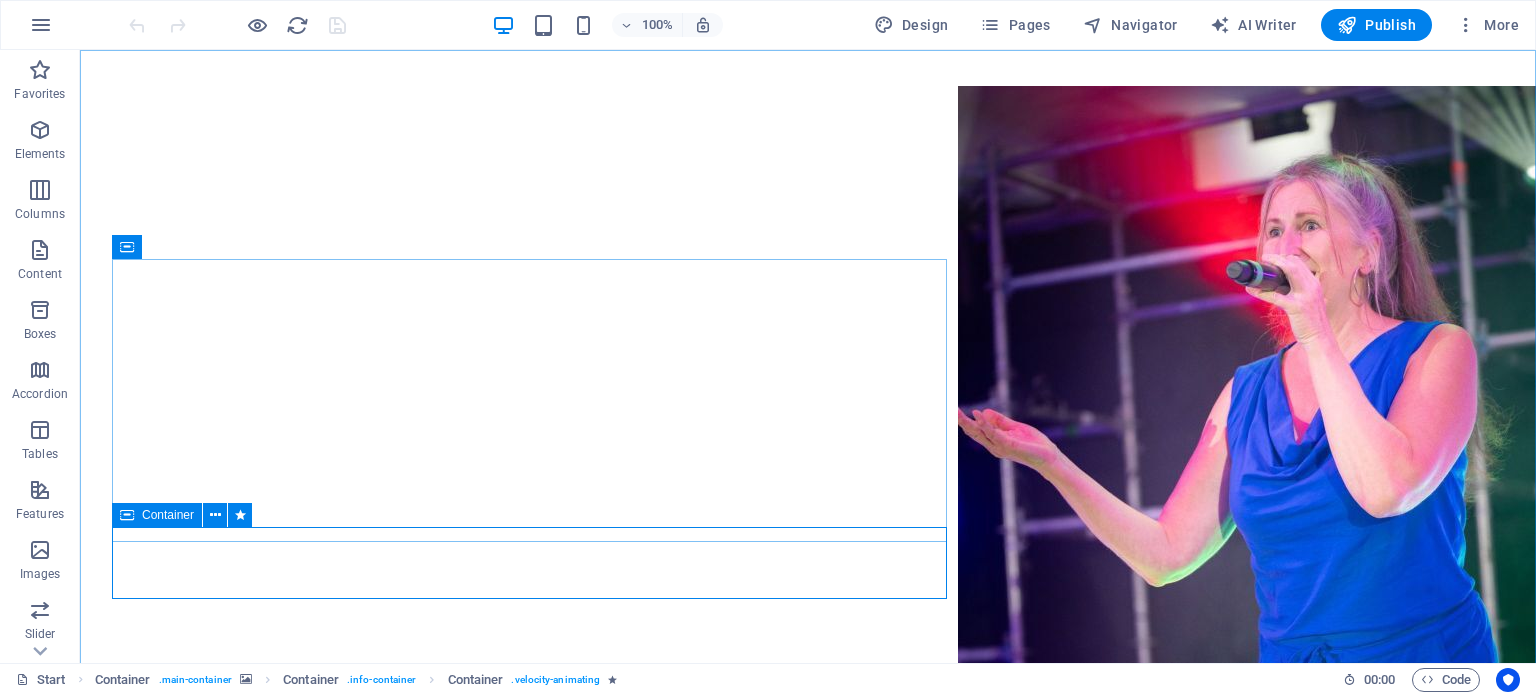click at bounding box center (127, 515) 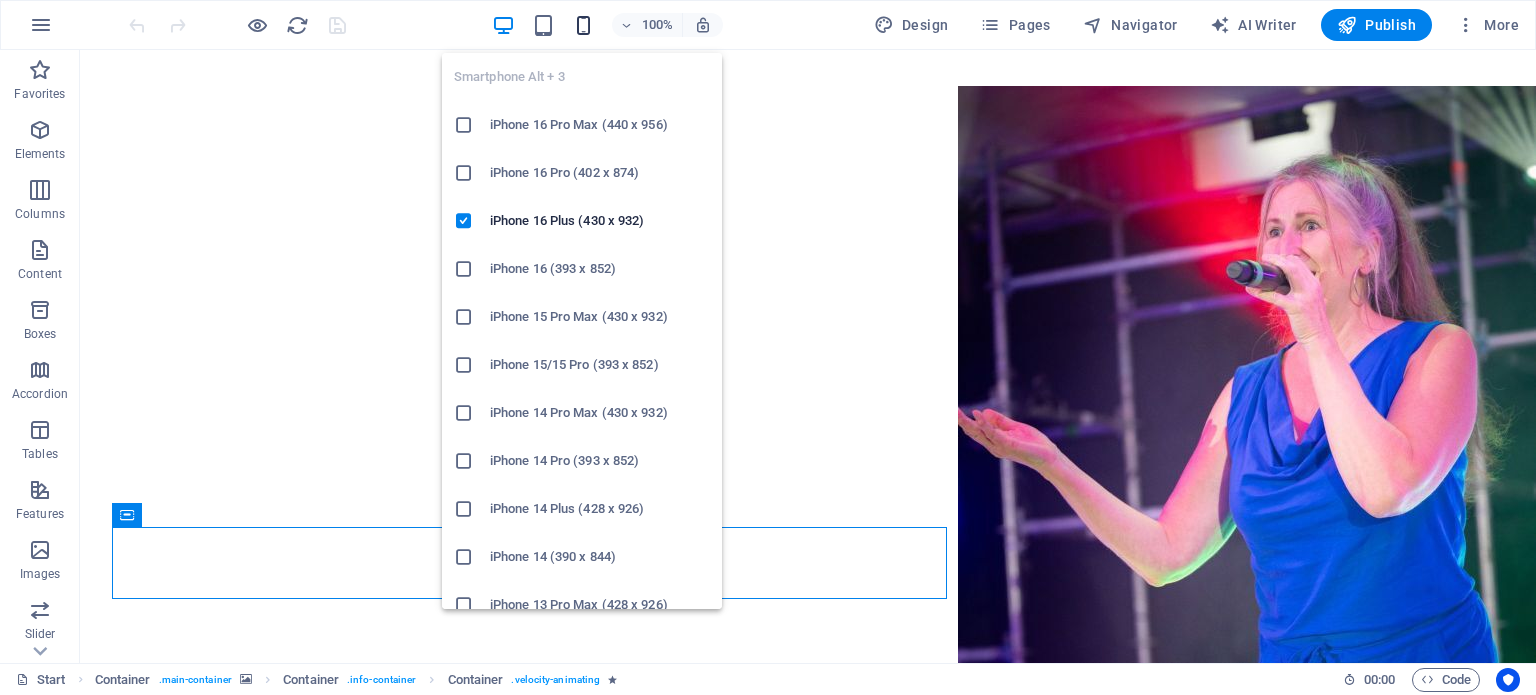 click at bounding box center [583, 25] 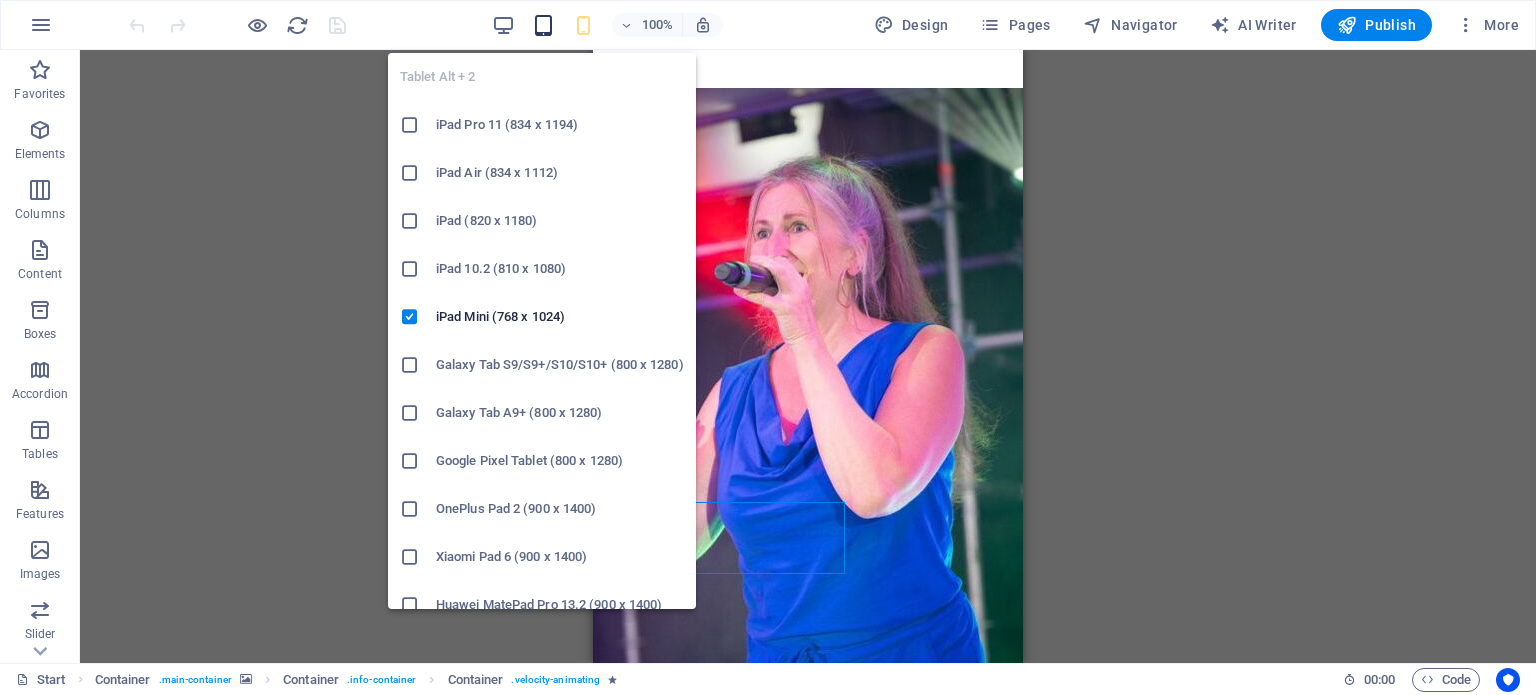 click at bounding box center [543, 25] 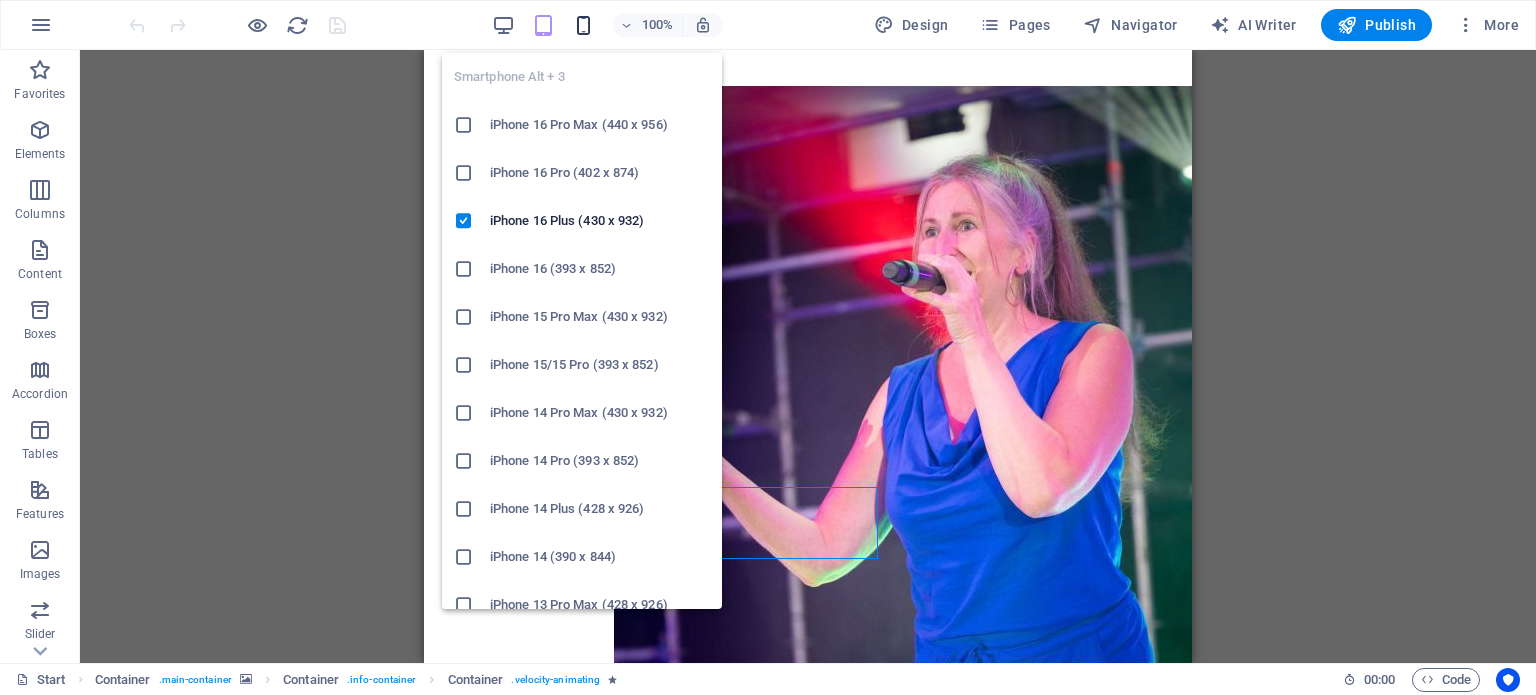 click at bounding box center (583, 25) 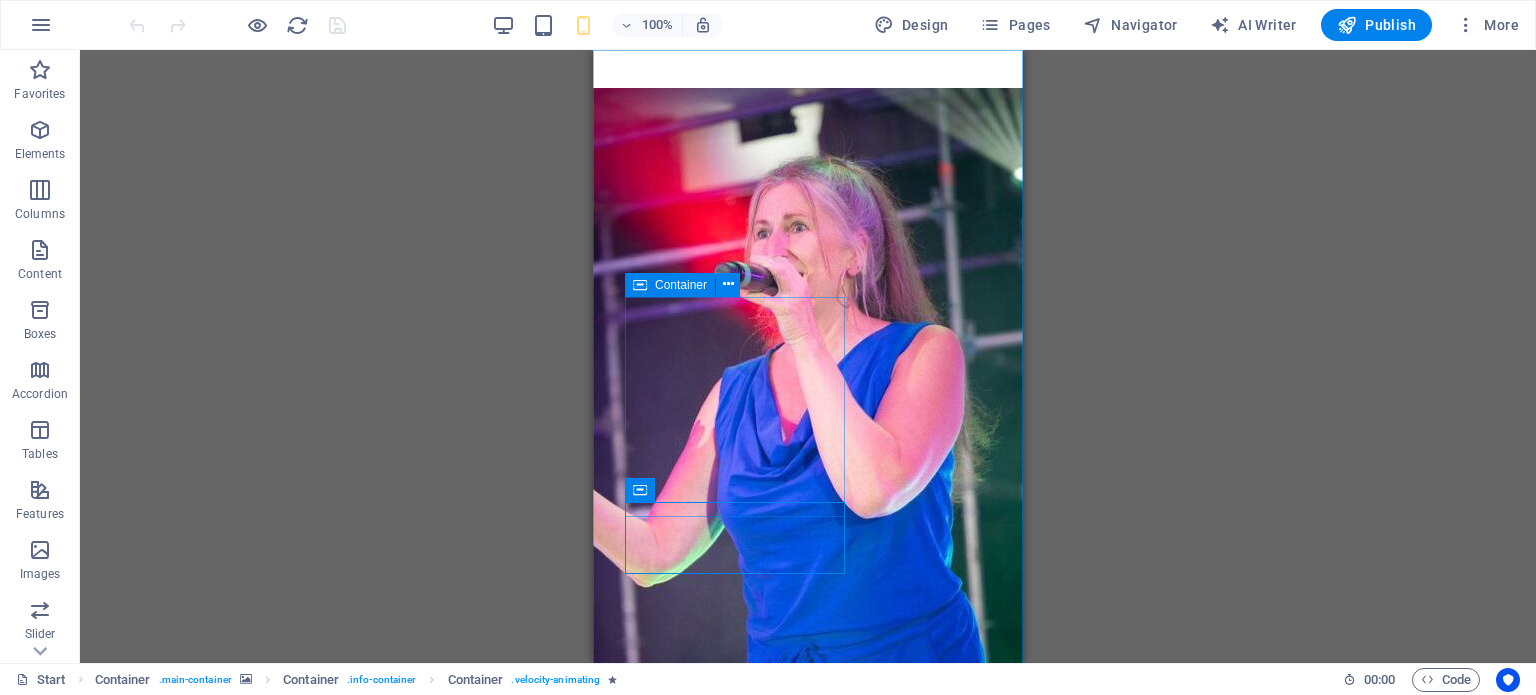 click at bounding box center [640, 285] 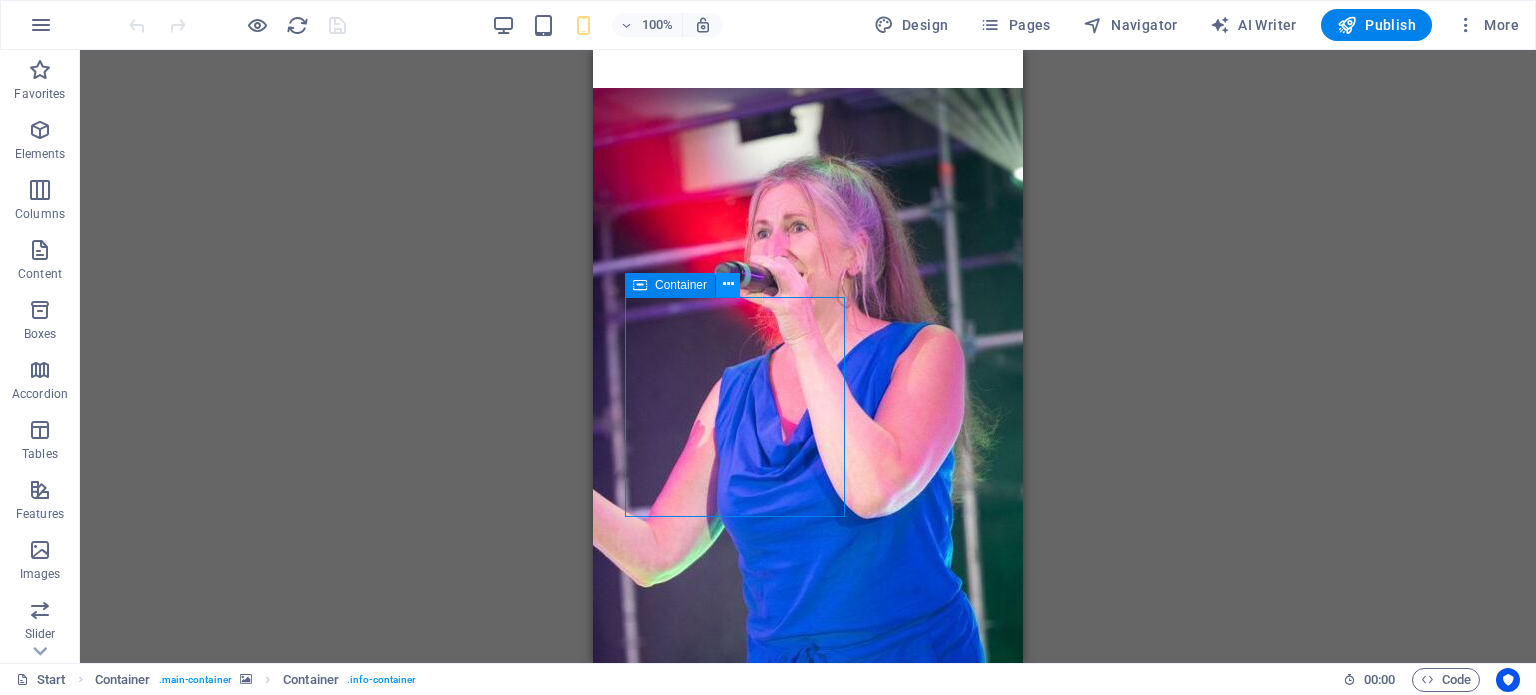 click at bounding box center (728, 284) 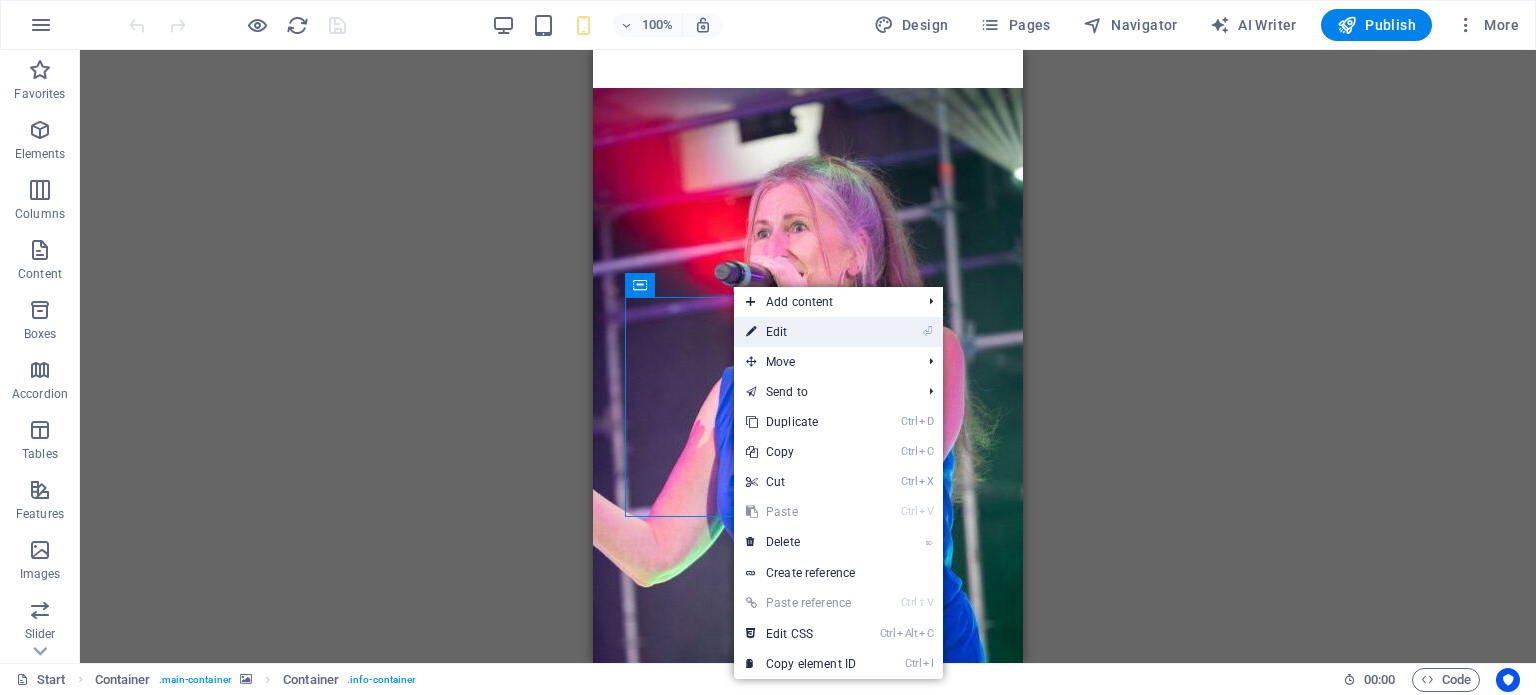 click on "⏎  Edit" at bounding box center [801, 332] 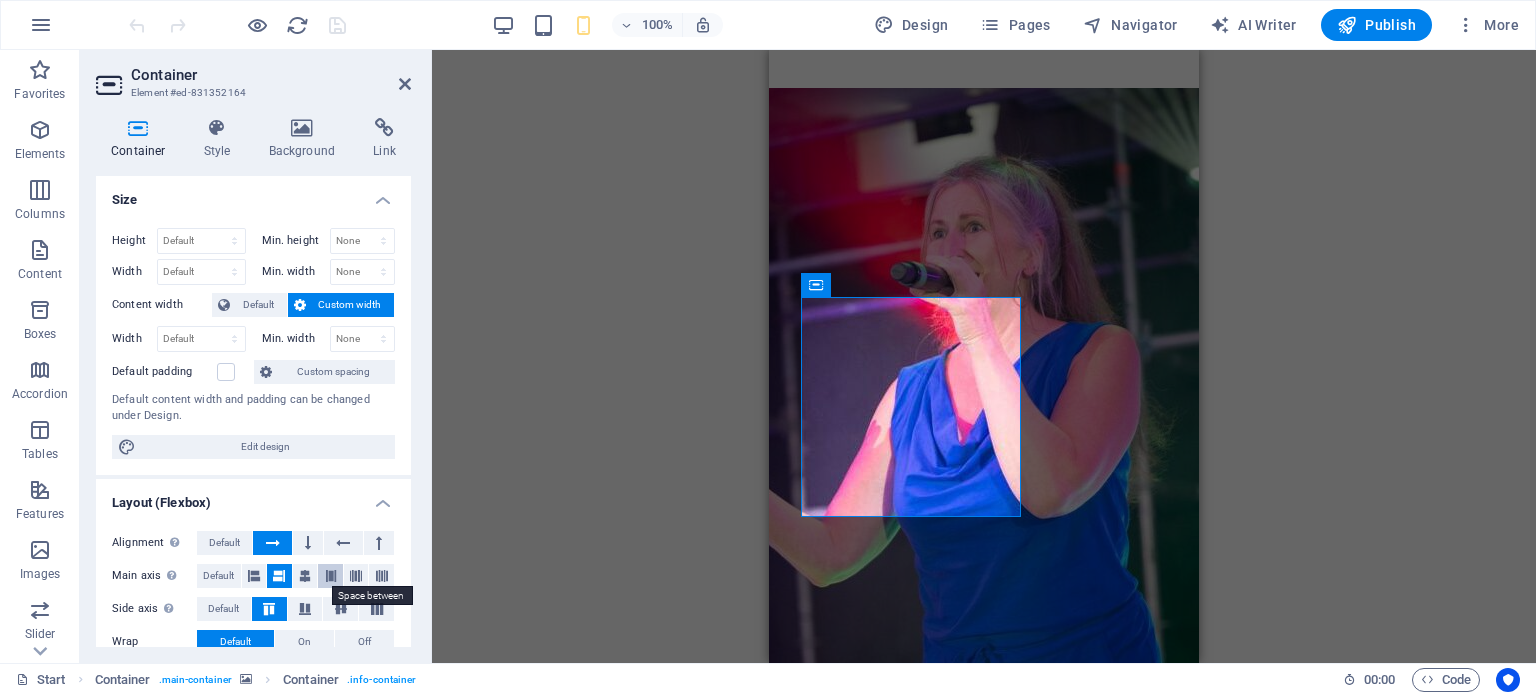 click at bounding box center [331, 576] 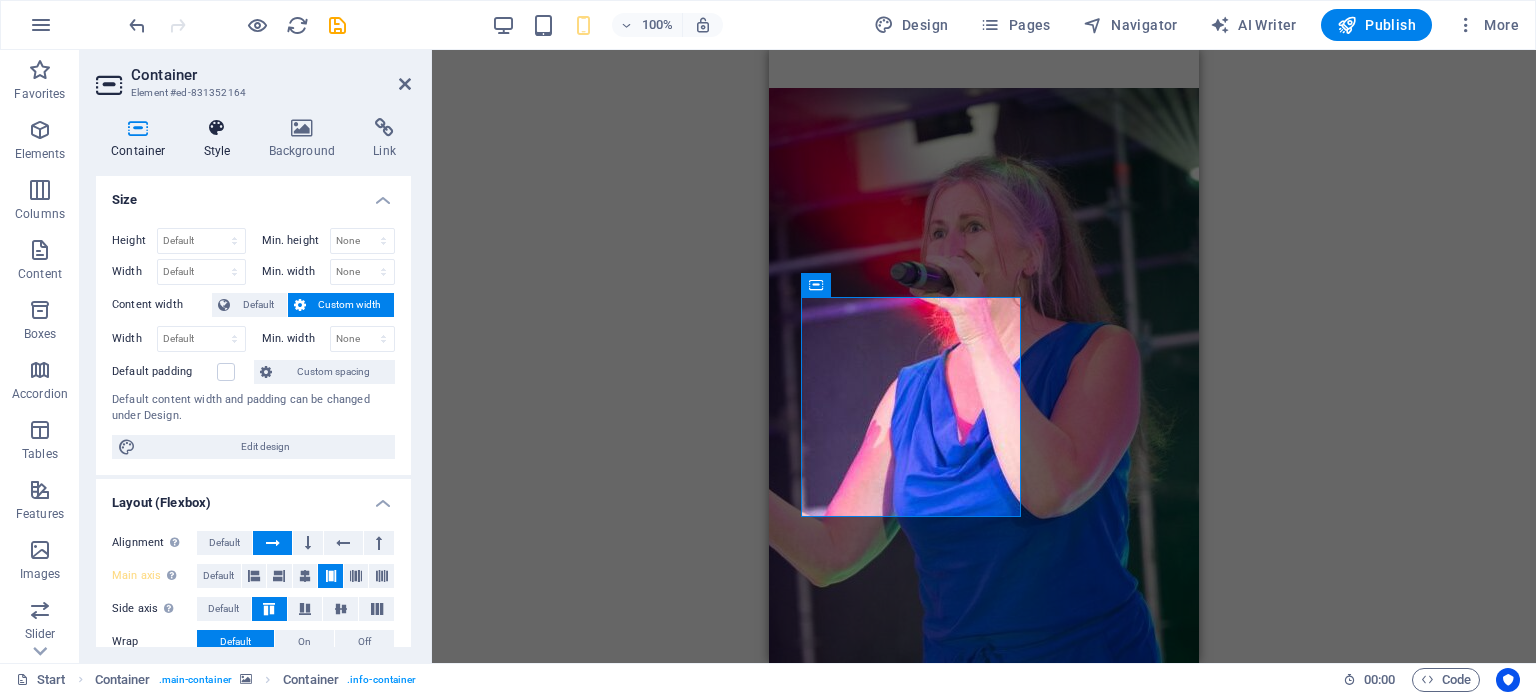 click on "Style" at bounding box center (221, 139) 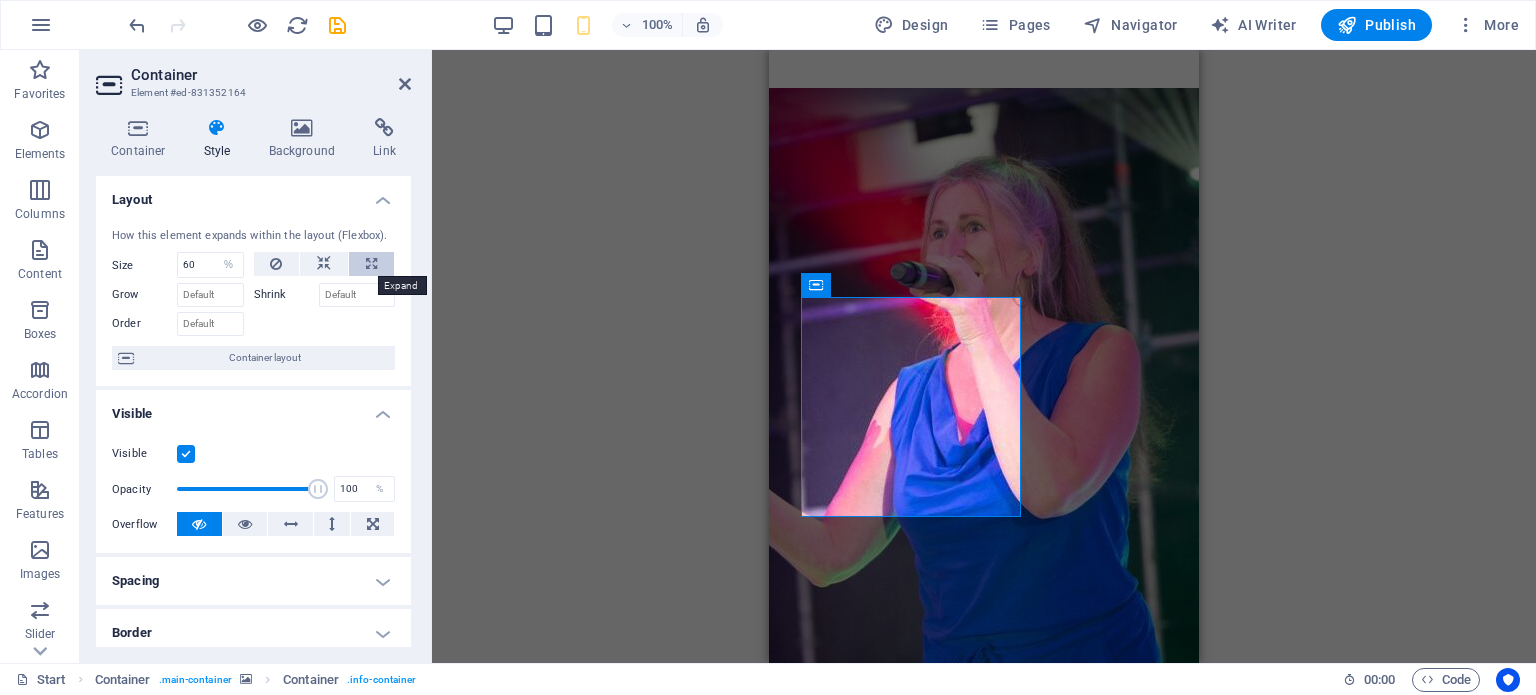 click at bounding box center (371, 264) 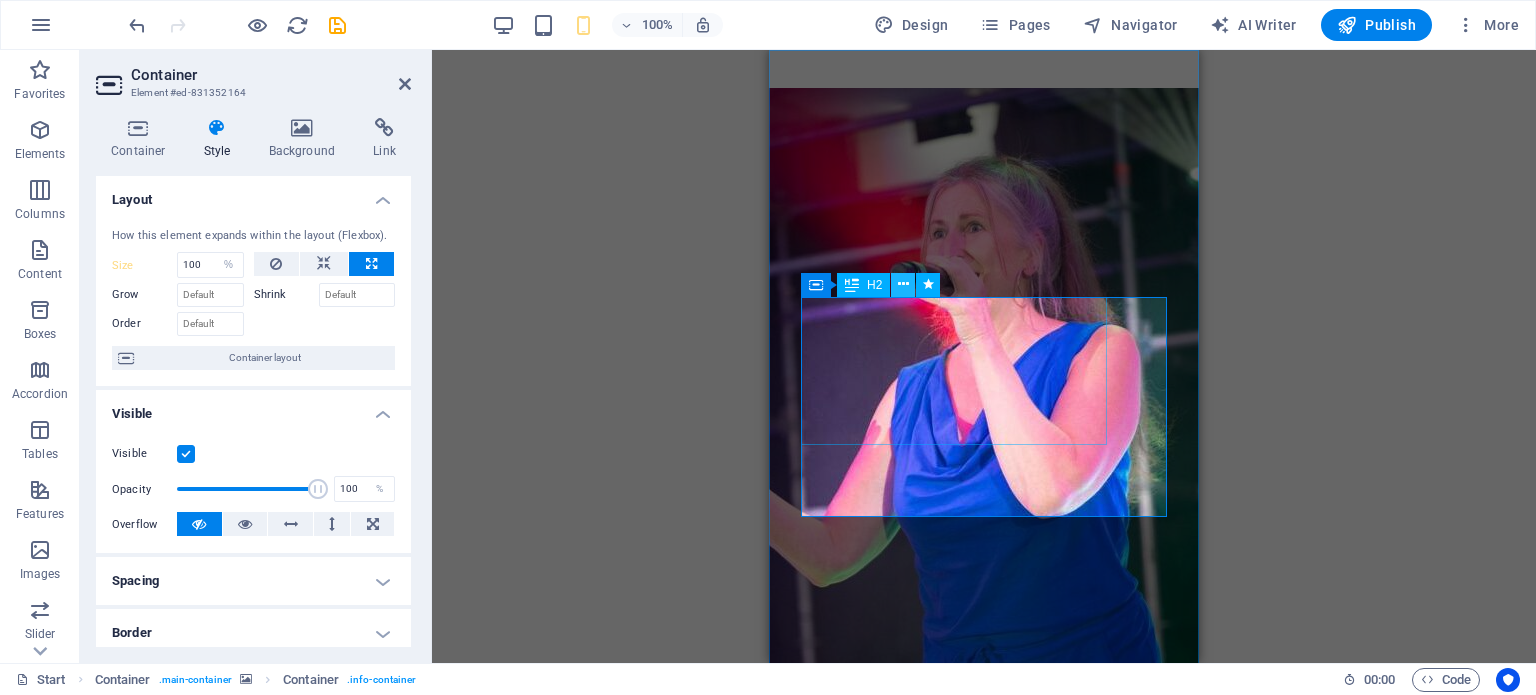 click at bounding box center (903, 284) 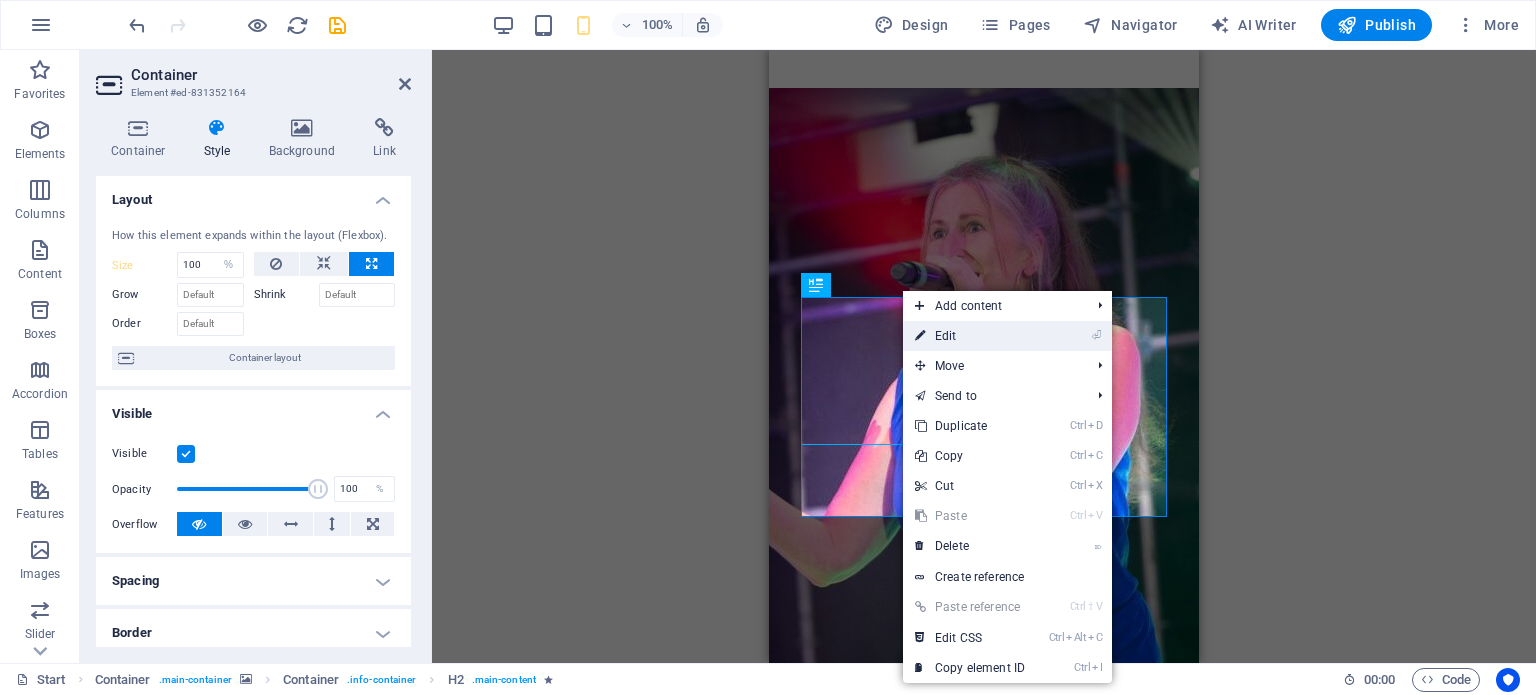 click on "⏎  Edit" at bounding box center [970, 336] 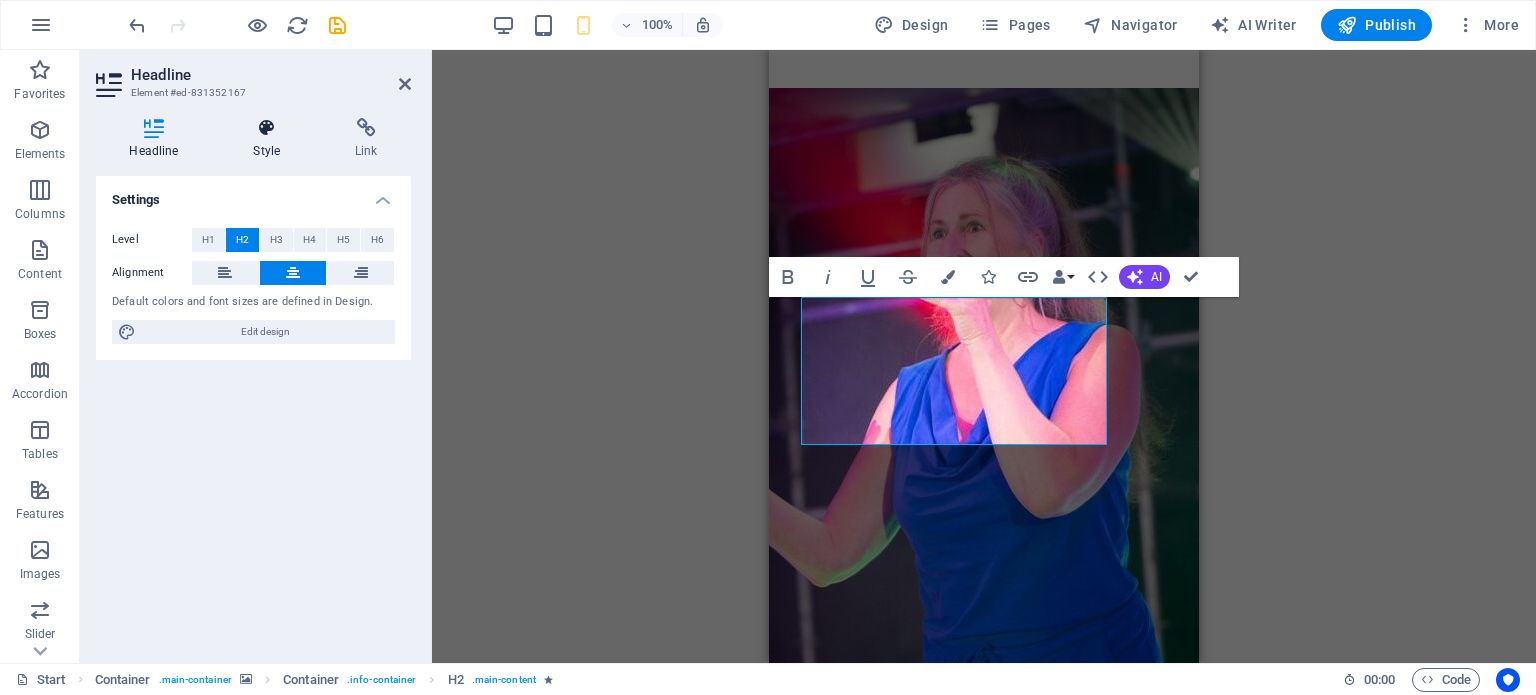 click on "Style" at bounding box center (271, 139) 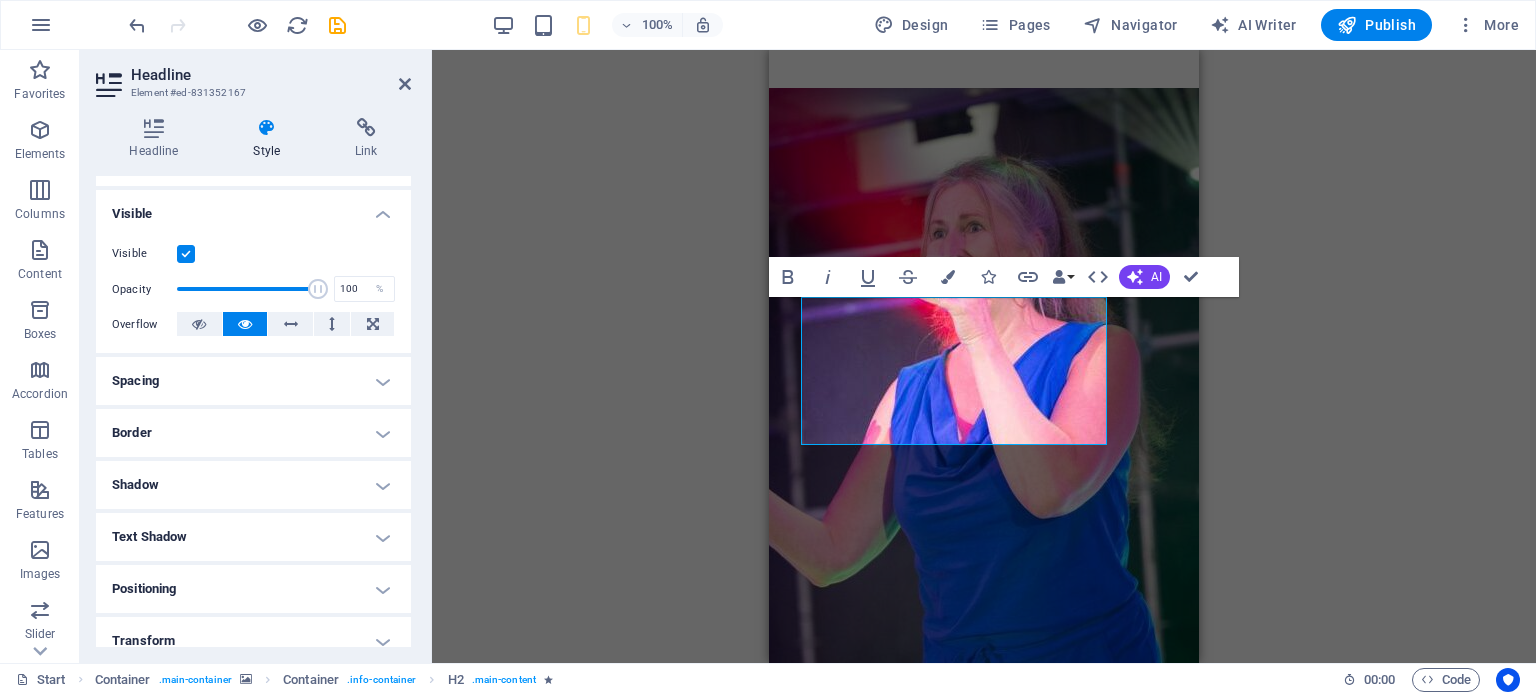 scroll, scrollTop: 0, scrollLeft: 0, axis: both 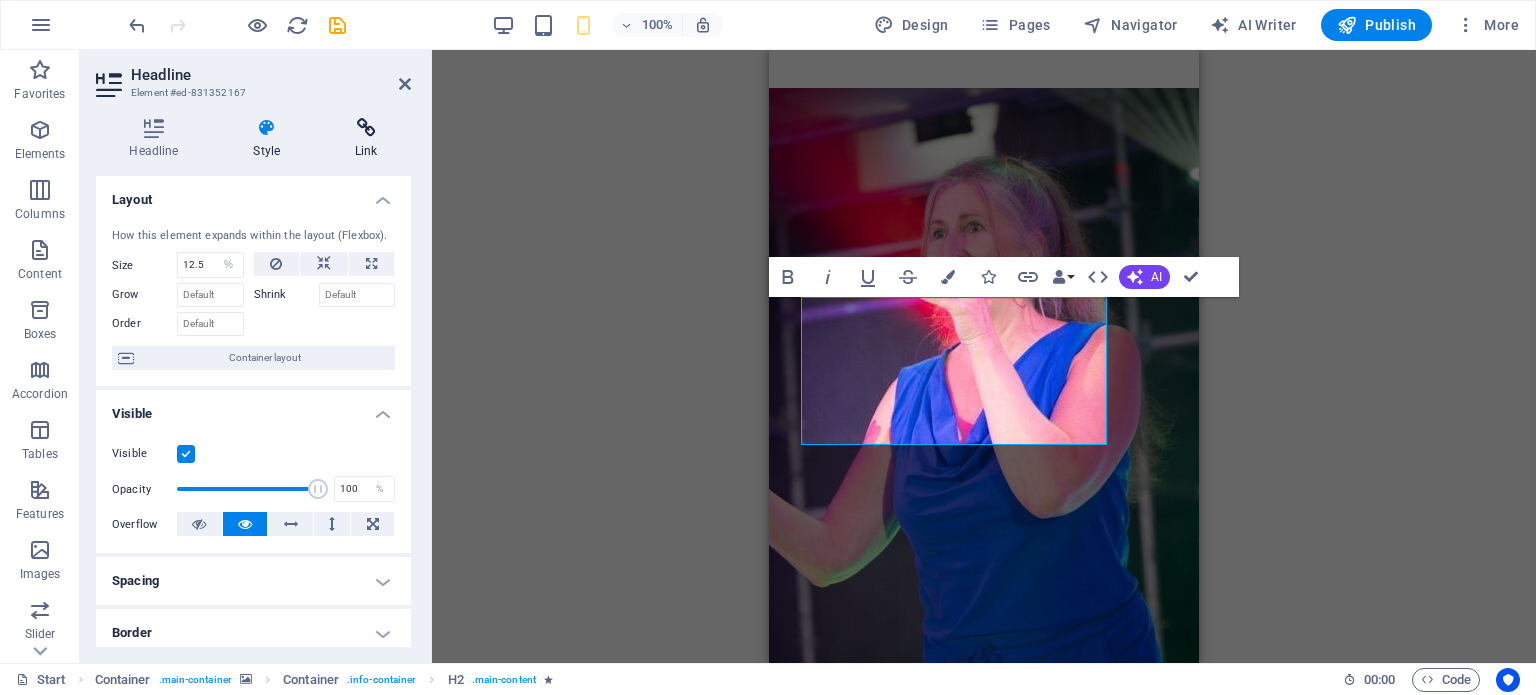 click on "Link" at bounding box center (366, 139) 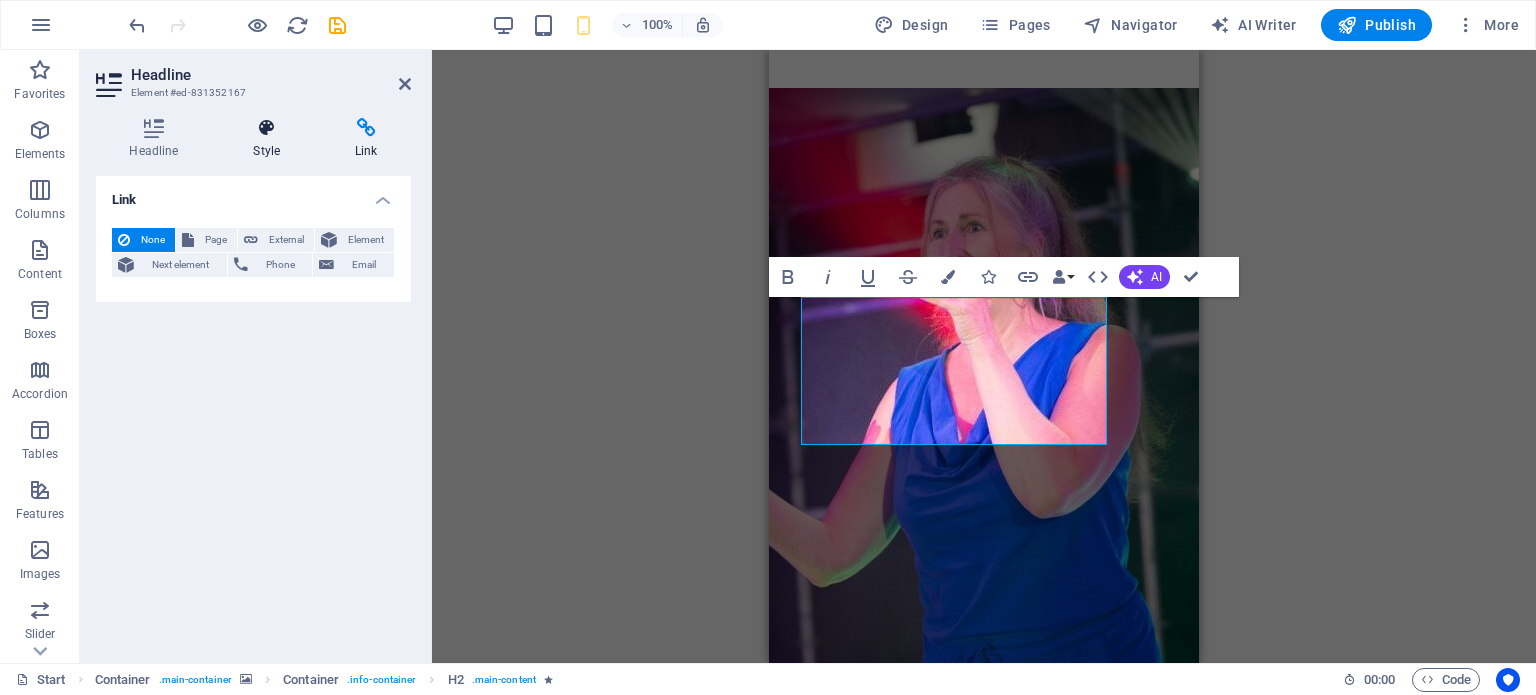 click on "Style" at bounding box center [271, 139] 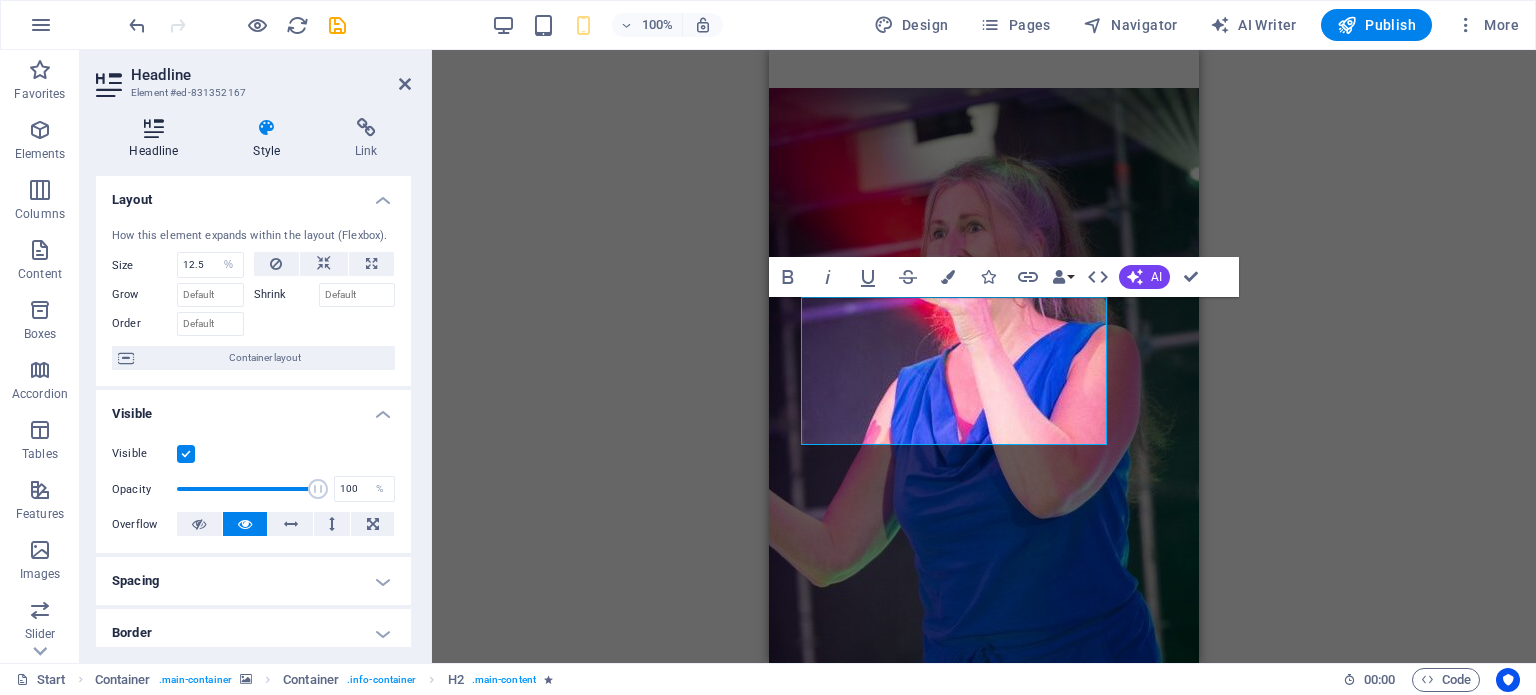click on "Headline" at bounding box center (158, 139) 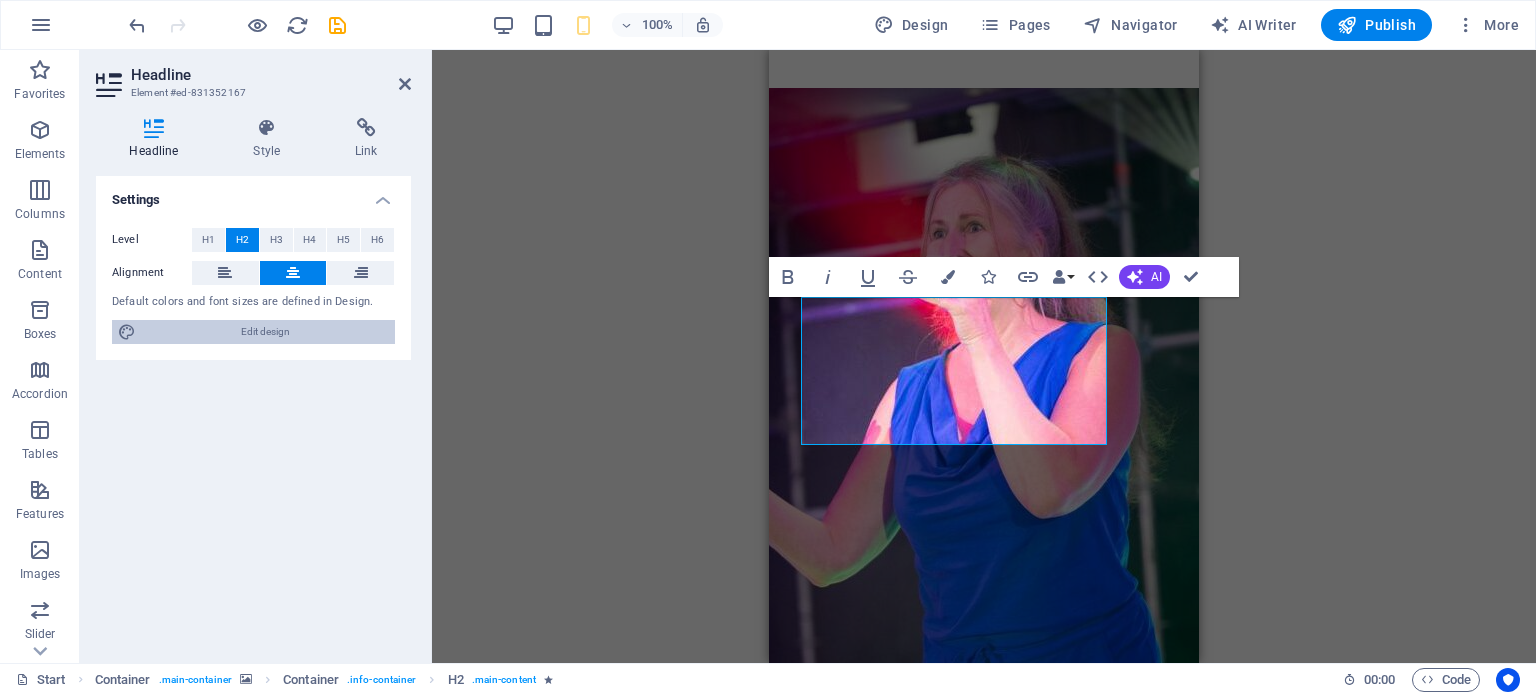 click on "Edit design" at bounding box center [265, 332] 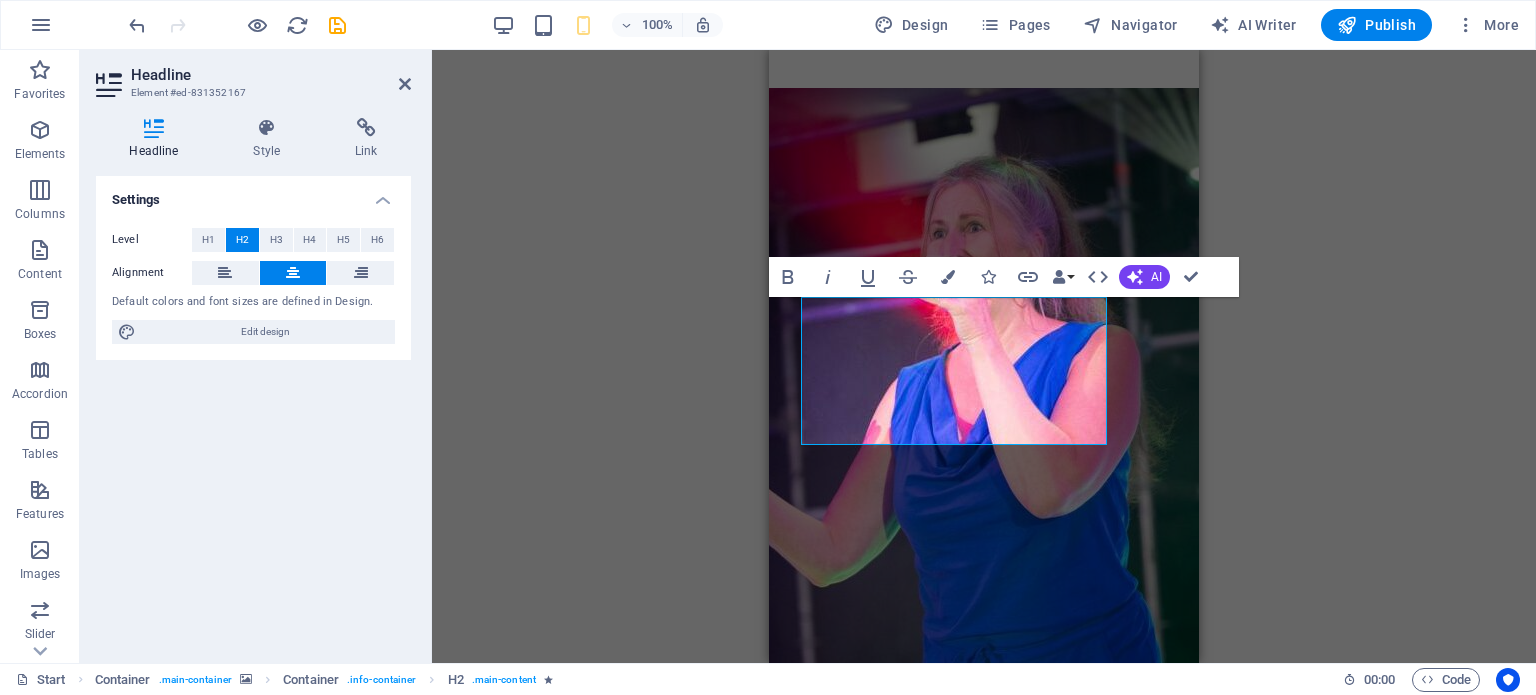select on "px" 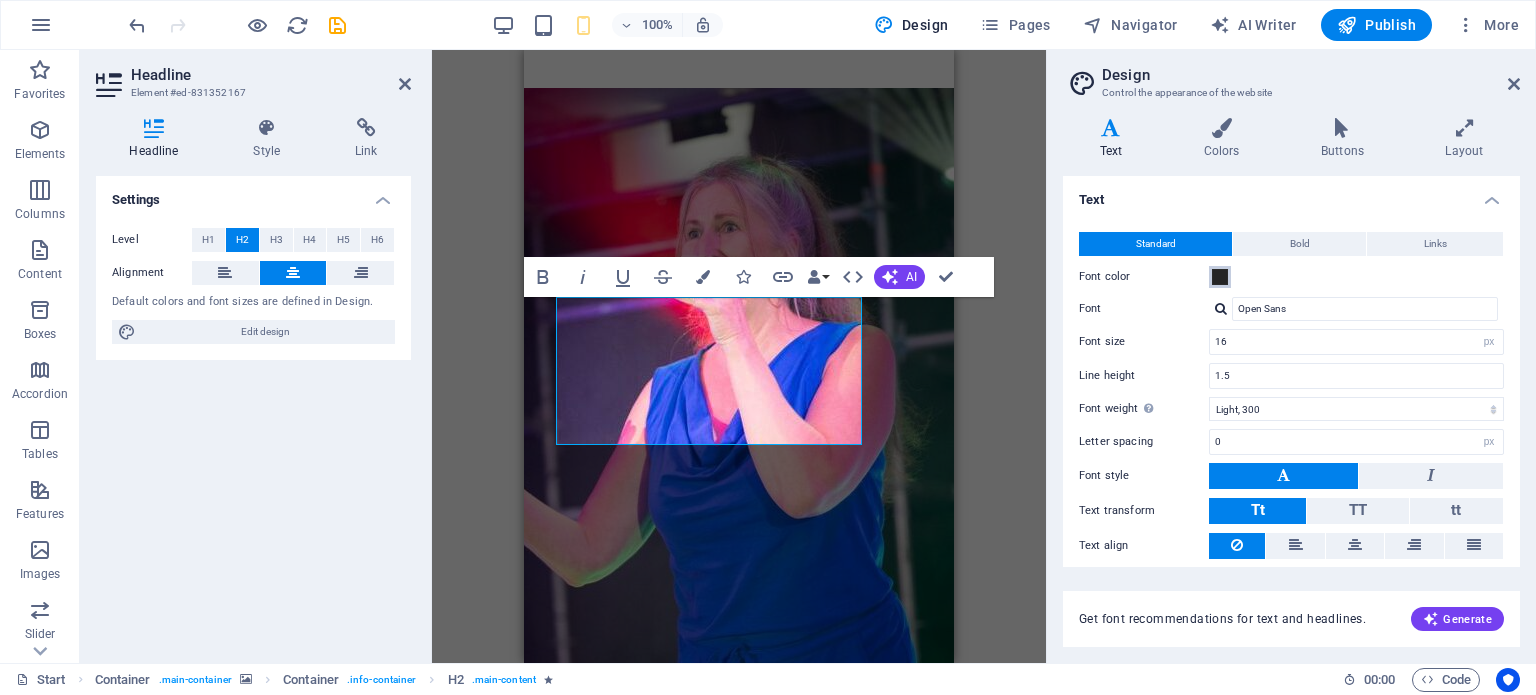 click at bounding box center (1220, 277) 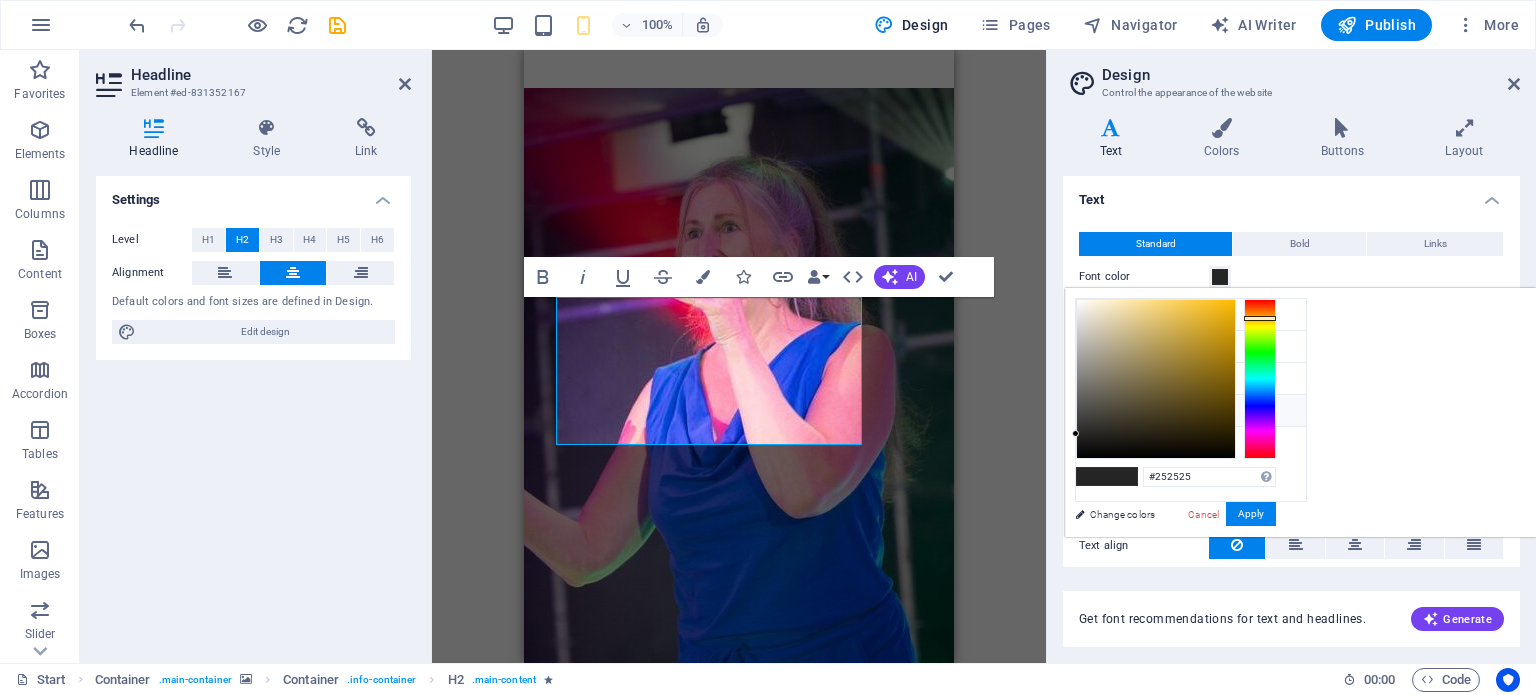 drag, startPoint x: 1508, startPoint y: 301, endPoint x: 1511, endPoint y: 317, distance: 16.27882 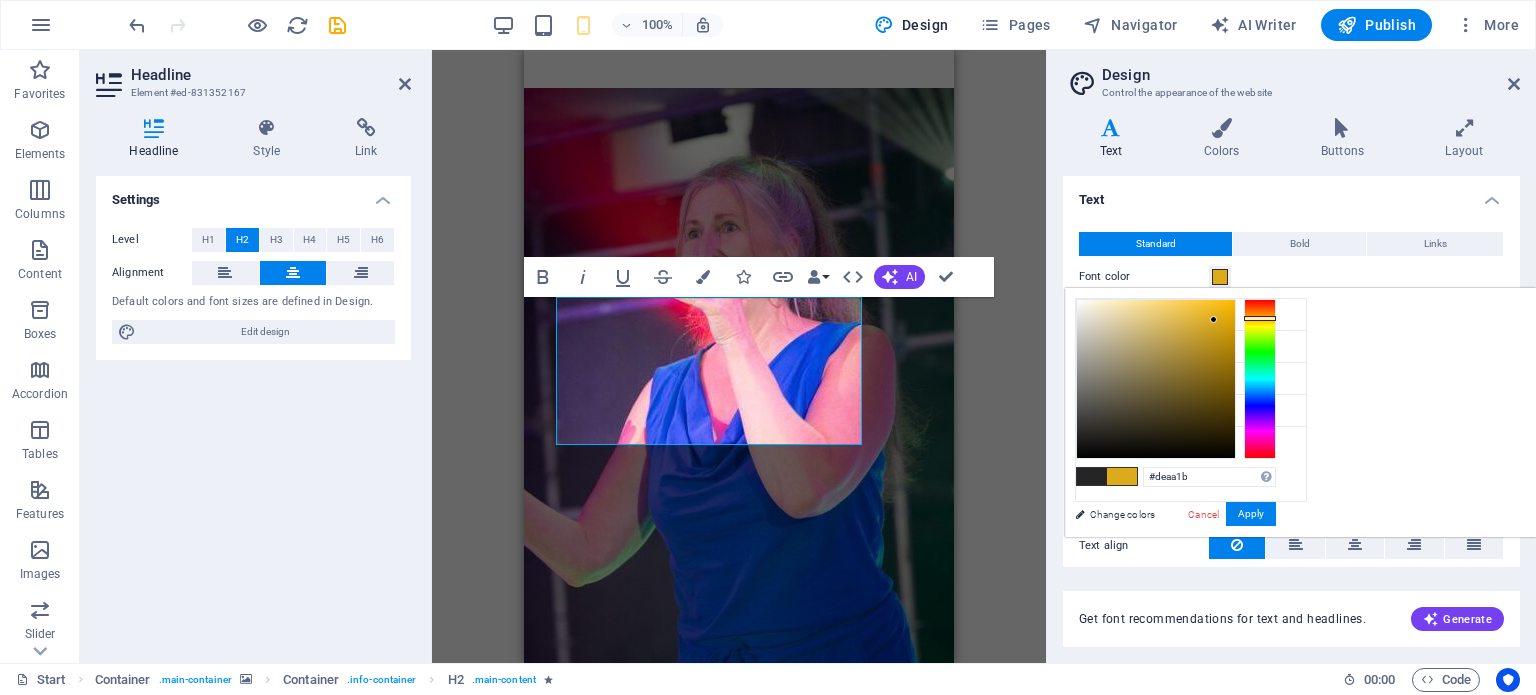 click at bounding box center (1156, 379) 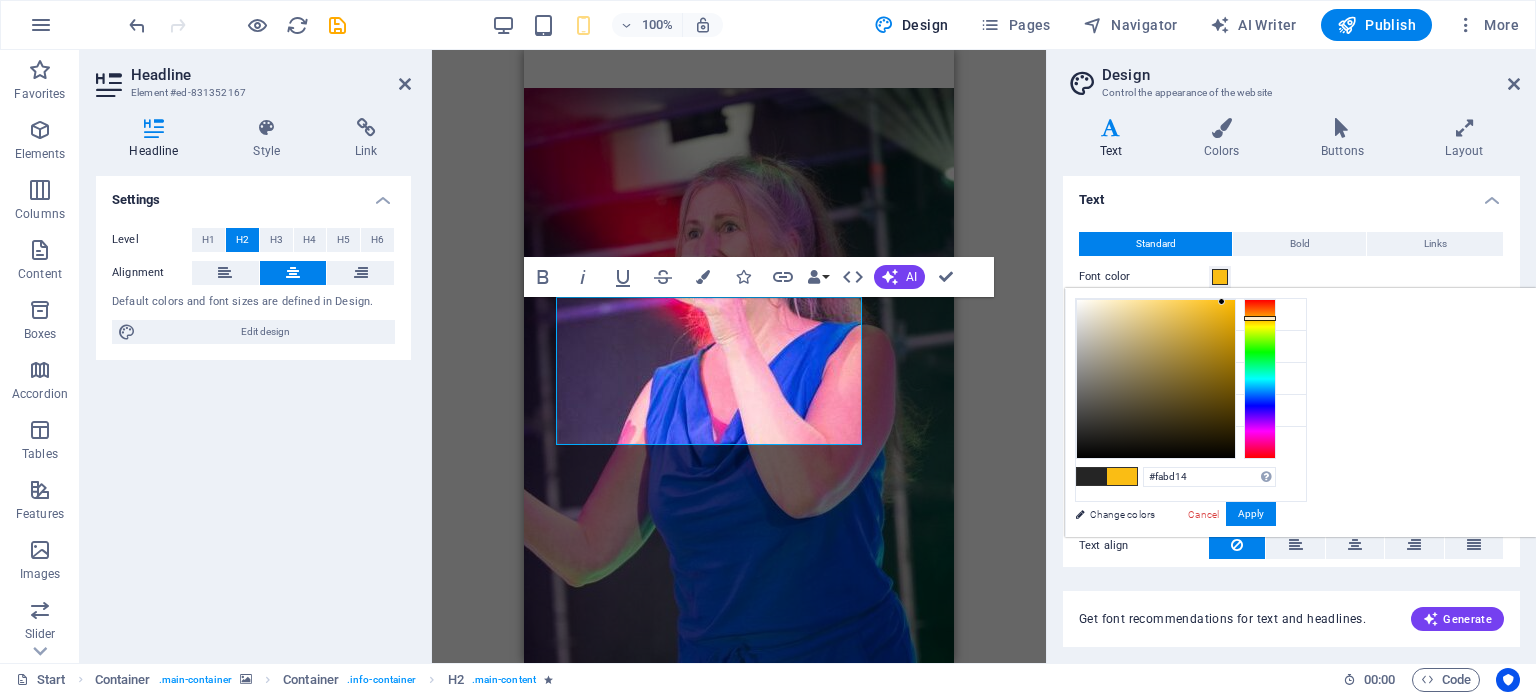 type on "#fbbe14" 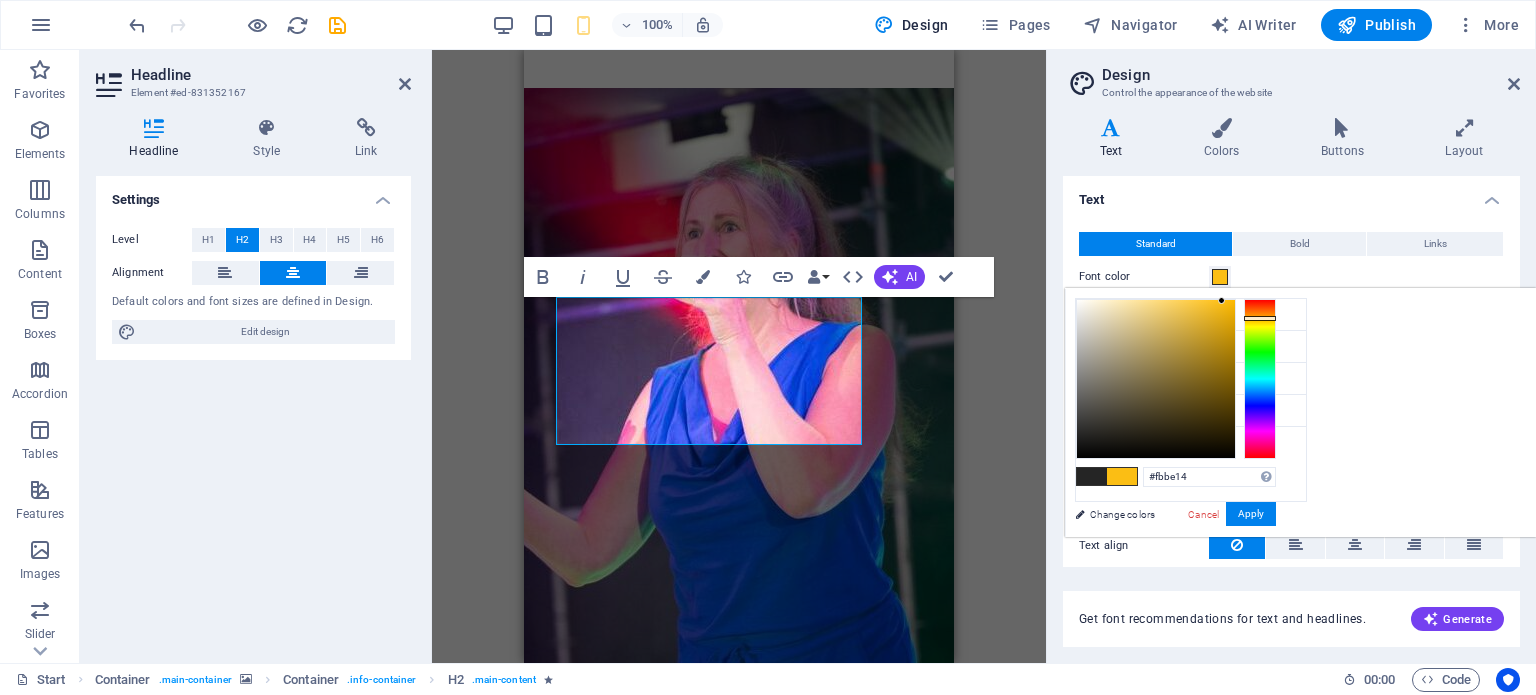 drag, startPoint x: 1466, startPoint y: 317, endPoint x: 1472, endPoint y: 300, distance: 18.027756 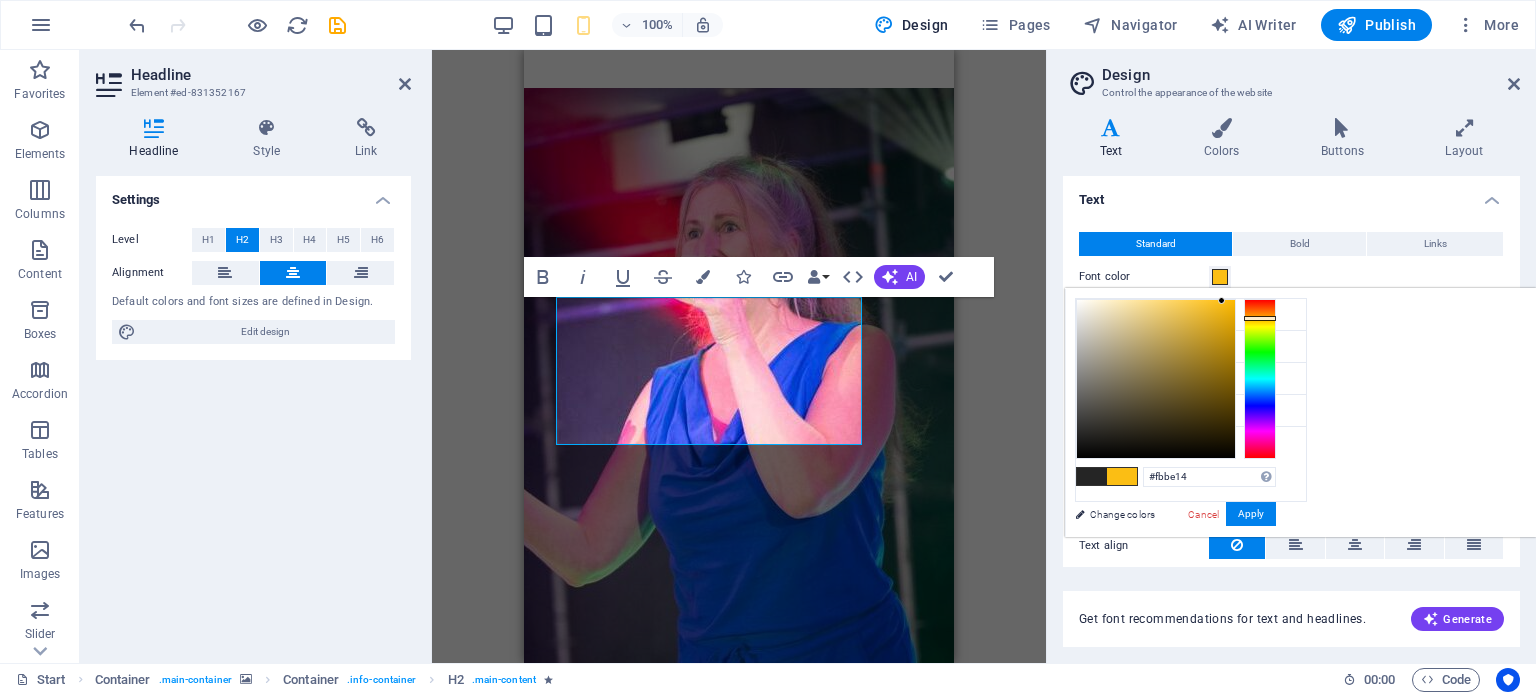 click at bounding box center (1221, 300) 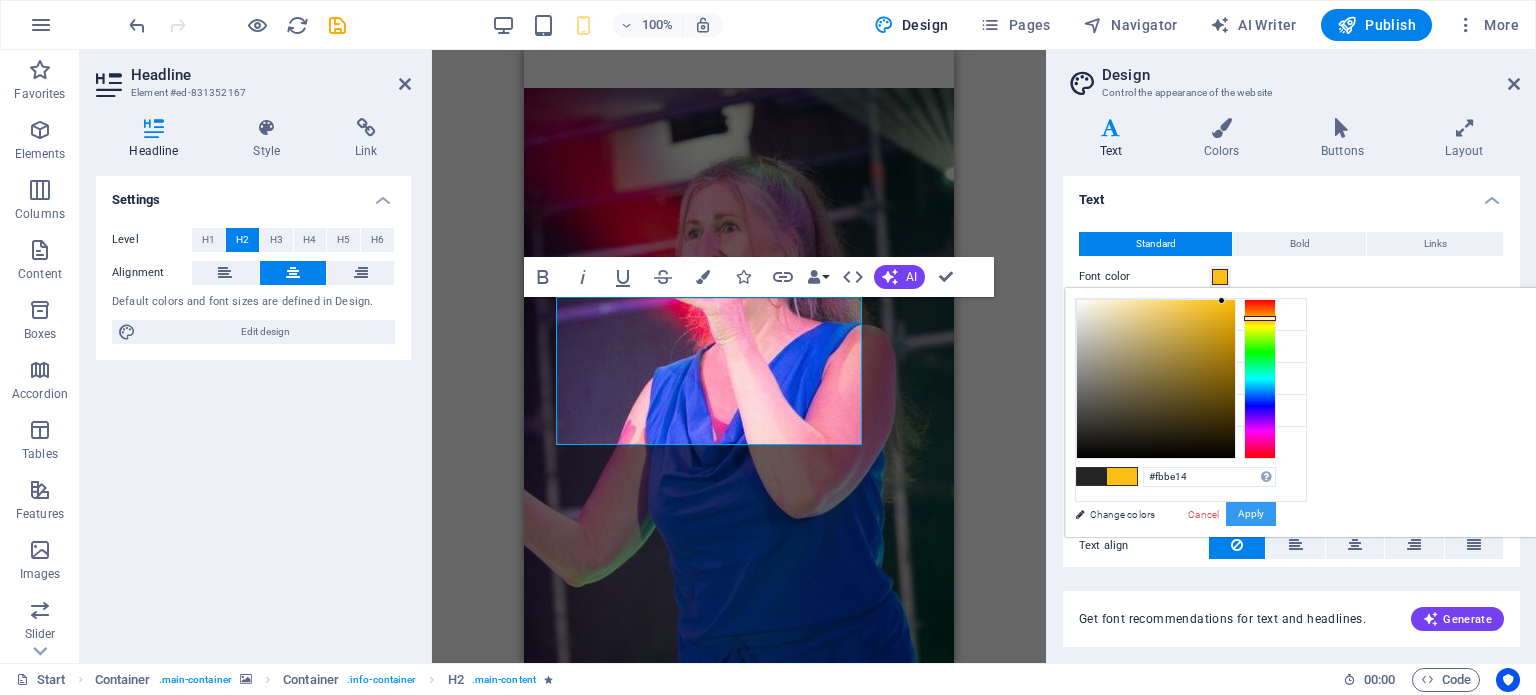 click on "Apply" at bounding box center (1251, 514) 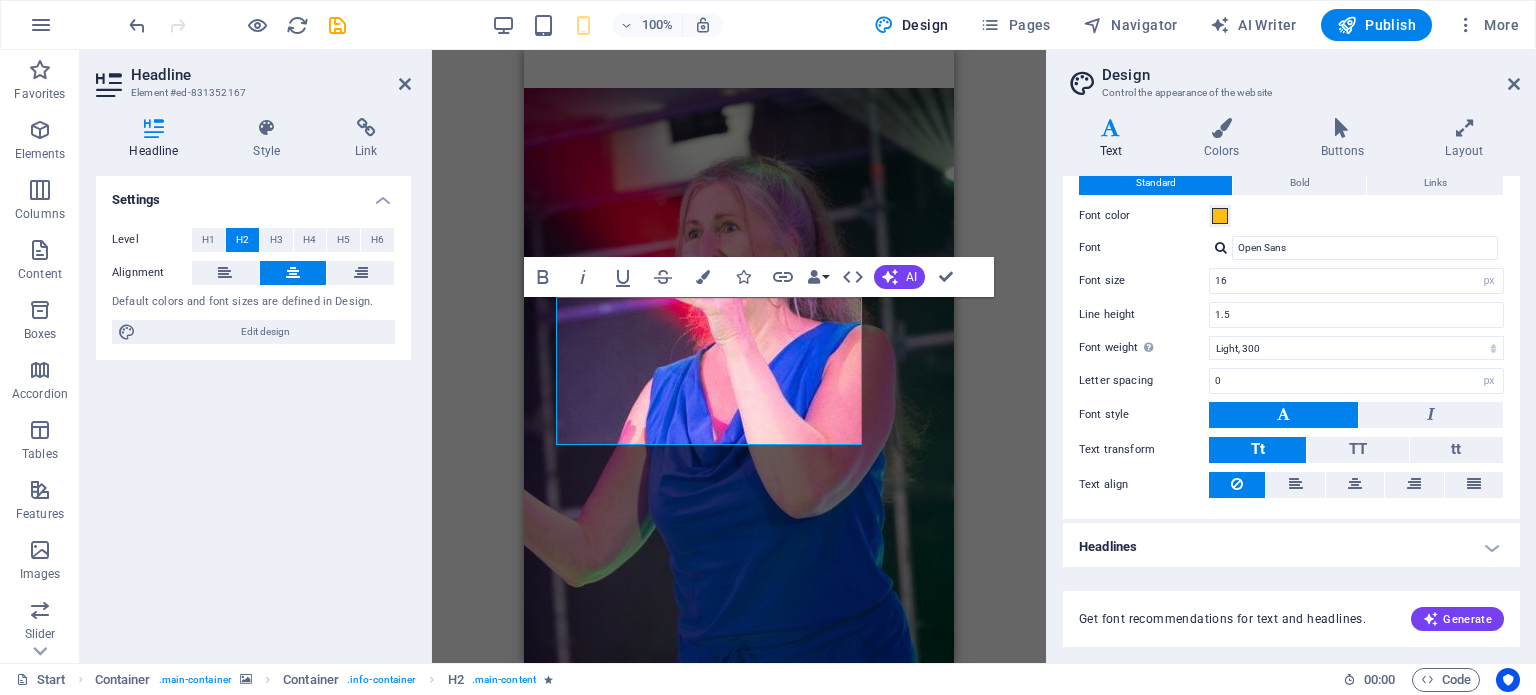 scroll, scrollTop: 0, scrollLeft: 0, axis: both 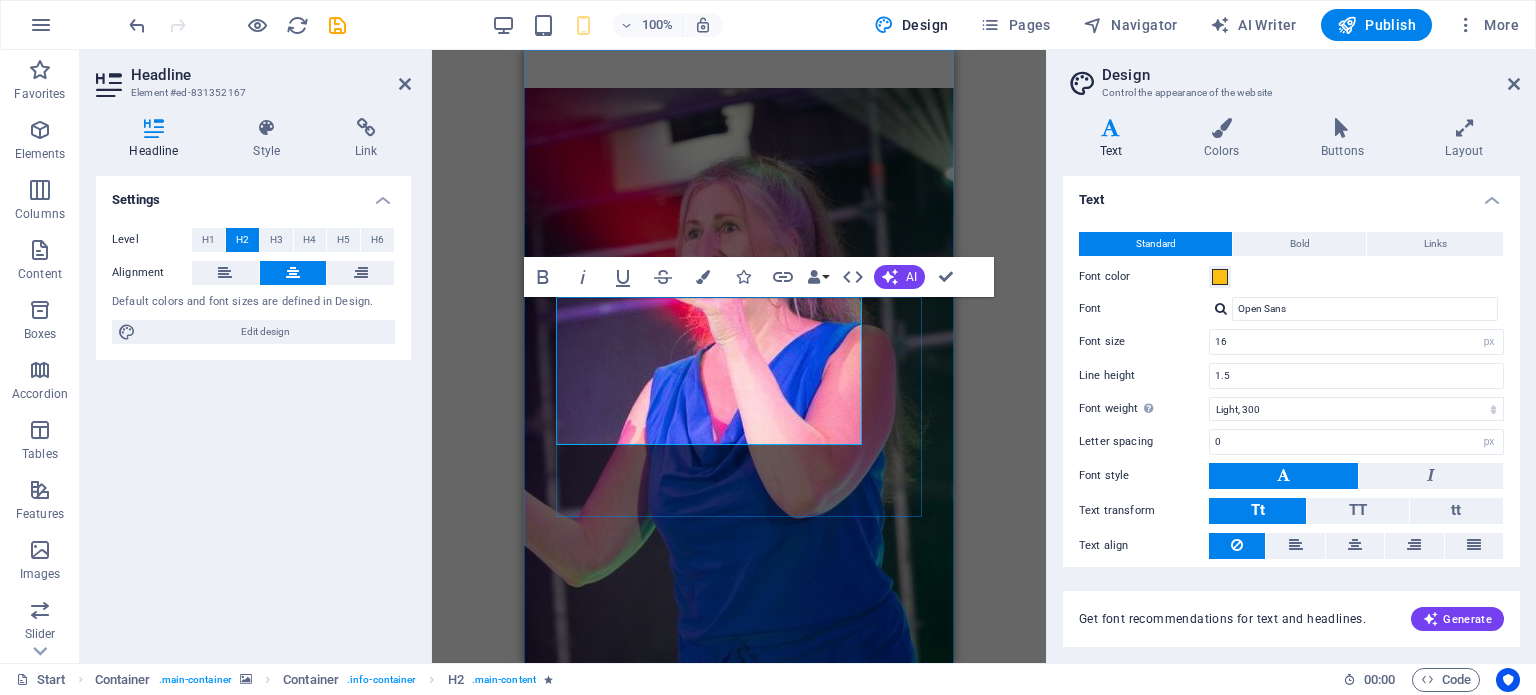 click on "Expertin für Potenzialentfaltung & mentale Transformation Coming out in [DAYS] Days" at bounding box center (739, 1106) 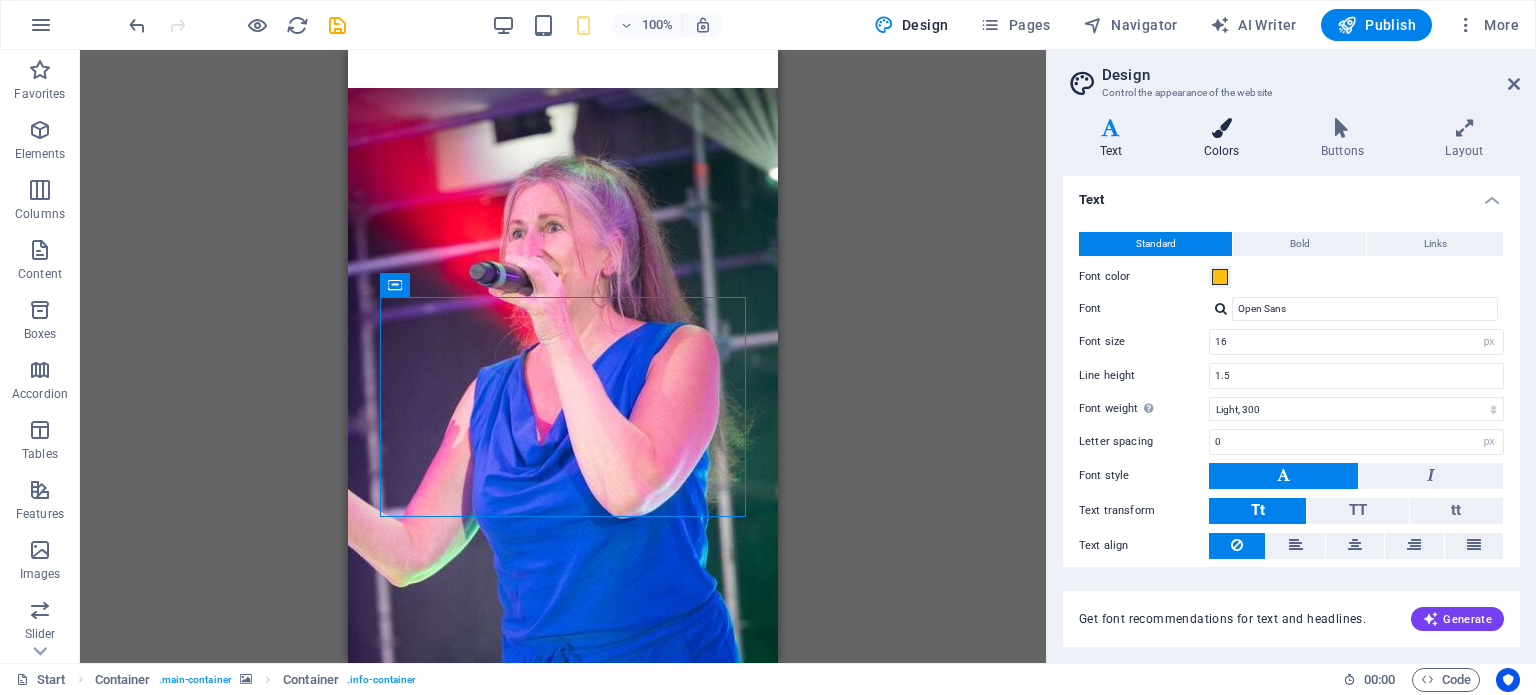 click on "Colors" at bounding box center [1225, 139] 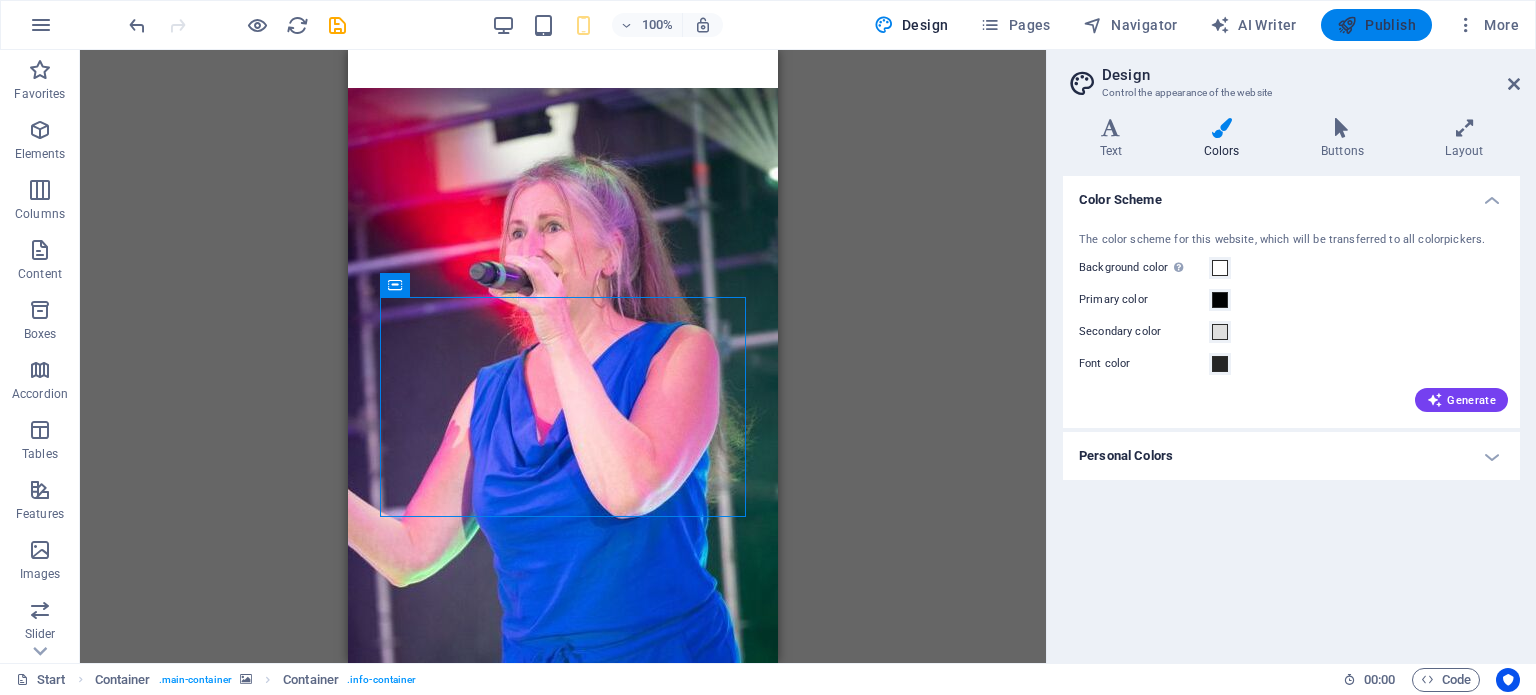 click on "Publish" at bounding box center (1376, 25) 